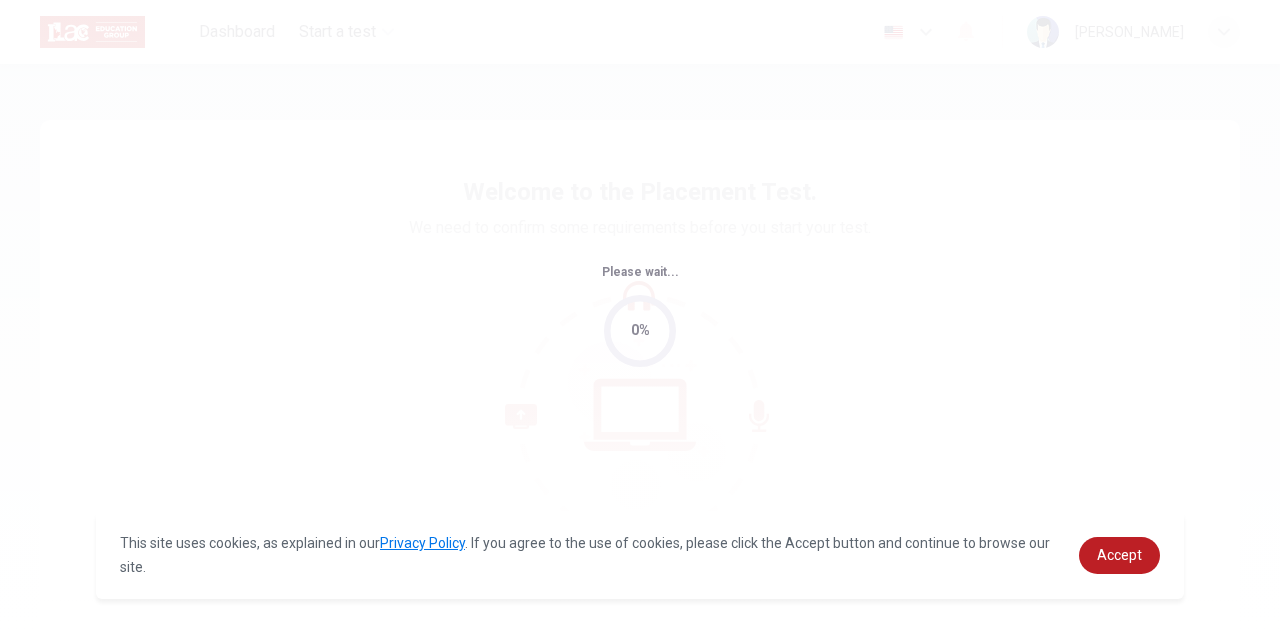 scroll, scrollTop: 0, scrollLeft: 0, axis: both 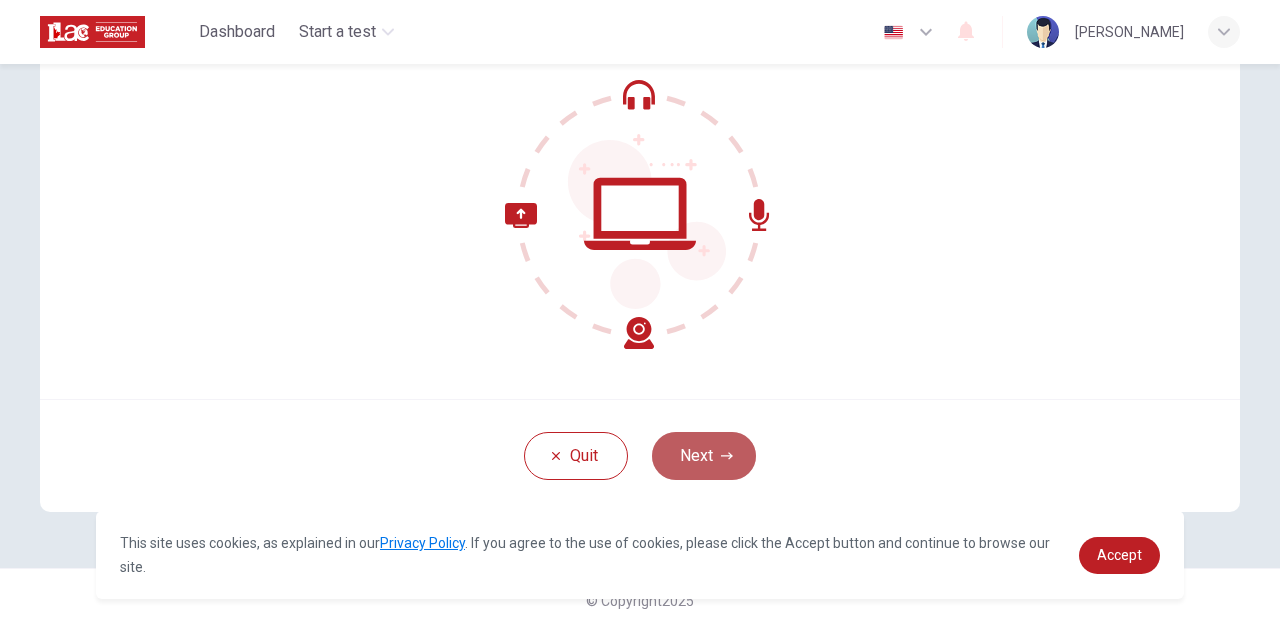 click on "Next" at bounding box center (704, 456) 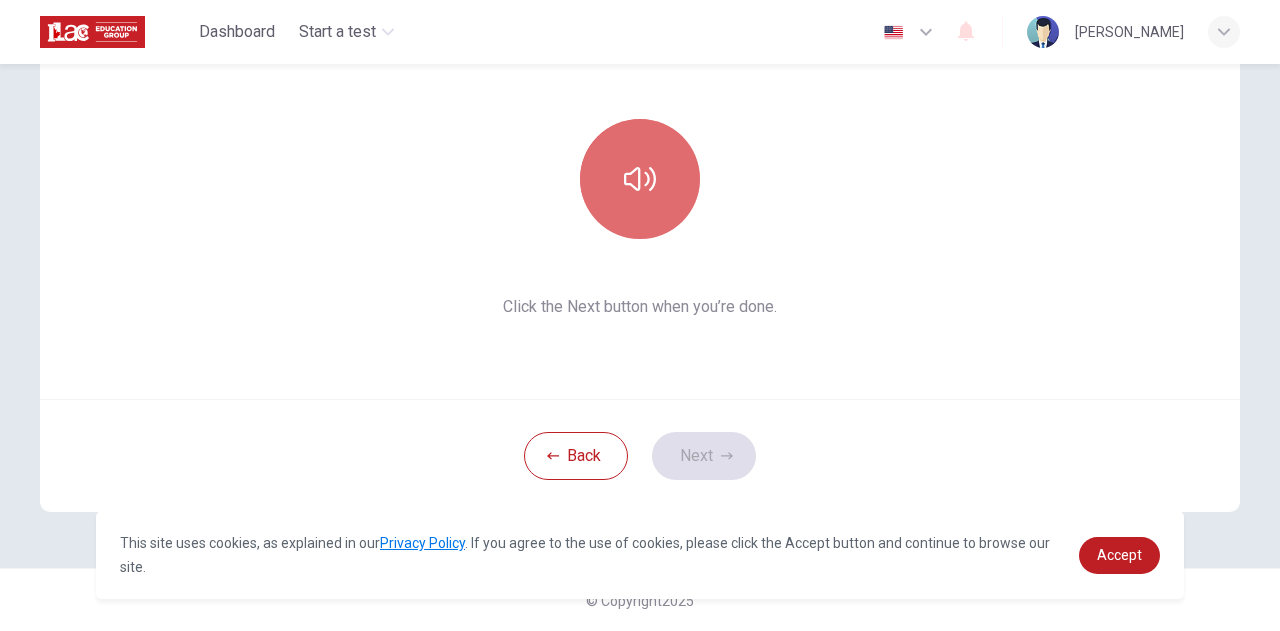 click at bounding box center [640, 179] 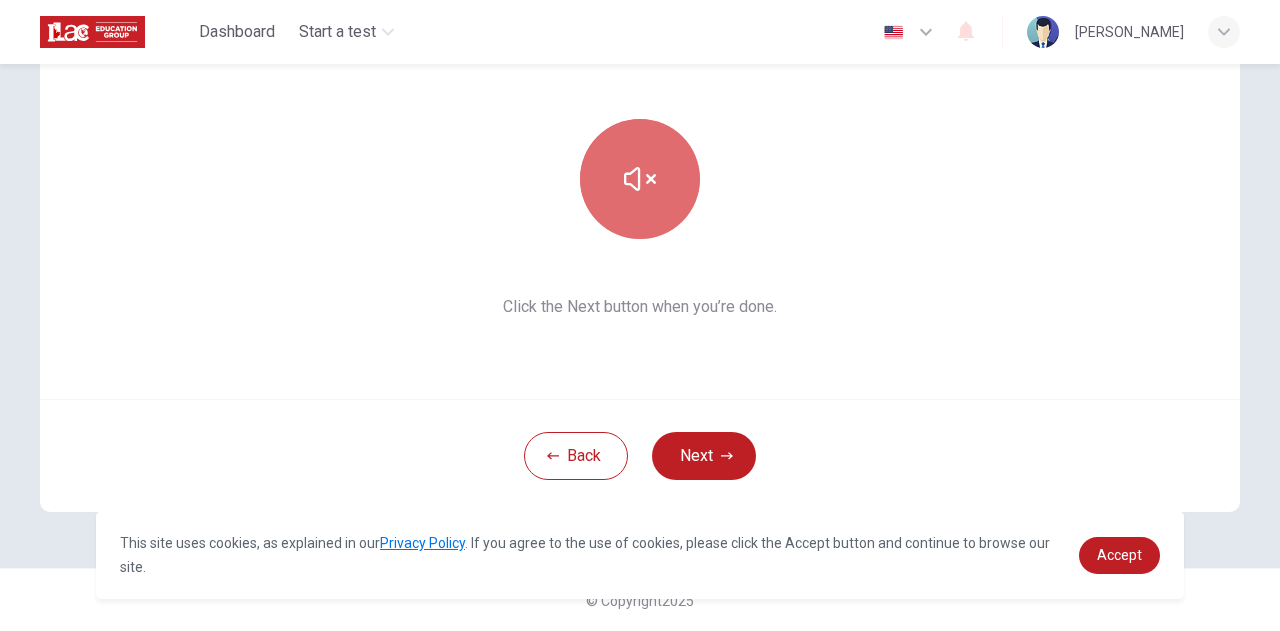 click at bounding box center [640, 179] 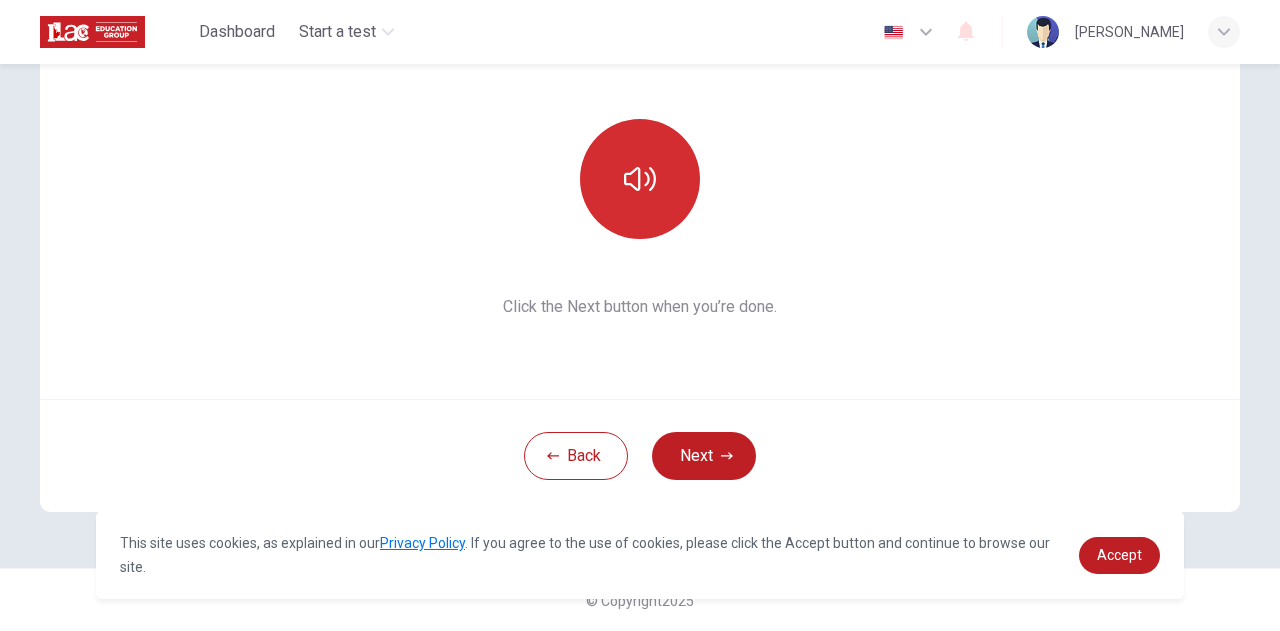 click at bounding box center (640, 179) 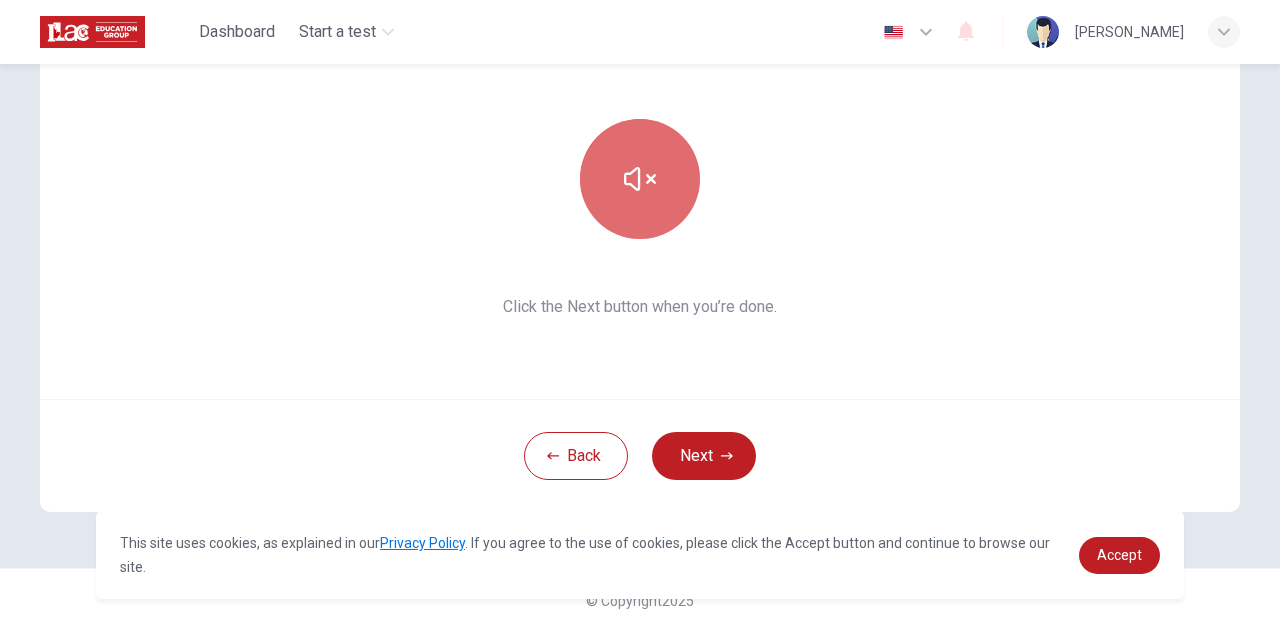 click 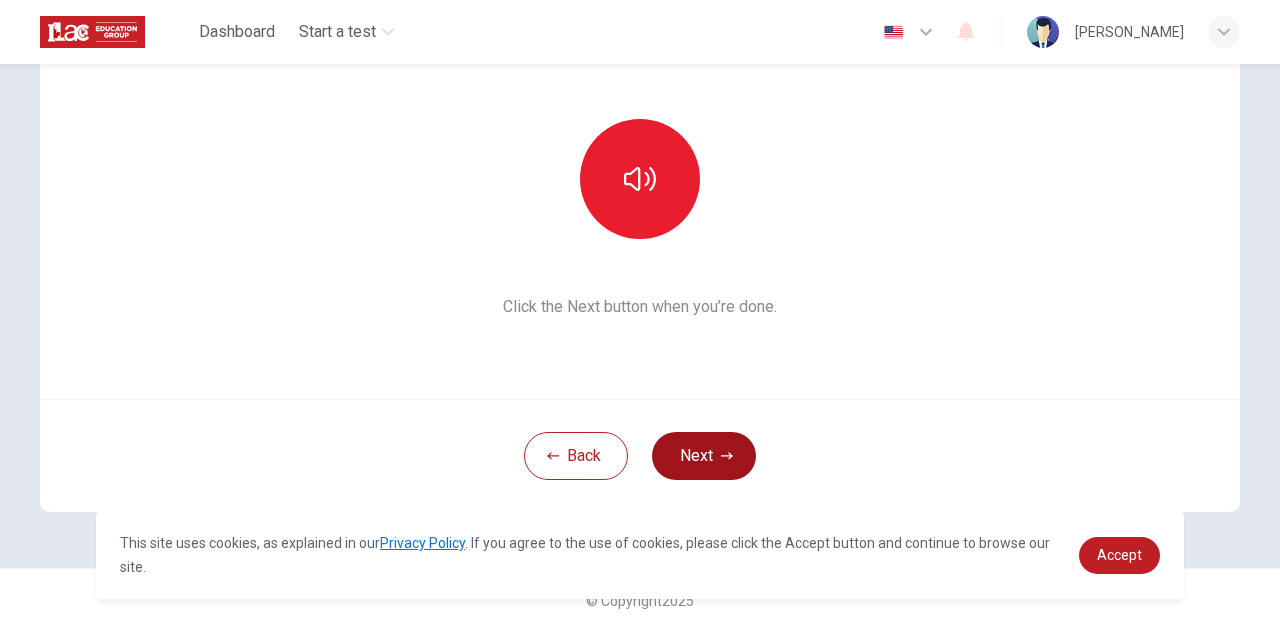 click on "Next" at bounding box center (704, 456) 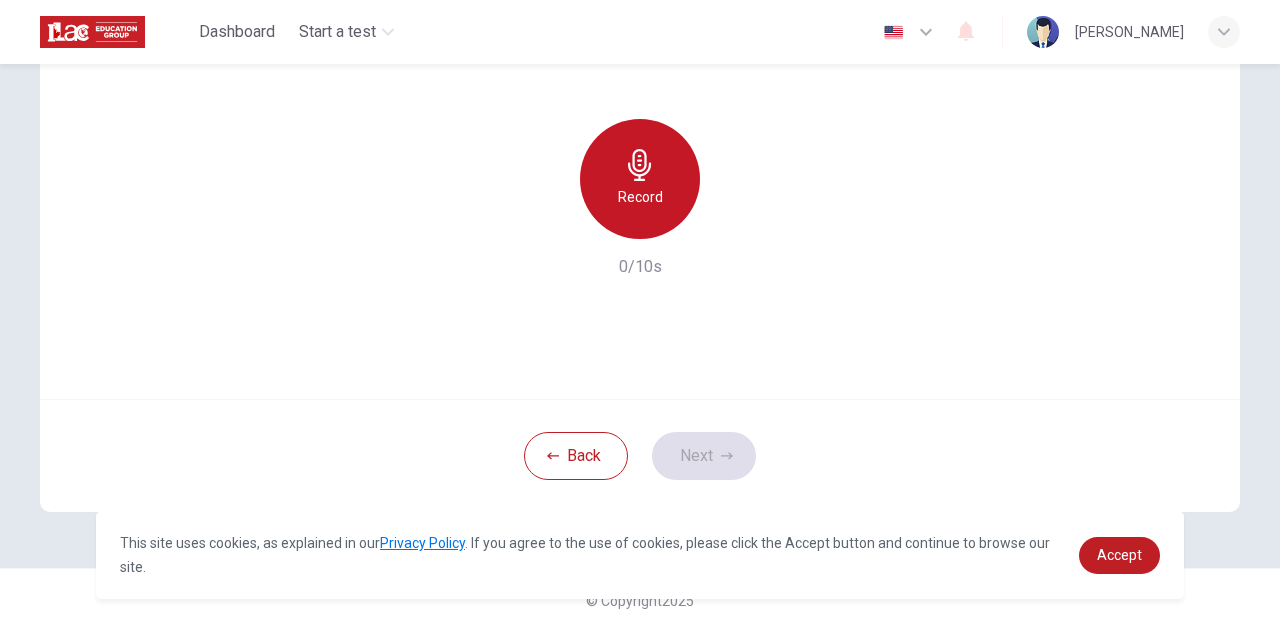 click on "Record" at bounding box center (640, 197) 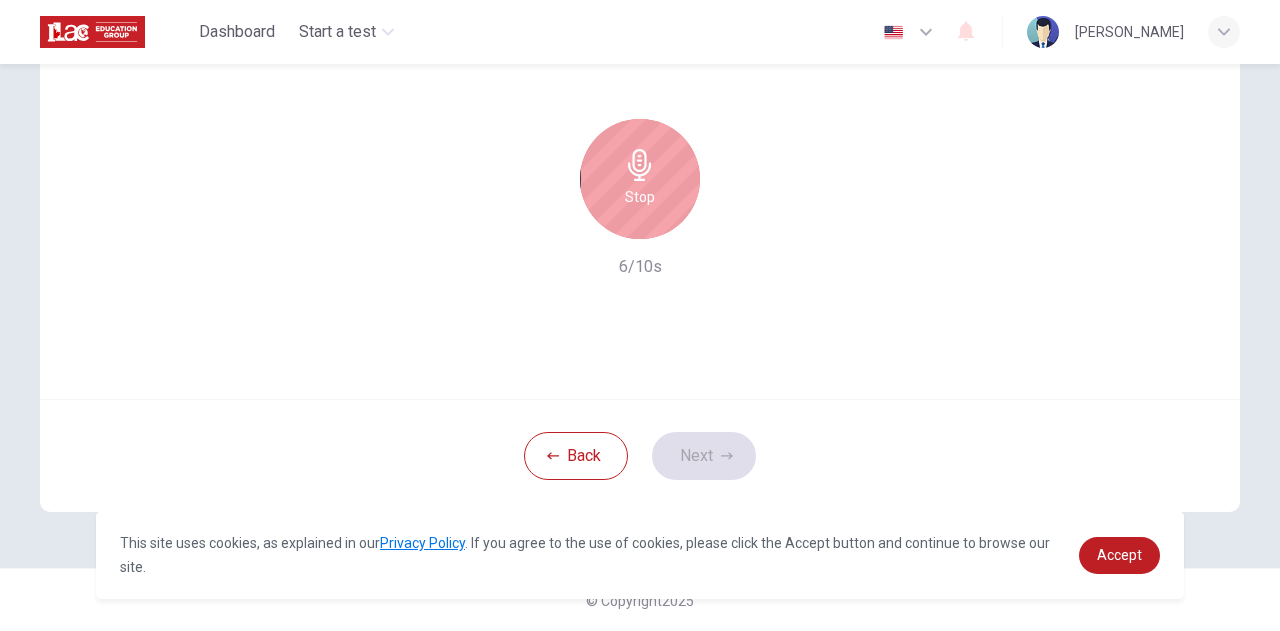 click on "Stop" at bounding box center [640, 179] 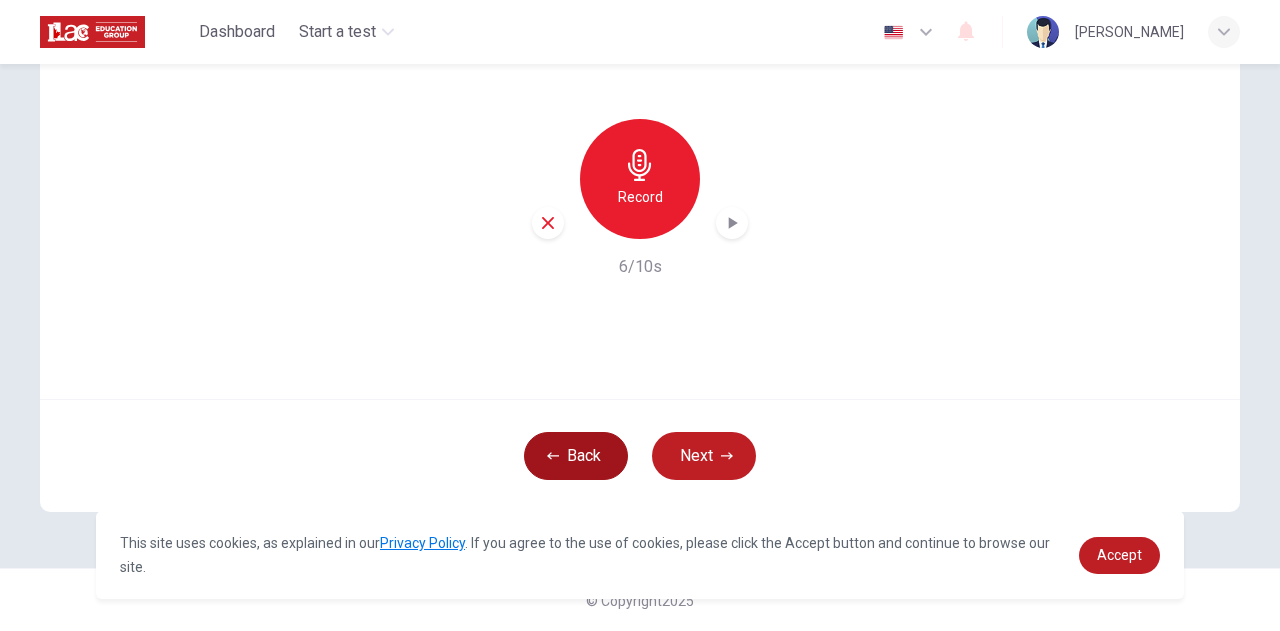 click on "Back" at bounding box center [576, 456] 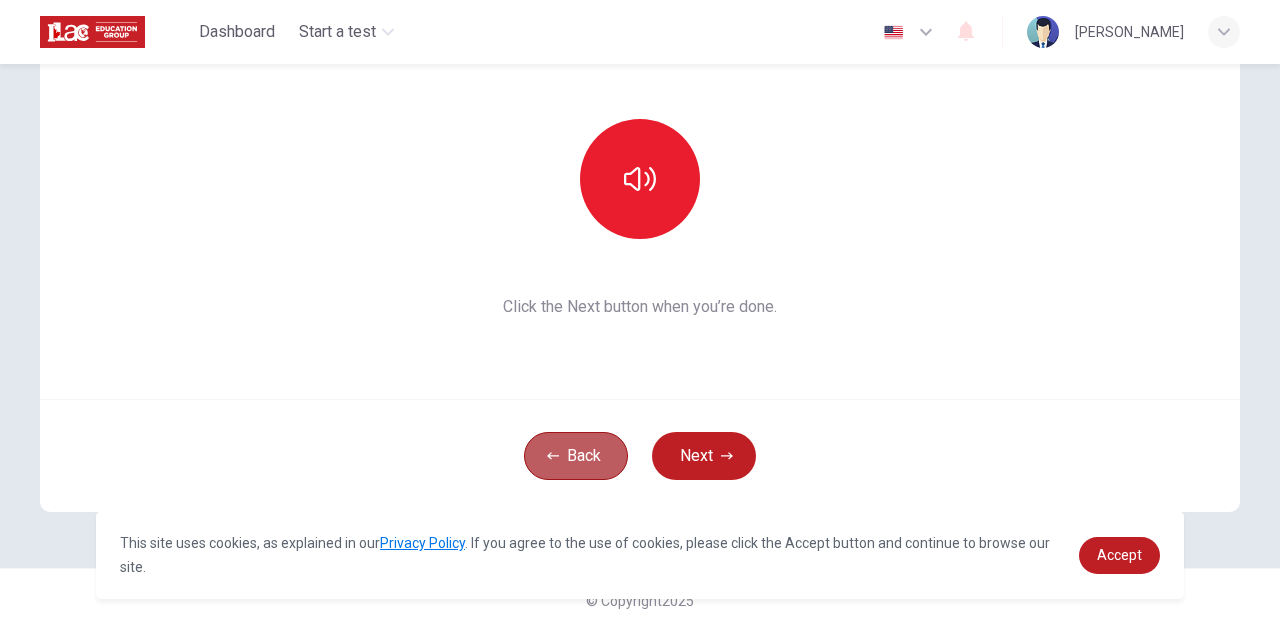 click on "Back" at bounding box center [576, 456] 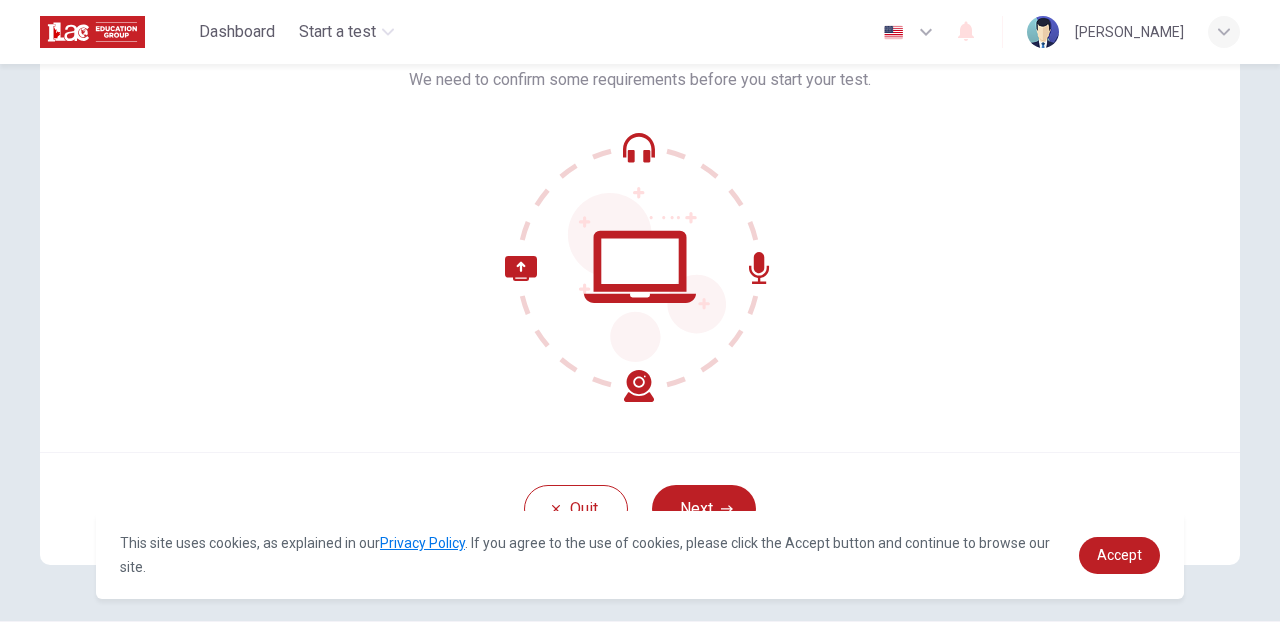 scroll, scrollTop: 201, scrollLeft: 0, axis: vertical 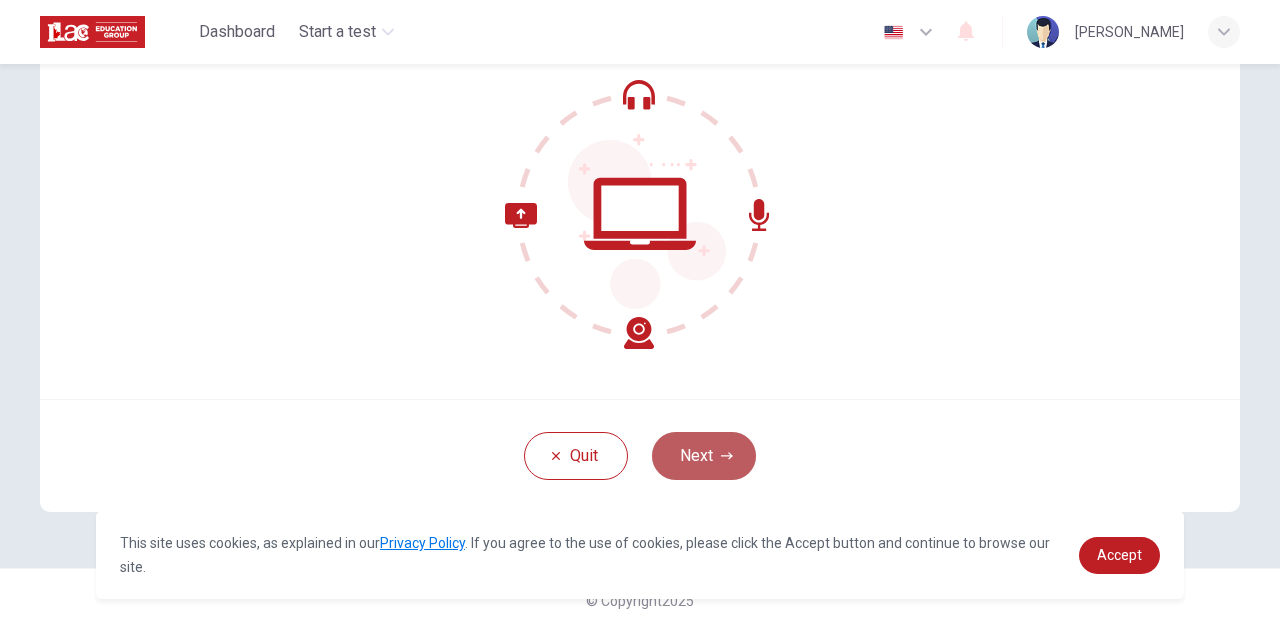 click on "Next" at bounding box center [704, 456] 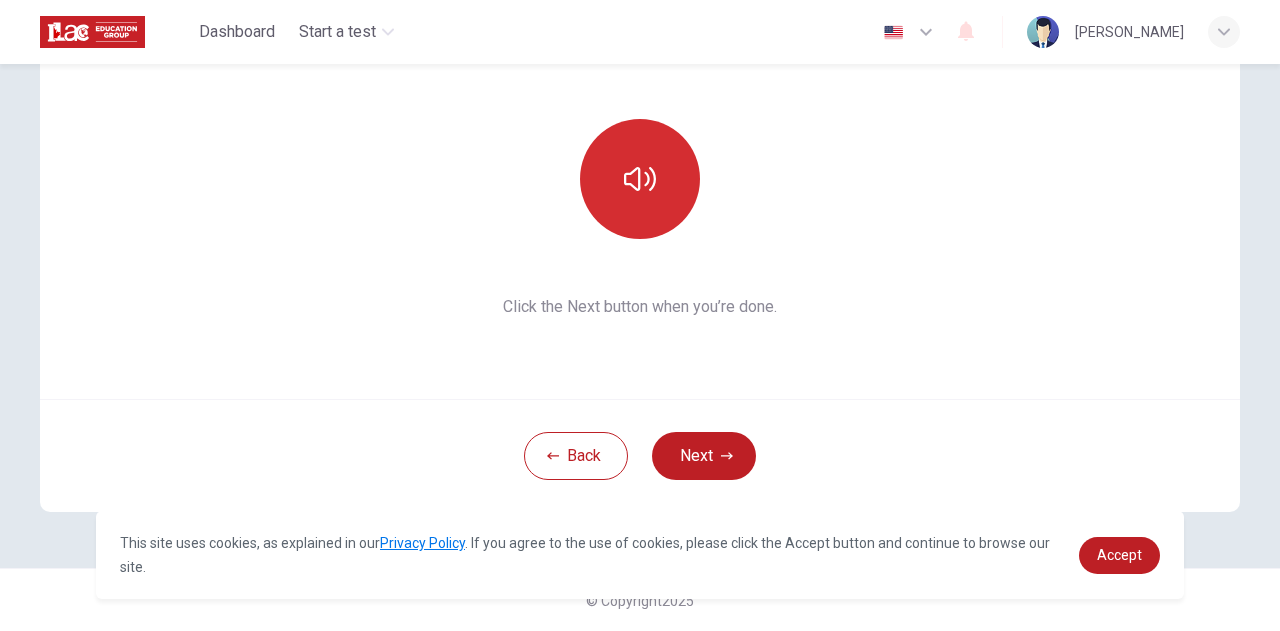 click at bounding box center (640, 179) 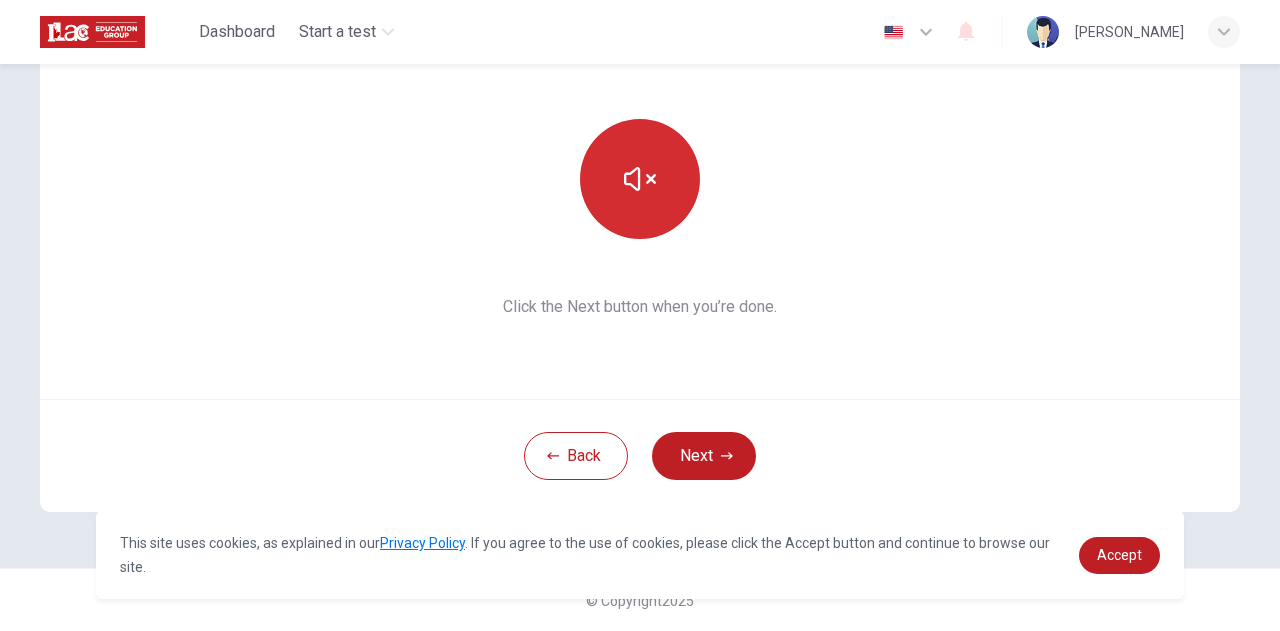 click at bounding box center [640, 179] 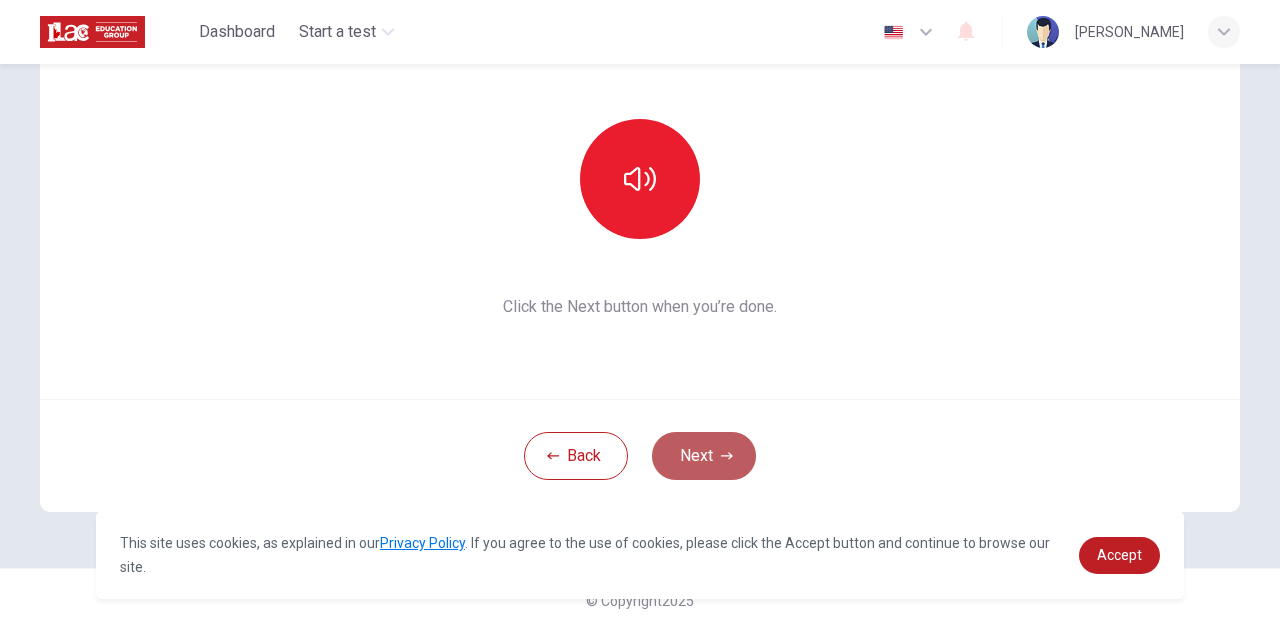 click on "Next" at bounding box center [704, 456] 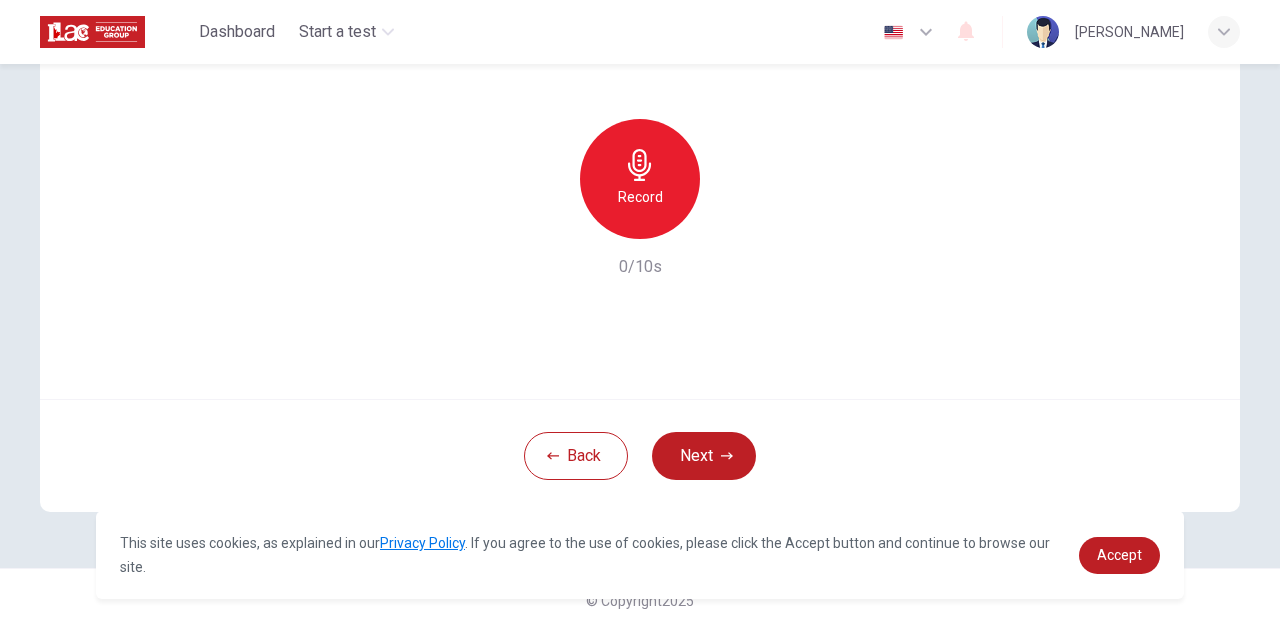 click on "Record" at bounding box center (640, 197) 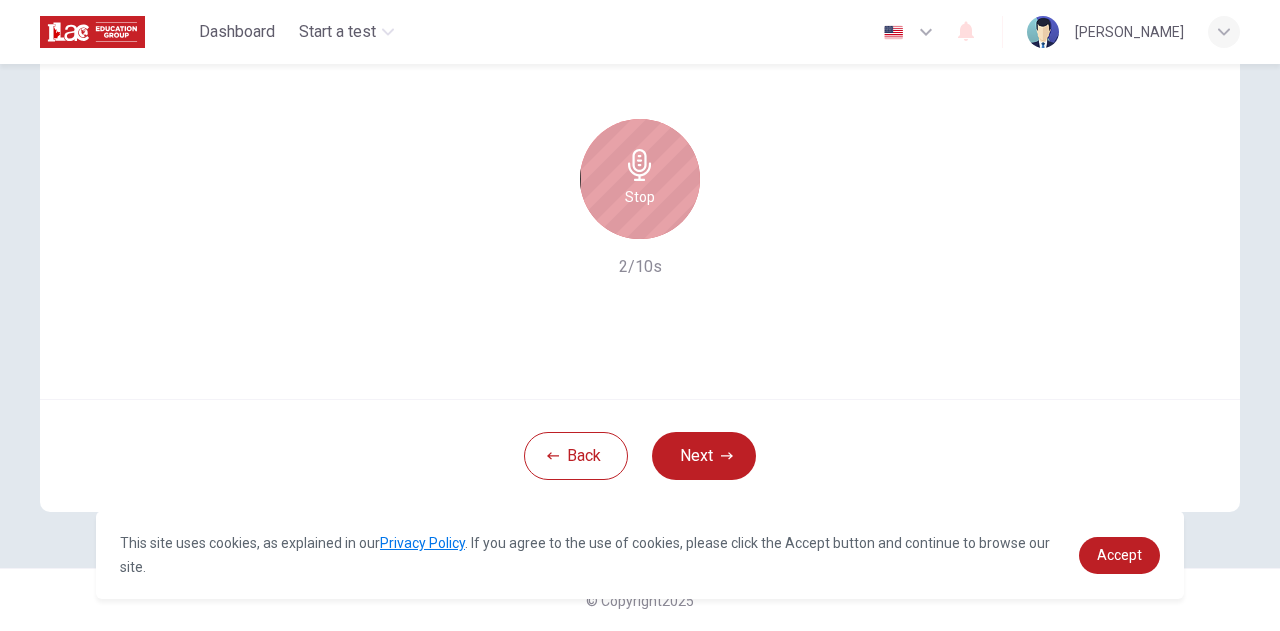 click on "Stop" at bounding box center [640, 179] 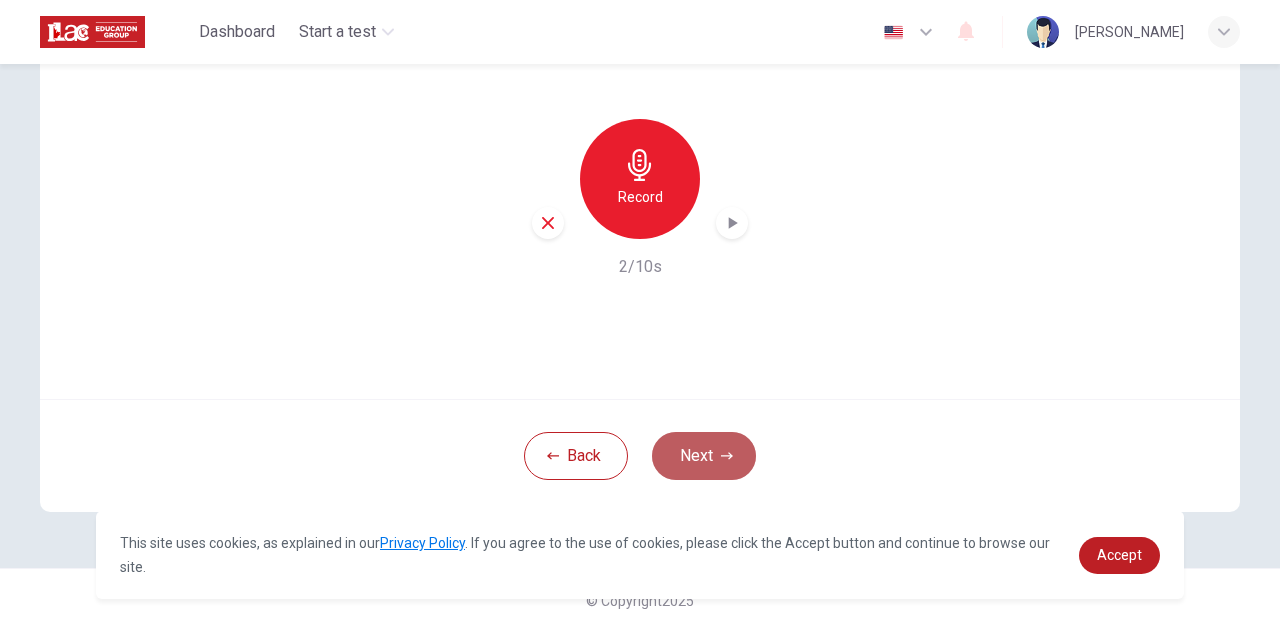 click on "Next" at bounding box center (704, 456) 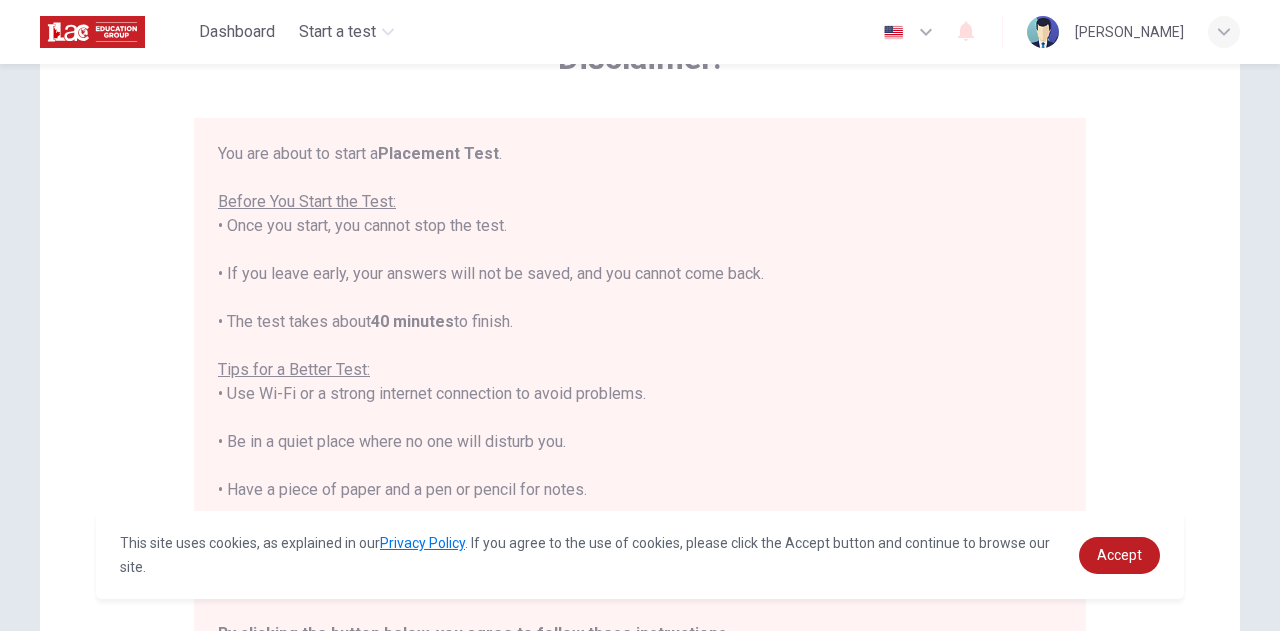 scroll, scrollTop: 166, scrollLeft: 0, axis: vertical 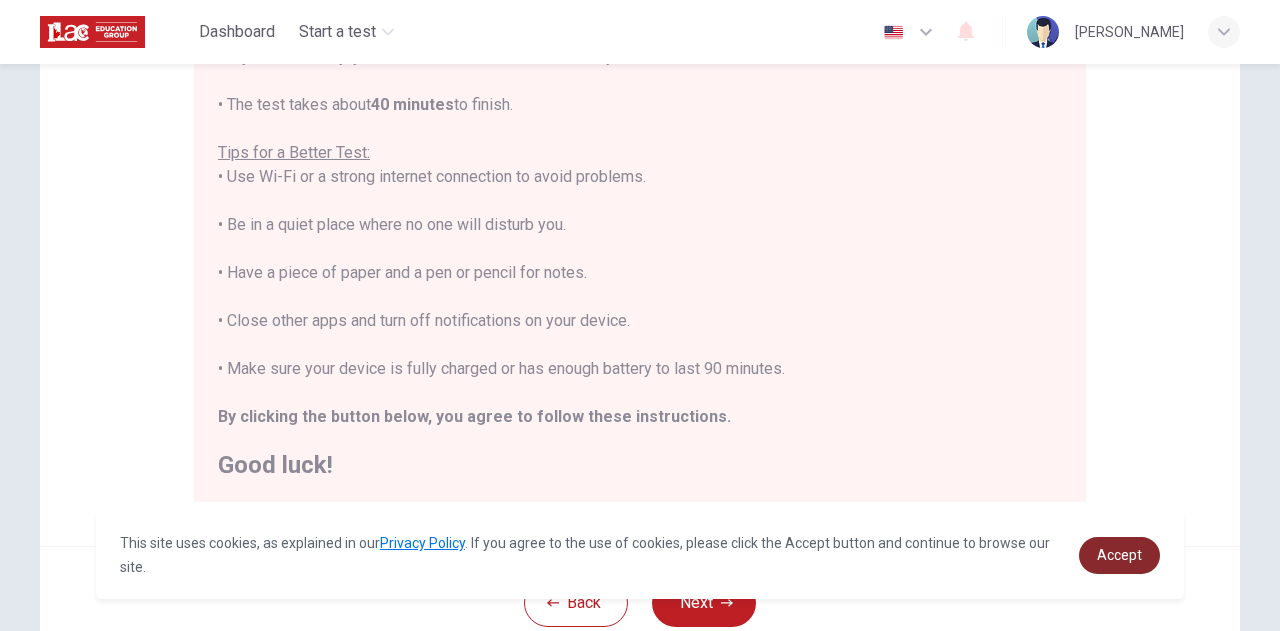 click on "Accept" at bounding box center [1119, 555] 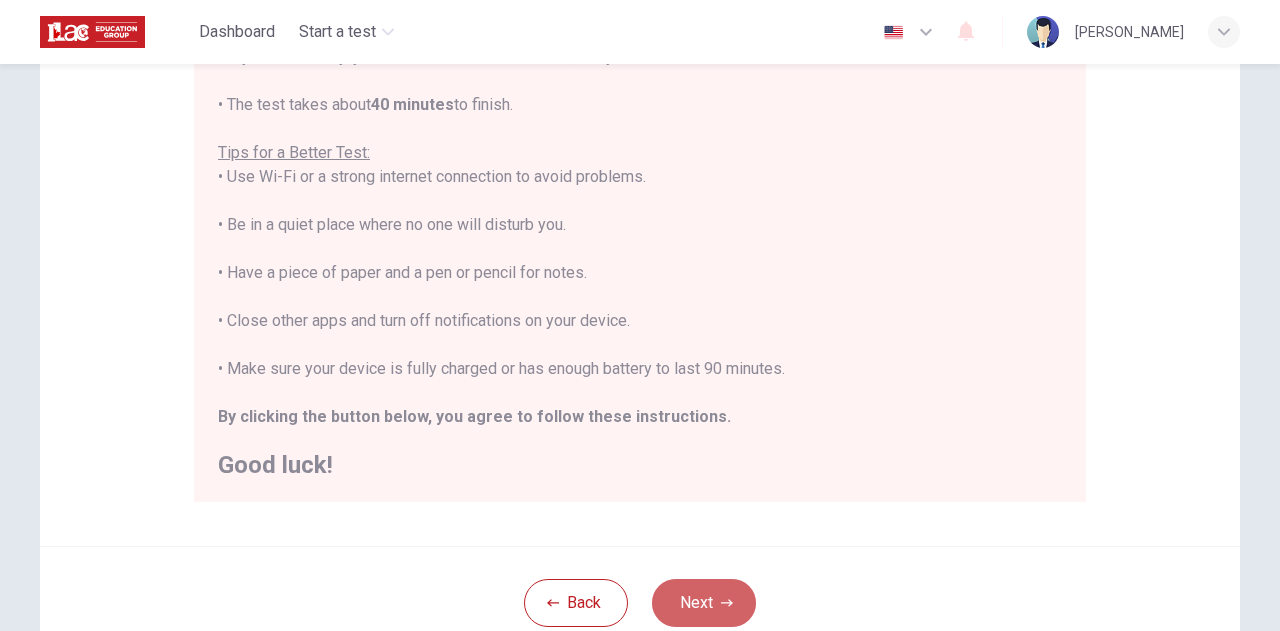click on "Next" at bounding box center [704, 603] 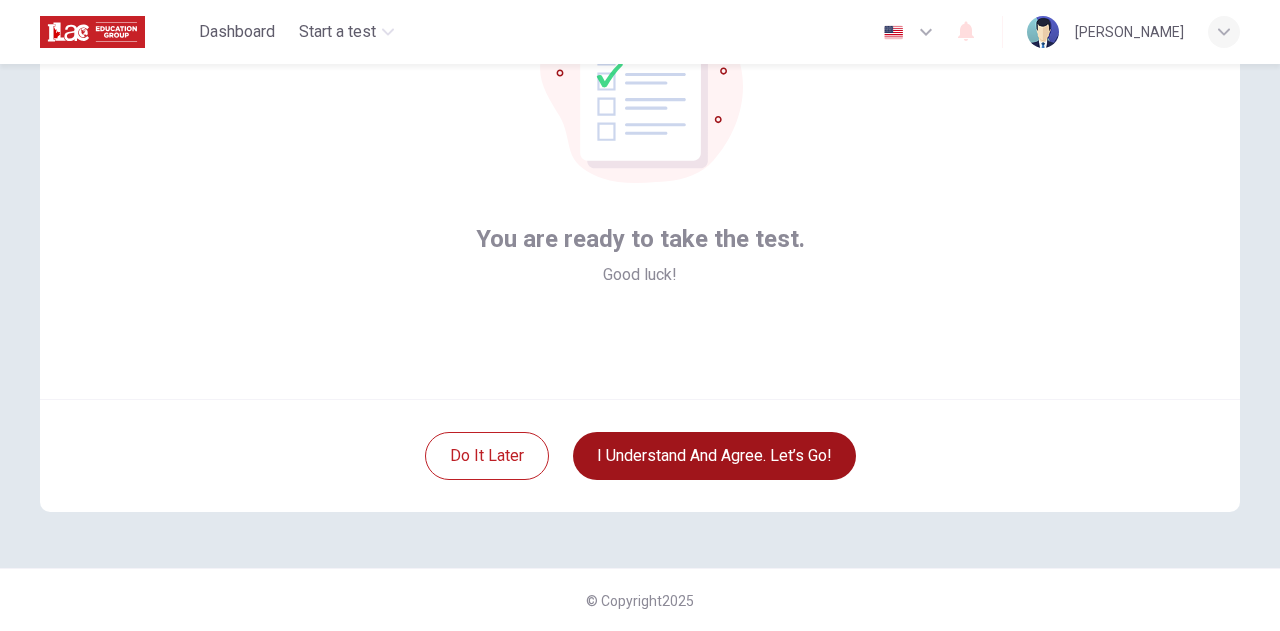 click on "I understand and agree. Let’s go!" at bounding box center [714, 456] 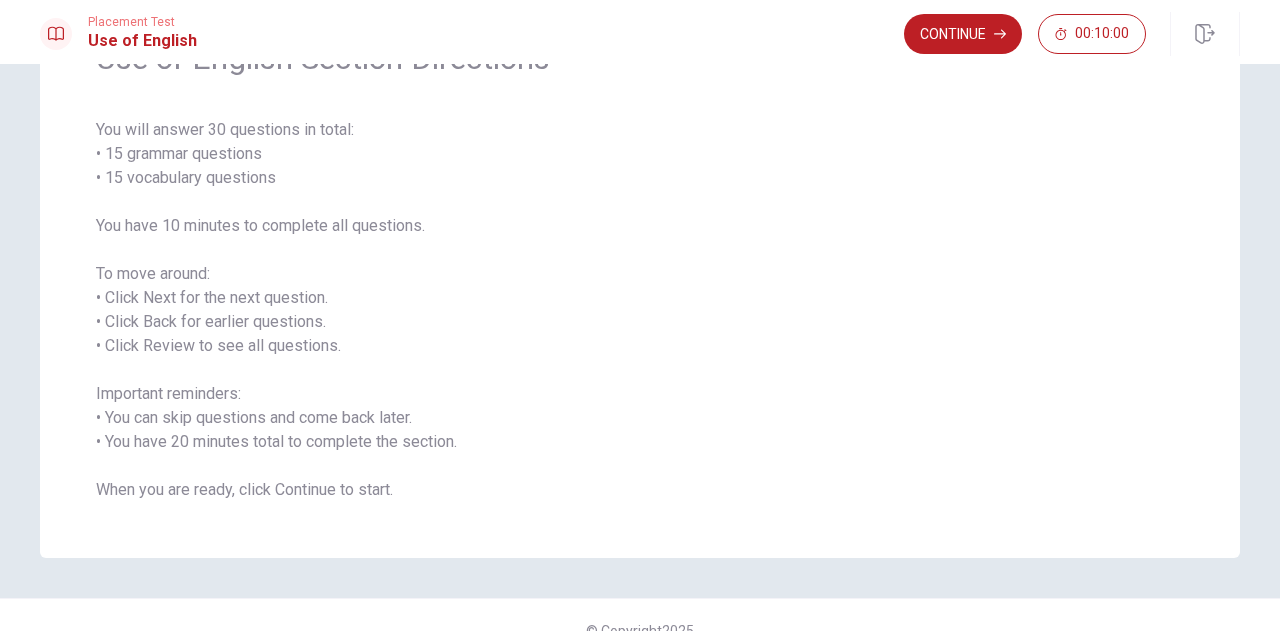 scroll, scrollTop: 152, scrollLeft: 0, axis: vertical 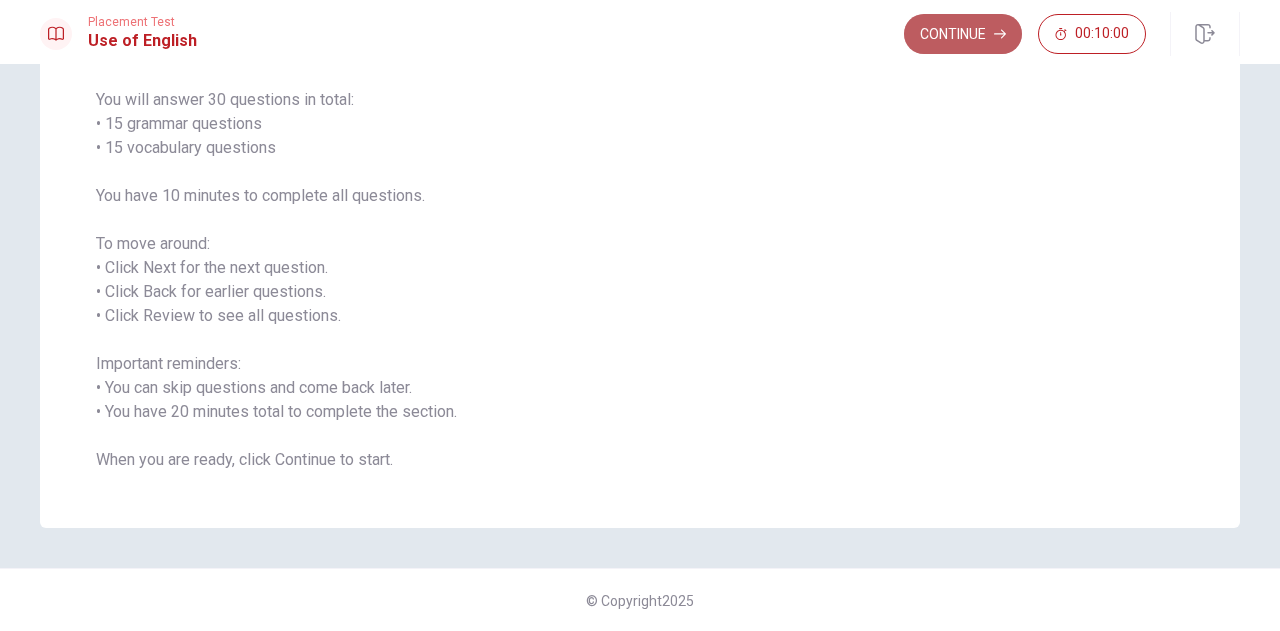 click on "Continue" at bounding box center [963, 34] 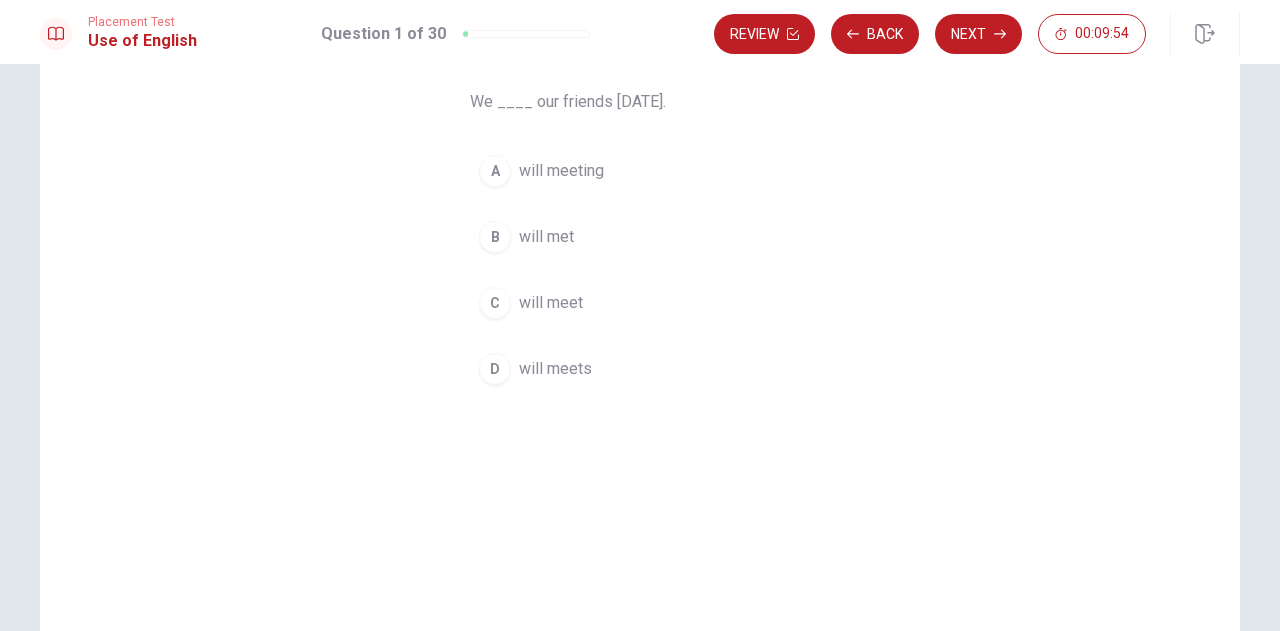 click on "B" at bounding box center (495, 237) 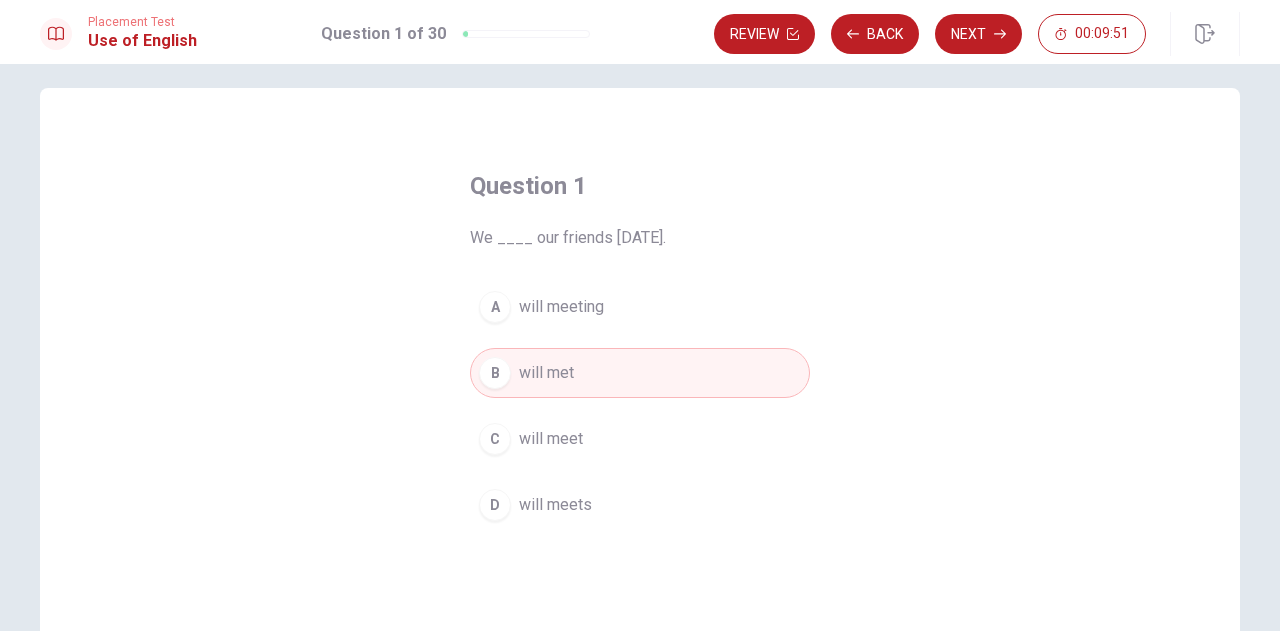 scroll, scrollTop: 0, scrollLeft: 0, axis: both 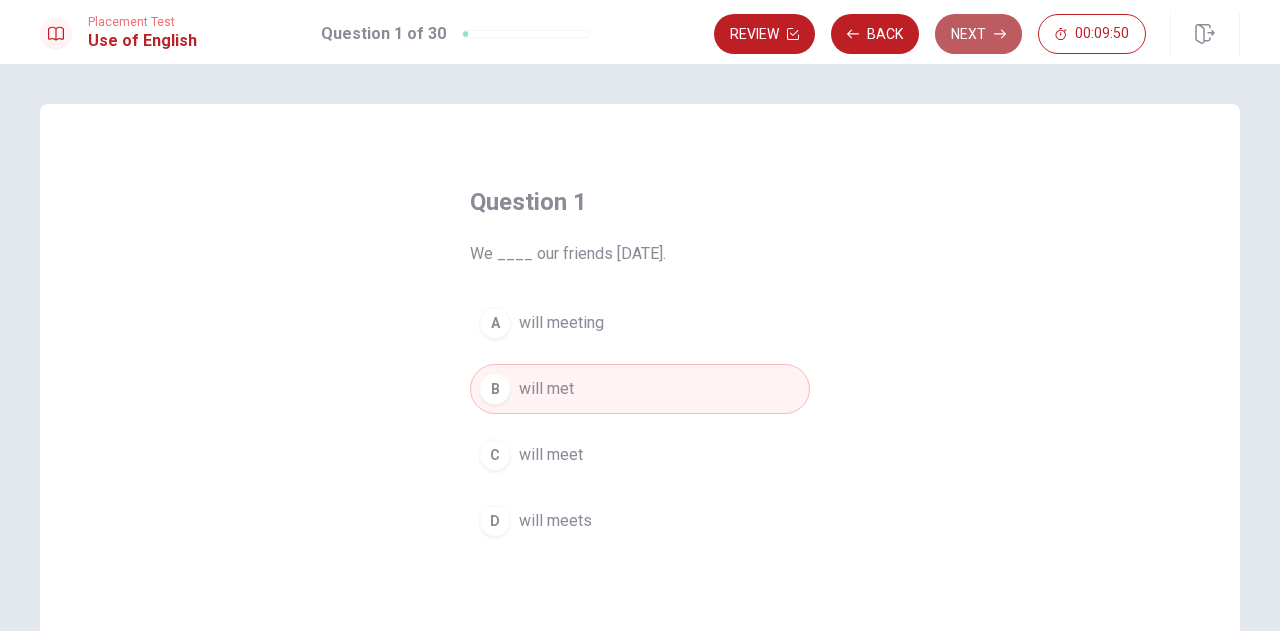 click on "Next" at bounding box center (978, 34) 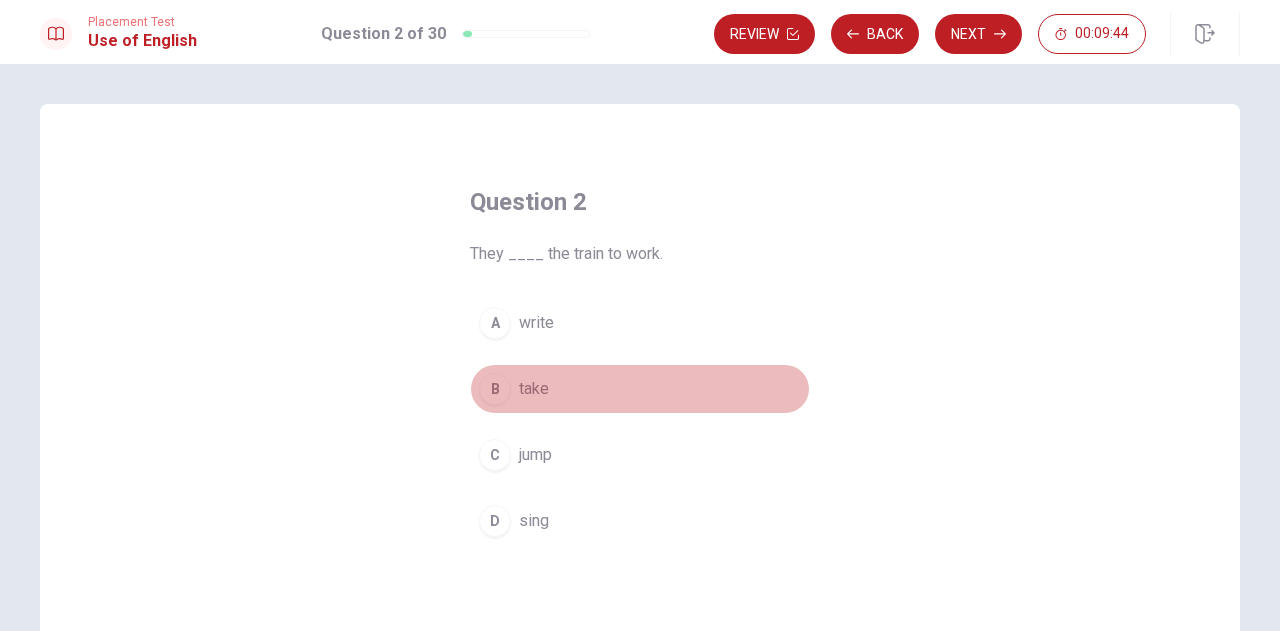 click on "B take" at bounding box center [640, 389] 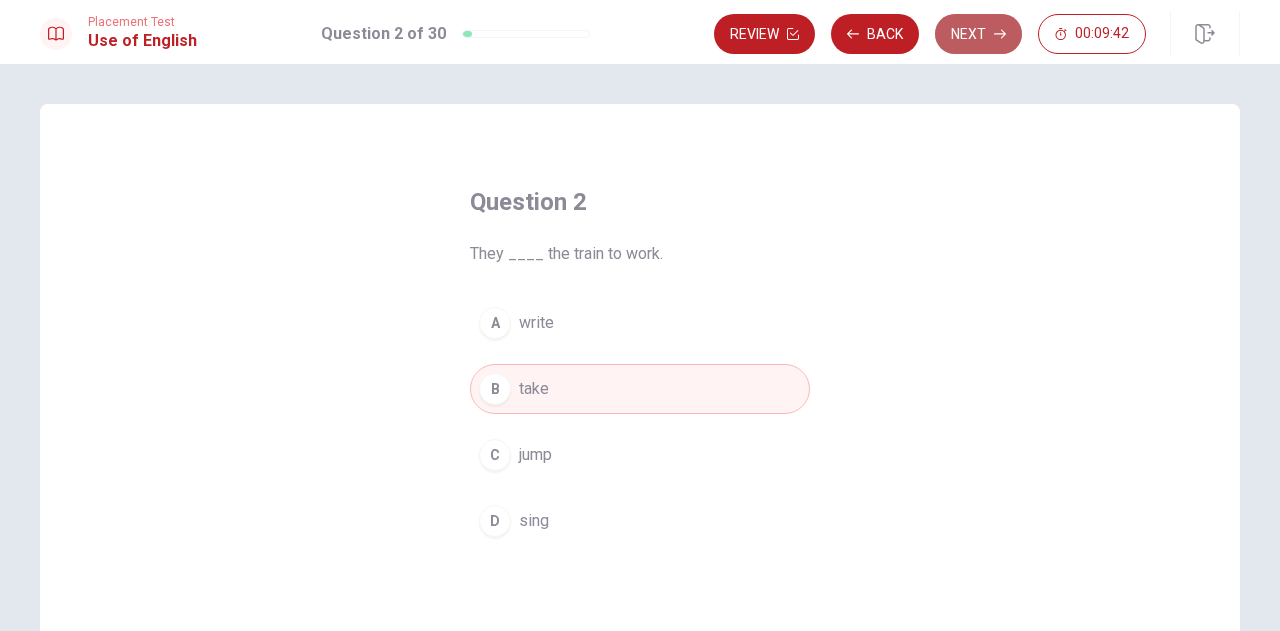 click on "Next" at bounding box center (978, 34) 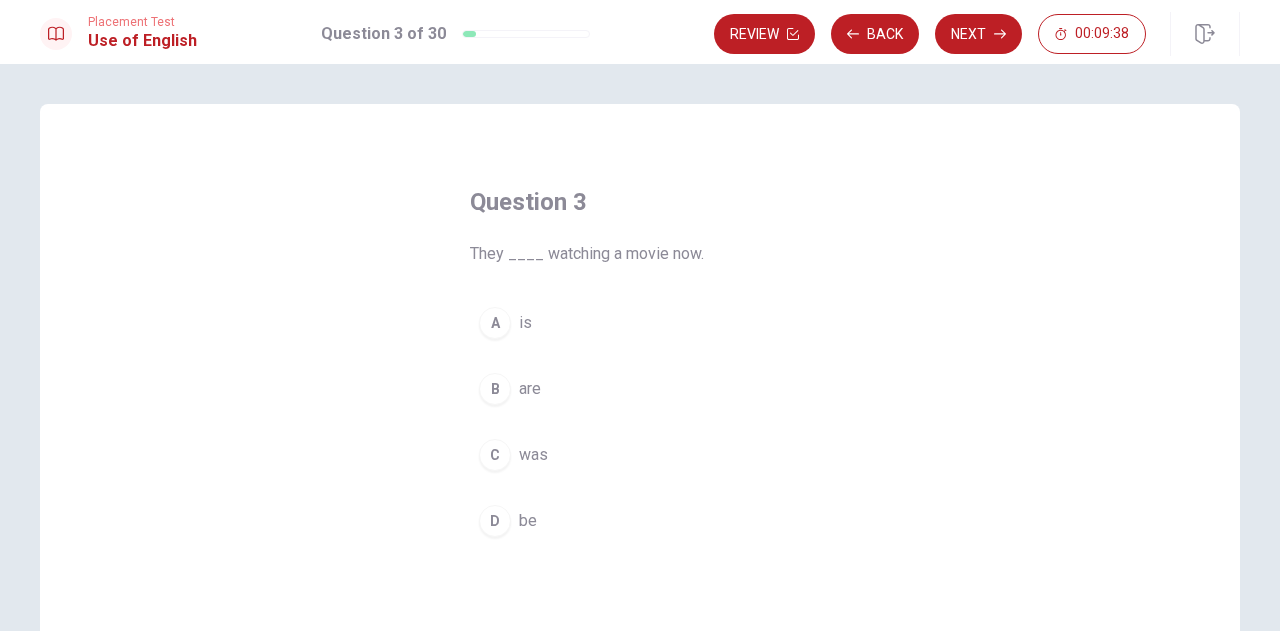 click on "B are" at bounding box center [640, 389] 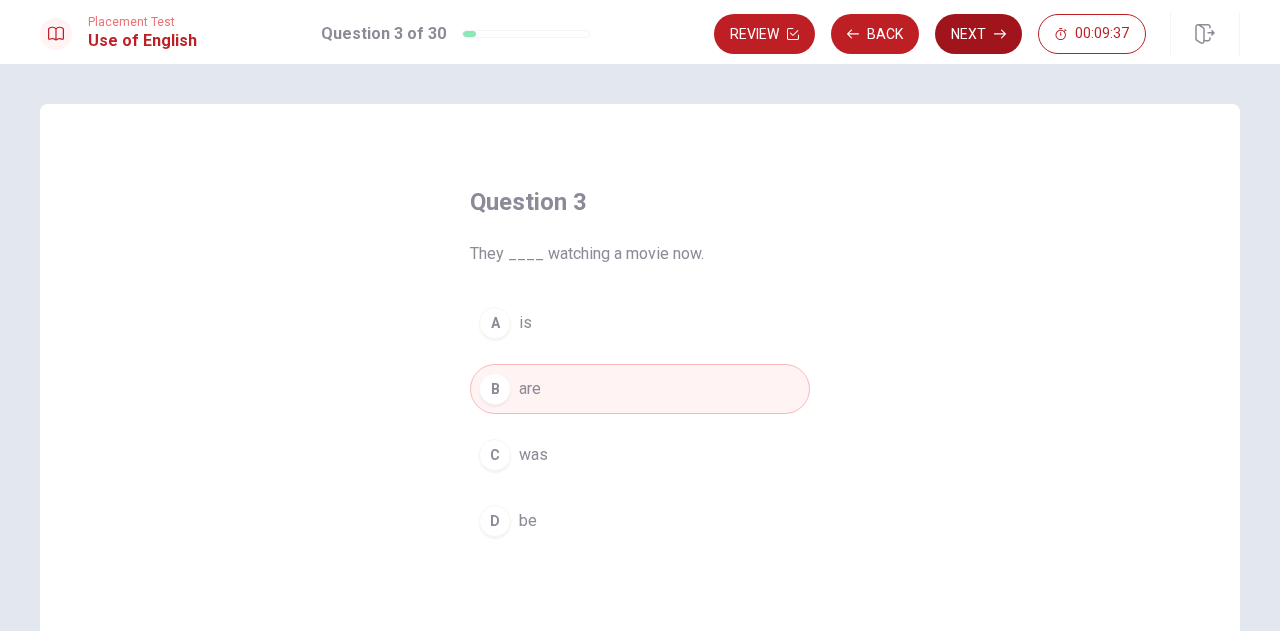 click on "Next" at bounding box center [978, 34] 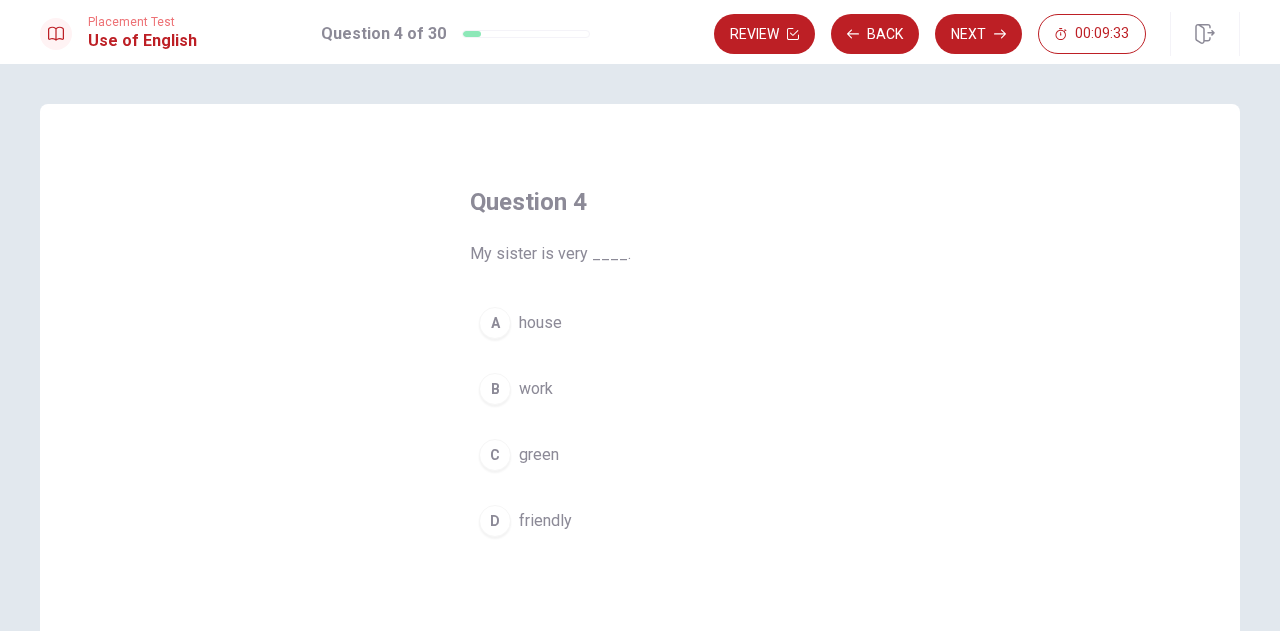 click on "friendly" at bounding box center [545, 521] 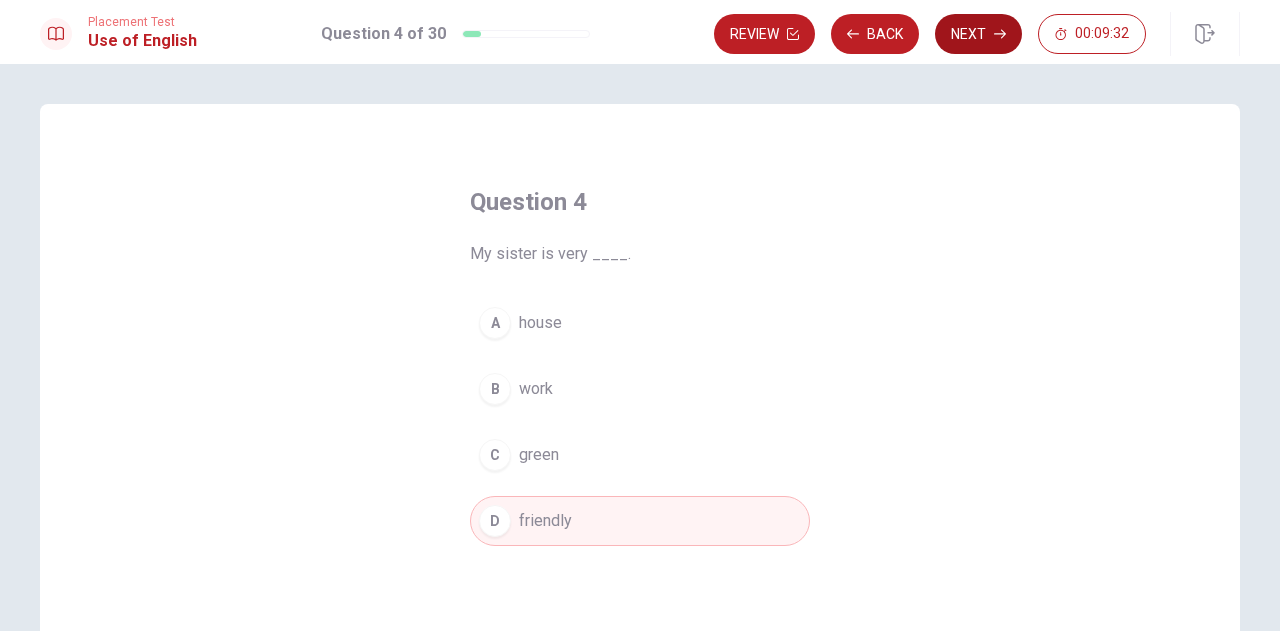 click on "Next" at bounding box center [978, 34] 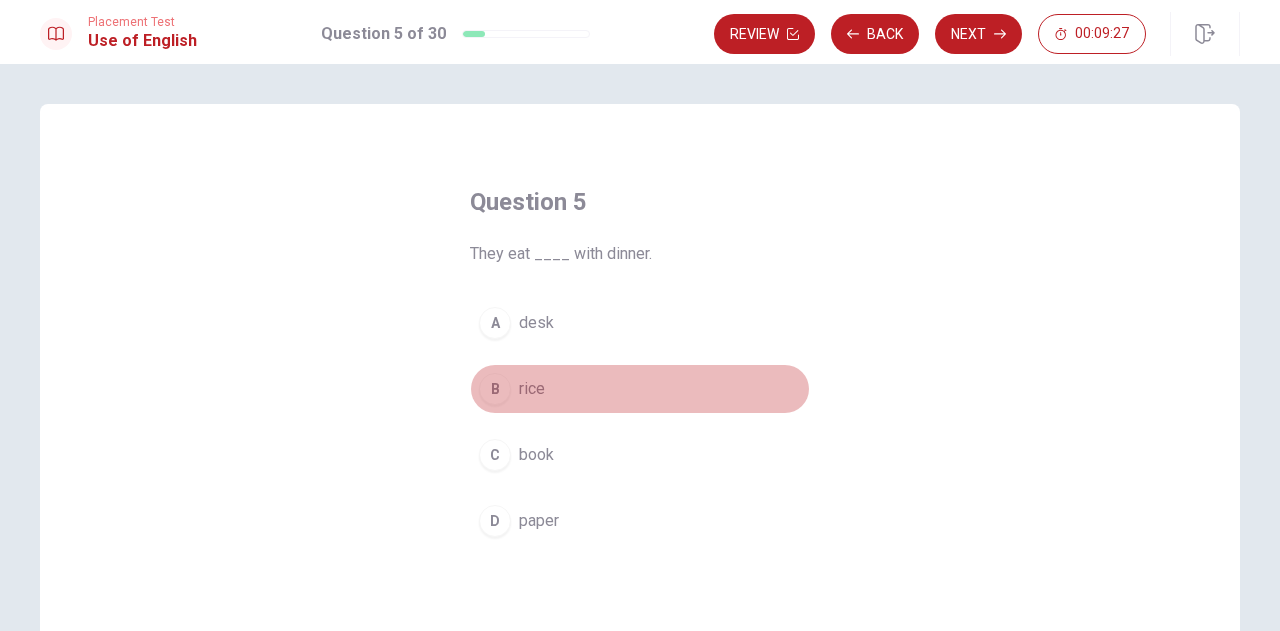 click on "B rice" at bounding box center [640, 389] 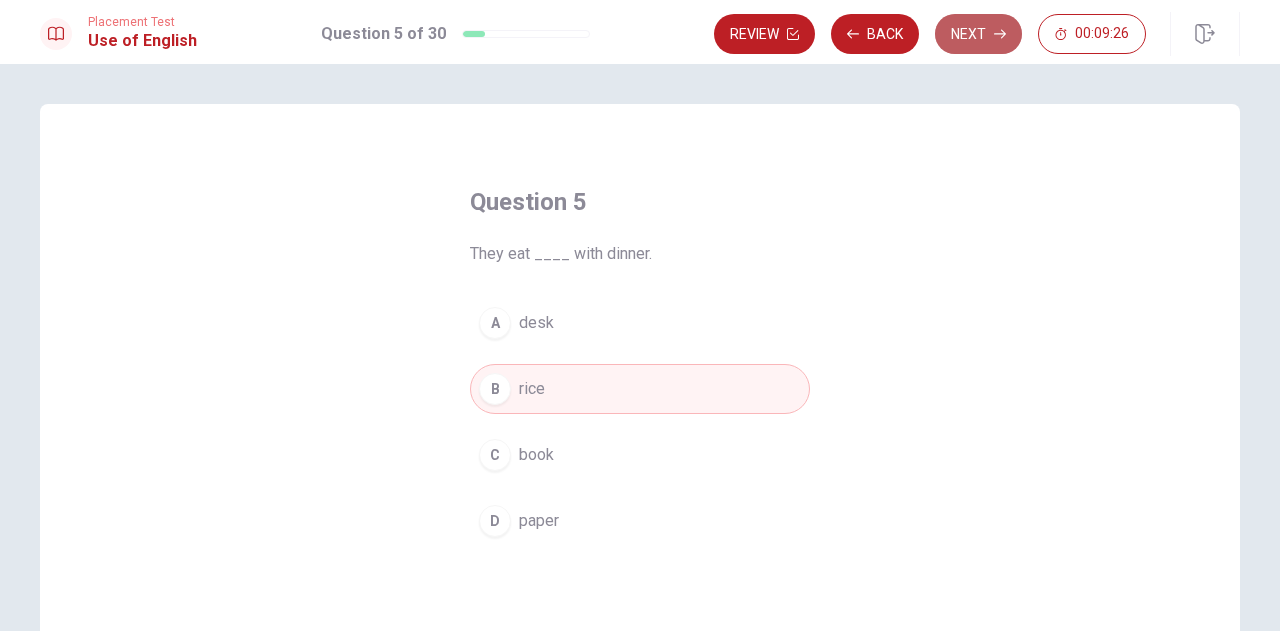 click 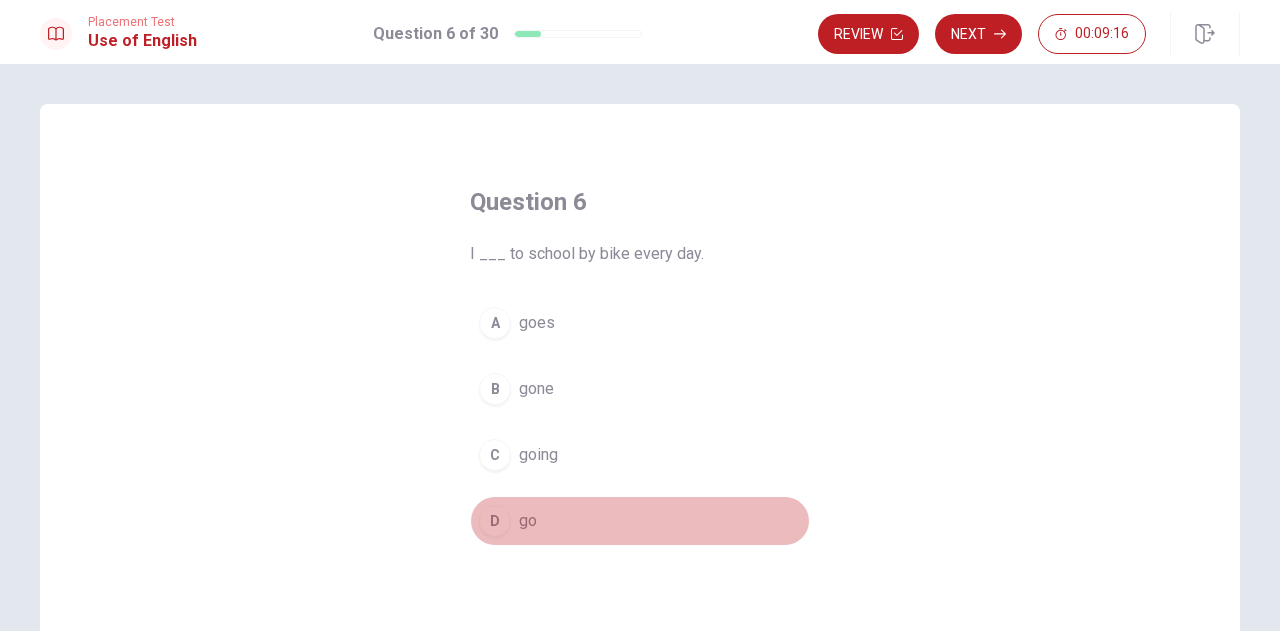 click on "D" at bounding box center (495, 521) 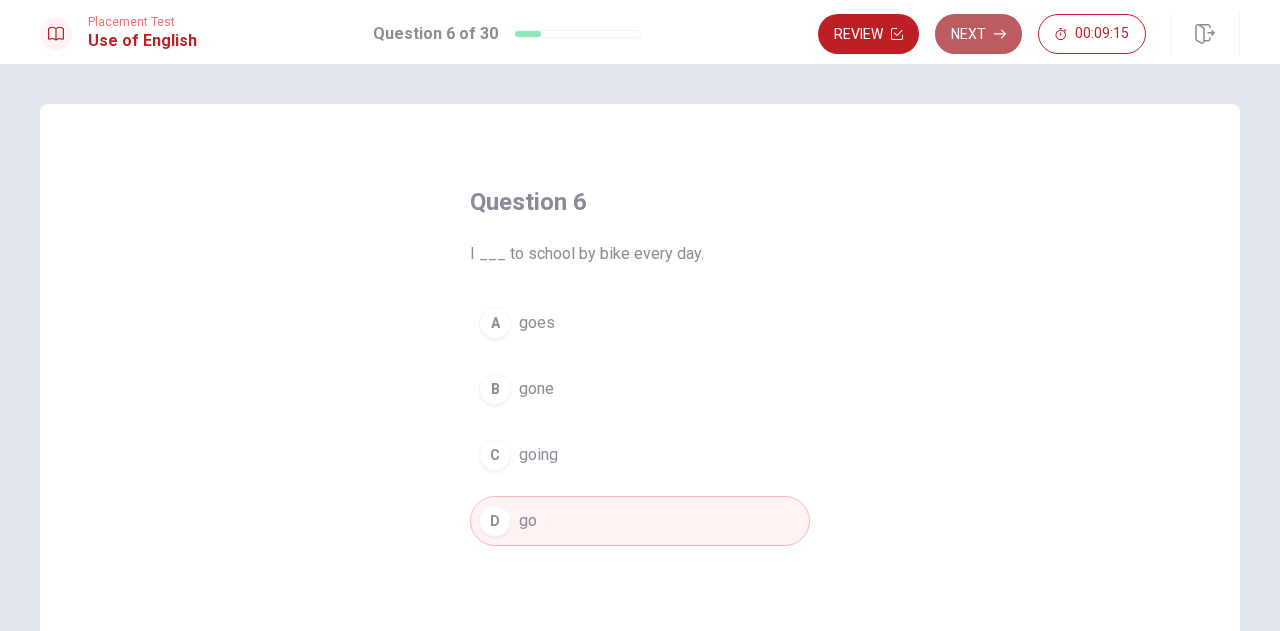 click on "Next" at bounding box center [978, 34] 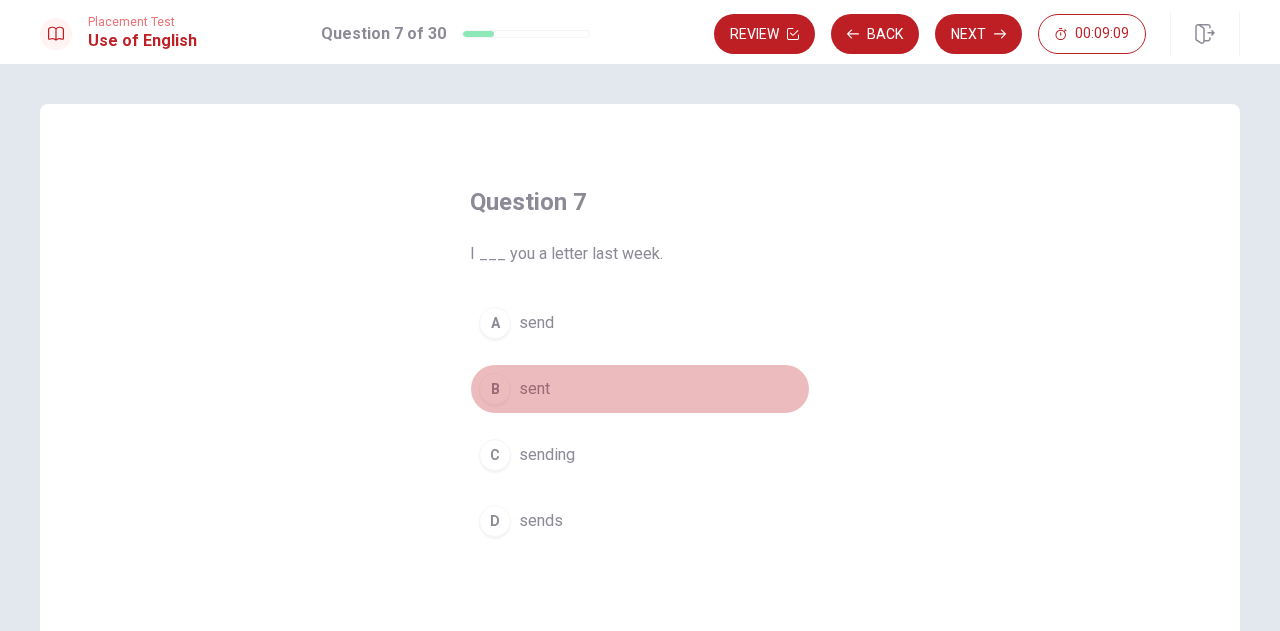 click on "B sent" at bounding box center [640, 389] 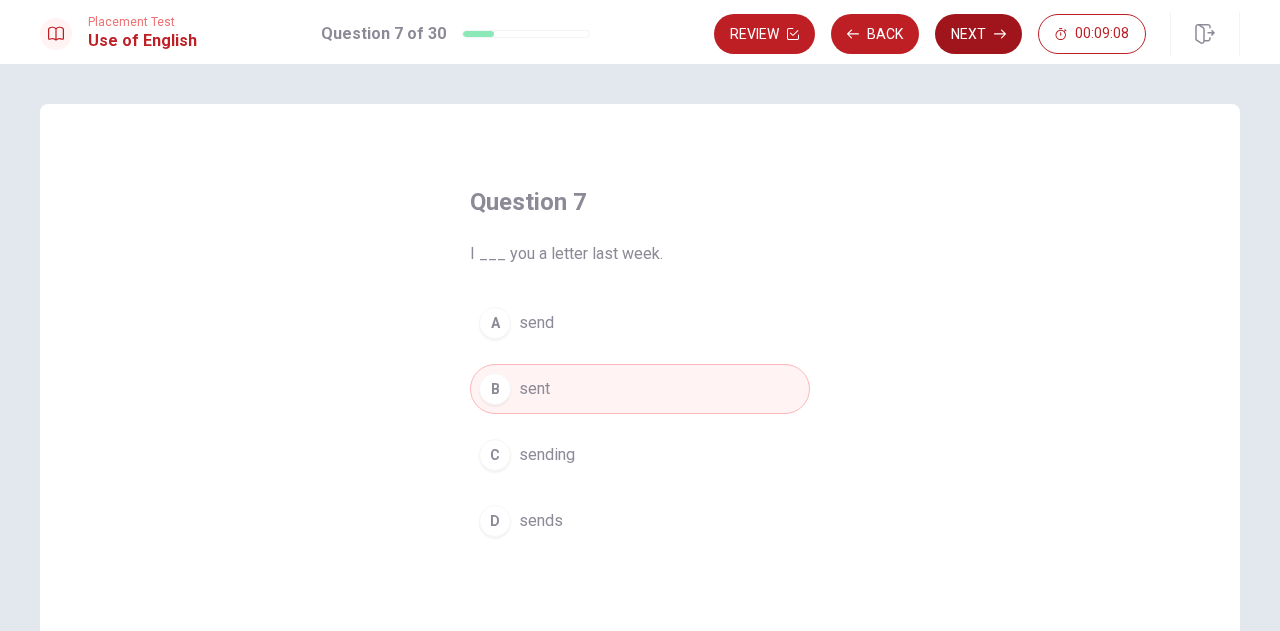 click on "Next" at bounding box center (978, 34) 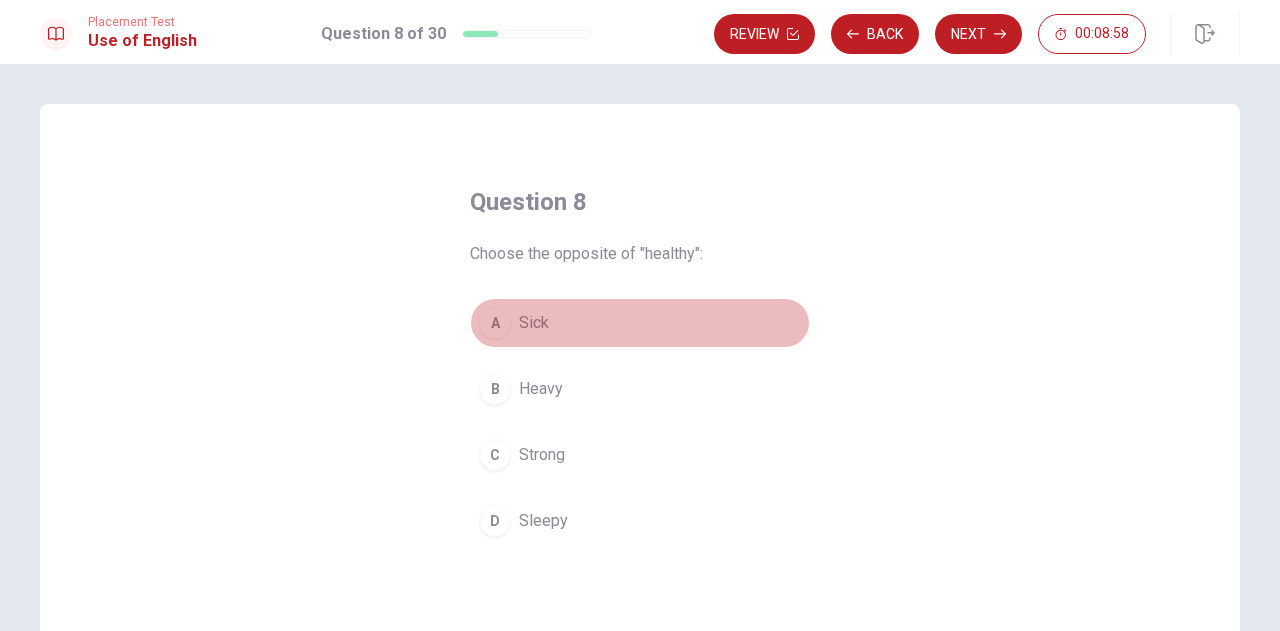 click on "A" at bounding box center [495, 323] 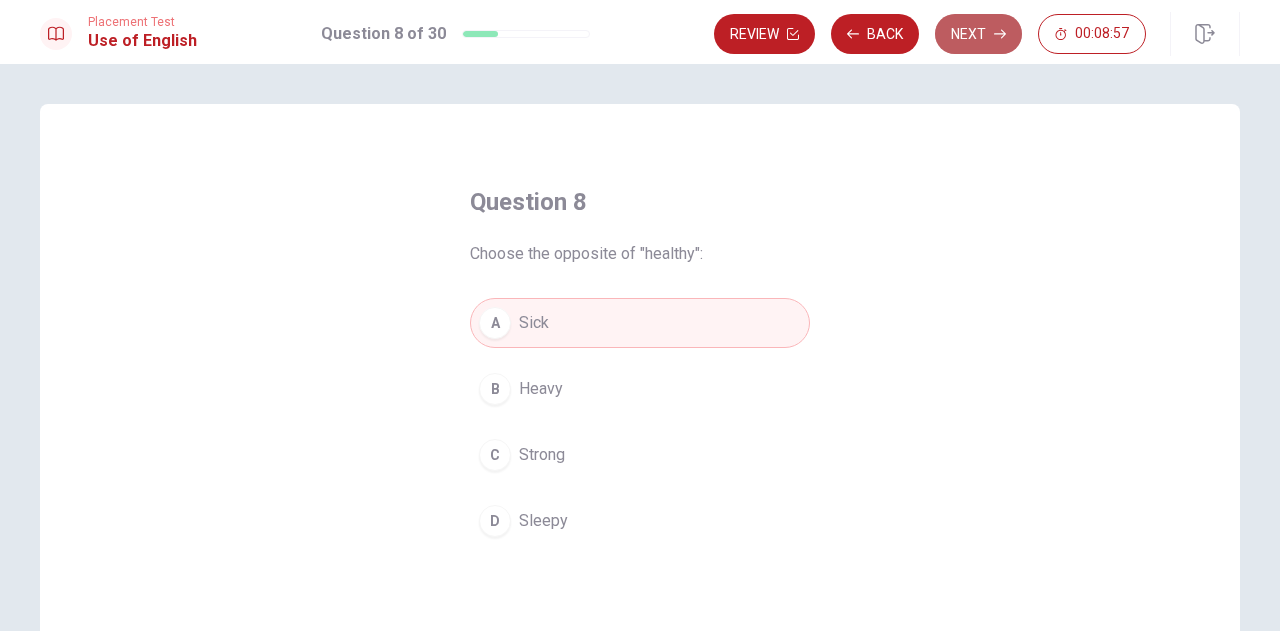 drag, startPoint x: 997, startPoint y: 29, endPoint x: 982, endPoint y: 41, distance: 19.209373 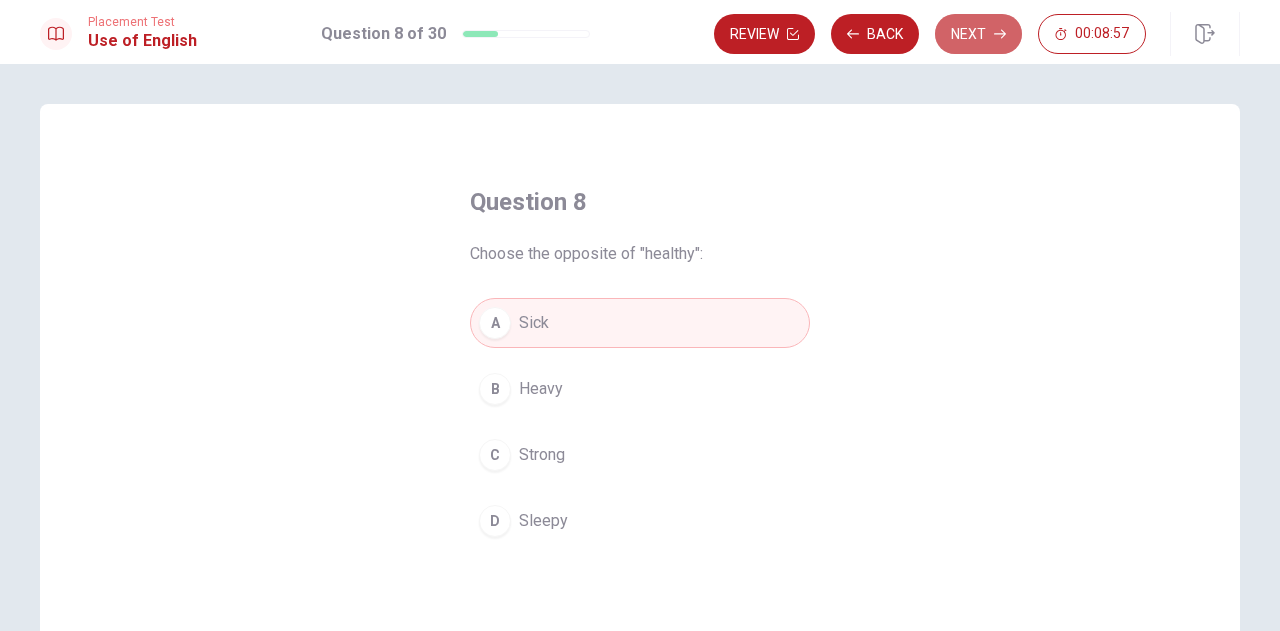 click on "Next" at bounding box center [978, 34] 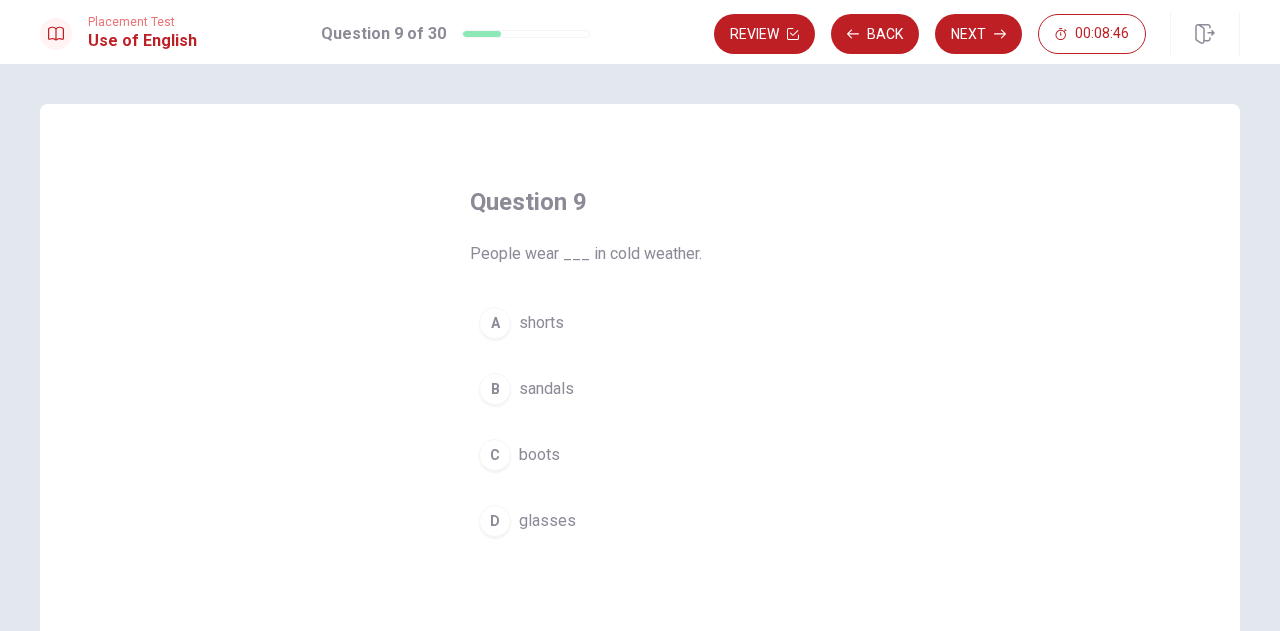 click on "C boots" at bounding box center (640, 455) 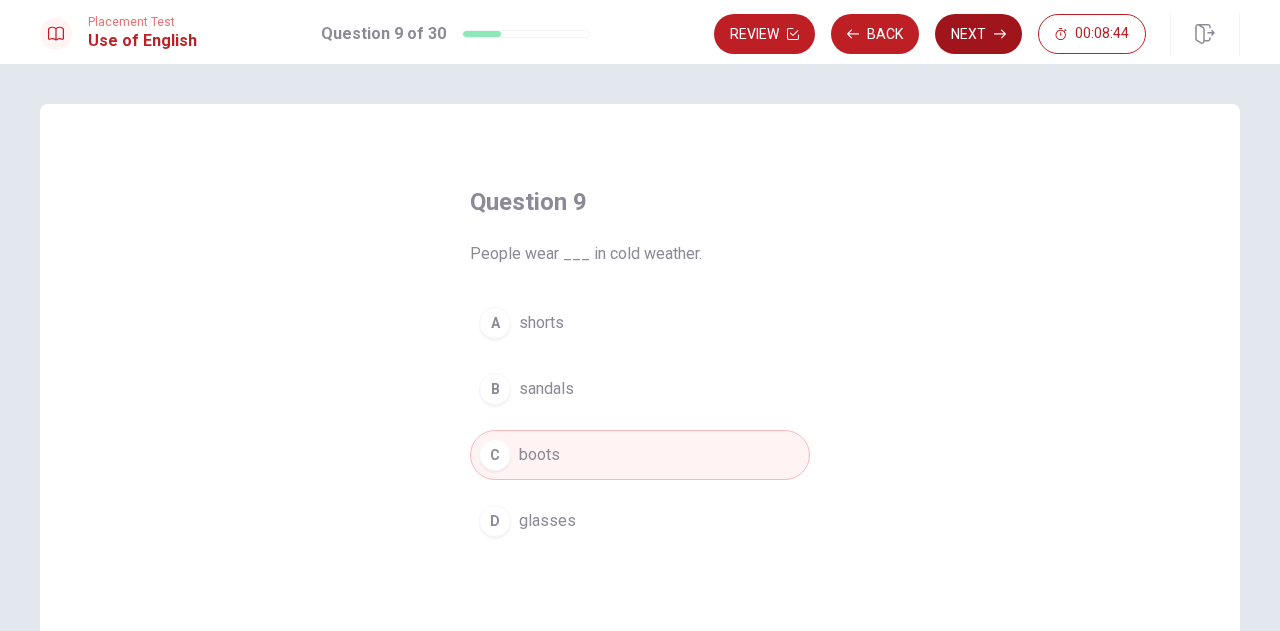 click on "Next" at bounding box center (978, 34) 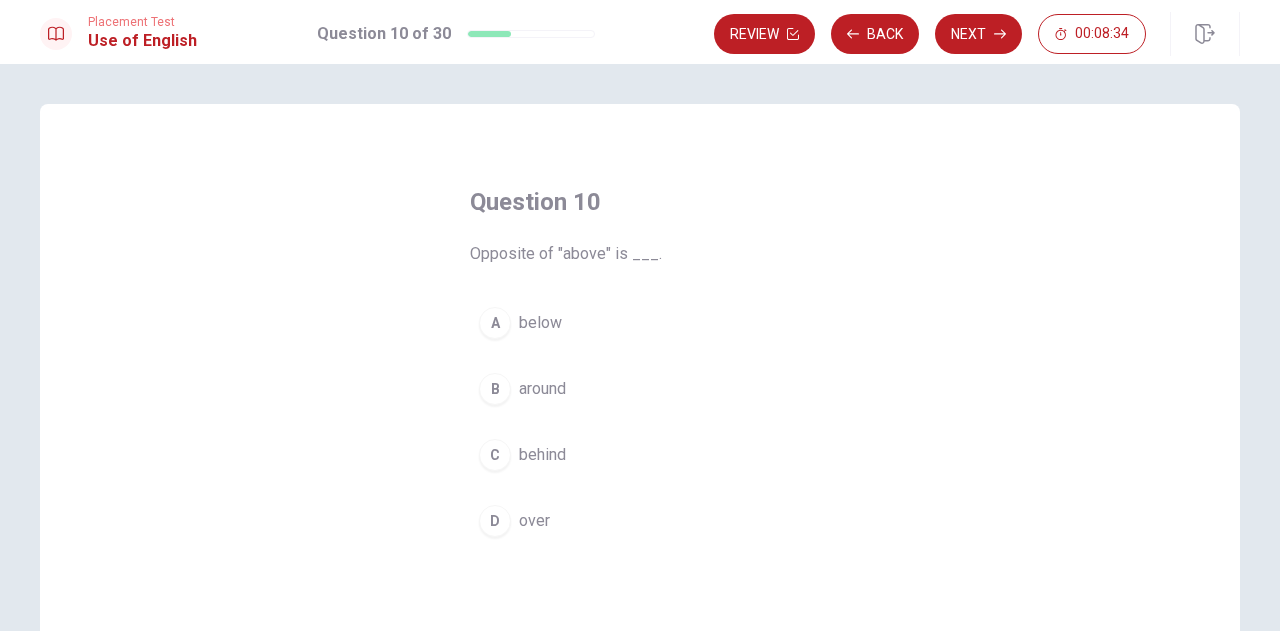 click on "below" at bounding box center (540, 323) 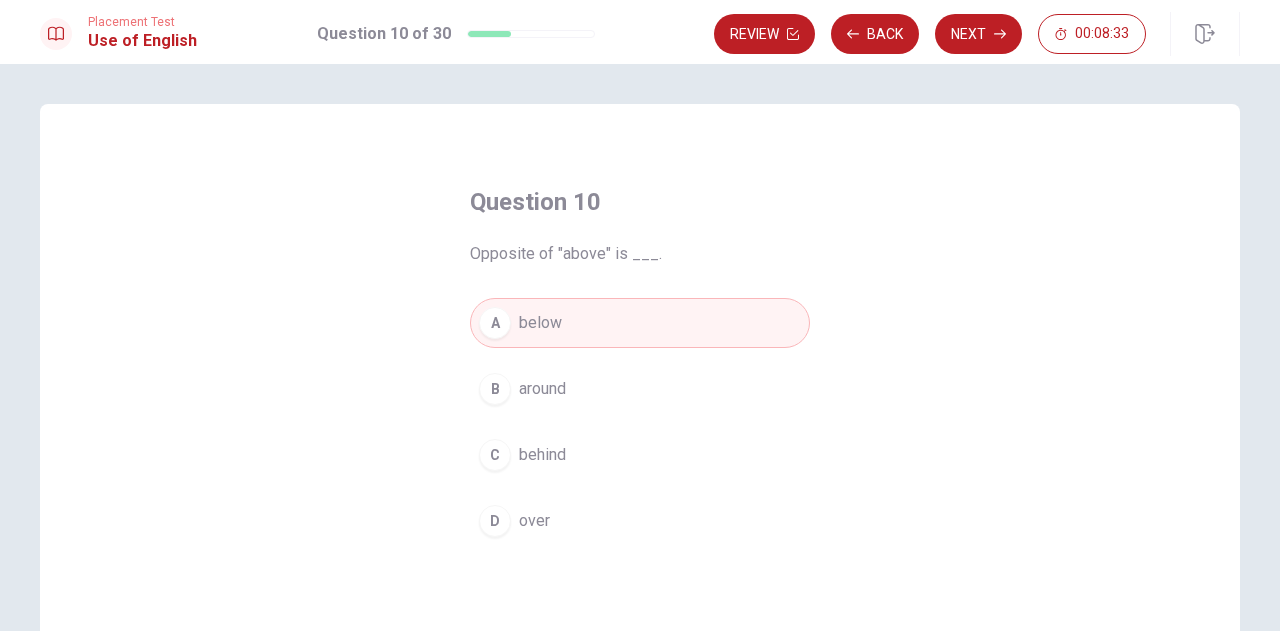 click on "Next" at bounding box center (978, 34) 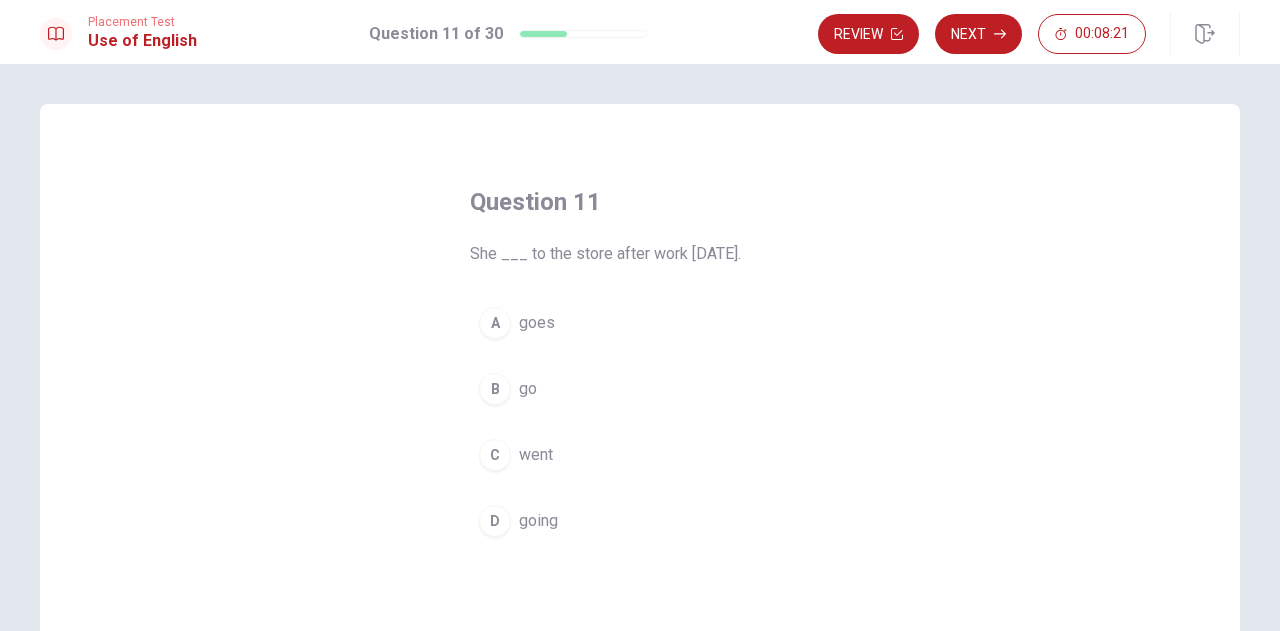 click on "C" at bounding box center [495, 455] 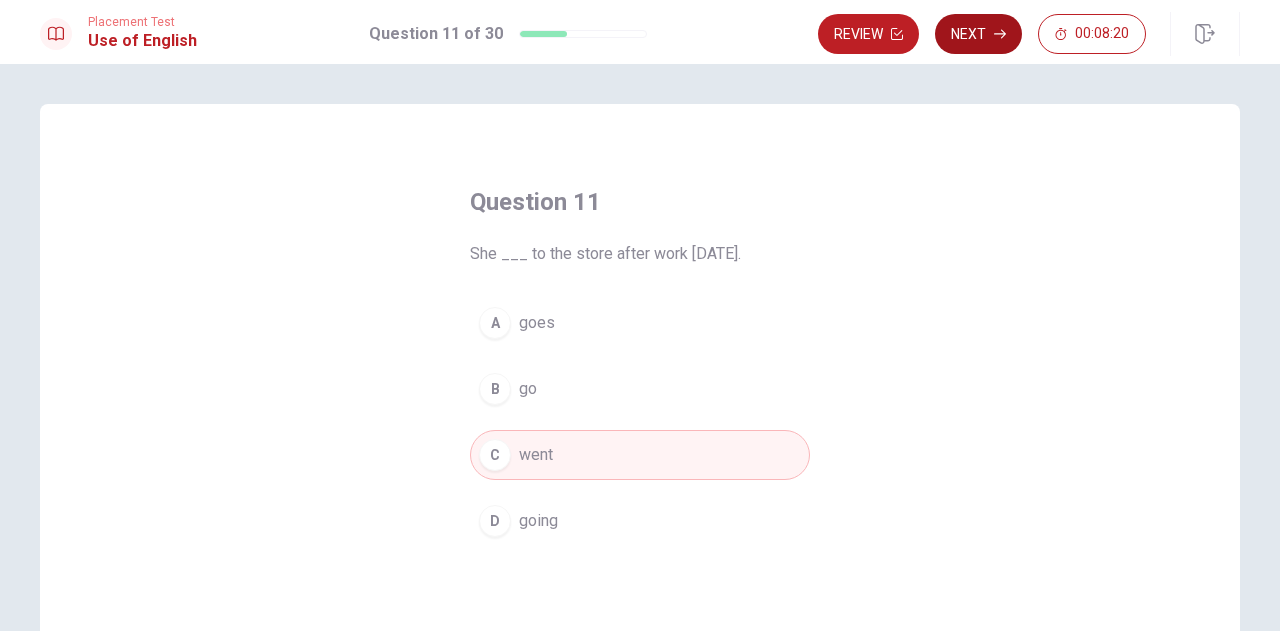 click on "Next" at bounding box center [978, 34] 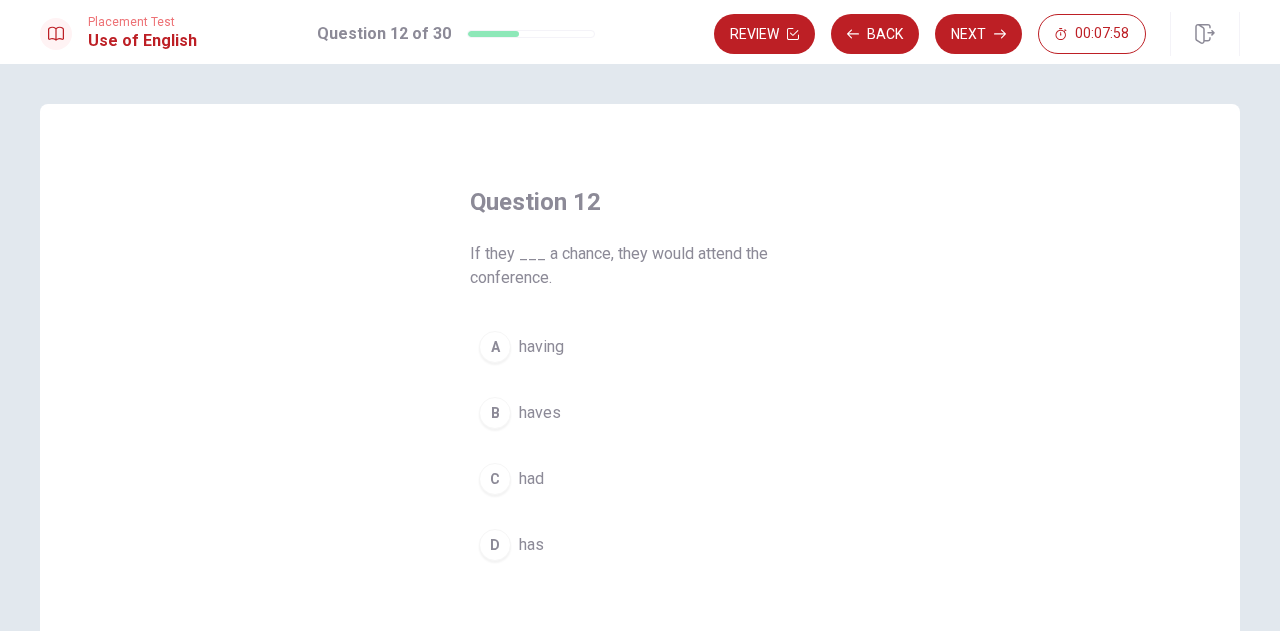 drag, startPoint x: 488, startPoint y: 470, endPoint x: 477, endPoint y: 452, distance: 21.095022 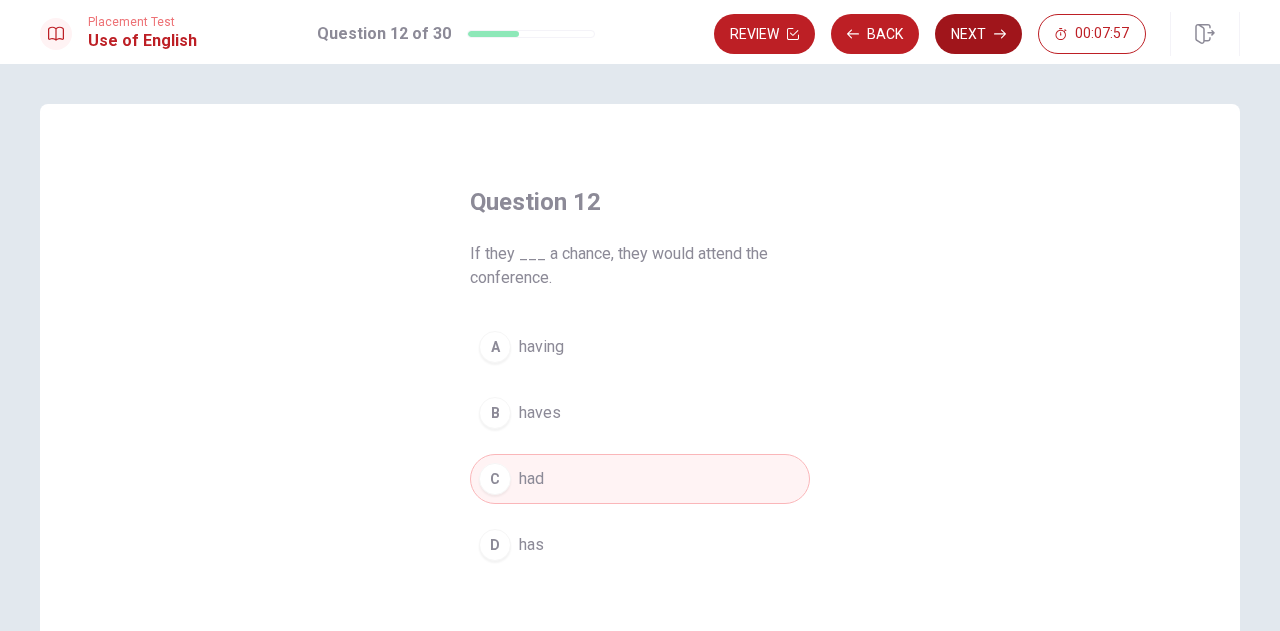 click on "Next" at bounding box center (978, 34) 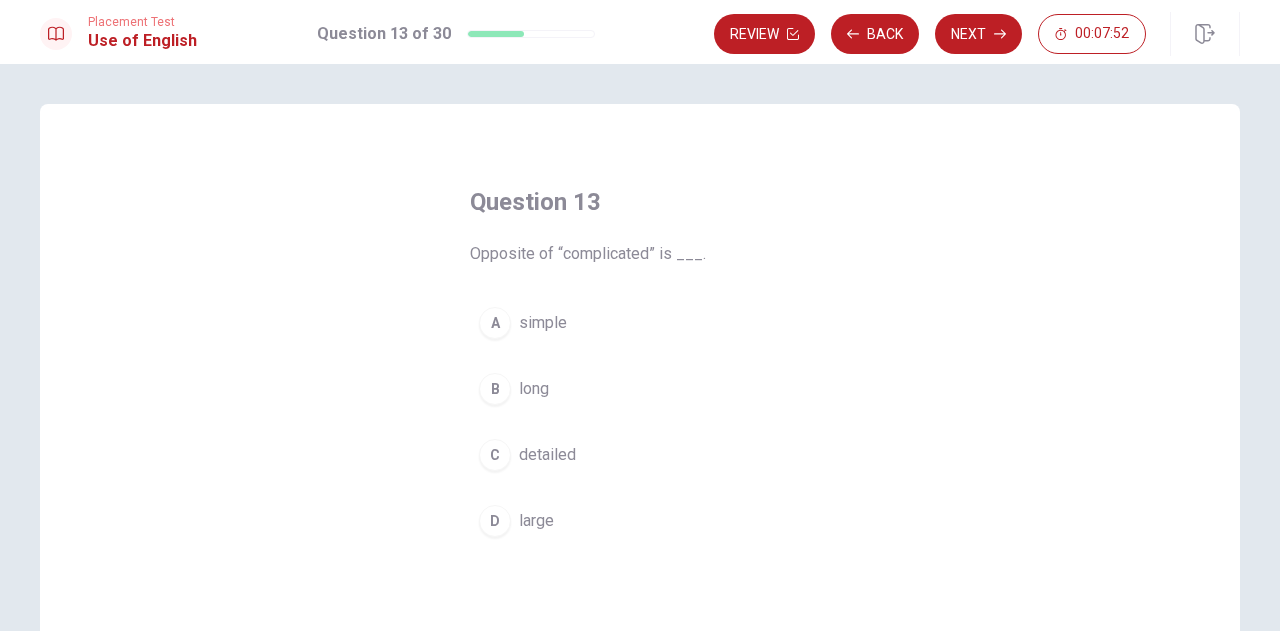 click on "A simple" at bounding box center [640, 323] 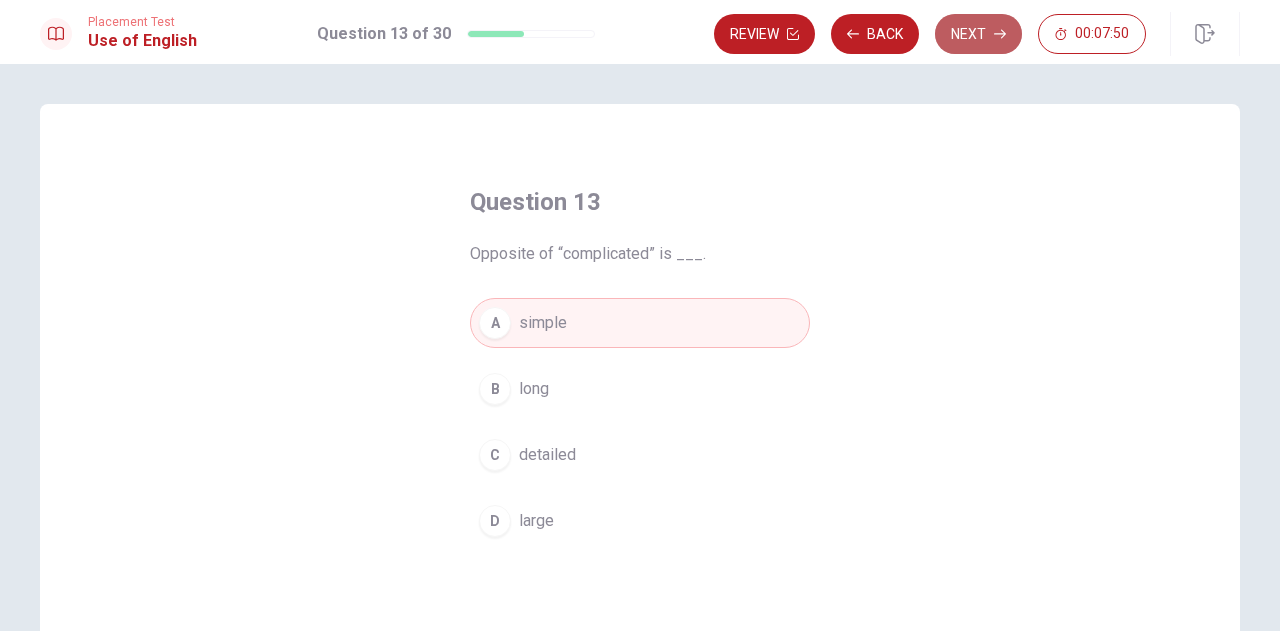 click on "Next" at bounding box center (978, 34) 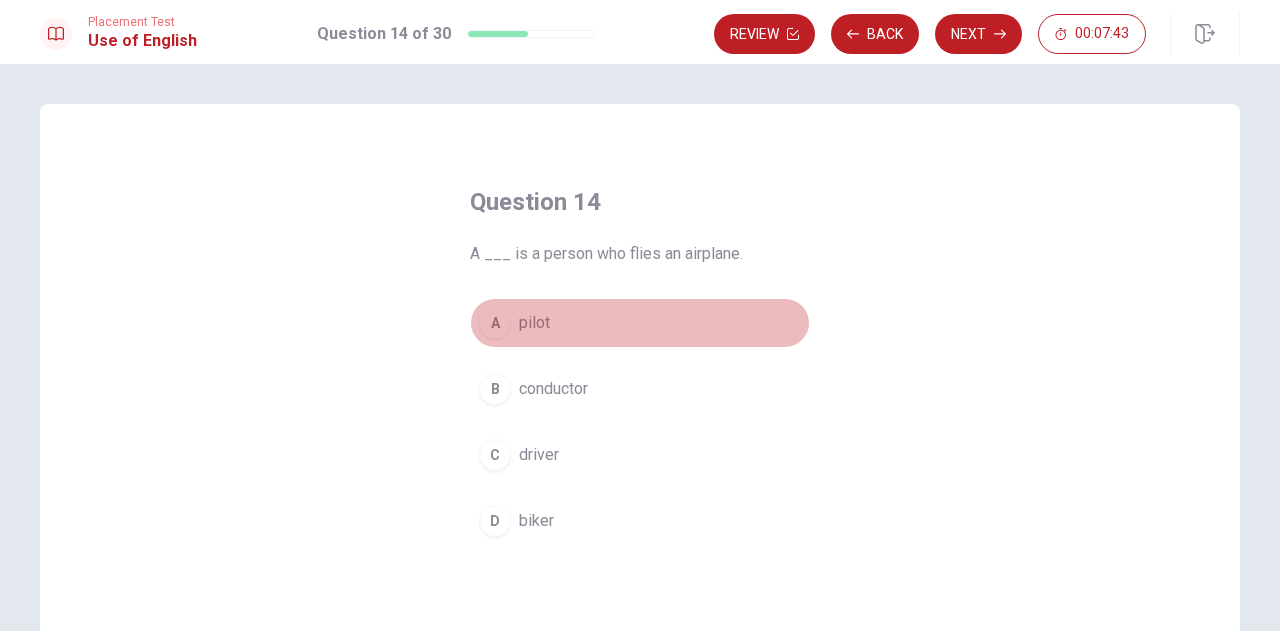 click on "A" at bounding box center [495, 323] 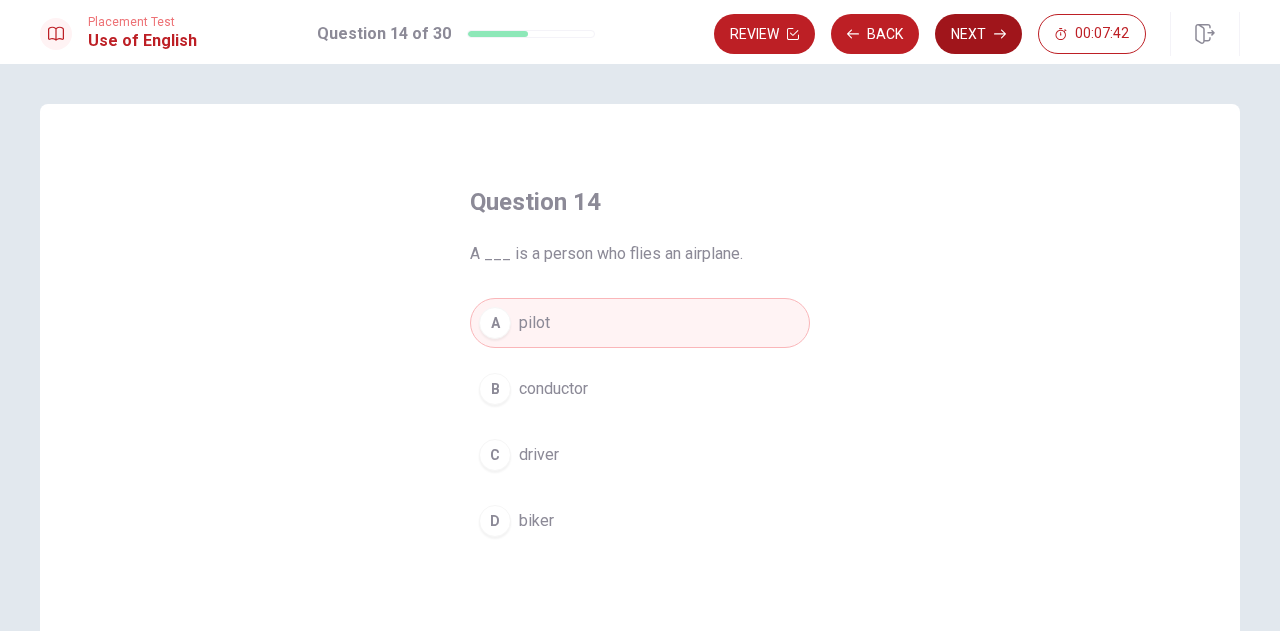 click on "Next" at bounding box center [978, 34] 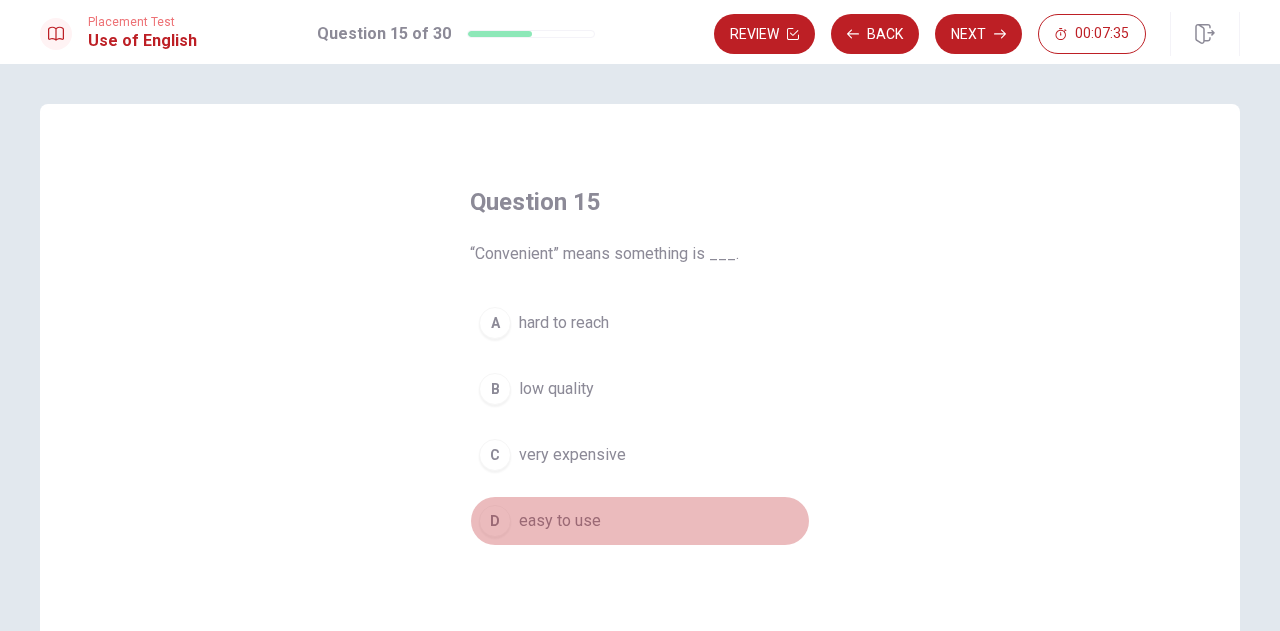 click on "easy to use" at bounding box center [560, 521] 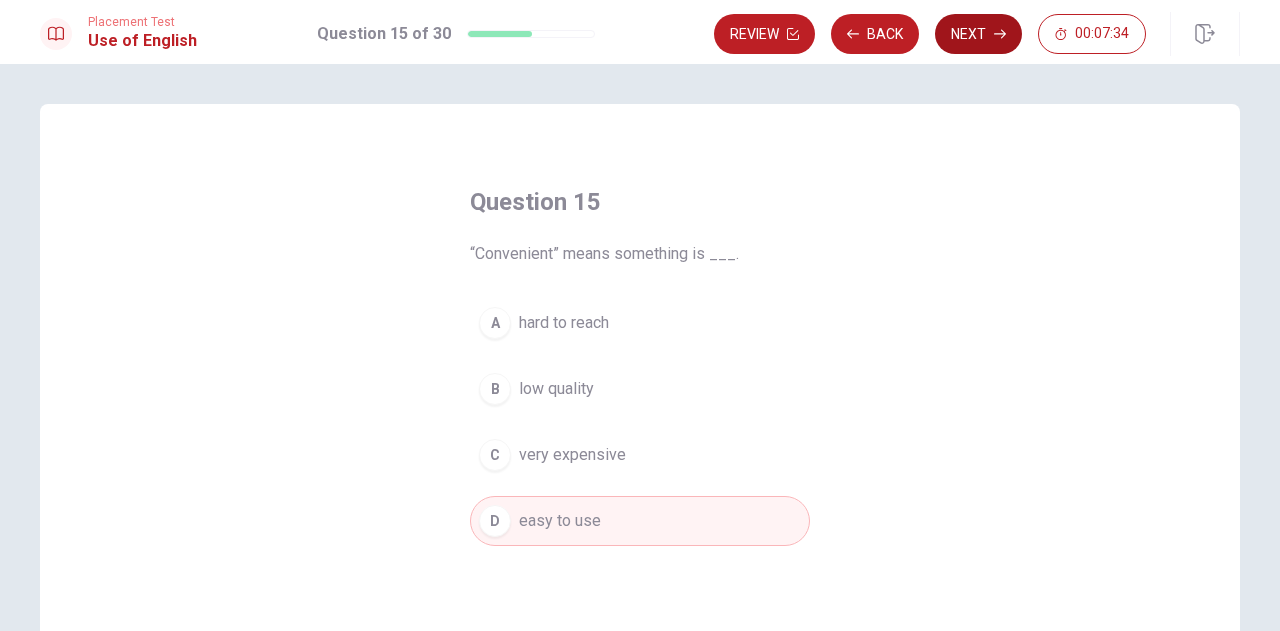 click on "Next" at bounding box center (978, 34) 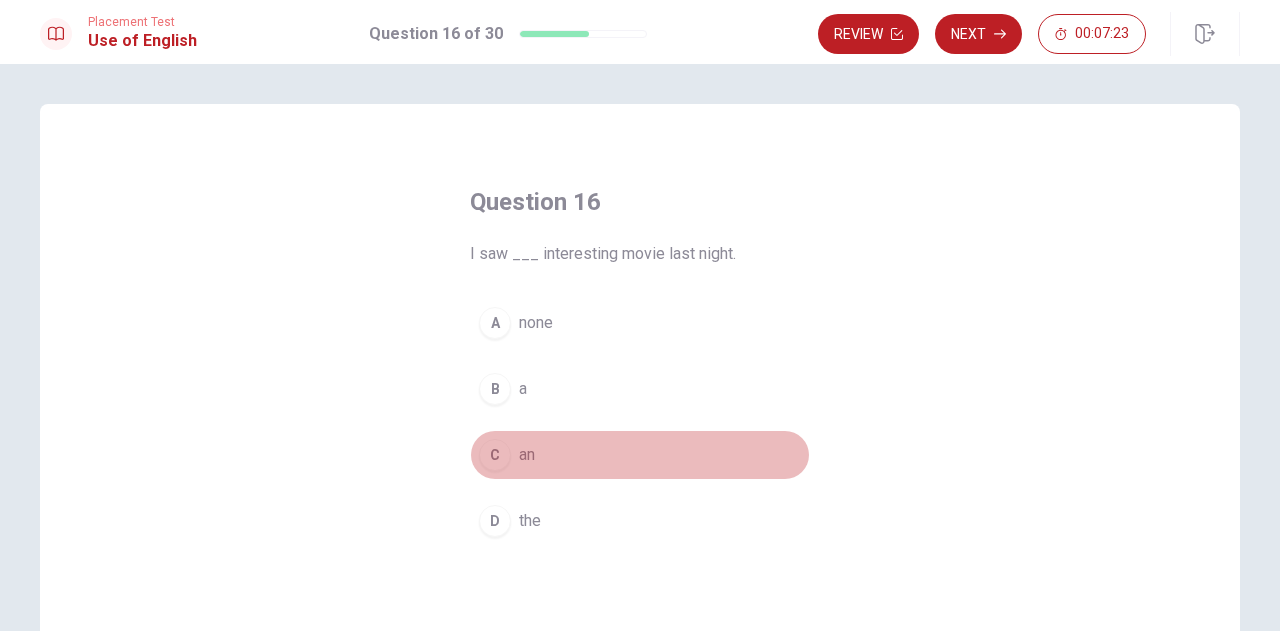click on "C" at bounding box center (495, 455) 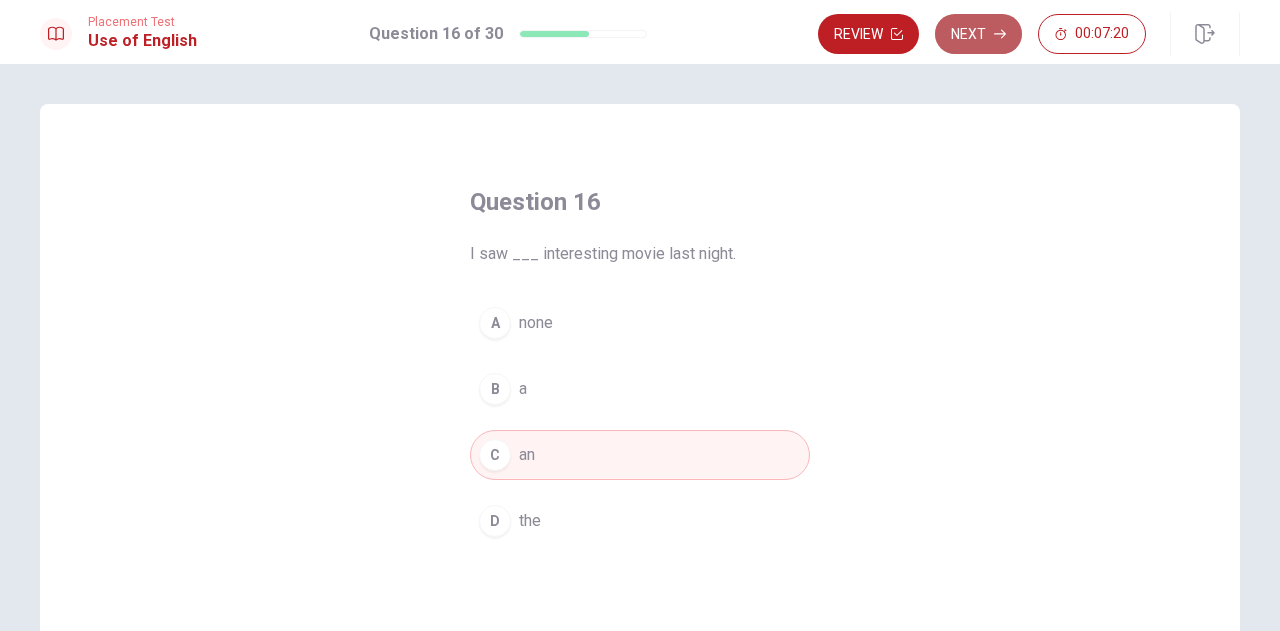 click on "Next" at bounding box center [978, 34] 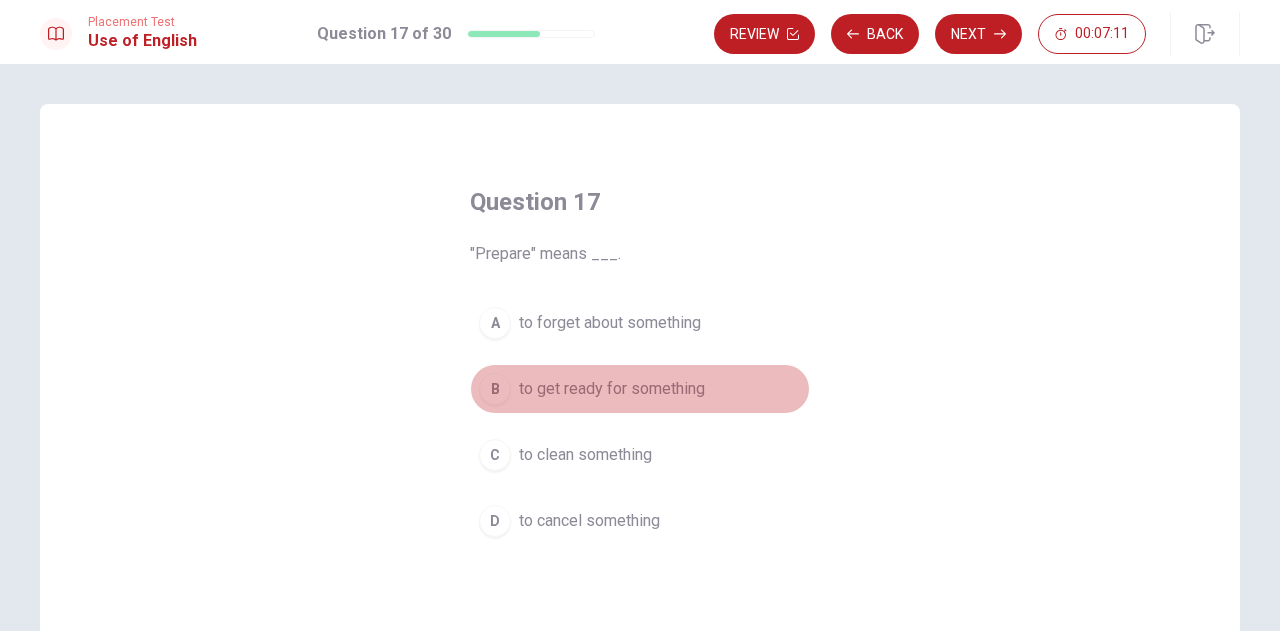 click on "to get ready for something" at bounding box center (612, 389) 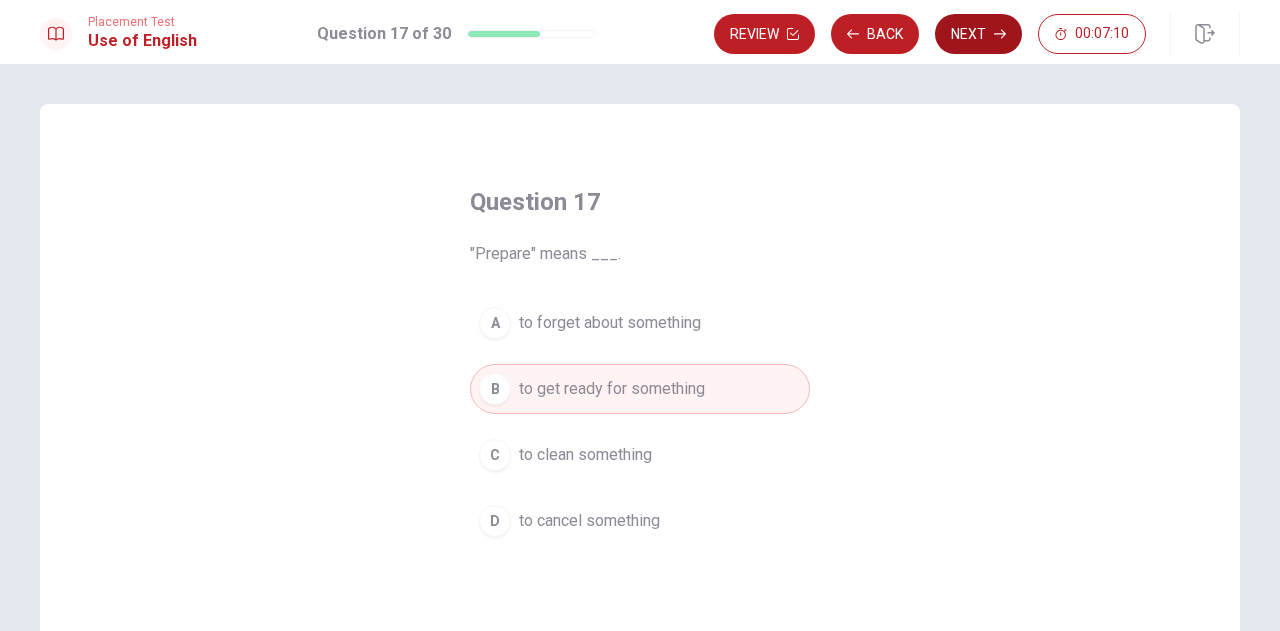 click on "Next" at bounding box center (978, 34) 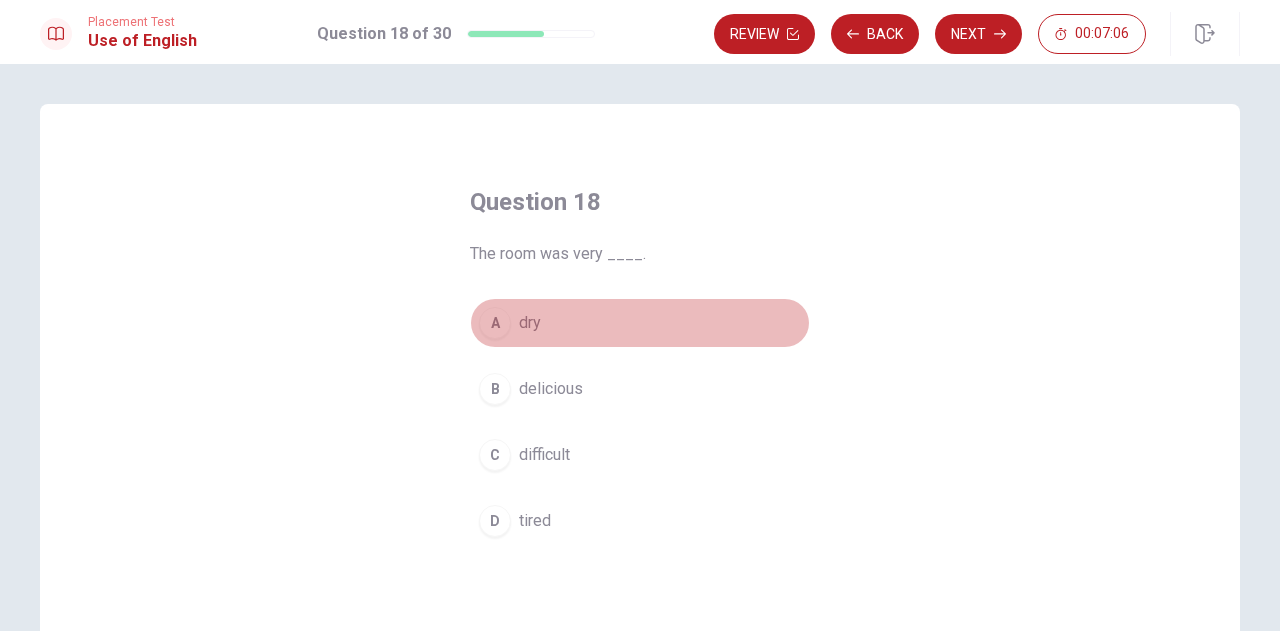 click on "A" at bounding box center [495, 323] 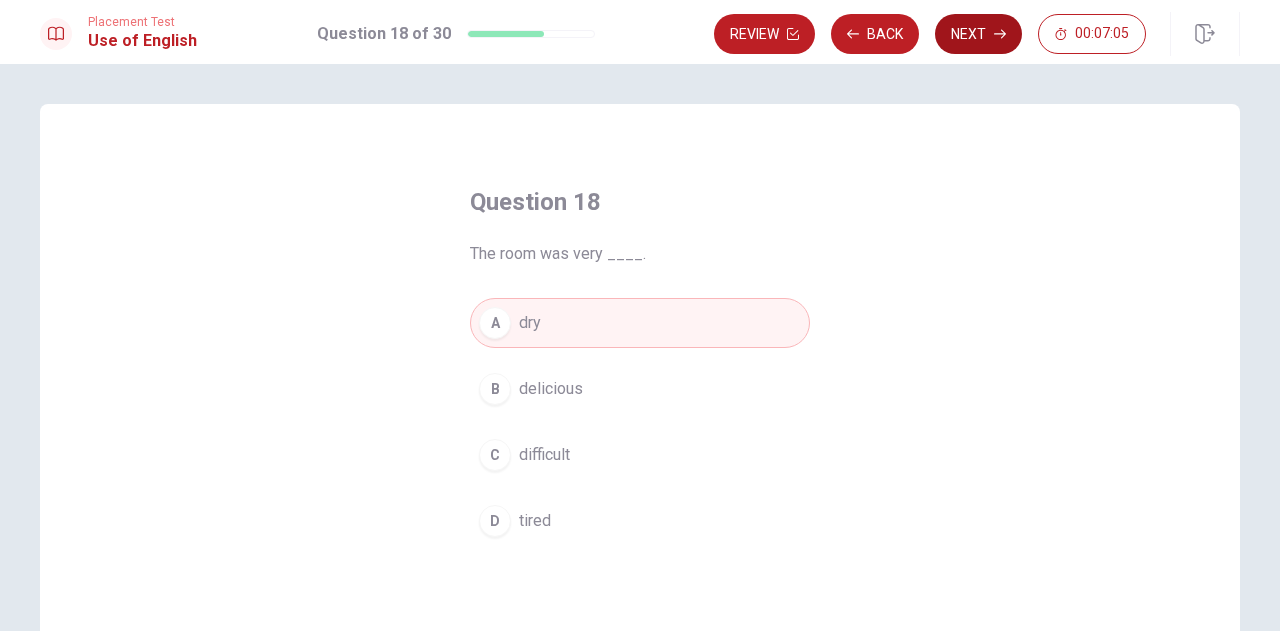 click 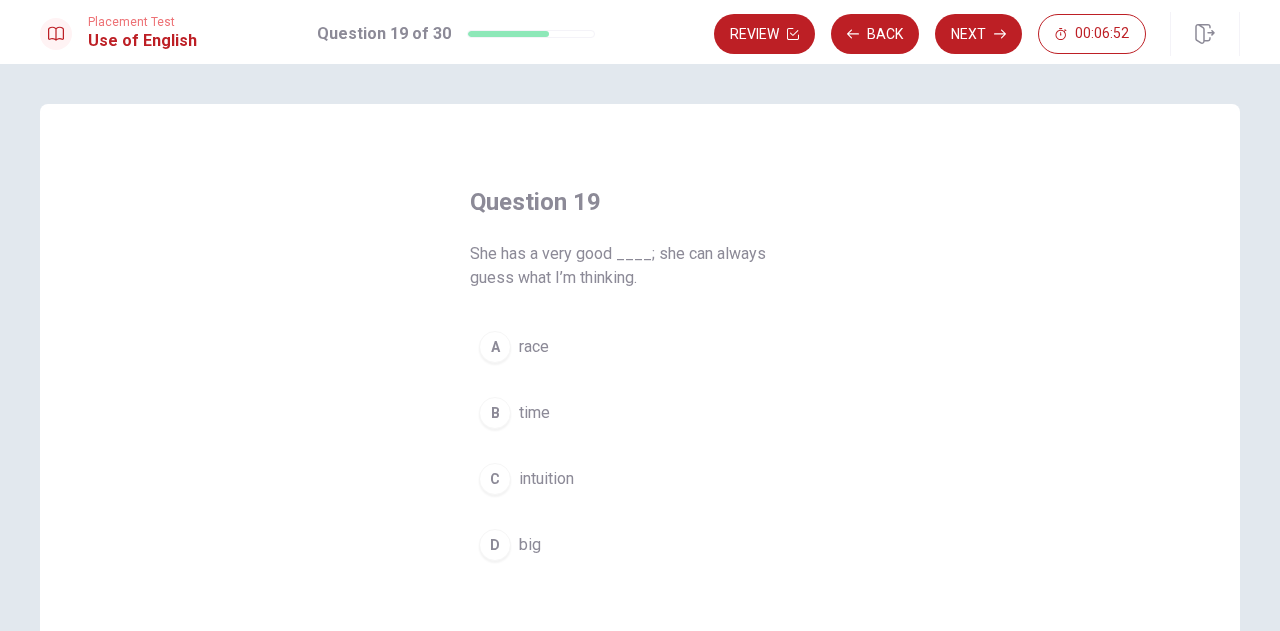 click on "C intuition" at bounding box center [640, 479] 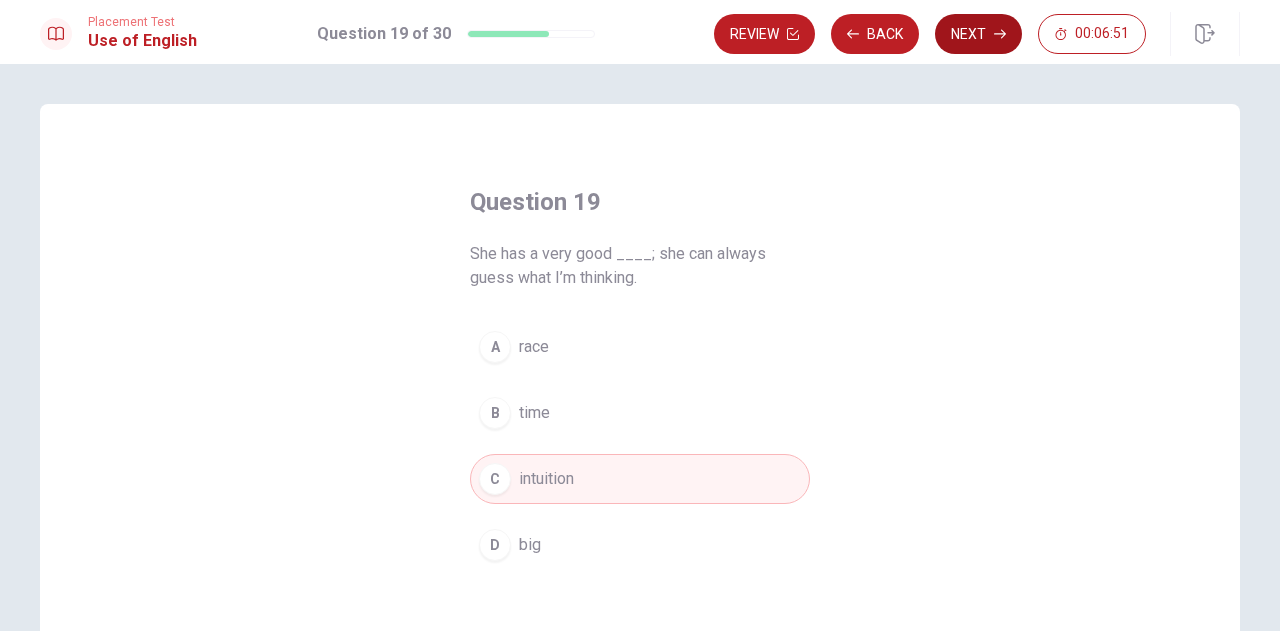 click on "Next" at bounding box center [978, 34] 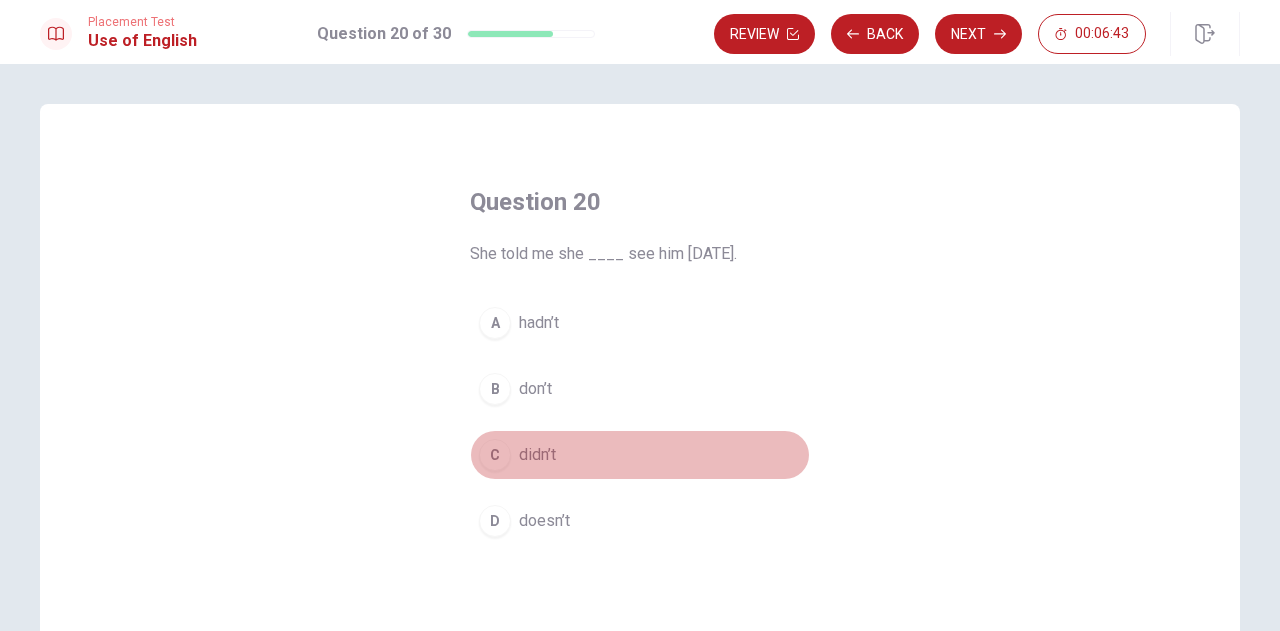 click on "didn’t" at bounding box center [537, 455] 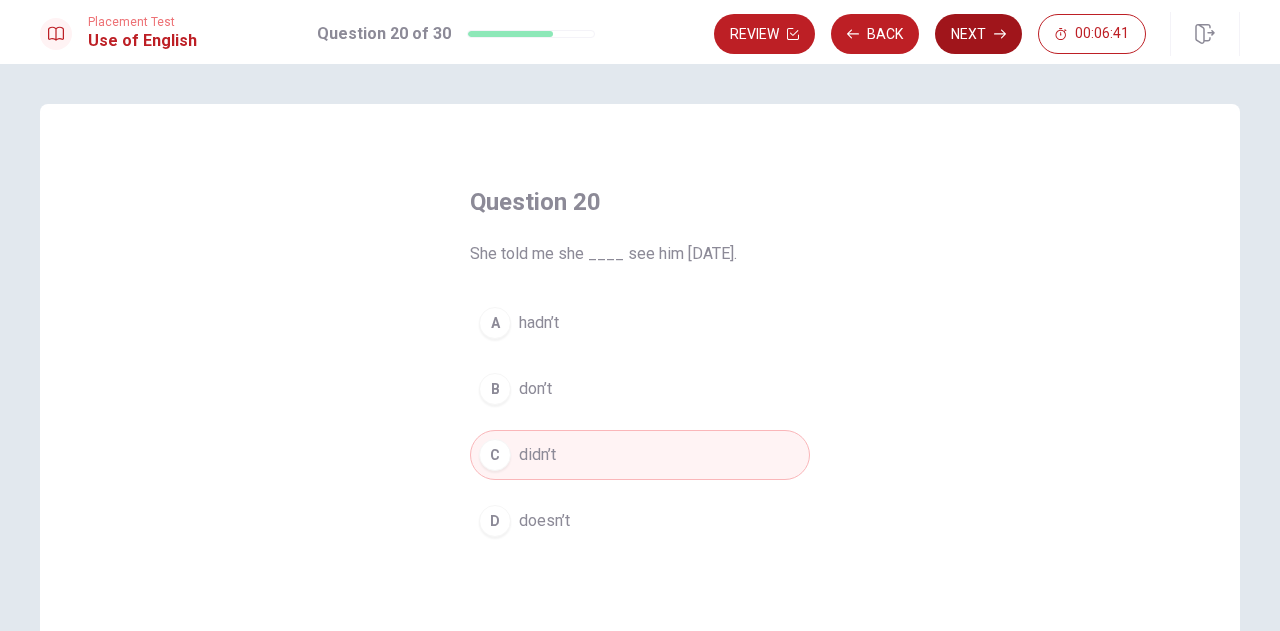 click on "Next" at bounding box center (978, 34) 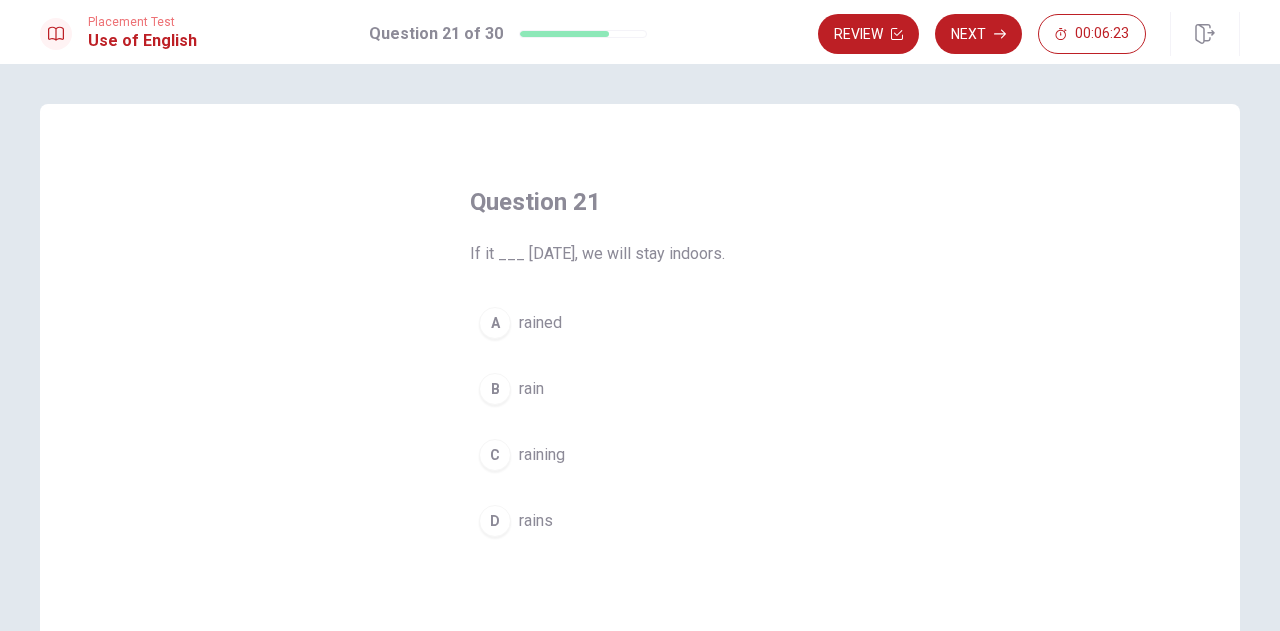 click on "B rain" at bounding box center [640, 389] 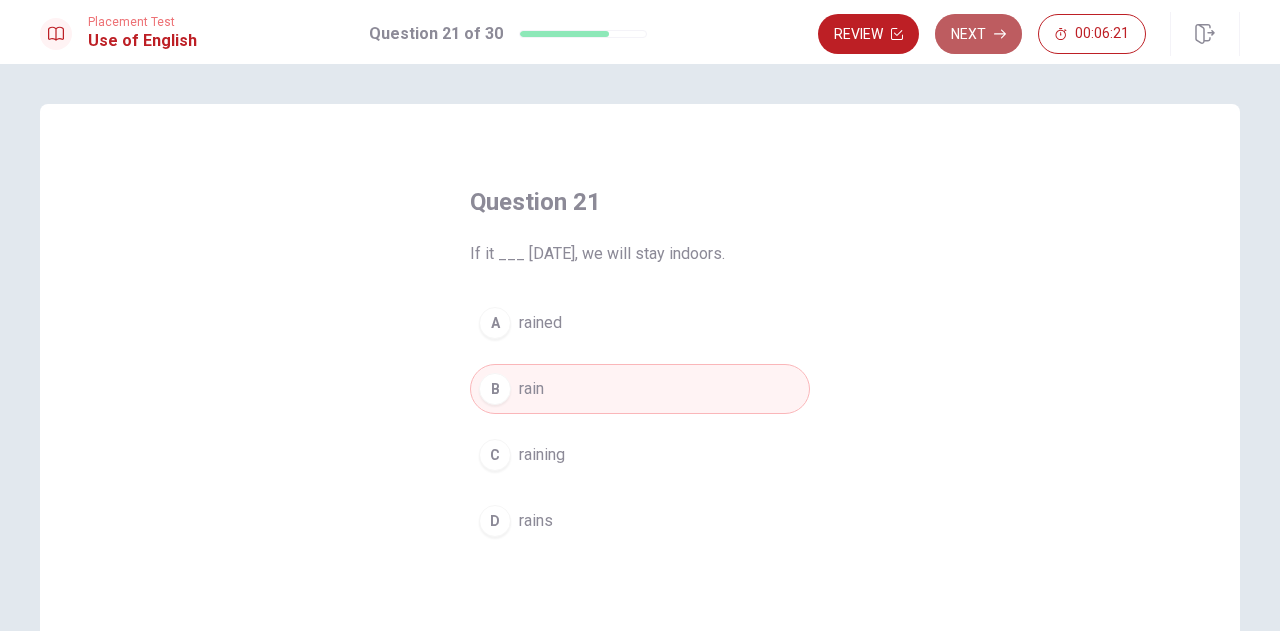 click on "Next" at bounding box center [978, 34] 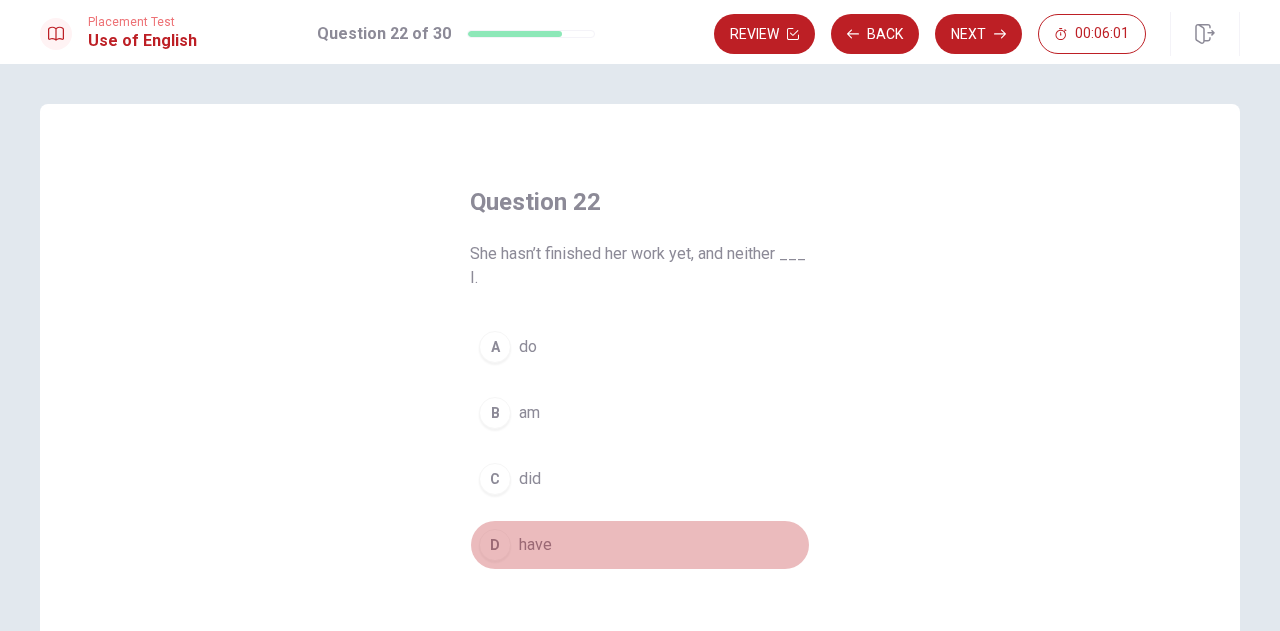 click on "D" at bounding box center [495, 545] 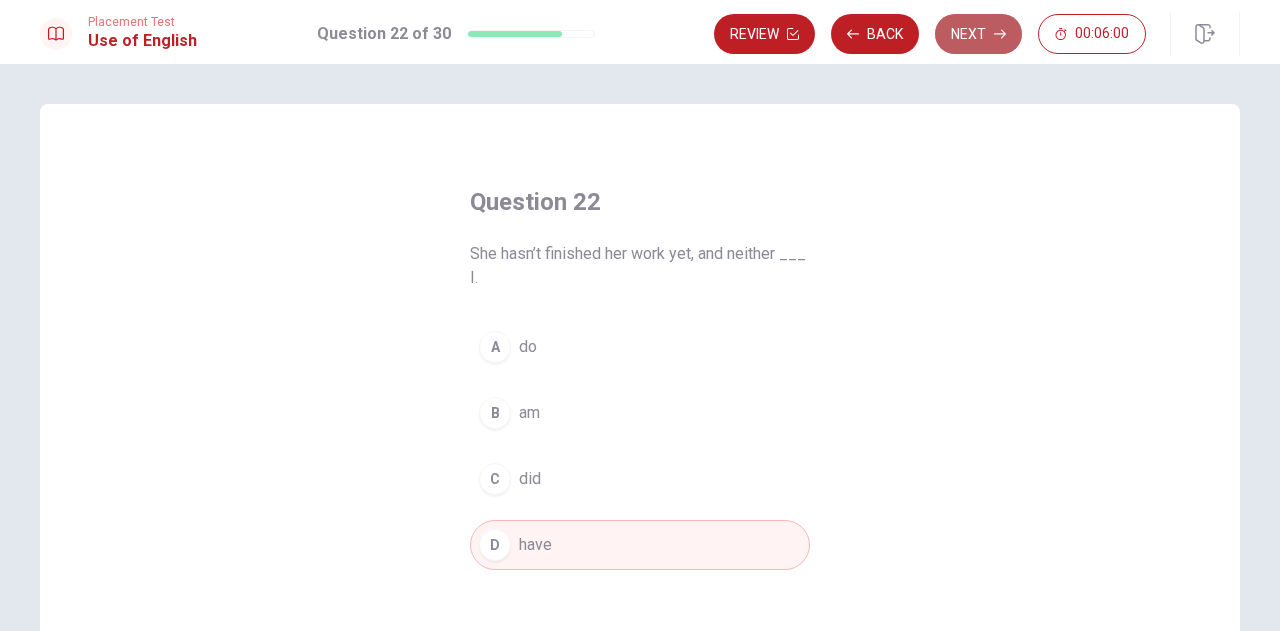 click on "Next" at bounding box center (978, 34) 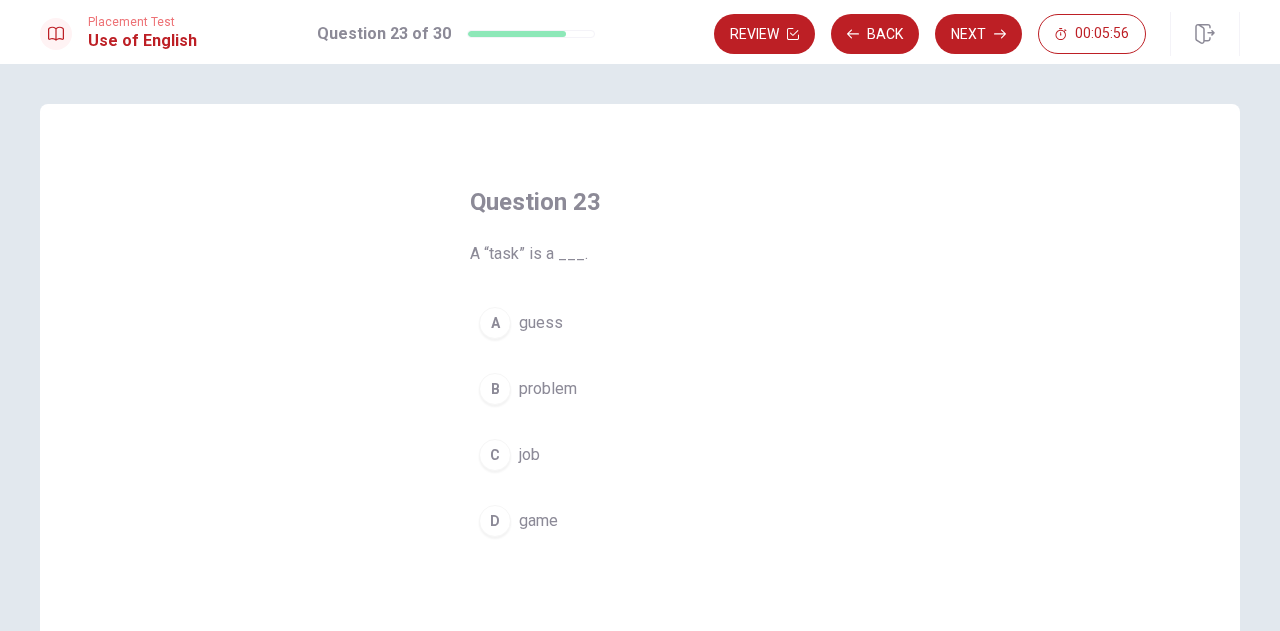 click on "C job" at bounding box center [640, 455] 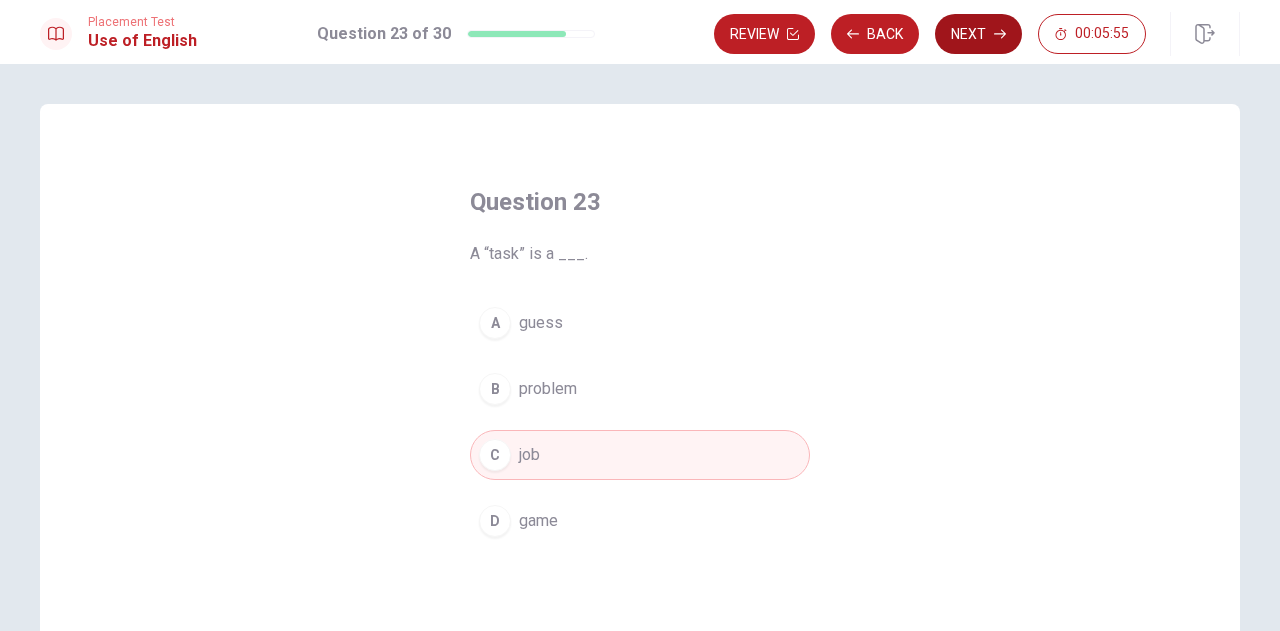 click 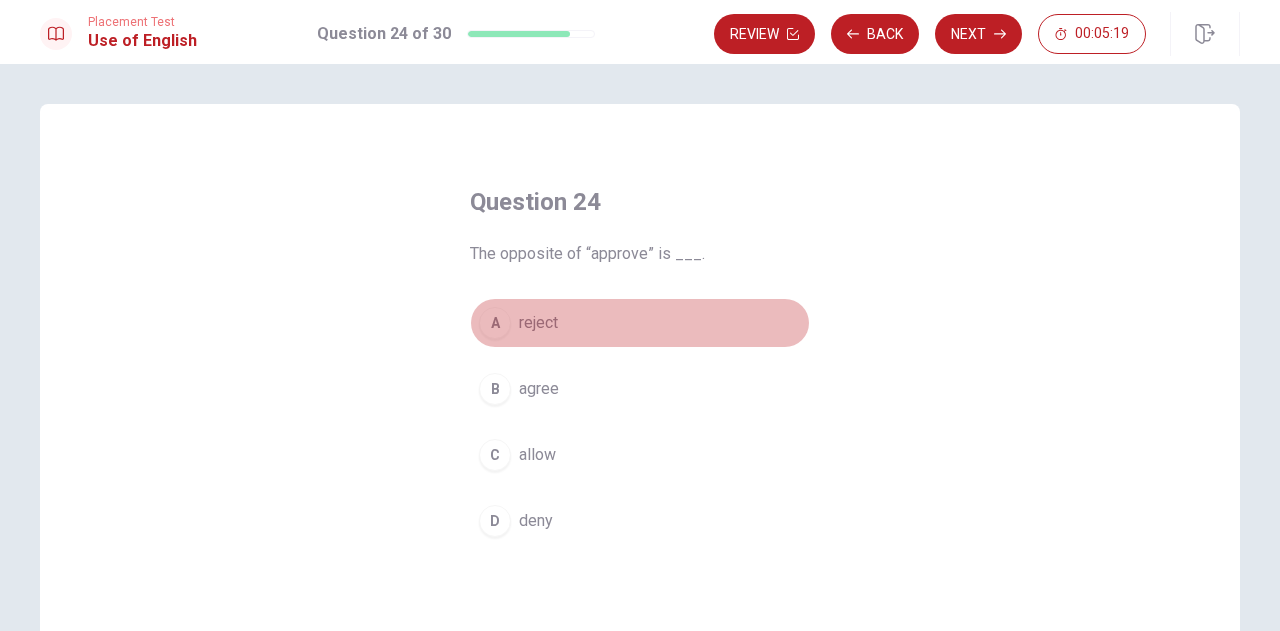 click on "A reject" at bounding box center (640, 323) 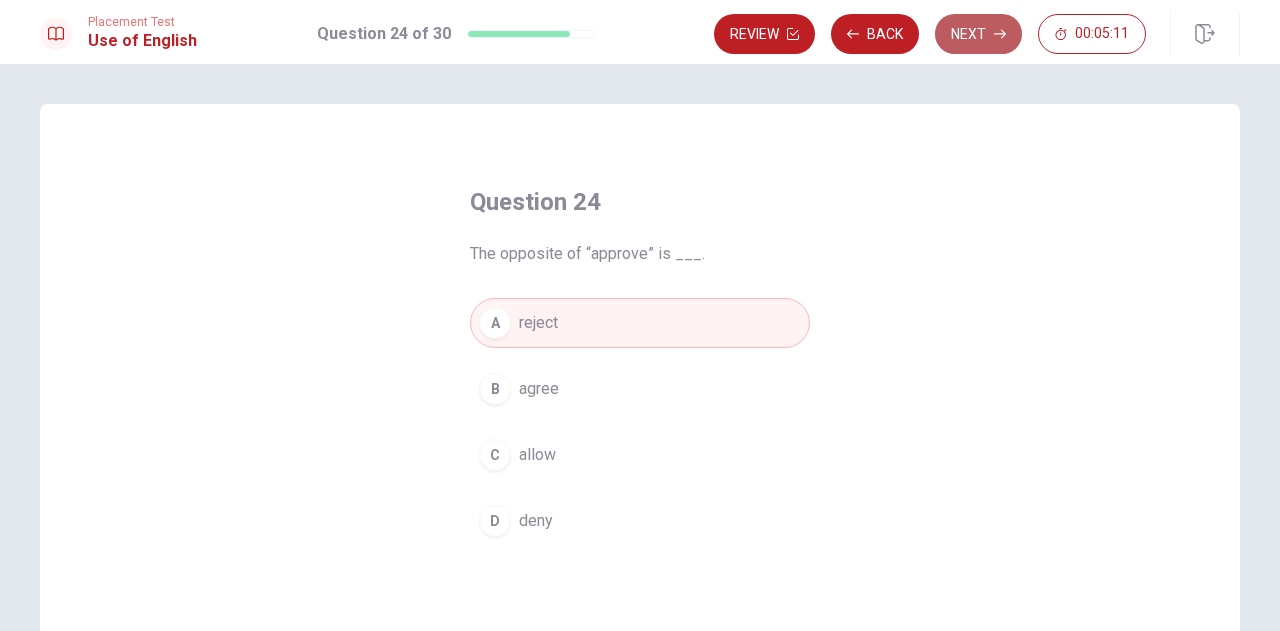 click on "Next" at bounding box center [978, 34] 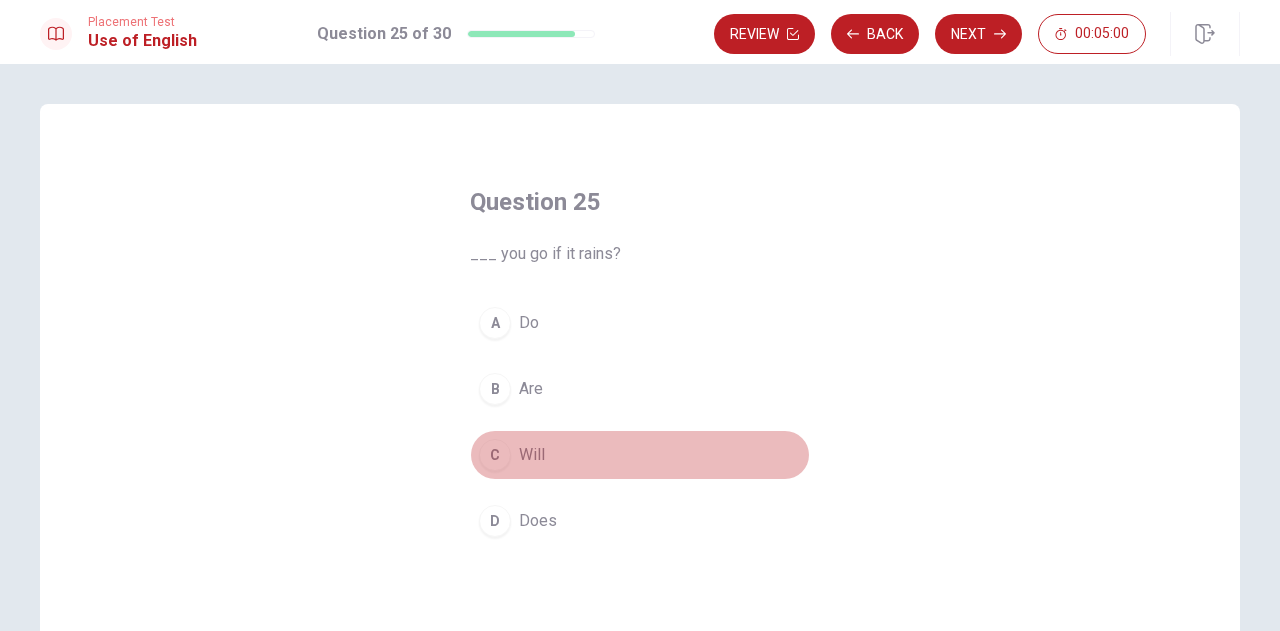 drag, startPoint x: 523, startPoint y: 442, endPoint x: 504, endPoint y: 428, distance: 23.600847 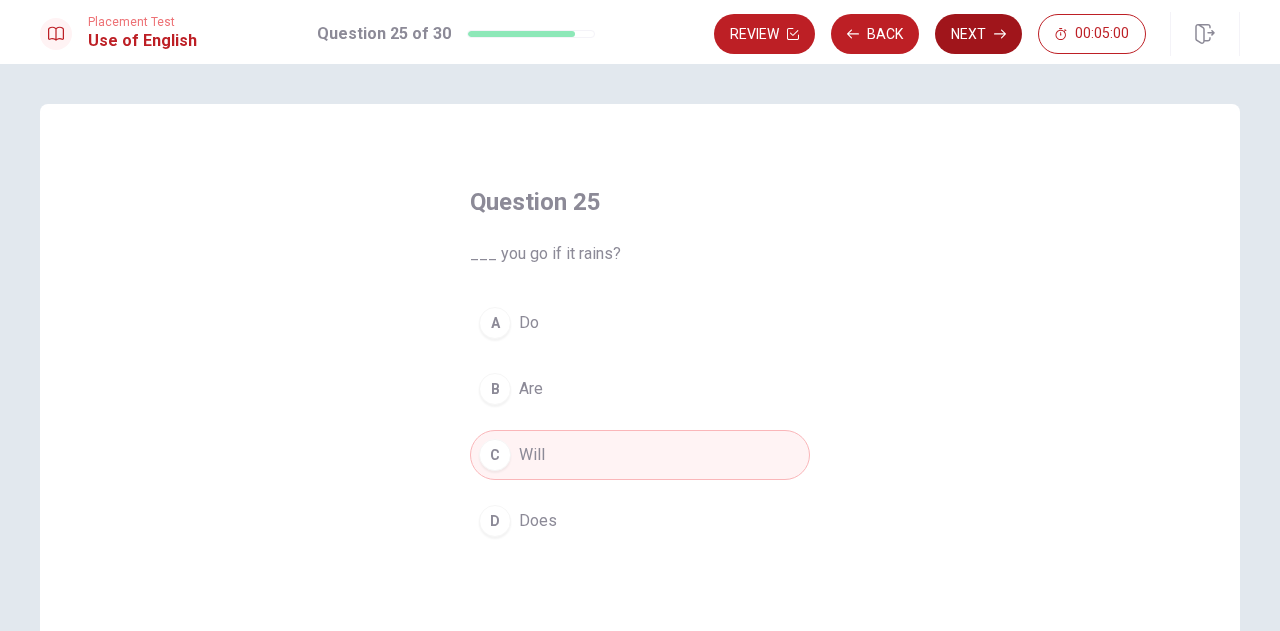 click on "Next" at bounding box center [978, 34] 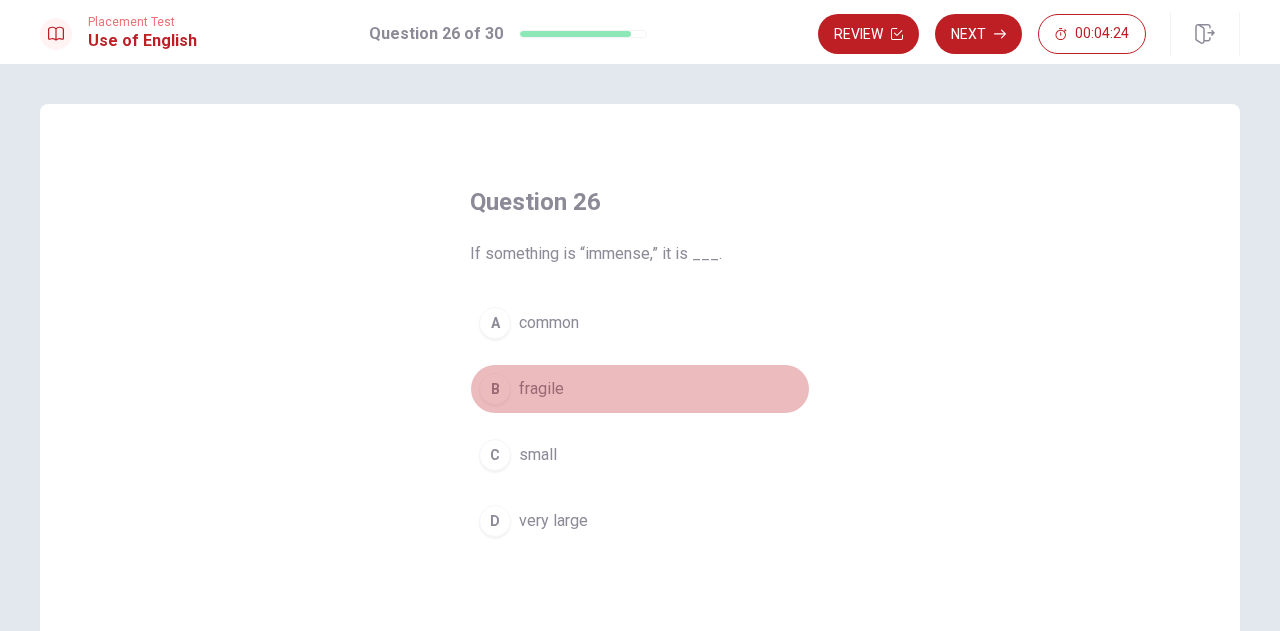 click on "B fragile" at bounding box center (640, 389) 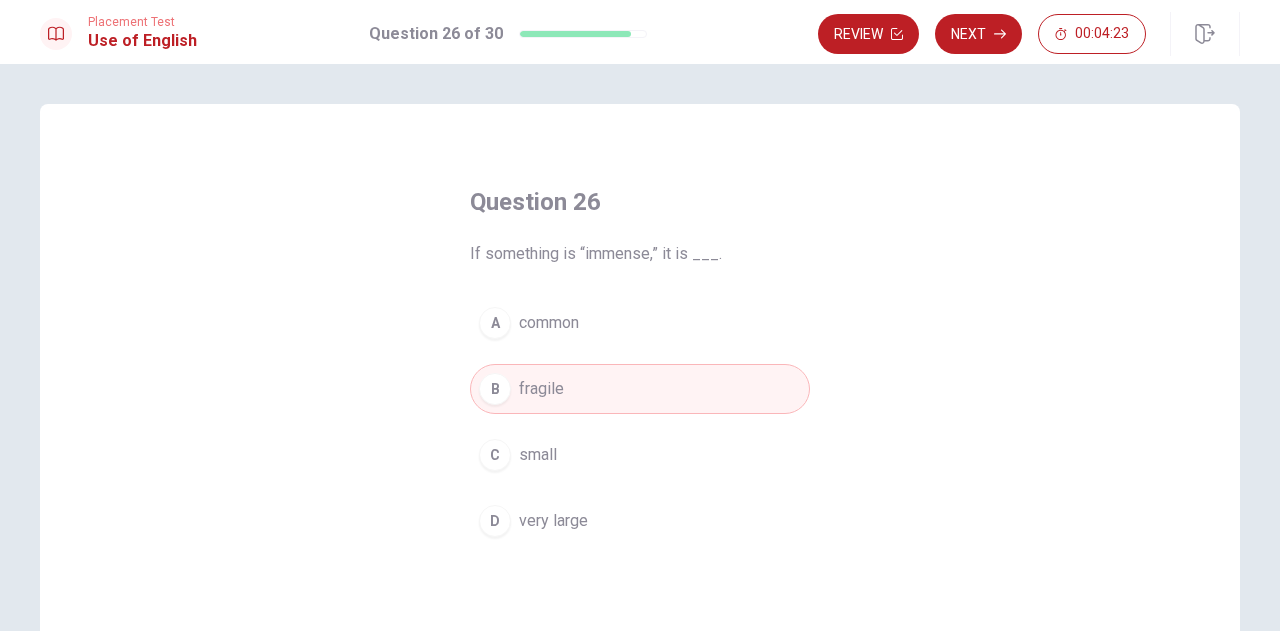 click on "Next" at bounding box center [978, 34] 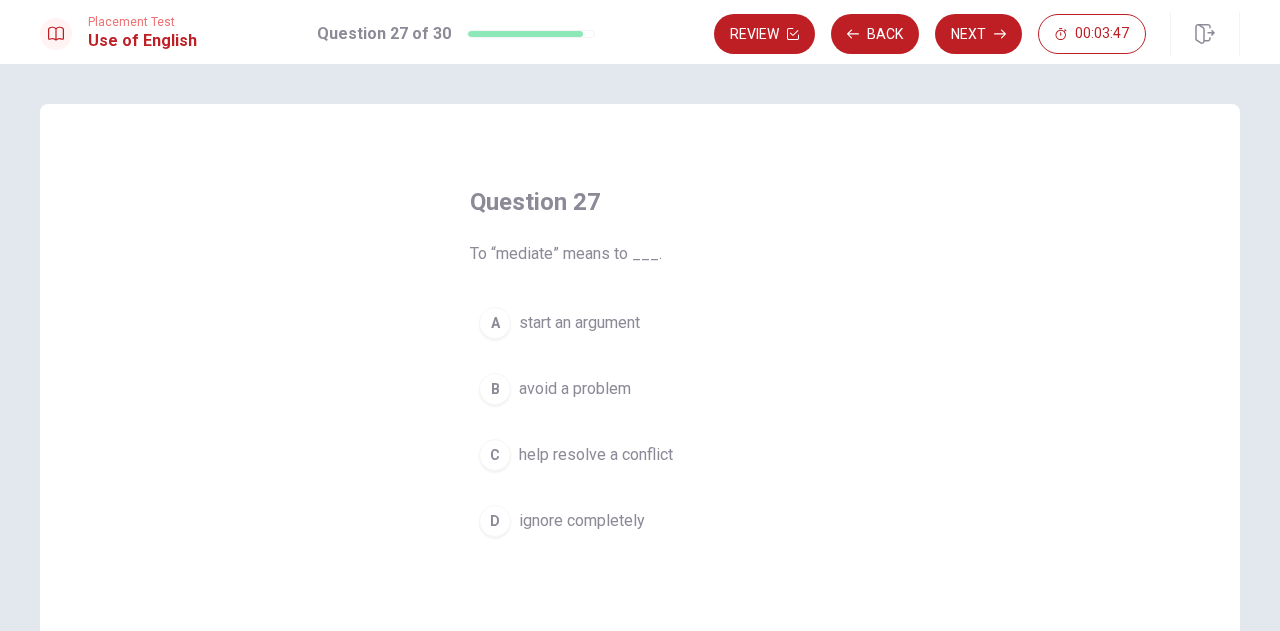 click on "help resolve a conflict" at bounding box center (596, 455) 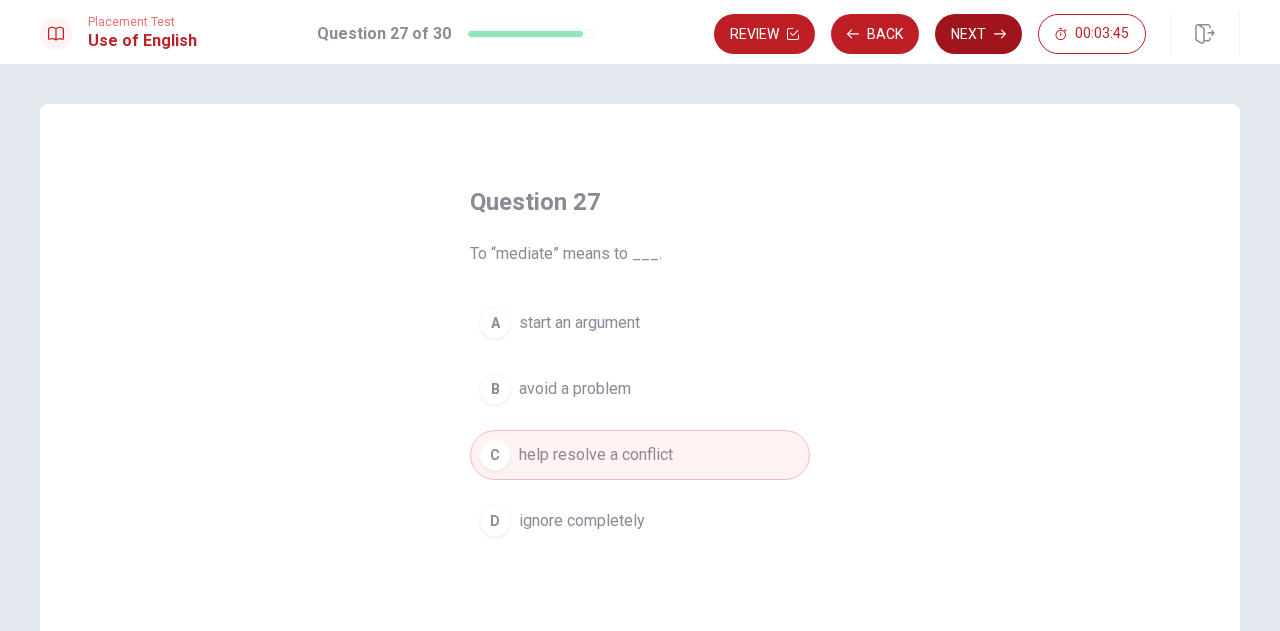 click on "Next" at bounding box center [978, 34] 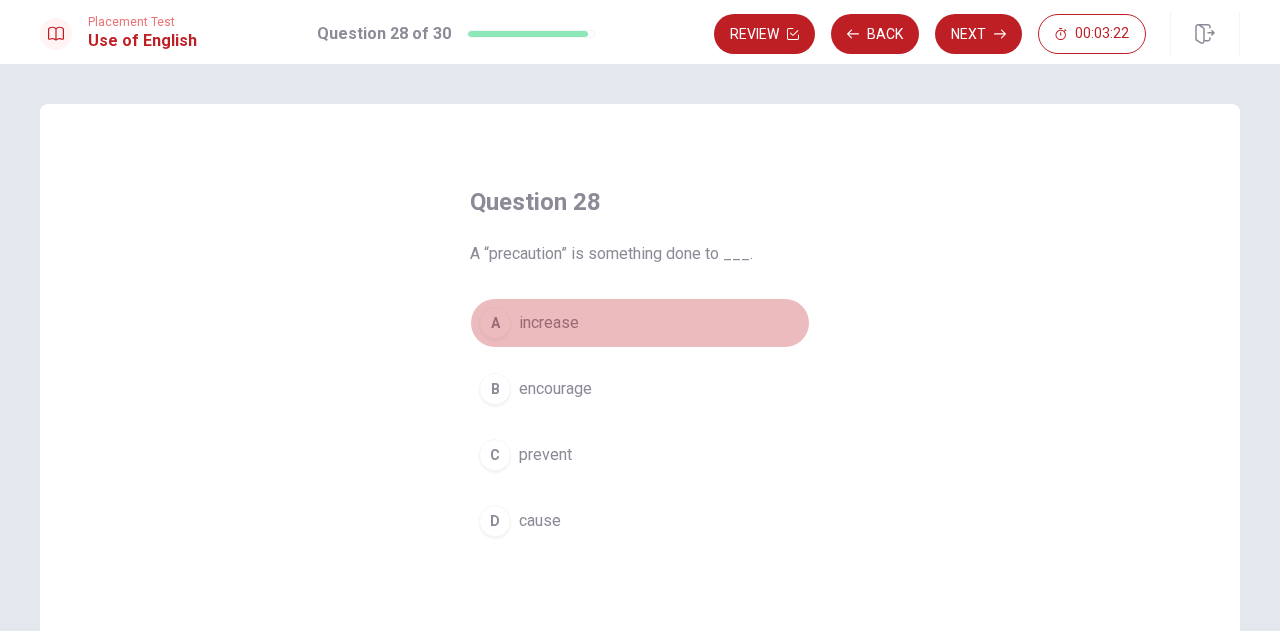 click on "A increase" at bounding box center (640, 323) 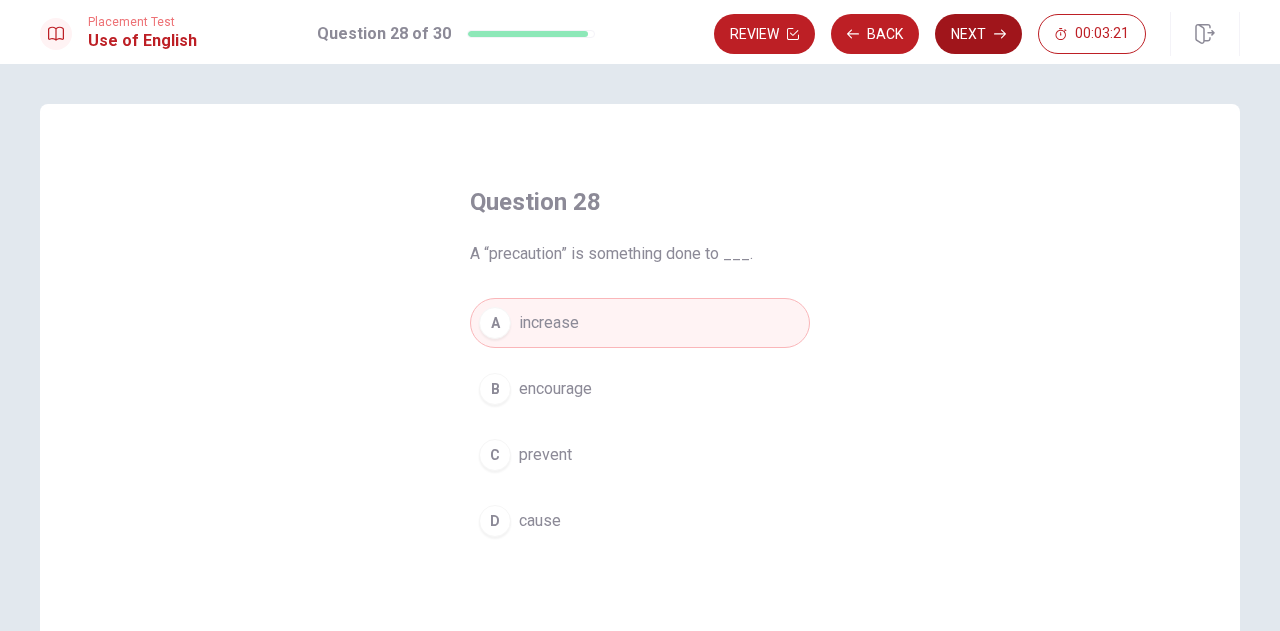 click on "Next" at bounding box center (978, 34) 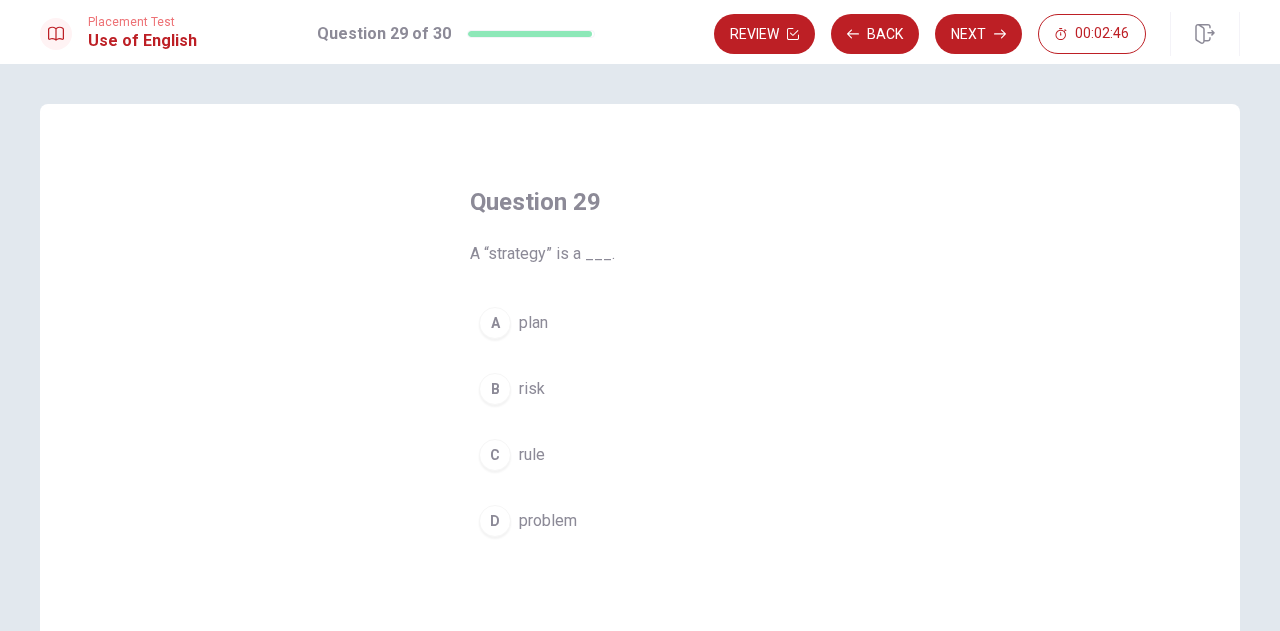 click on "B risk" at bounding box center [640, 389] 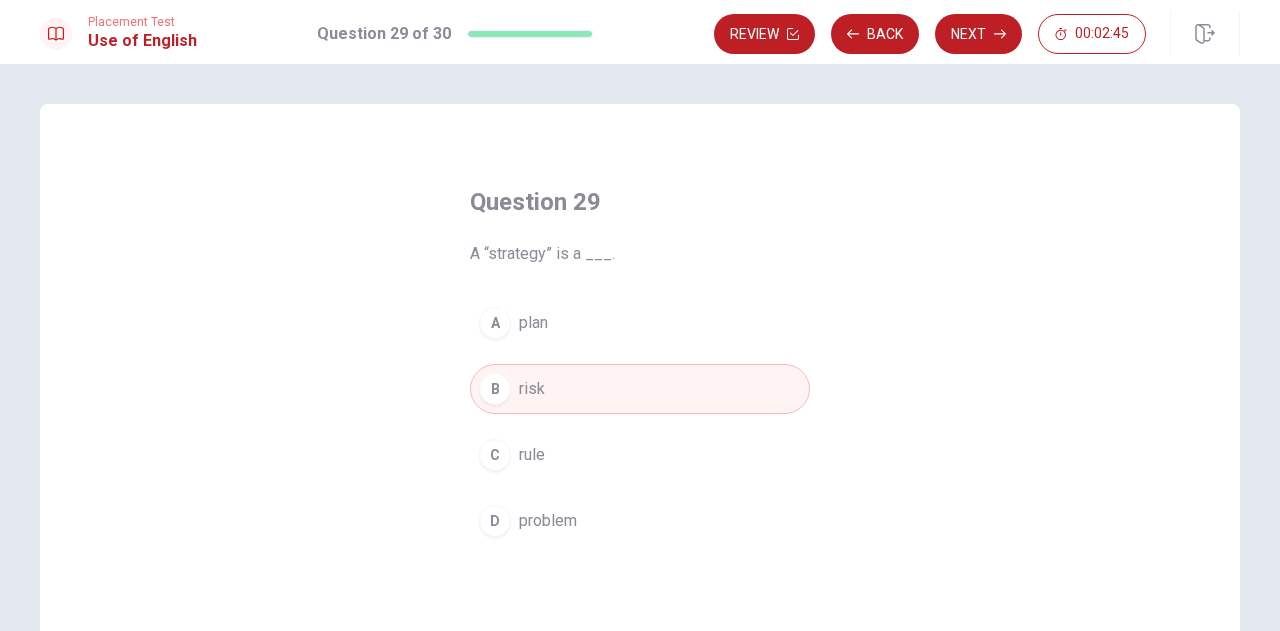 click on "Placement Test   Use of English Question 29 of 30 Review Back Next 00:02:45" at bounding box center (640, 32) 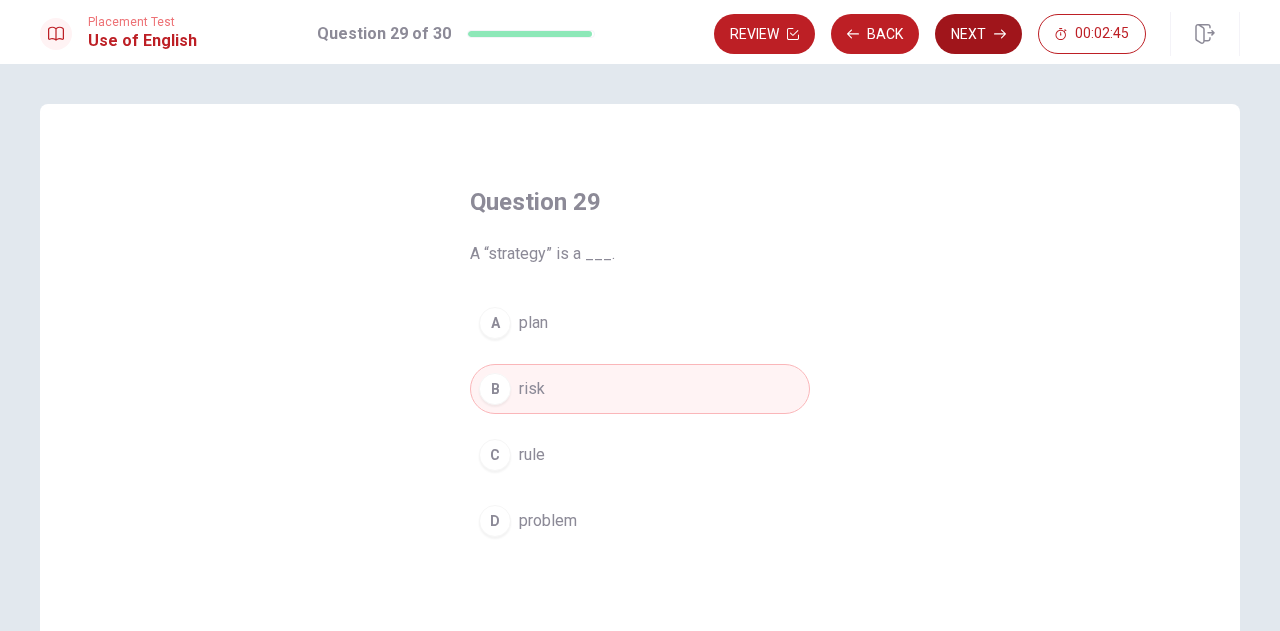 click 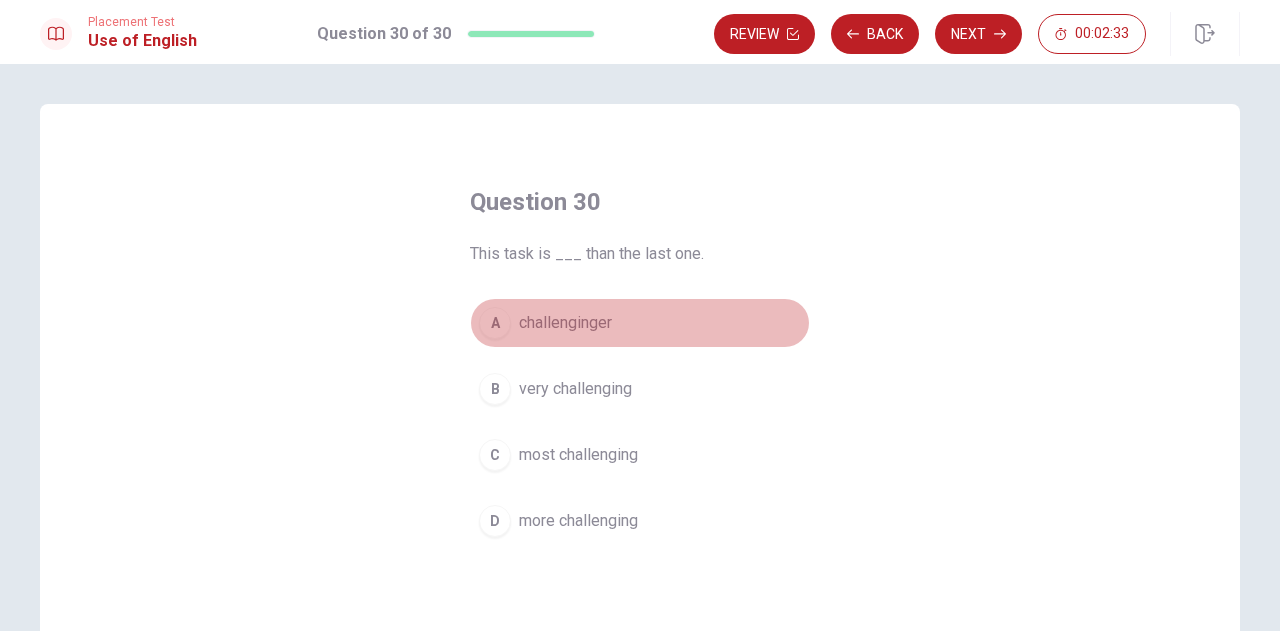 click on "A" at bounding box center [495, 323] 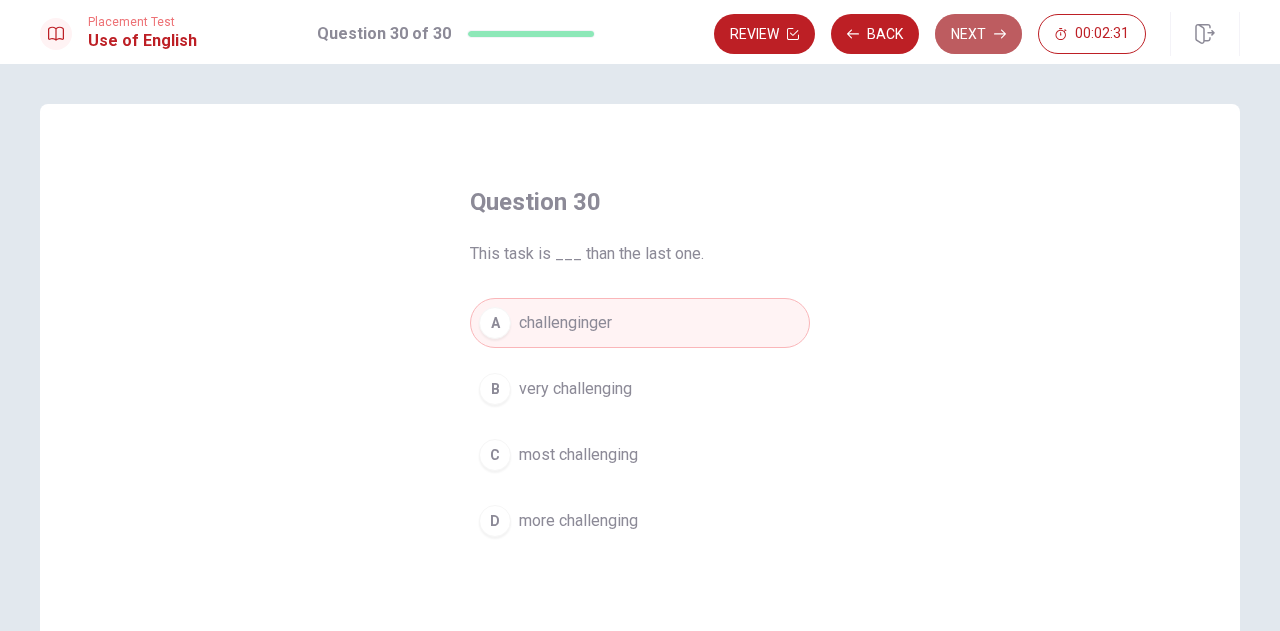 click on "Next" at bounding box center [978, 34] 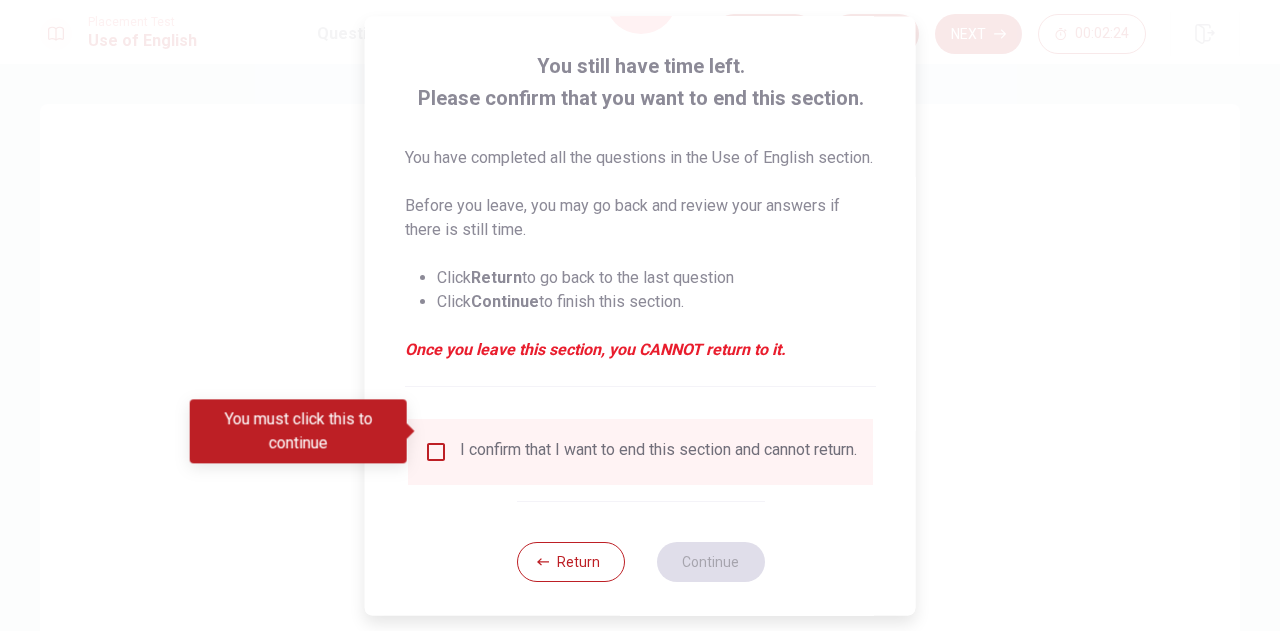scroll, scrollTop: 138, scrollLeft: 0, axis: vertical 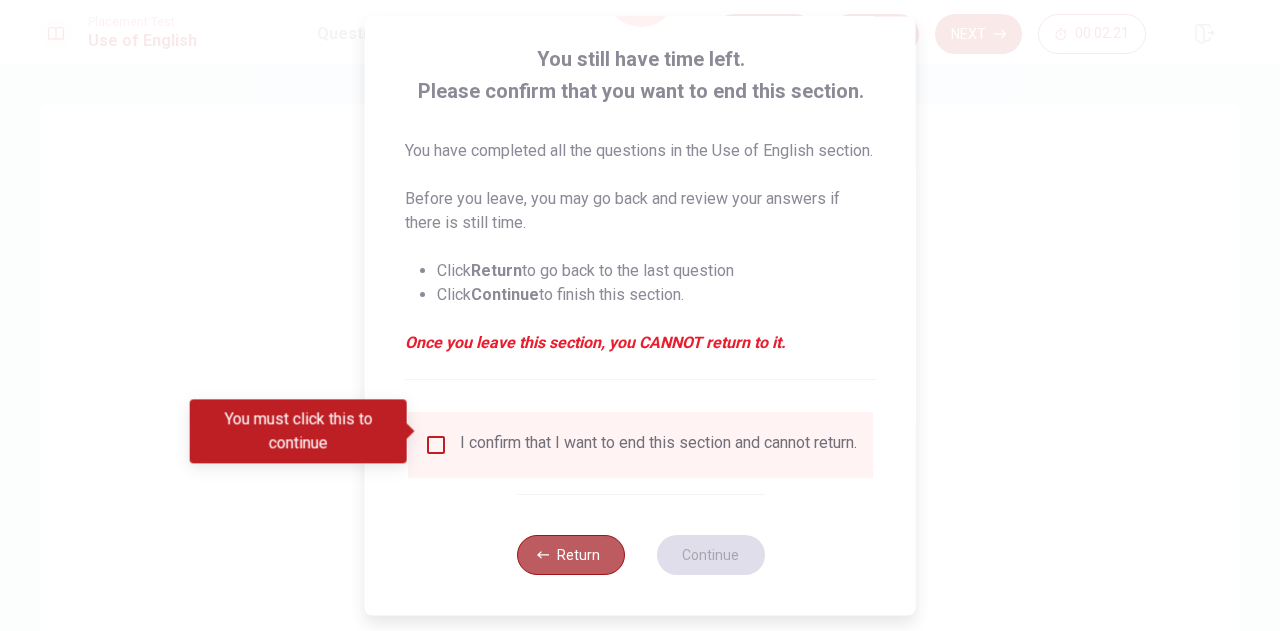 click on "Return" at bounding box center [570, 555] 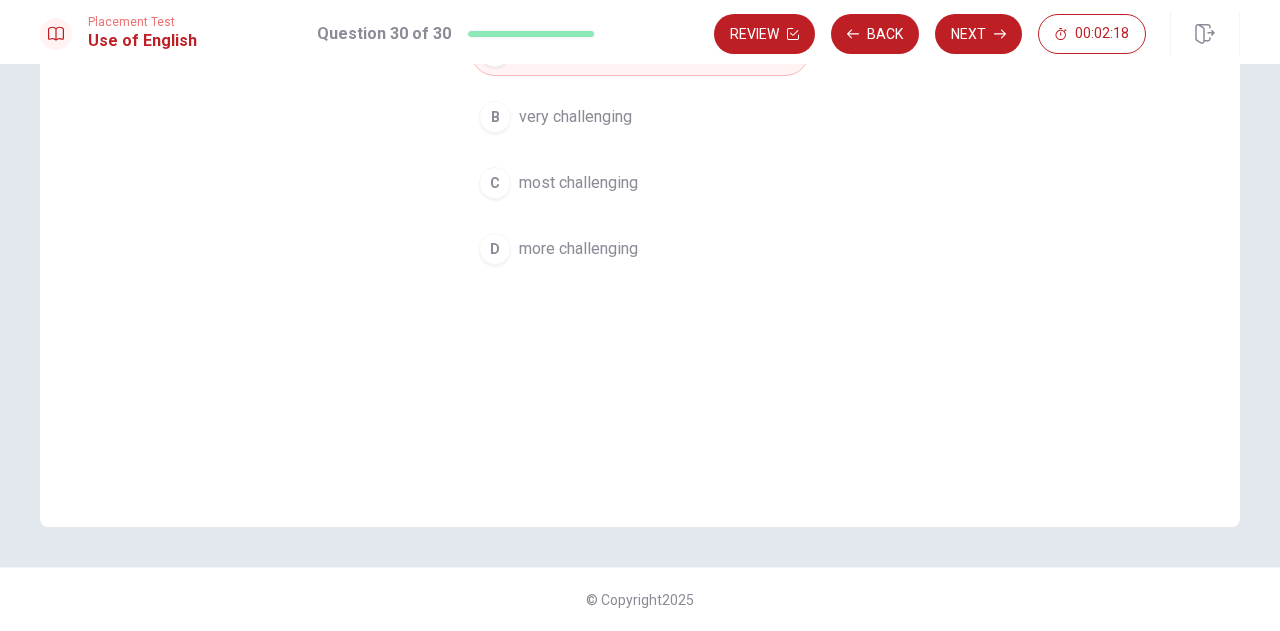 scroll, scrollTop: 0, scrollLeft: 0, axis: both 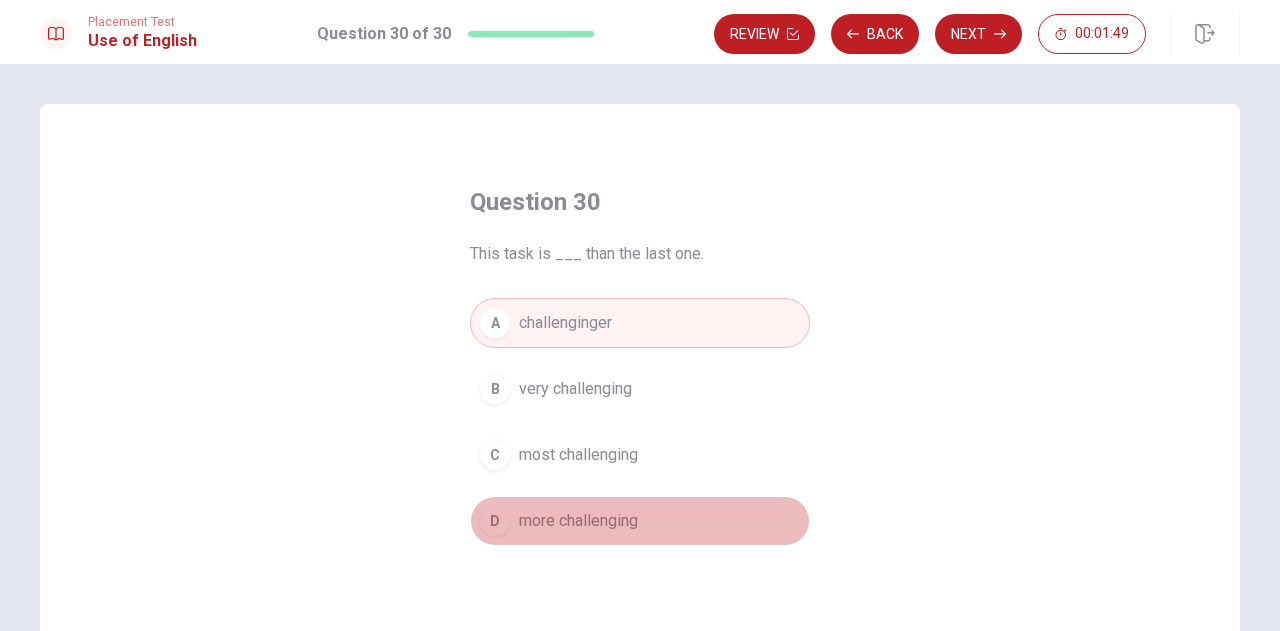 click on "more challenging" at bounding box center (578, 521) 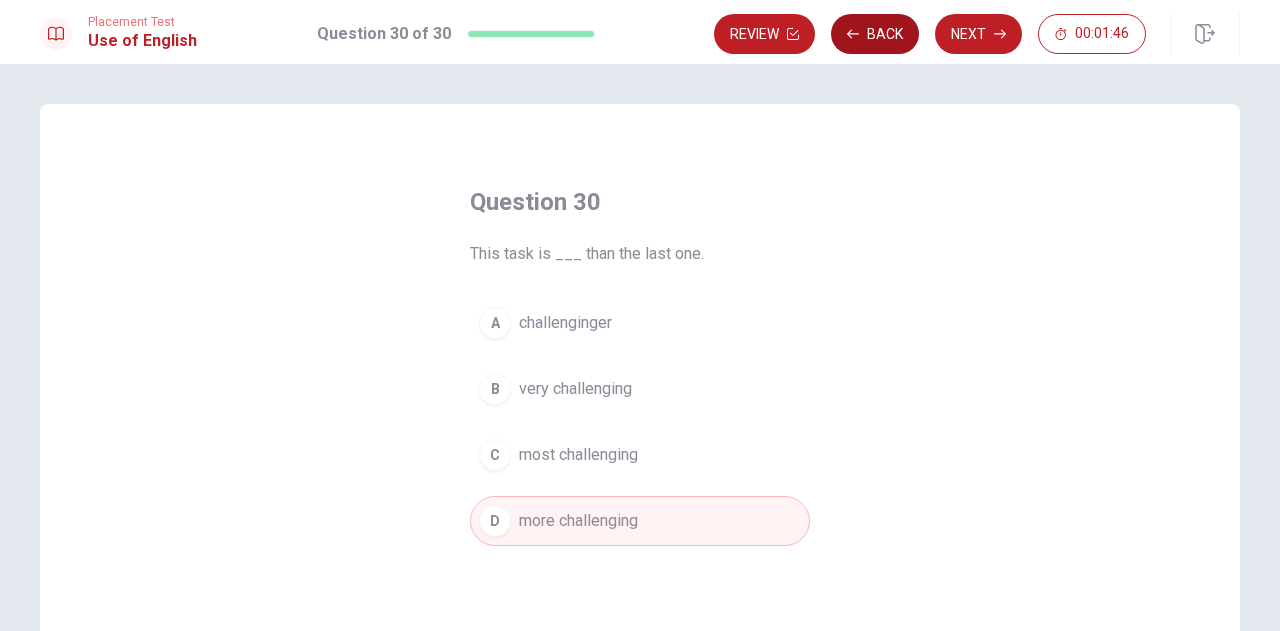 click on "Back" at bounding box center (875, 34) 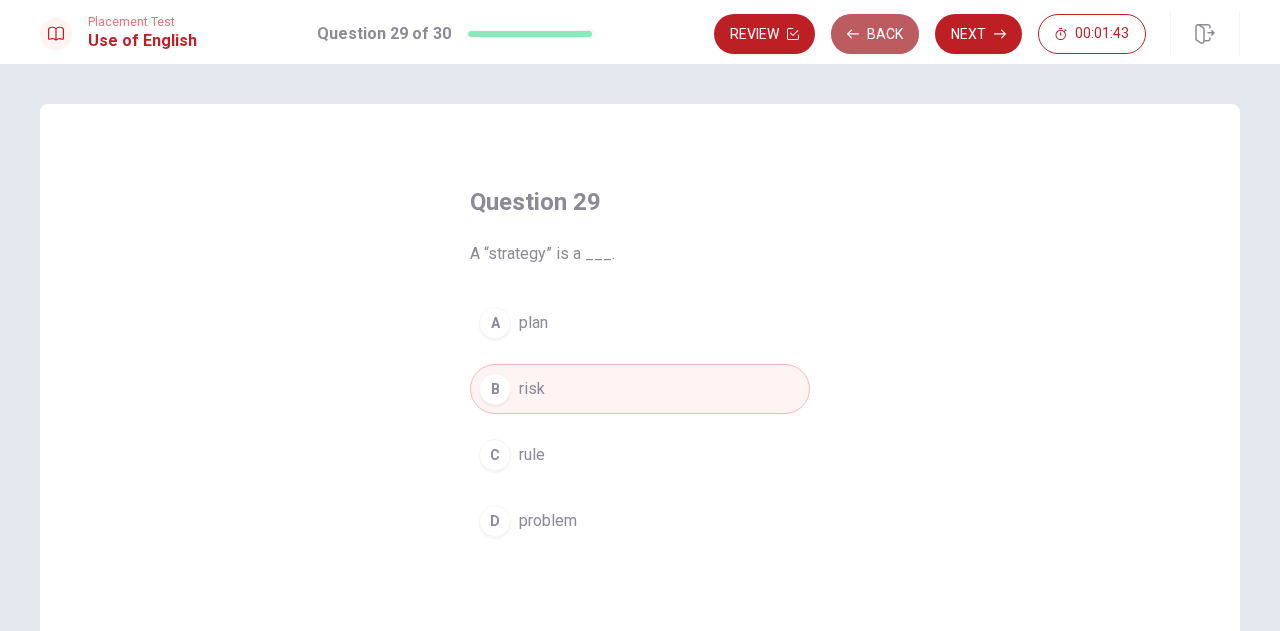 click on "Back" at bounding box center (875, 34) 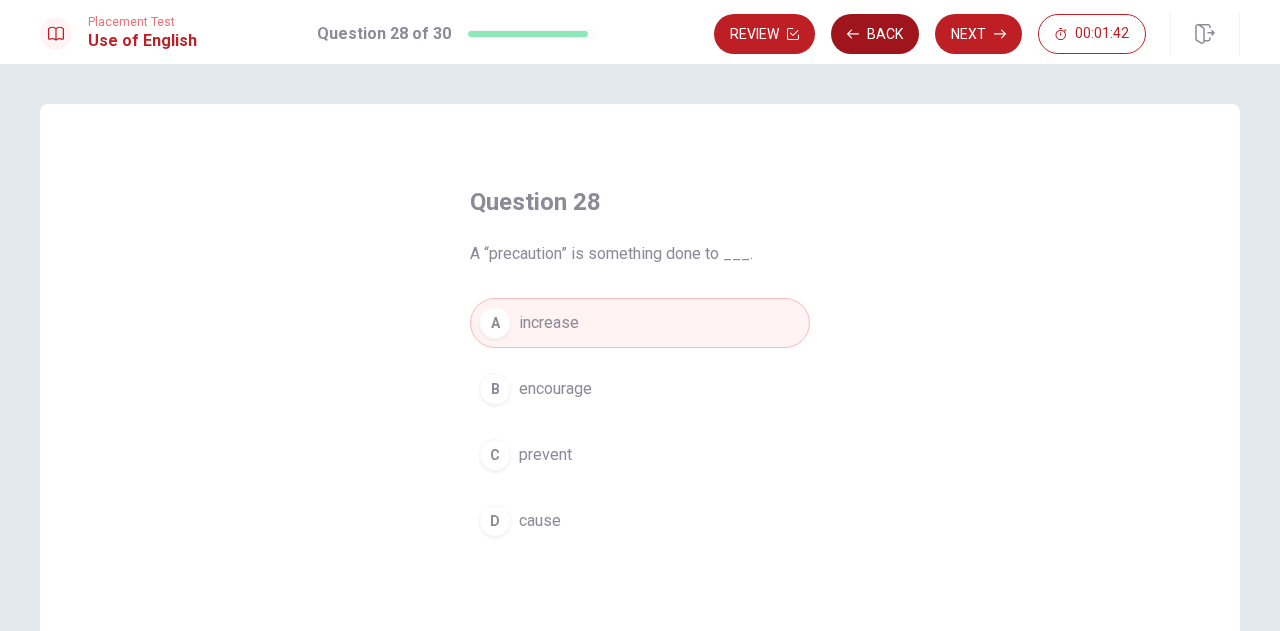 click on "Back" at bounding box center (875, 34) 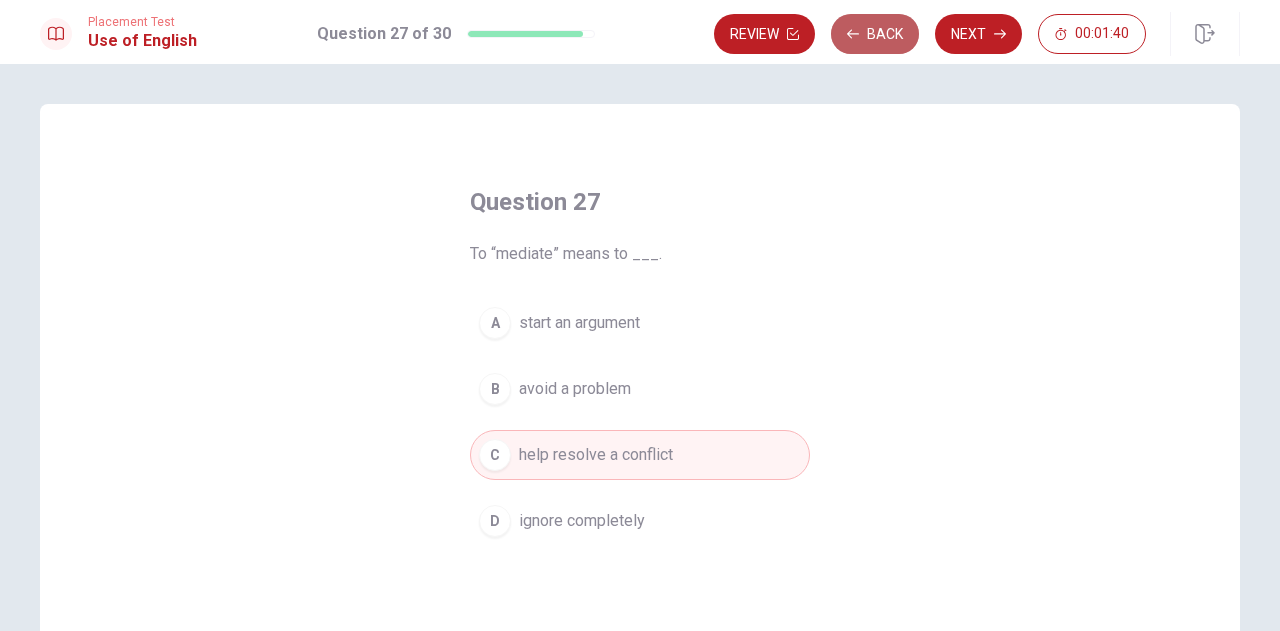click on "Back" at bounding box center (875, 34) 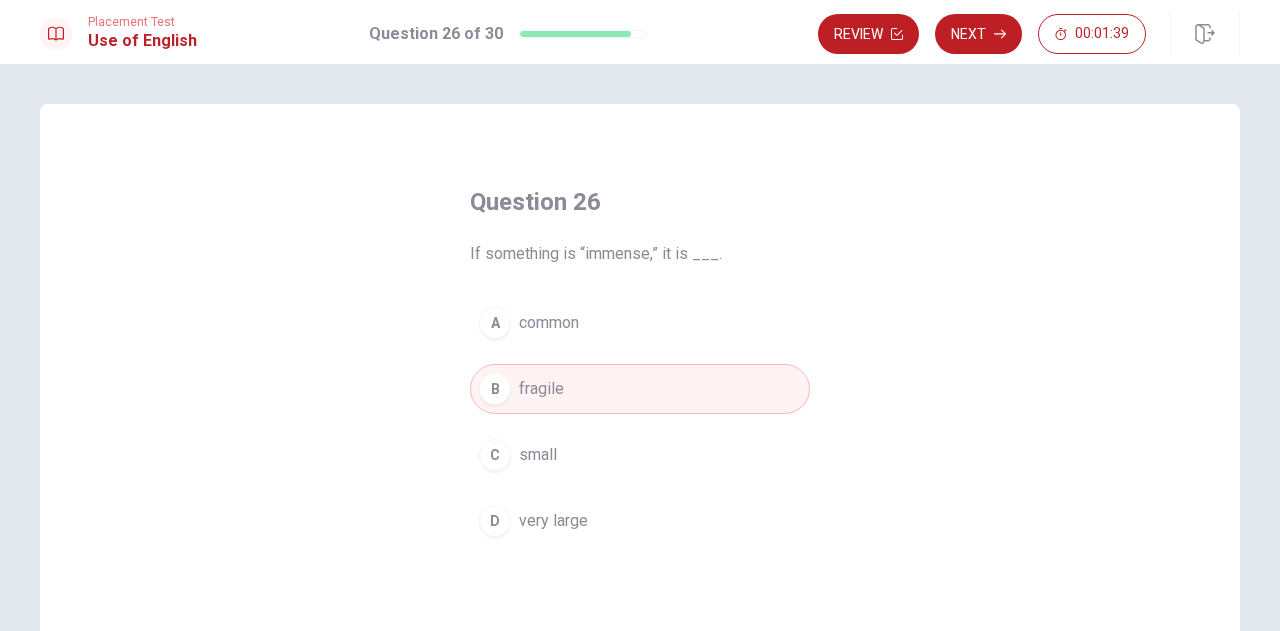 click on "Review" at bounding box center (868, 34) 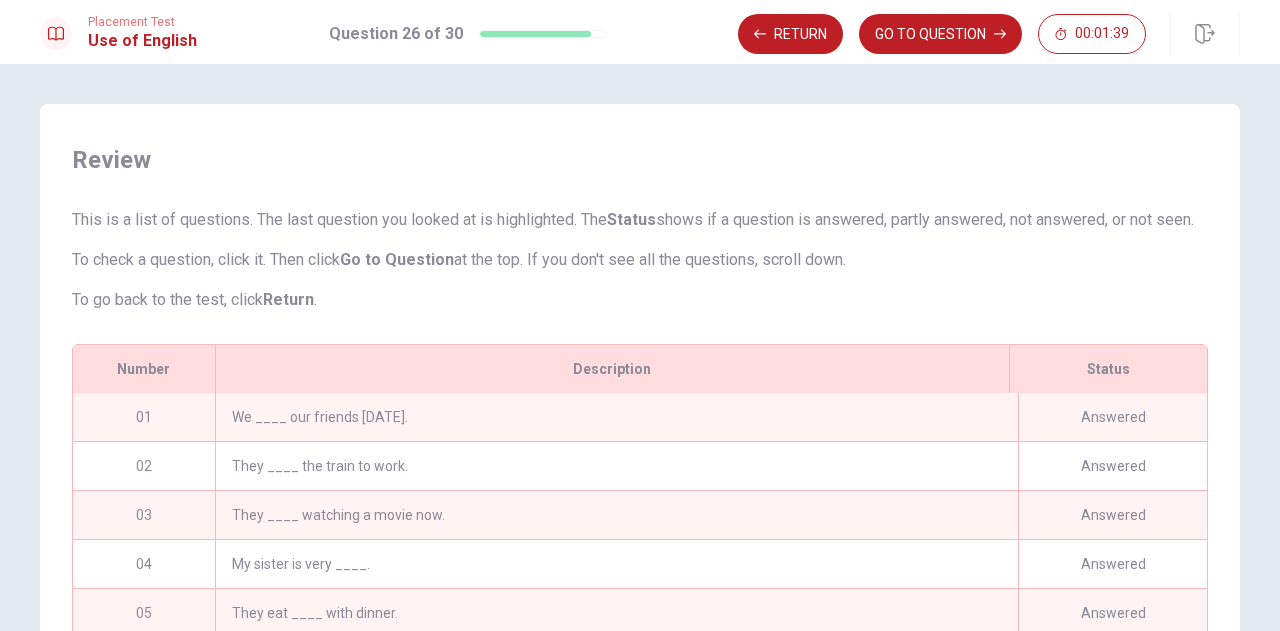 scroll, scrollTop: 270, scrollLeft: 0, axis: vertical 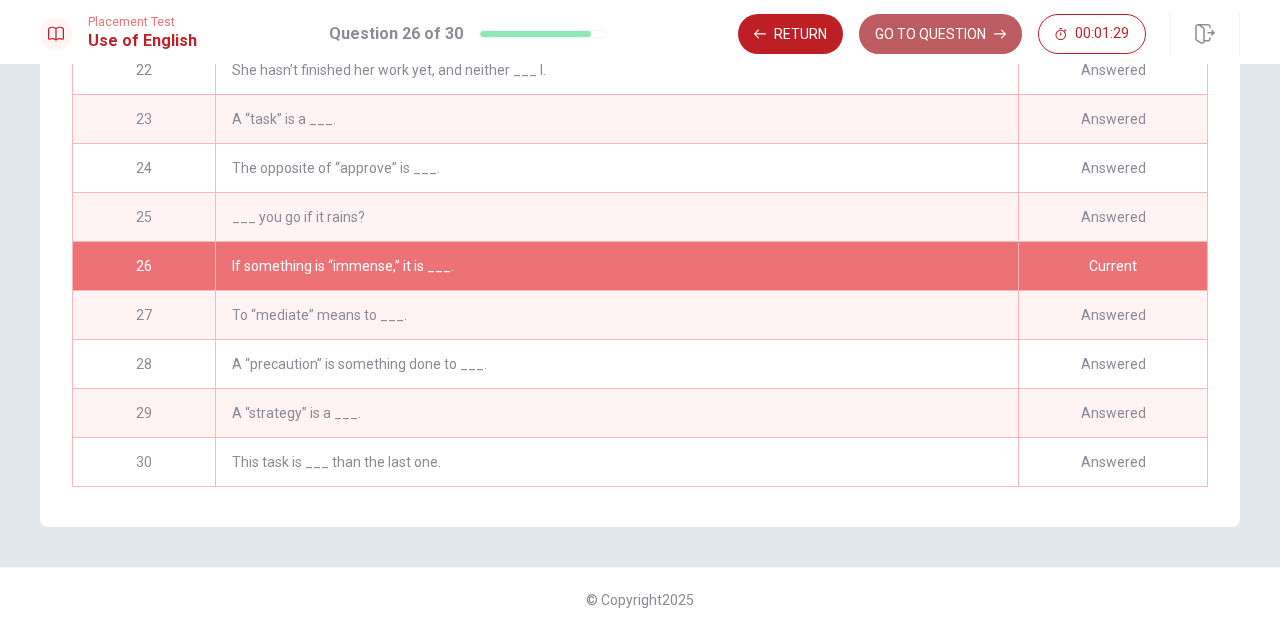 click on "GO TO QUESTION" at bounding box center (940, 34) 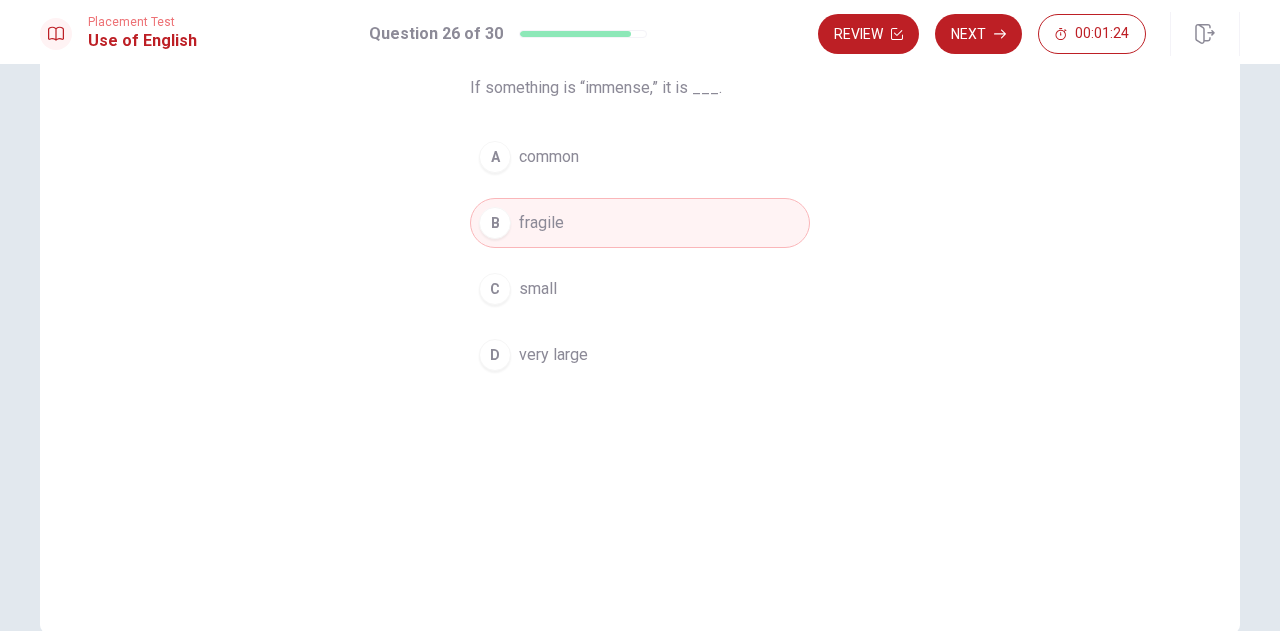 scroll, scrollTop: 0, scrollLeft: 0, axis: both 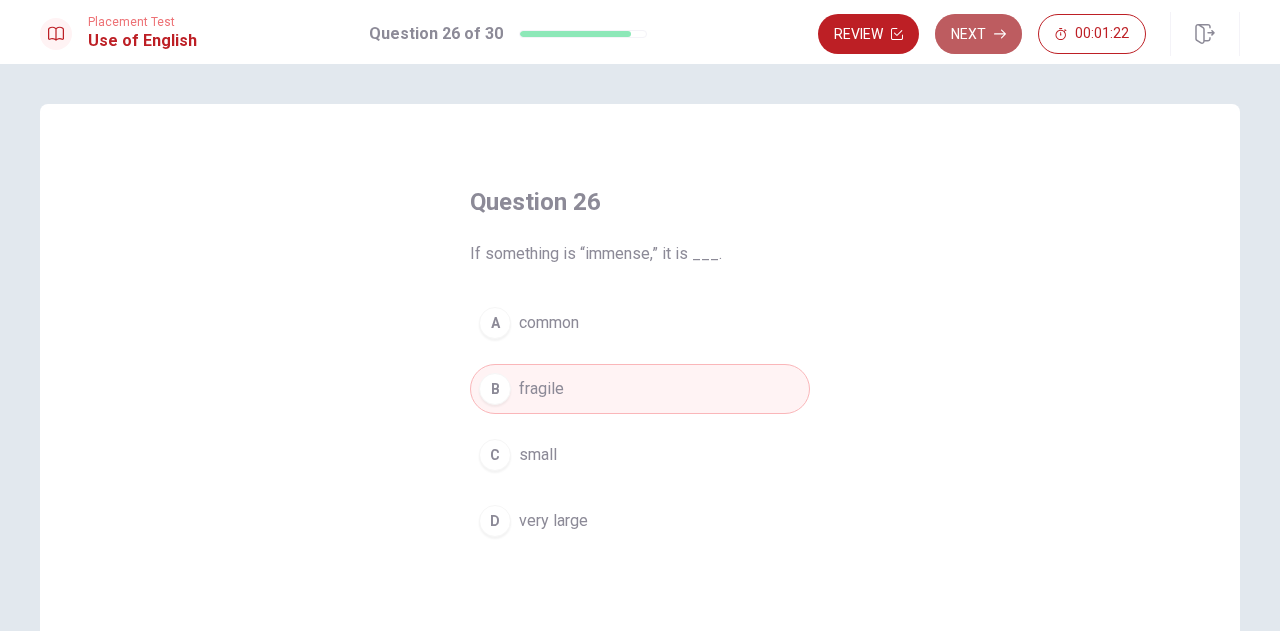 click on "Next" at bounding box center (978, 34) 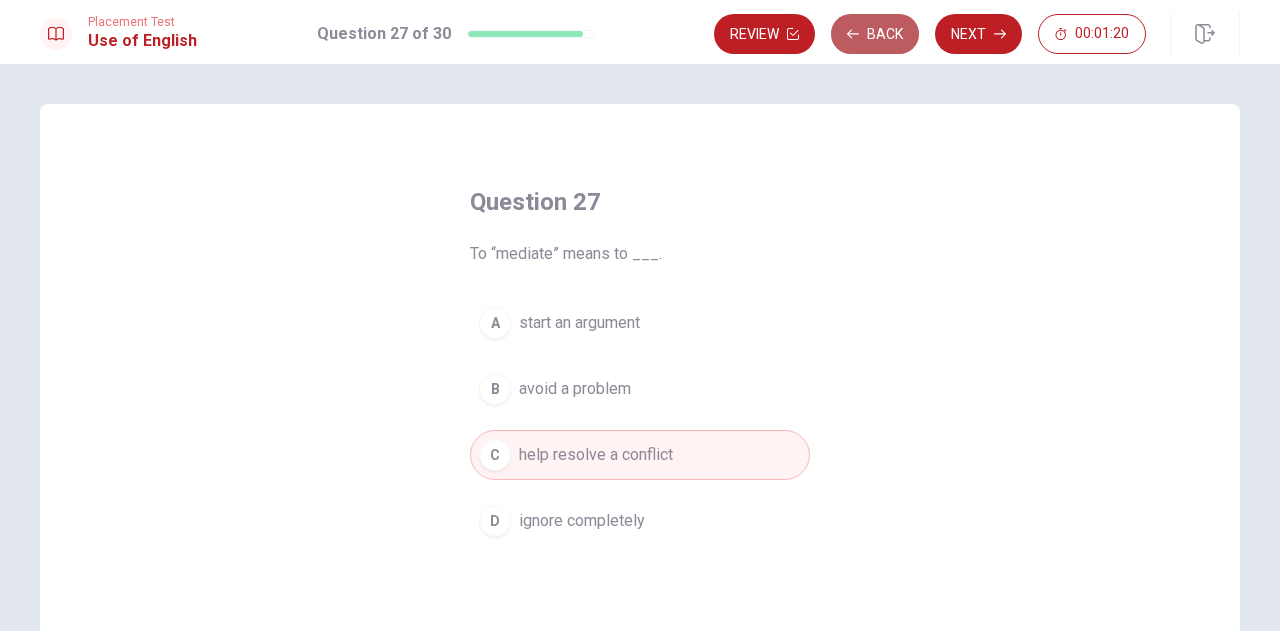 click 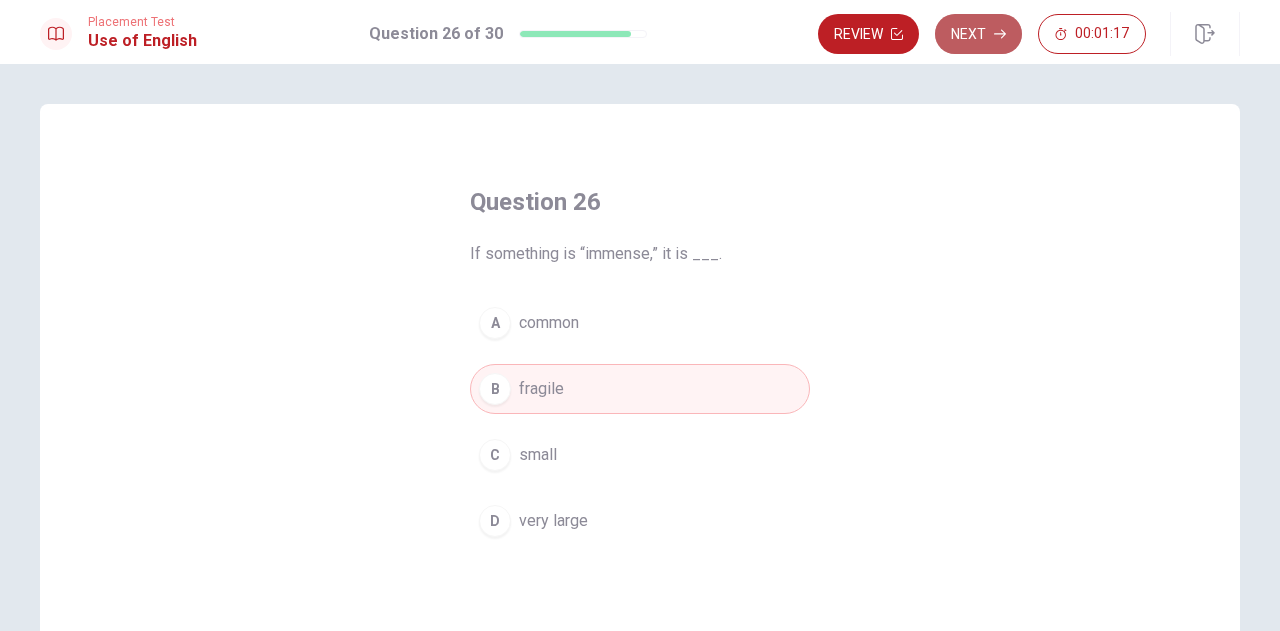 click on "Next" at bounding box center (978, 34) 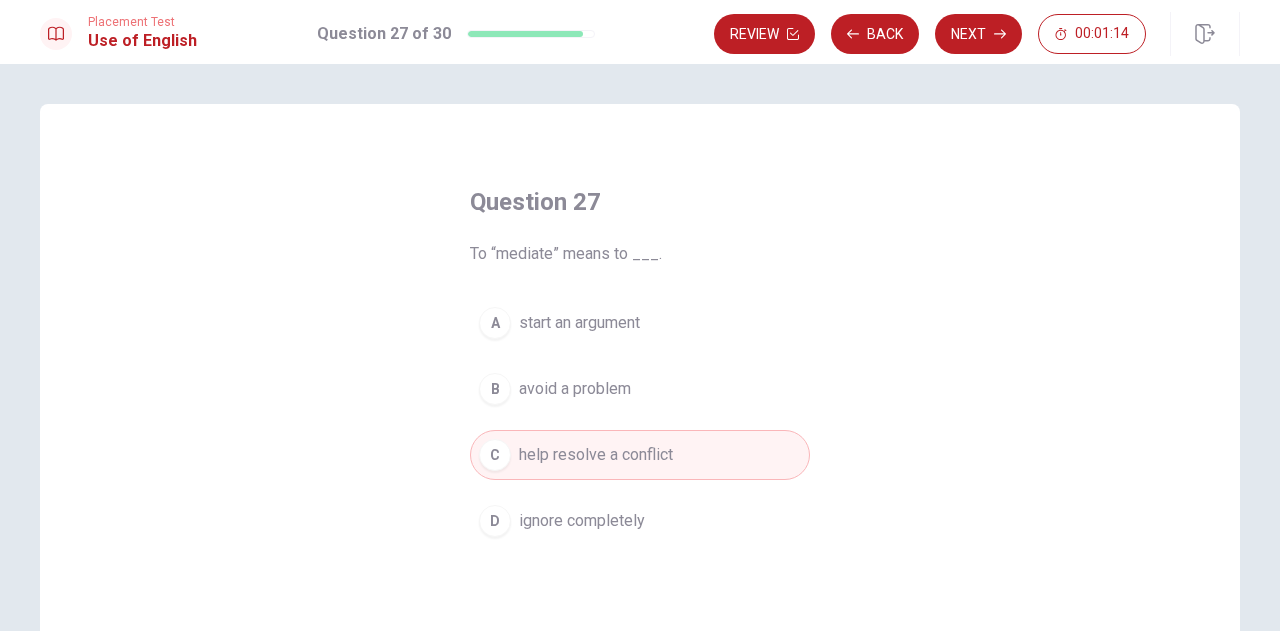 click on "Question 27 To “mediate” means to ___. A start an argument
B avoid a problem
C help resolve a conflict
D ignore completely © Copyright  2025" at bounding box center (640, 347) 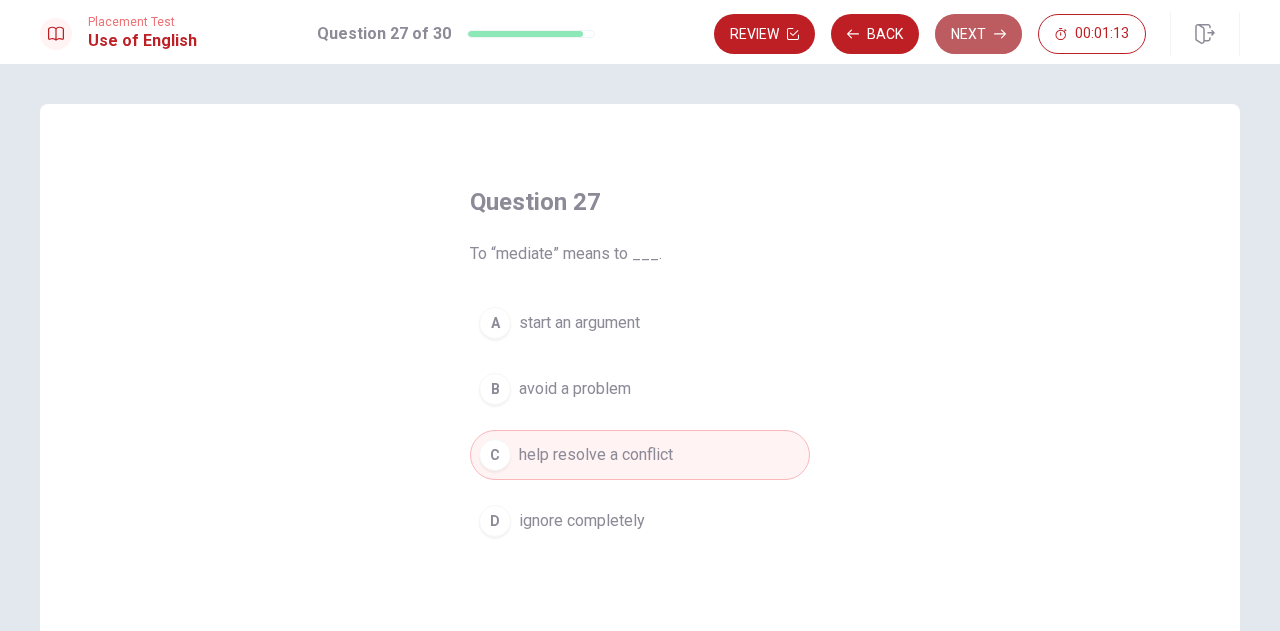 click on "Next" at bounding box center [978, 34] 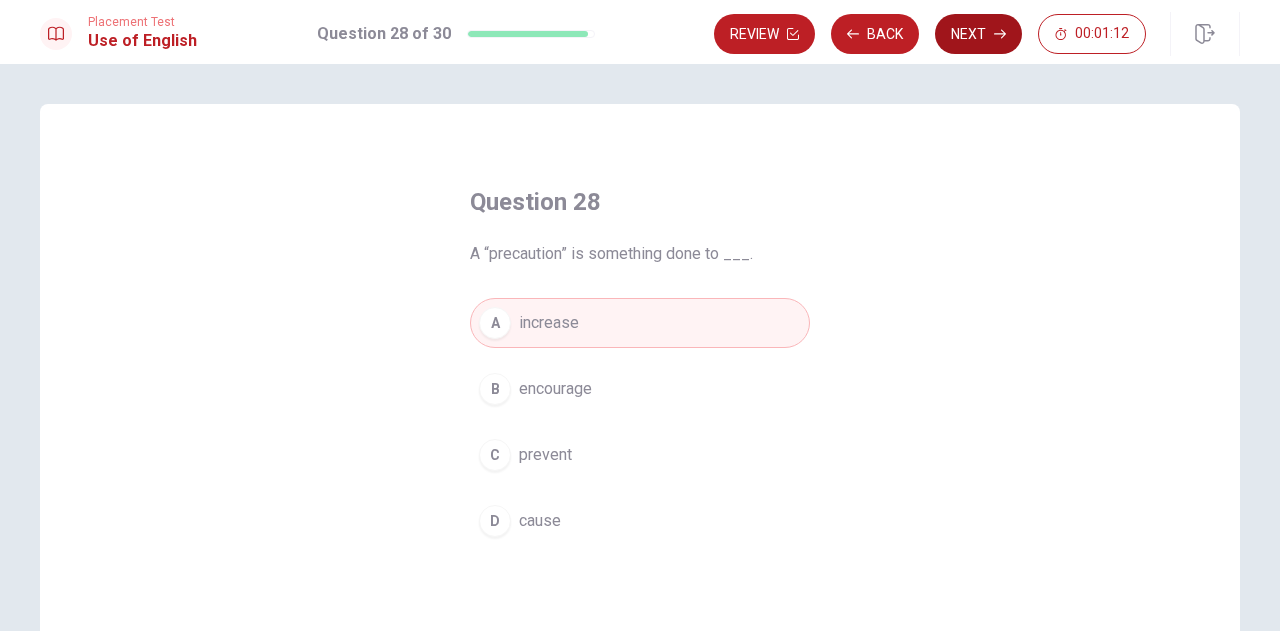 click on "Next" at bounding box center (978, 34) 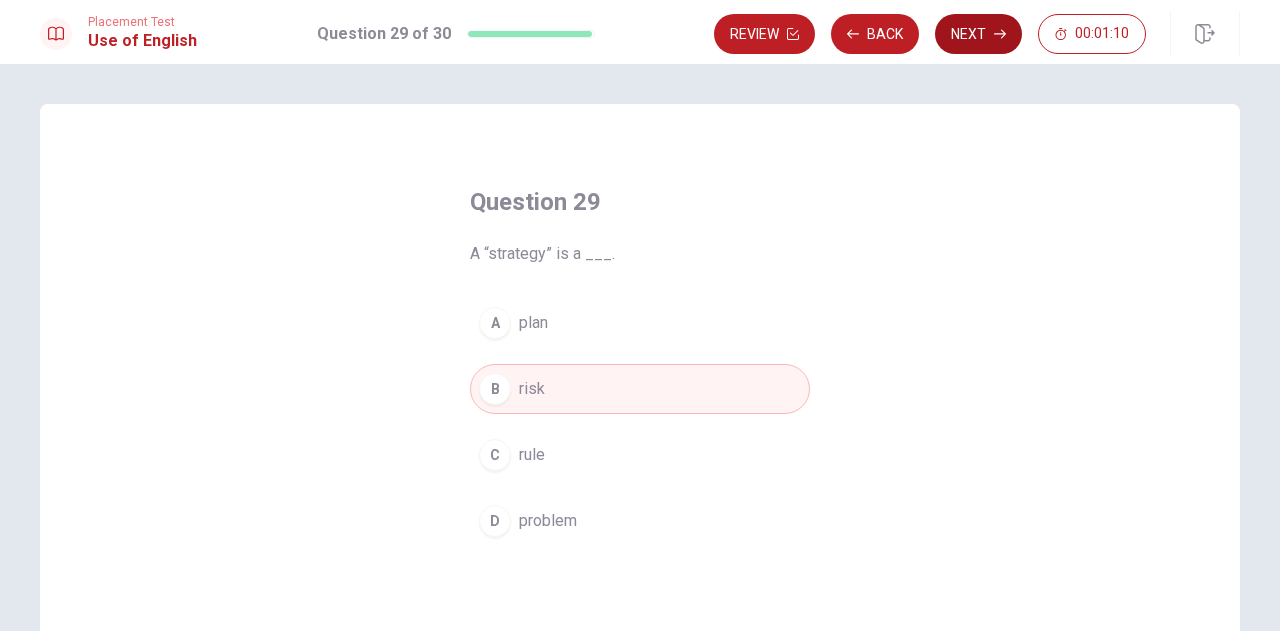 click on "Next" at bounding box center (978, 34) 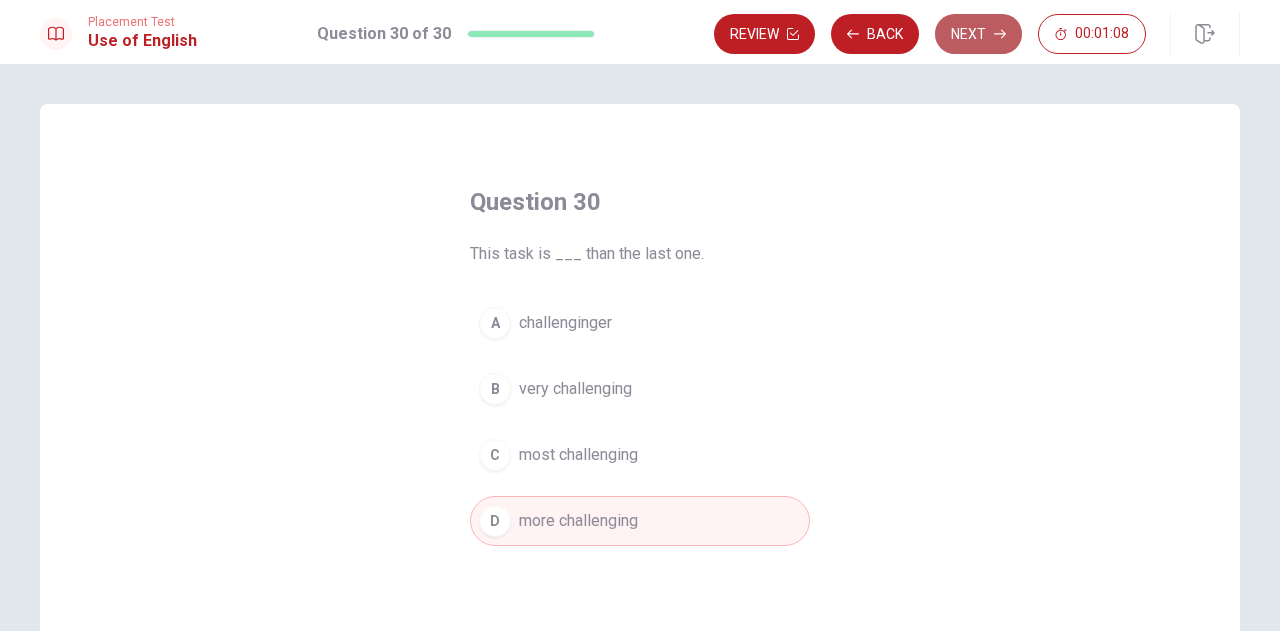 click on "Next" at bounding box center (978, 34) 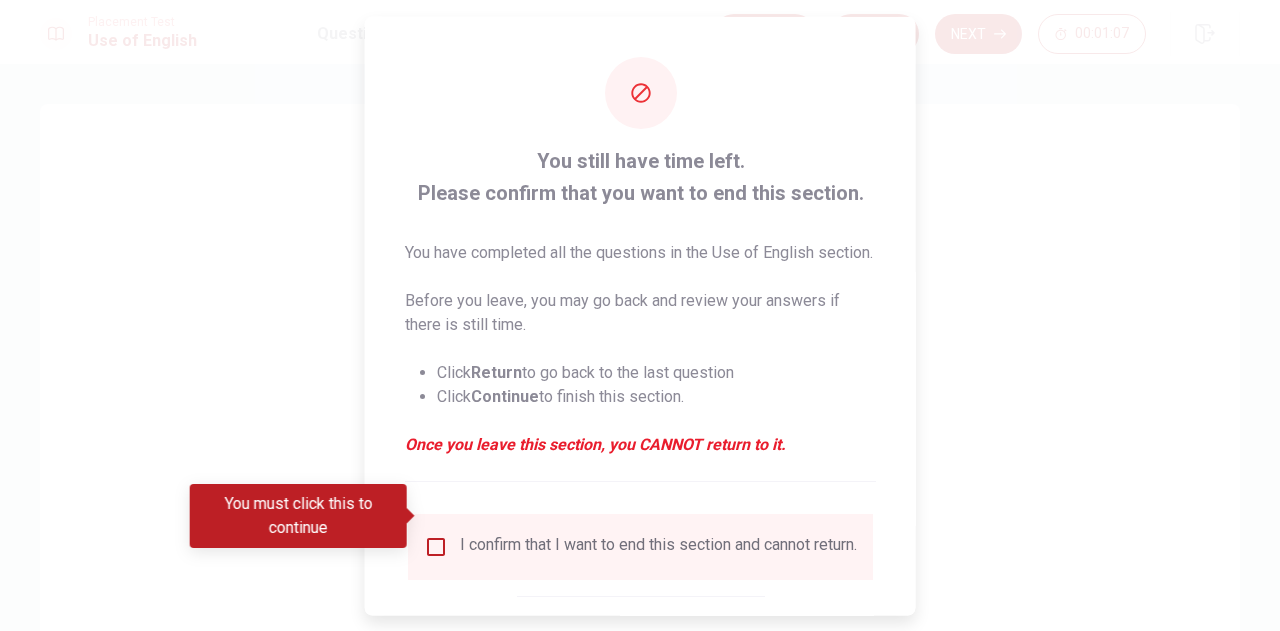 scroll, scrollTop: 138, scrollLeft: 0, axis: vertical 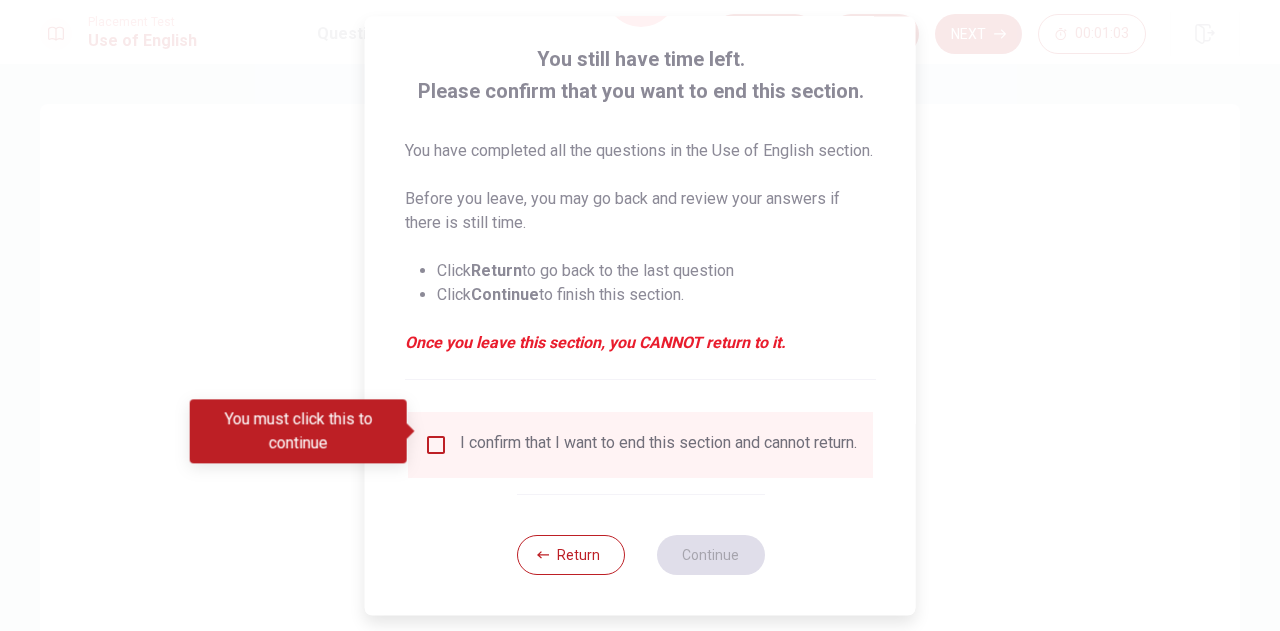 click on "I confirm that I want to end this section and cannot return." at bounding box center (640, 445) 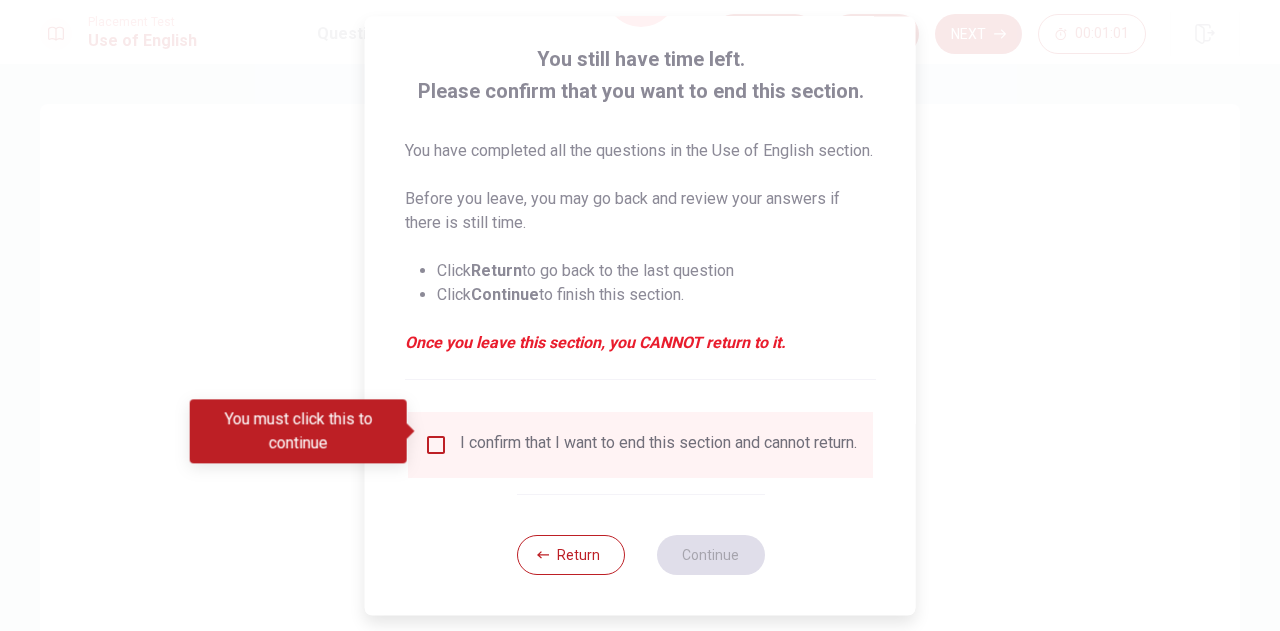 click at bounding box center [436, 445] 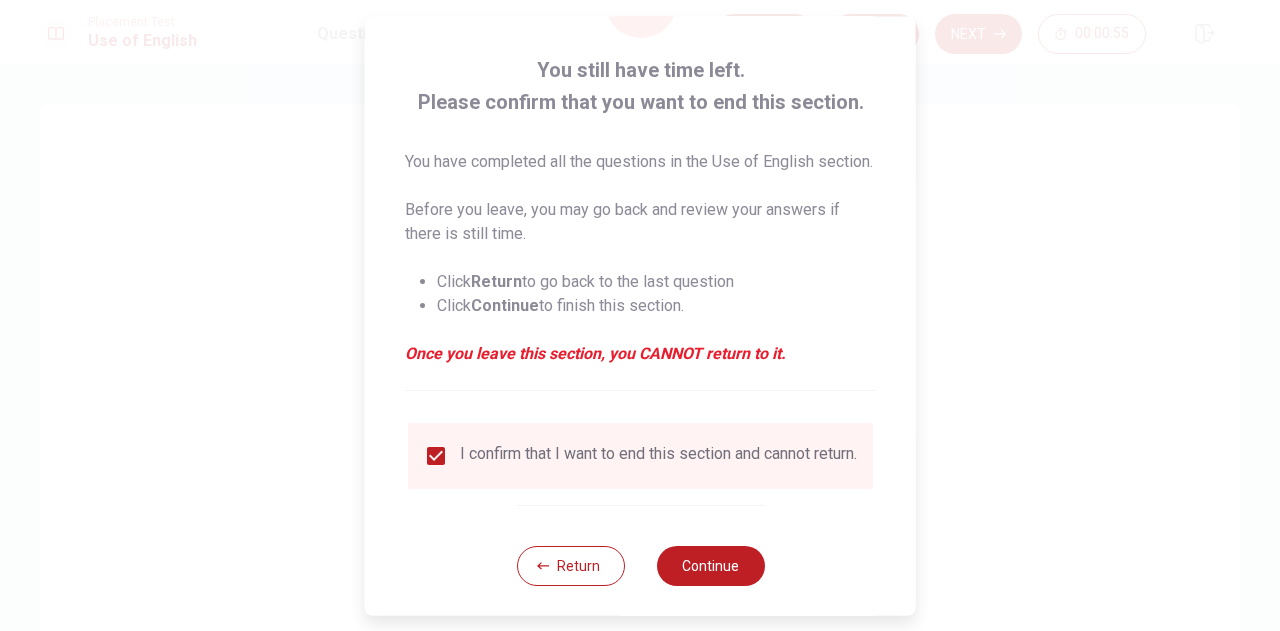 scroll, scrollTop: 138, scrollLeft: 0, axis: vertical 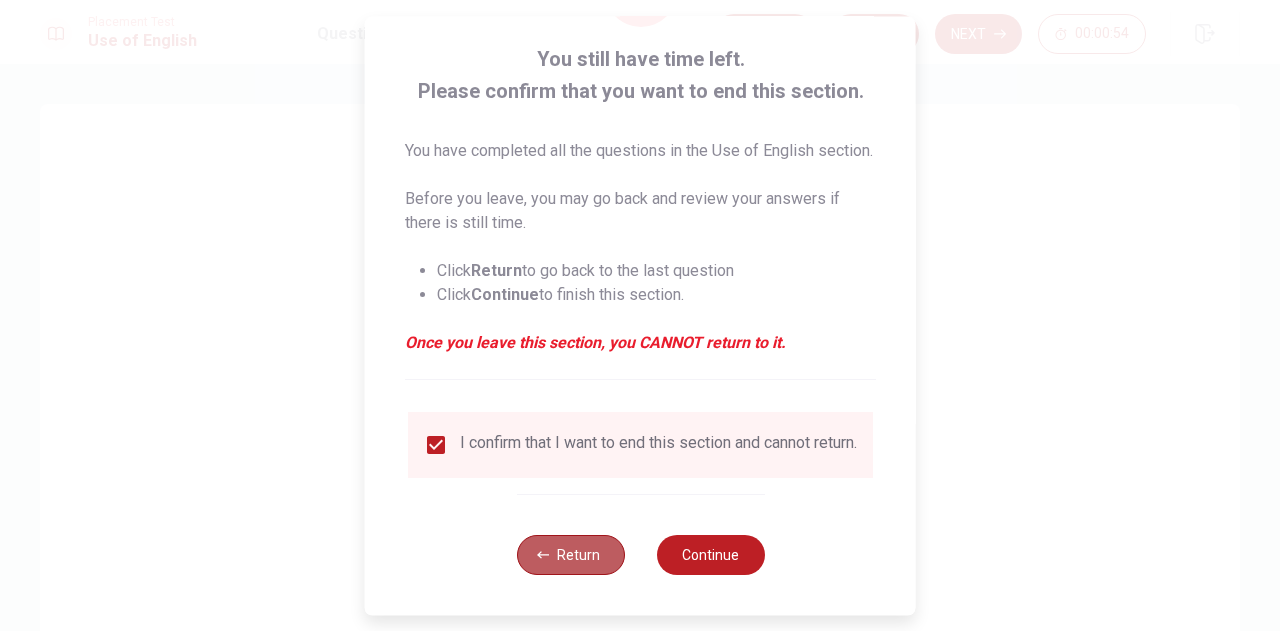 click on "Return" at bounding box center [570, 555] 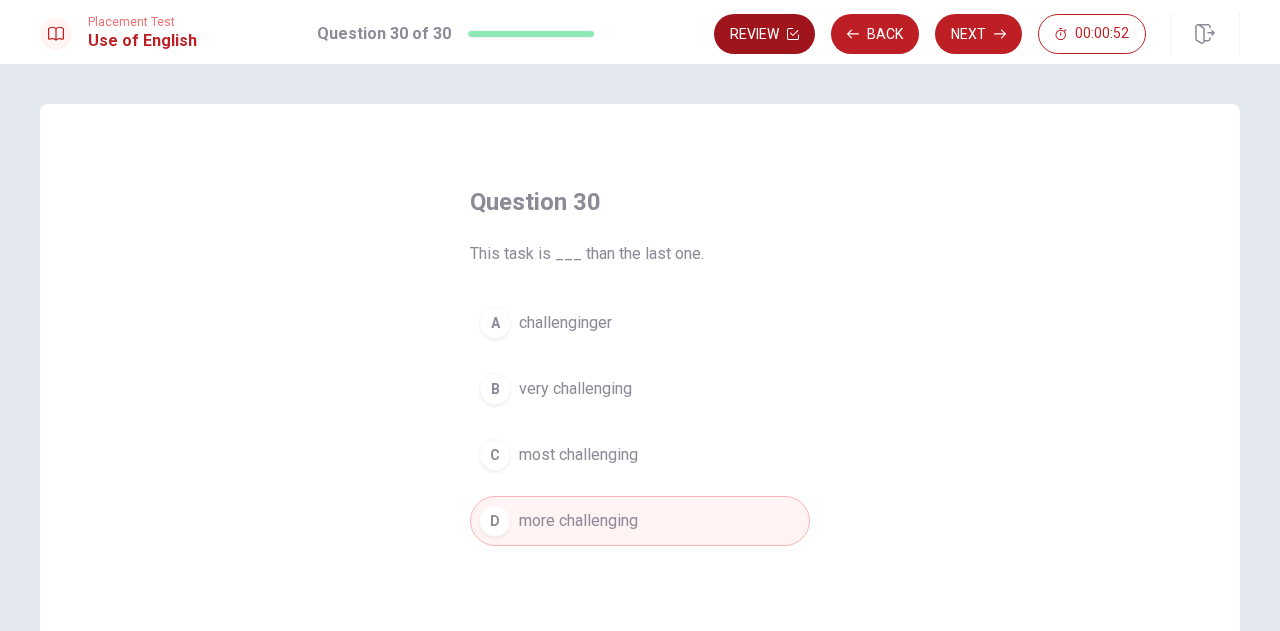 click on "Review" at bounding box center (764, 34) 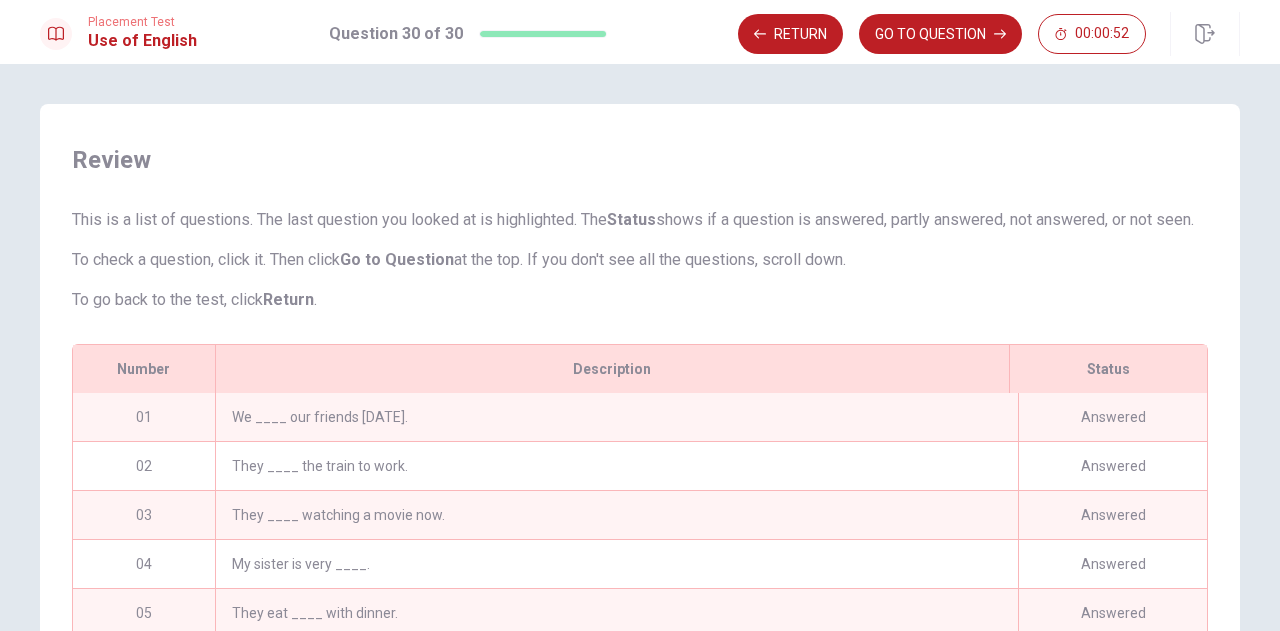 scroll, scrollTop: 244, scrollLeft: 0, axis: vertical 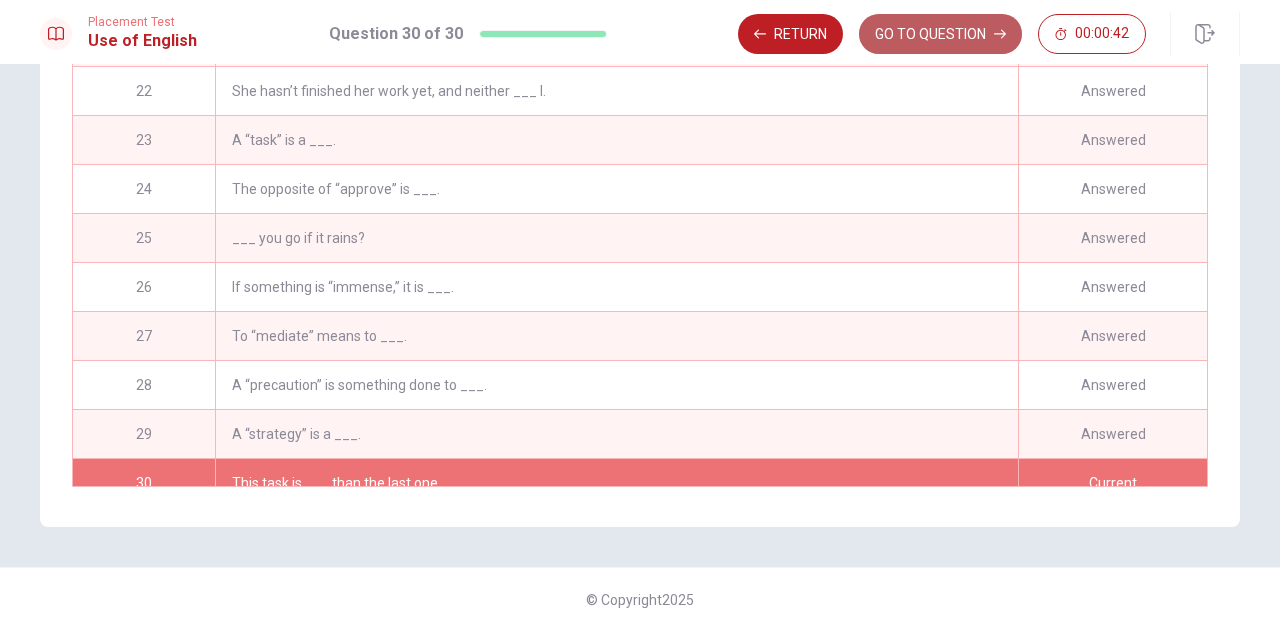 click on "GO TO QUESTION" at bounding box center [940, 34] 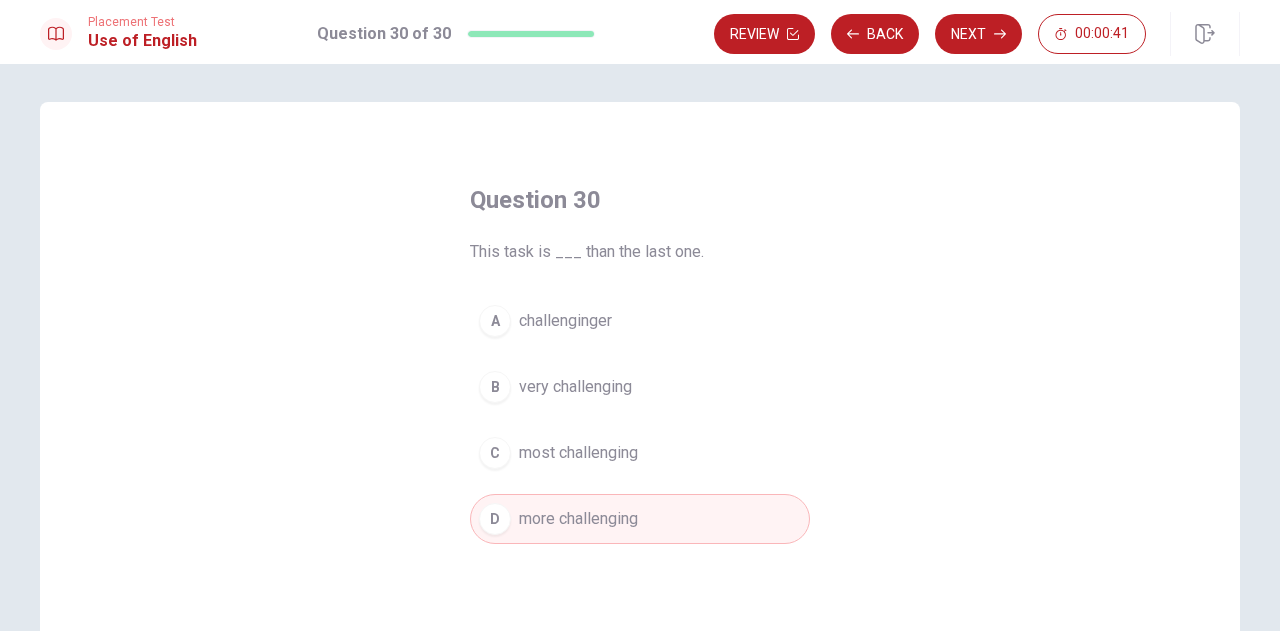scroll, scrollTop: 0, scrollLeft: 0, axis: both 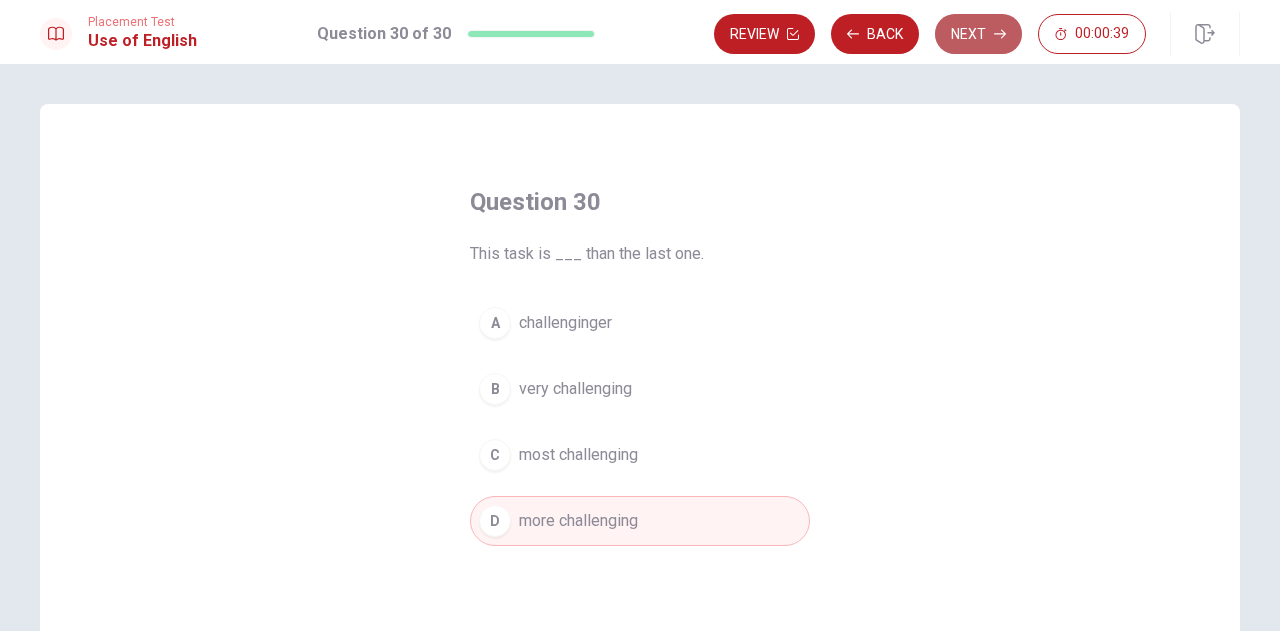 click on "Next" at bounding box center (978, 34) 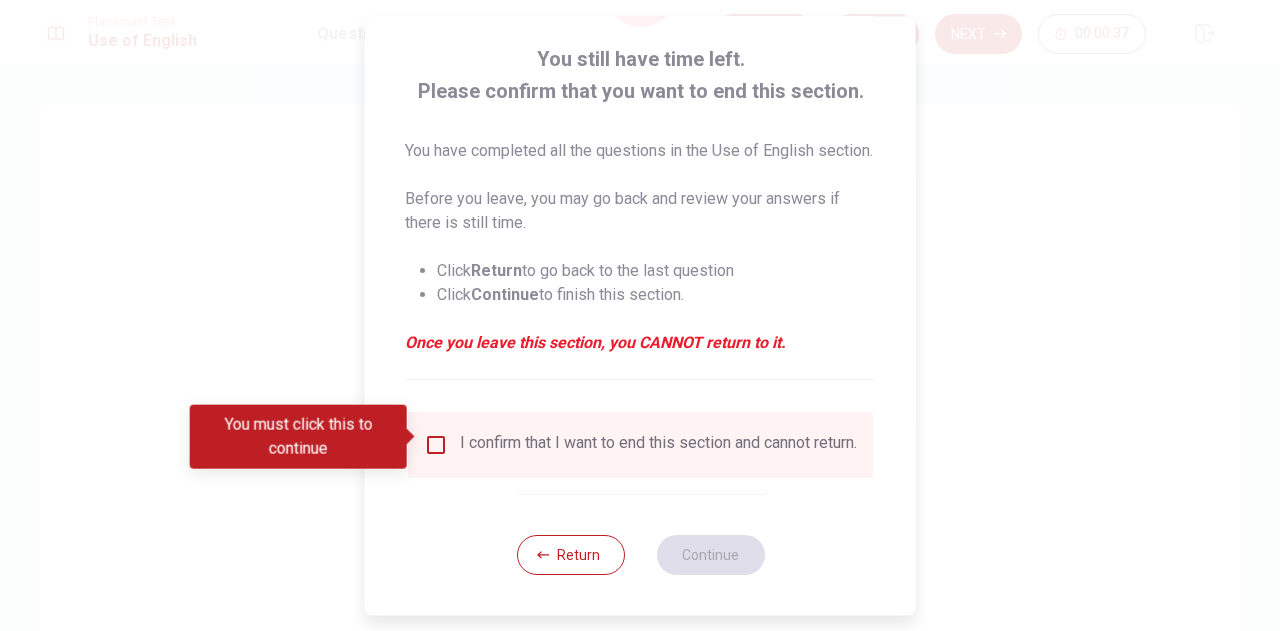 scroll, scrollTop: 138, scrollLeft: 0, axis: vertical 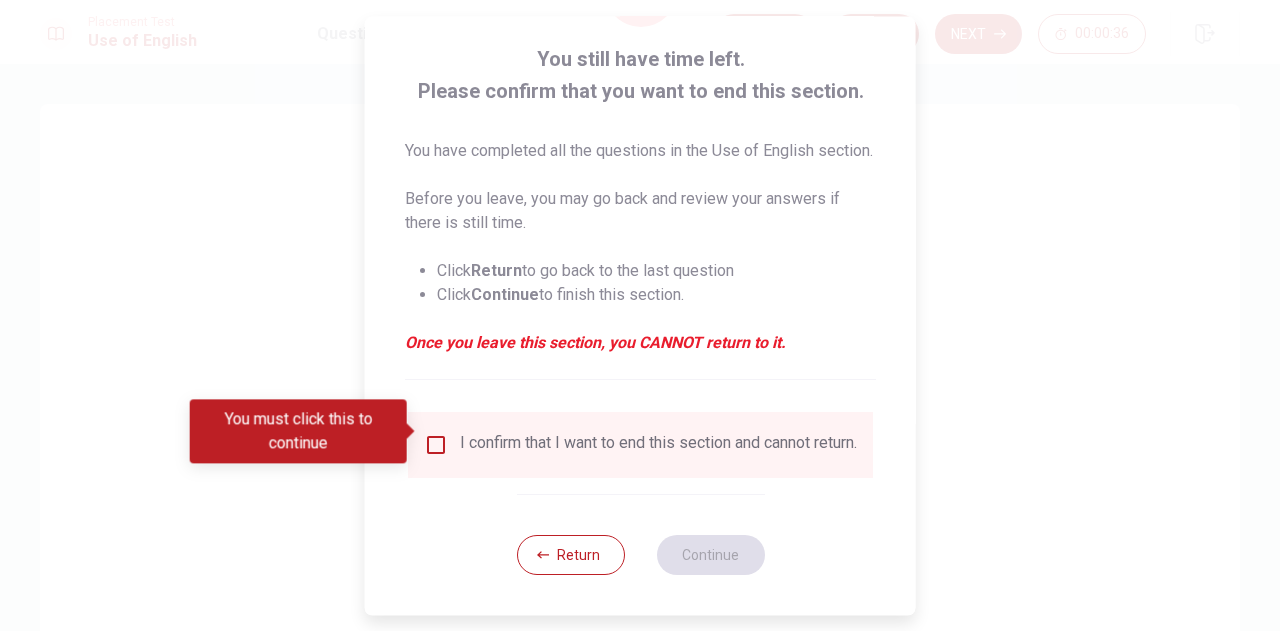 click at bounding box center [436, 445] 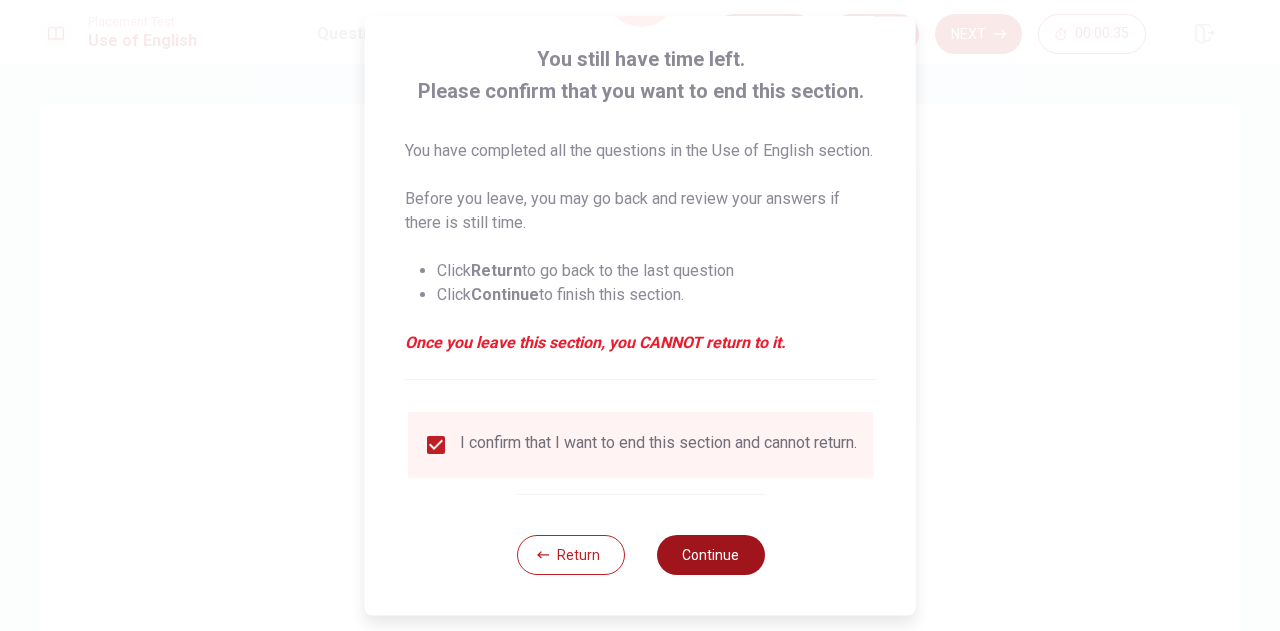 click on "Continue" at bounding box center [710, 555] 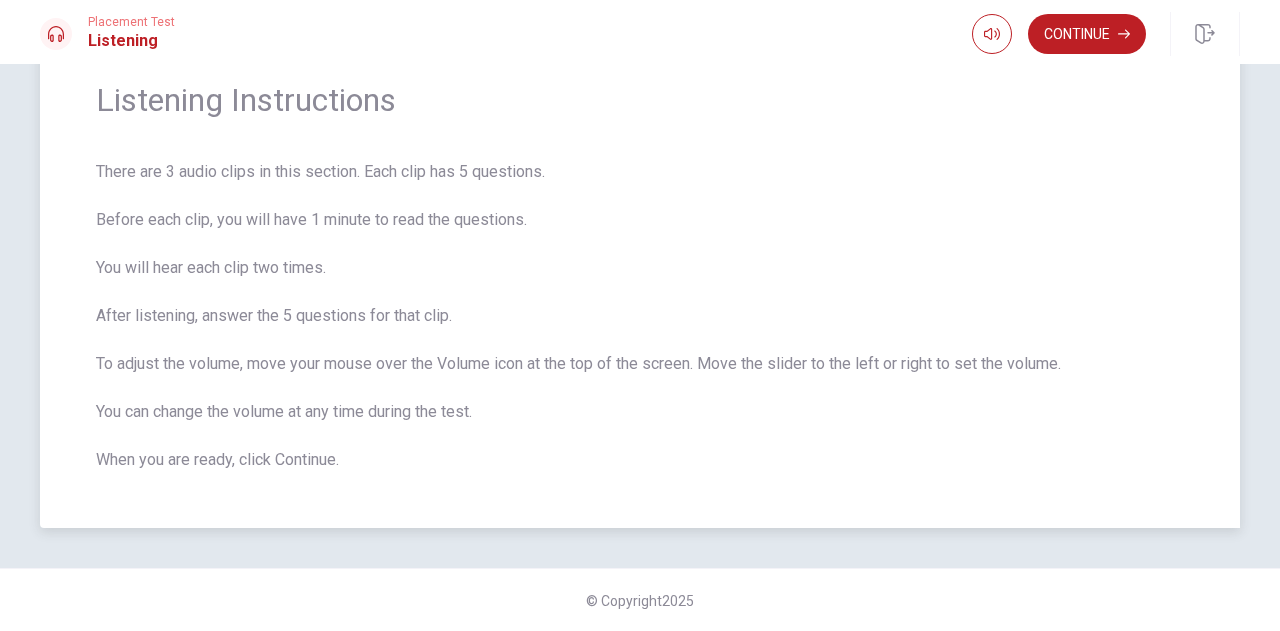 scroll, scrollTop: 0, scrollLeft: 0, axis: both 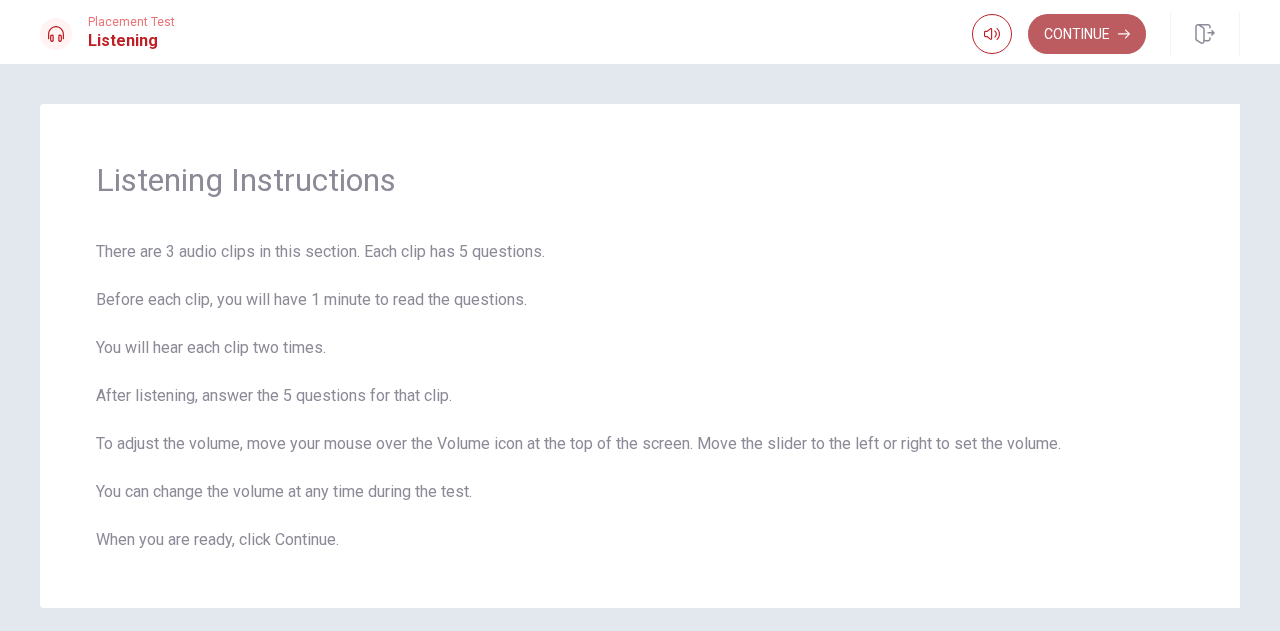 click on "Continue" at bounding box center (1087, 34) 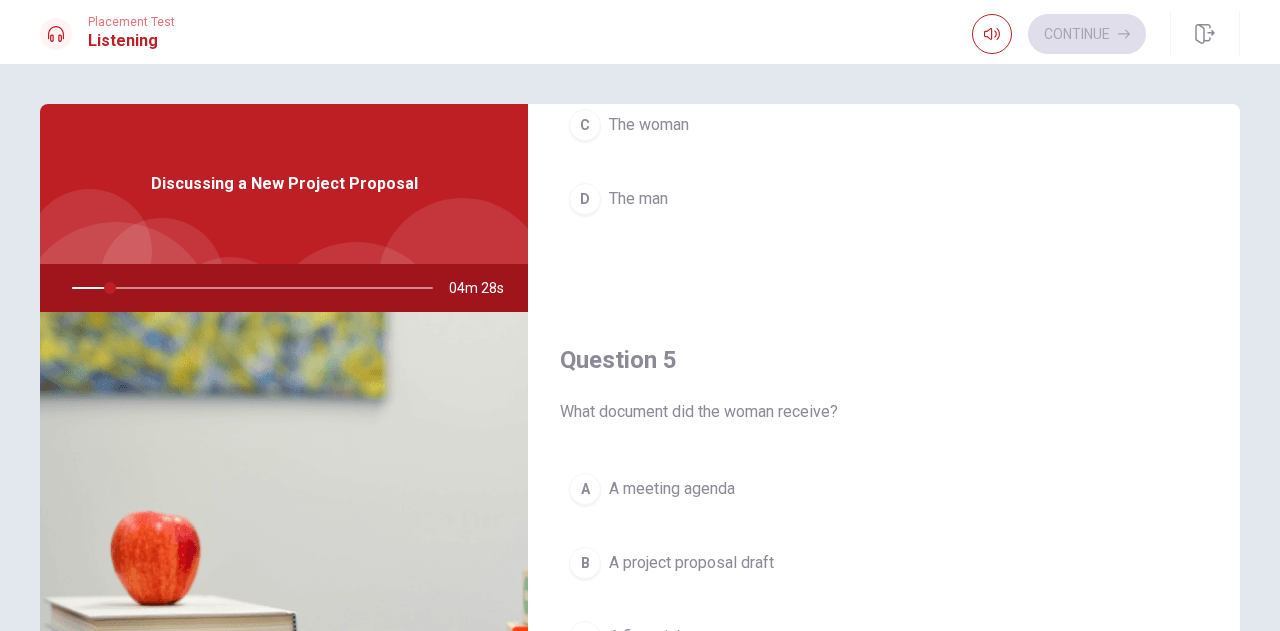 scroll, scrollTop: 1851, scrollLeft: 0, axis: vertical 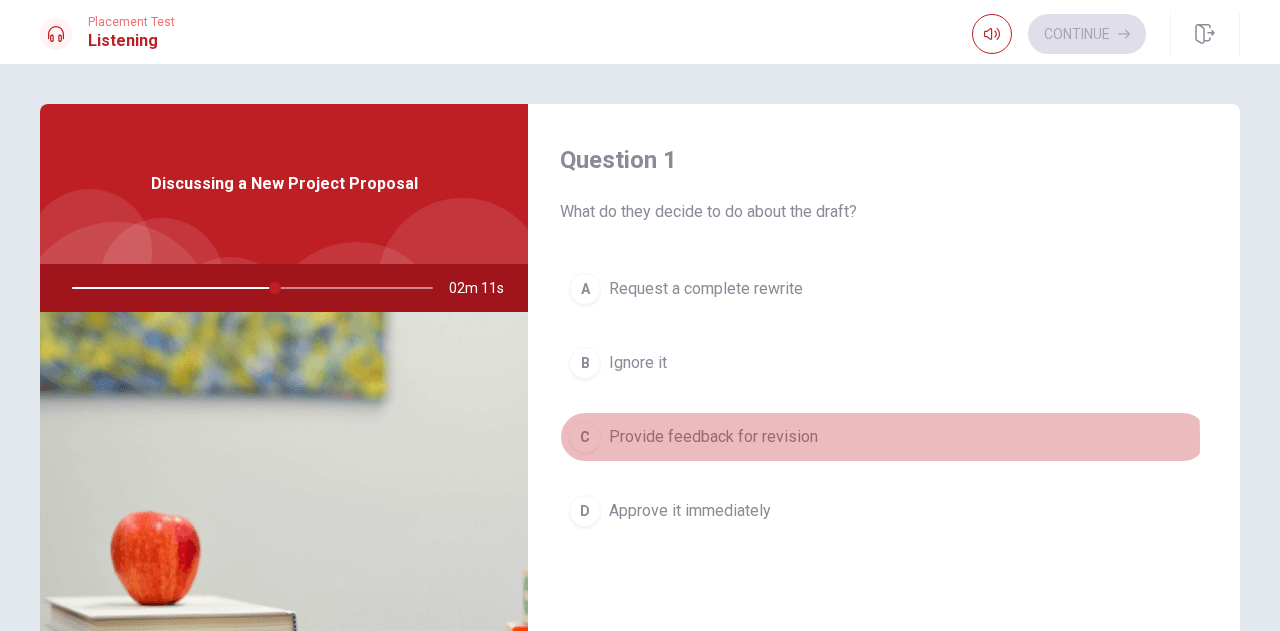 click on "Provide feedback for revision" at bounding box center [713, 437] 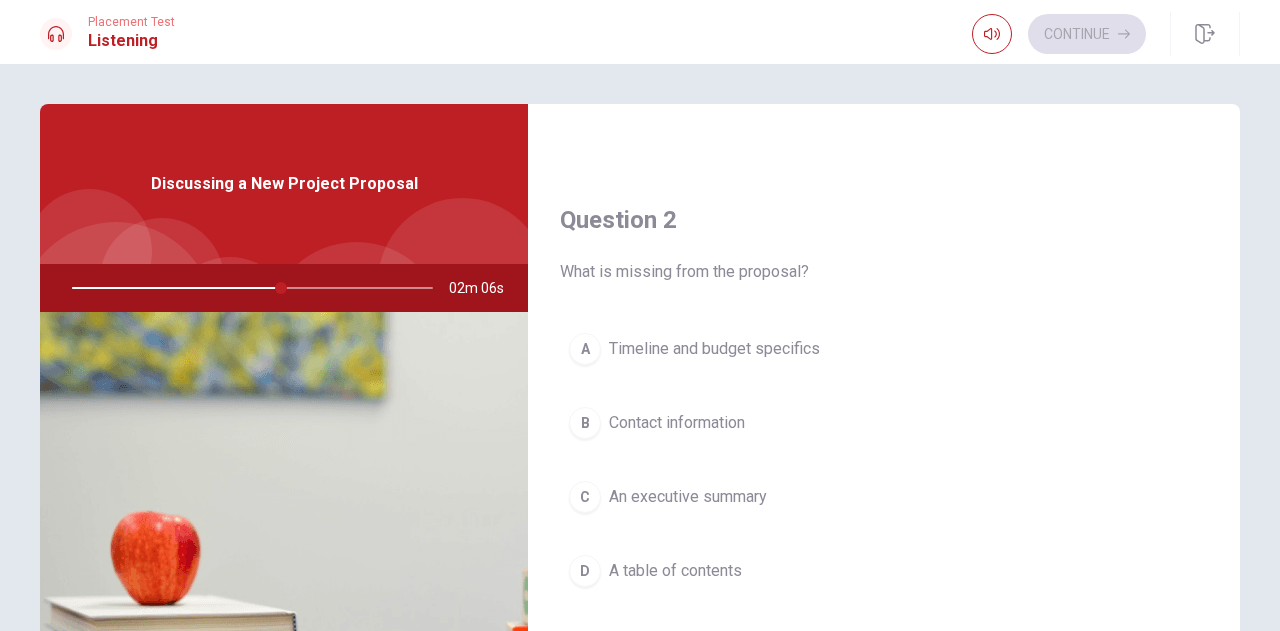 scroll, scrollTop: 500, scrollLeft: 0, axis: vertical 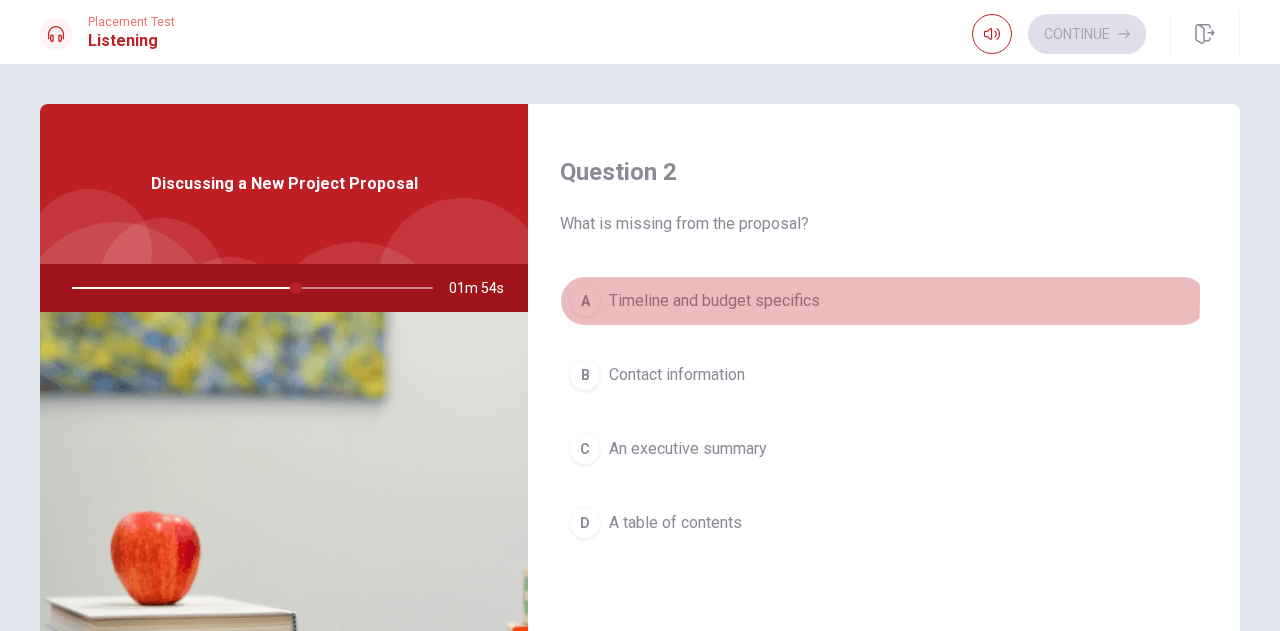 click on "A Timeline and budget specifics" at bounding box center [884, 301] 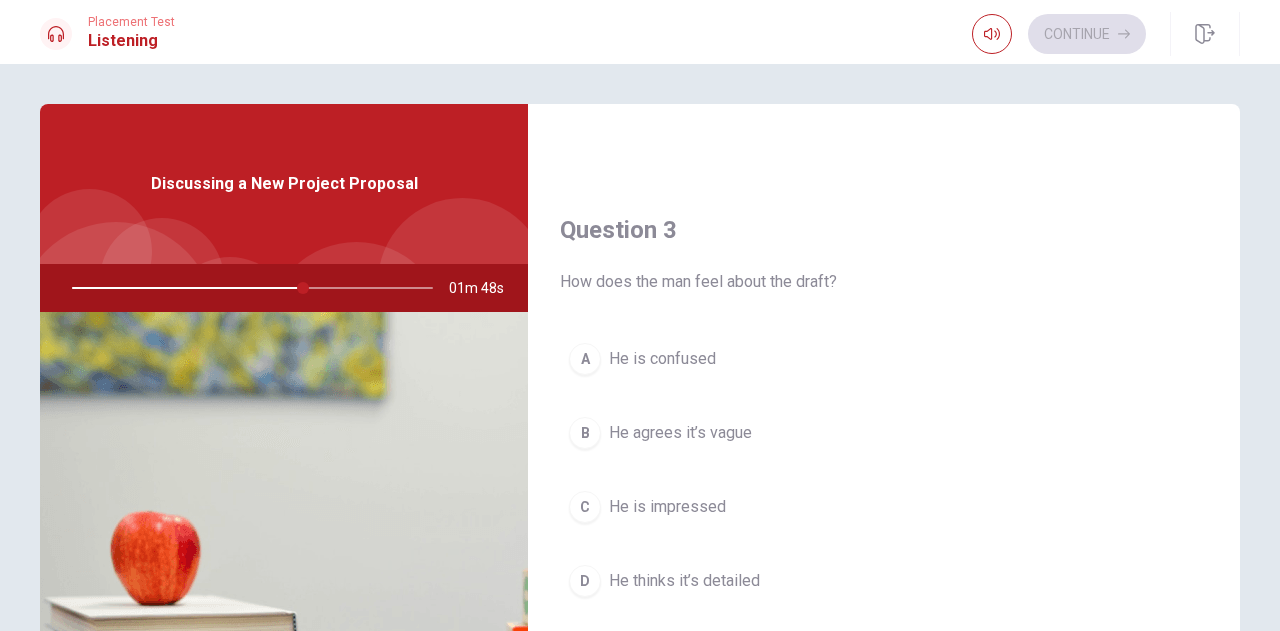 scroll, scrollTop: 1000, scrollLeft: 0, axis: vertical 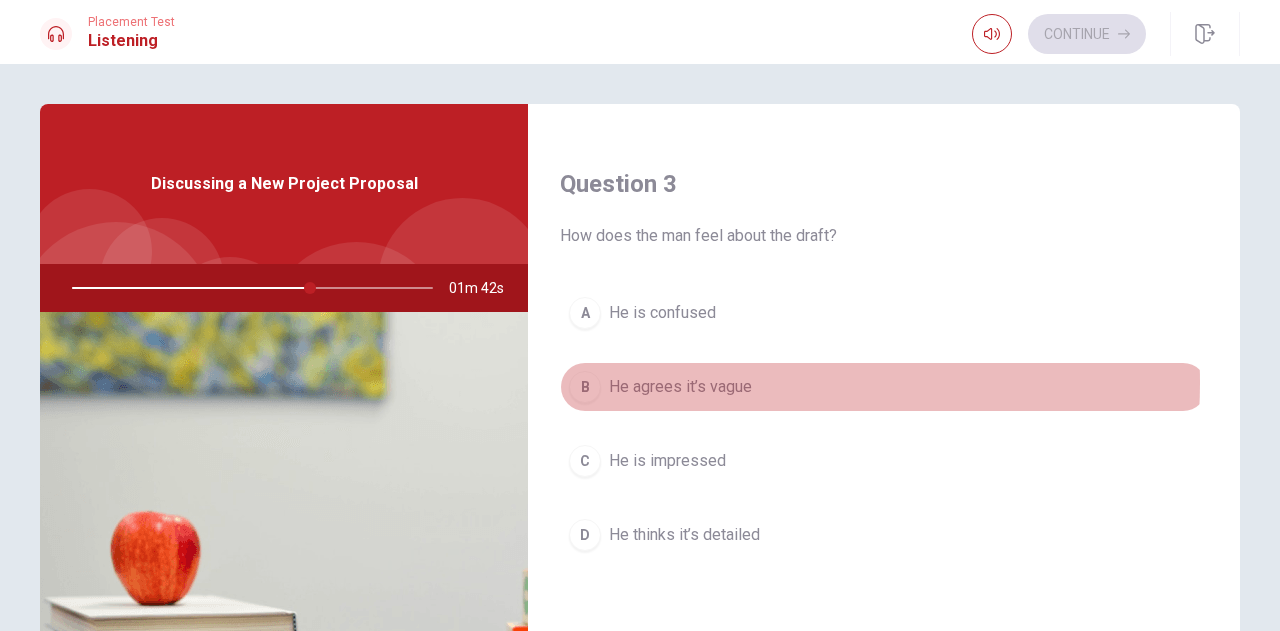 click on "He agrees it’s vague" at bounding box center [680, 387] 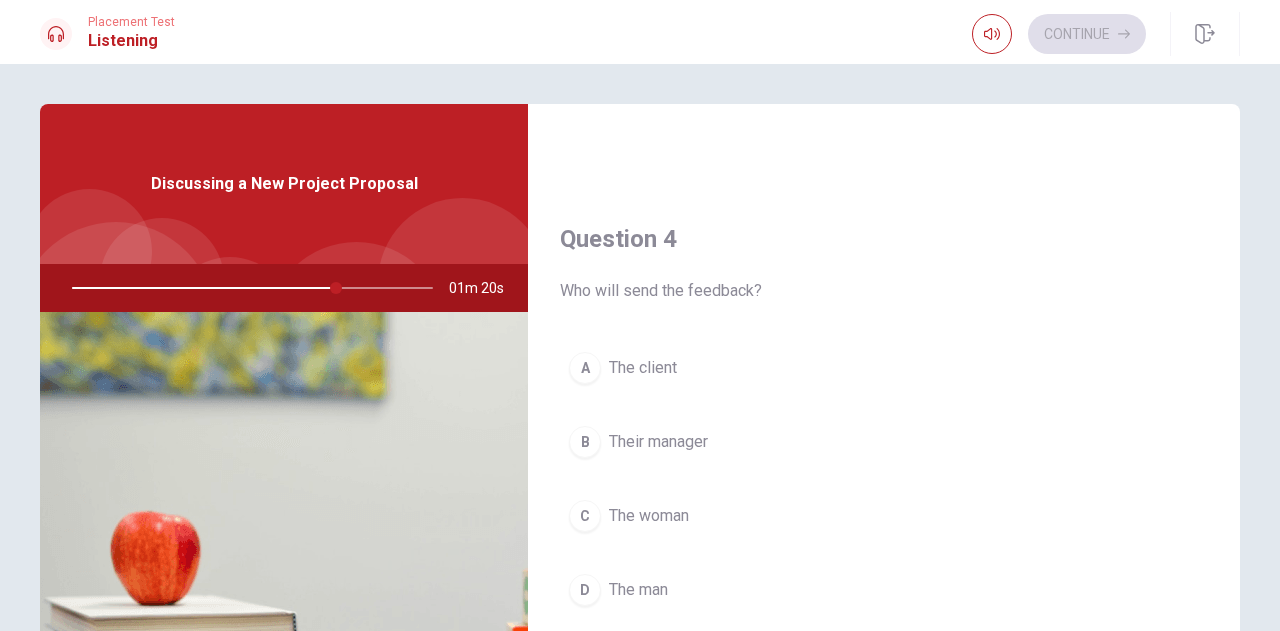 scroll, scrollTop: 1500, scrollLeft: 0, axis: vertical 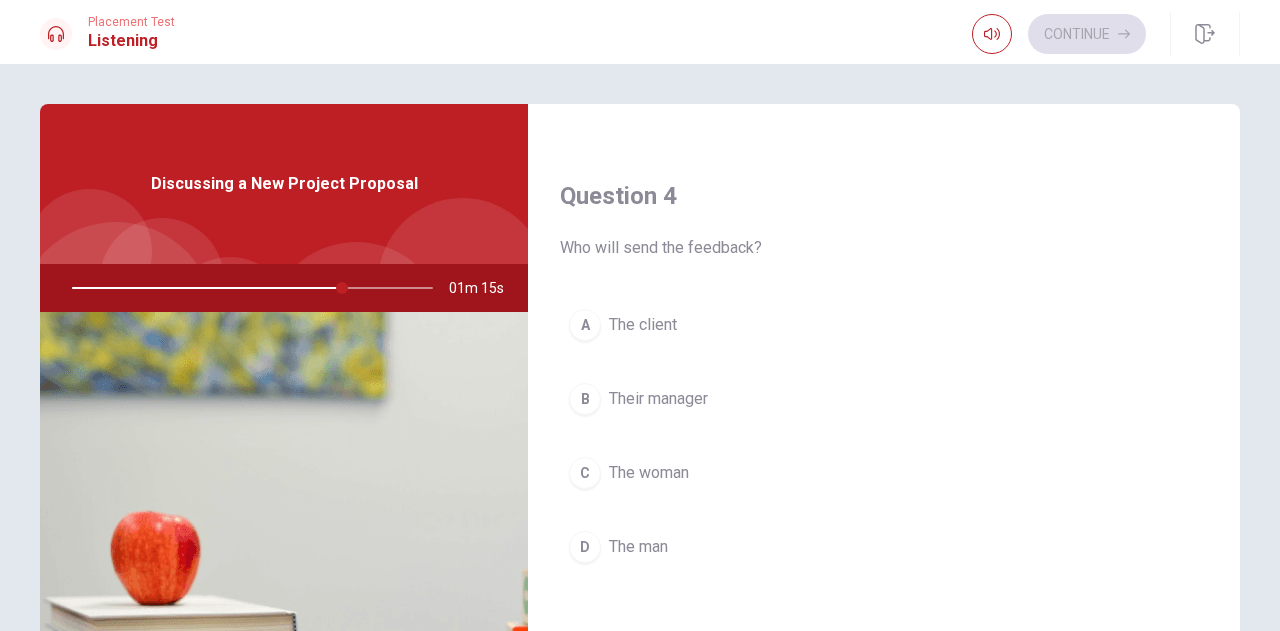 click on "C The woman" at bounding box center (884, 473) 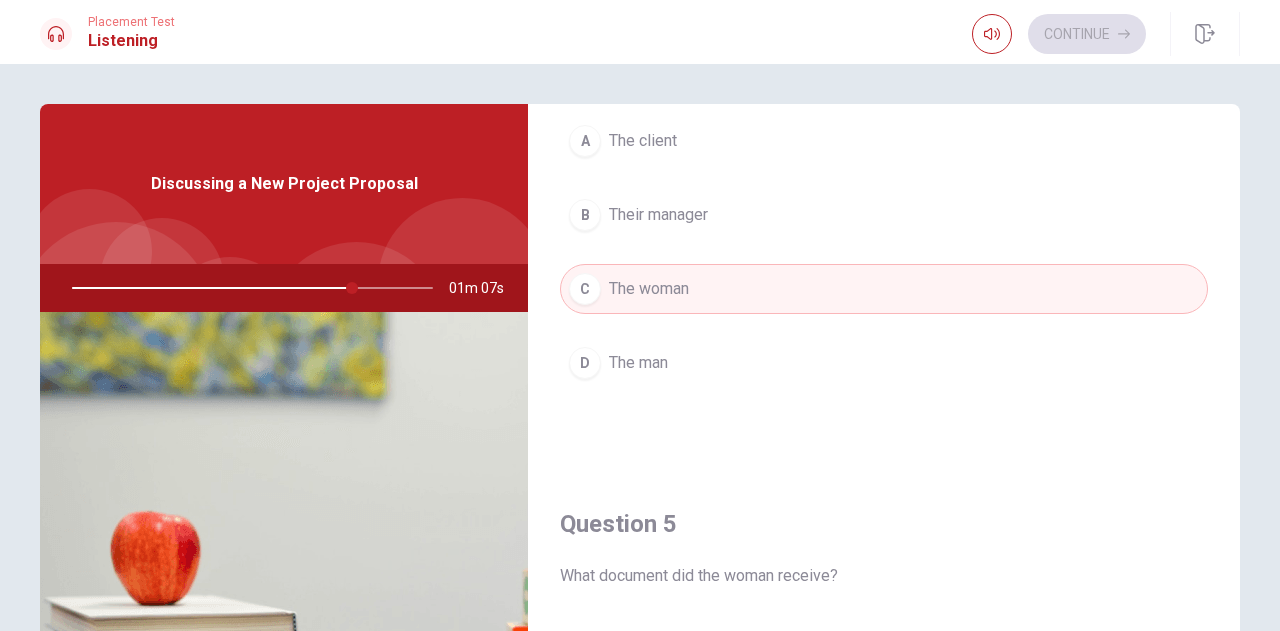 scroll, scrollTop: 1851, scrollLeft: 0, axis: vertical 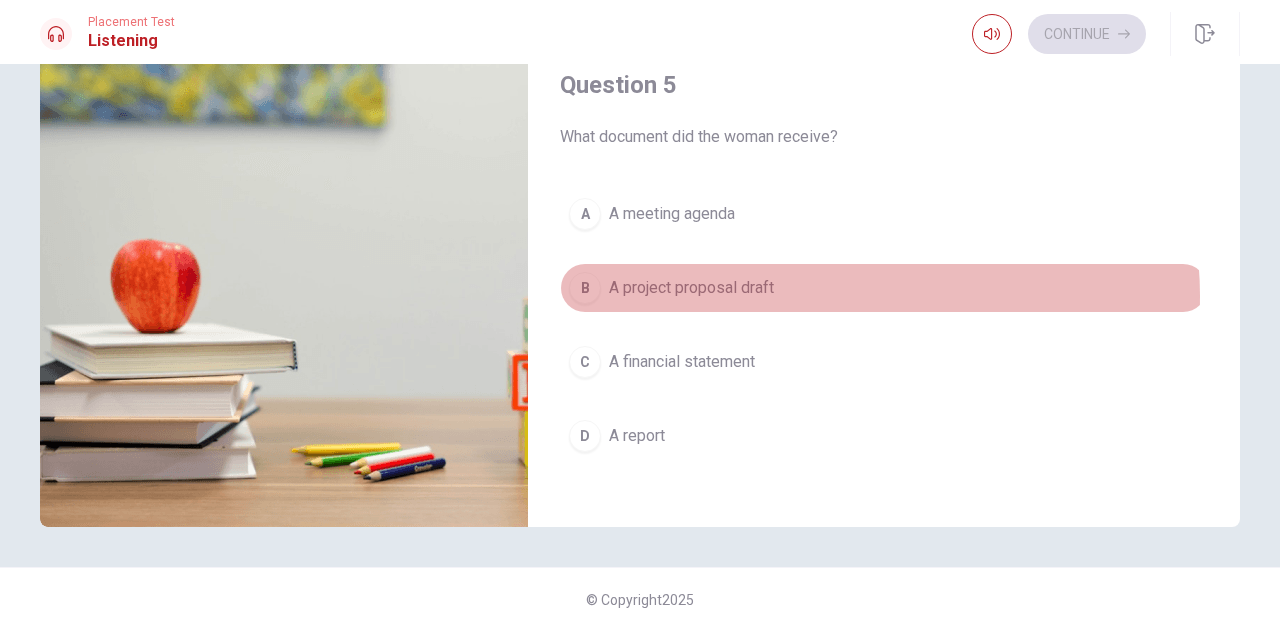 click on "B A project proposal draft" at bounding box center (884, 288) 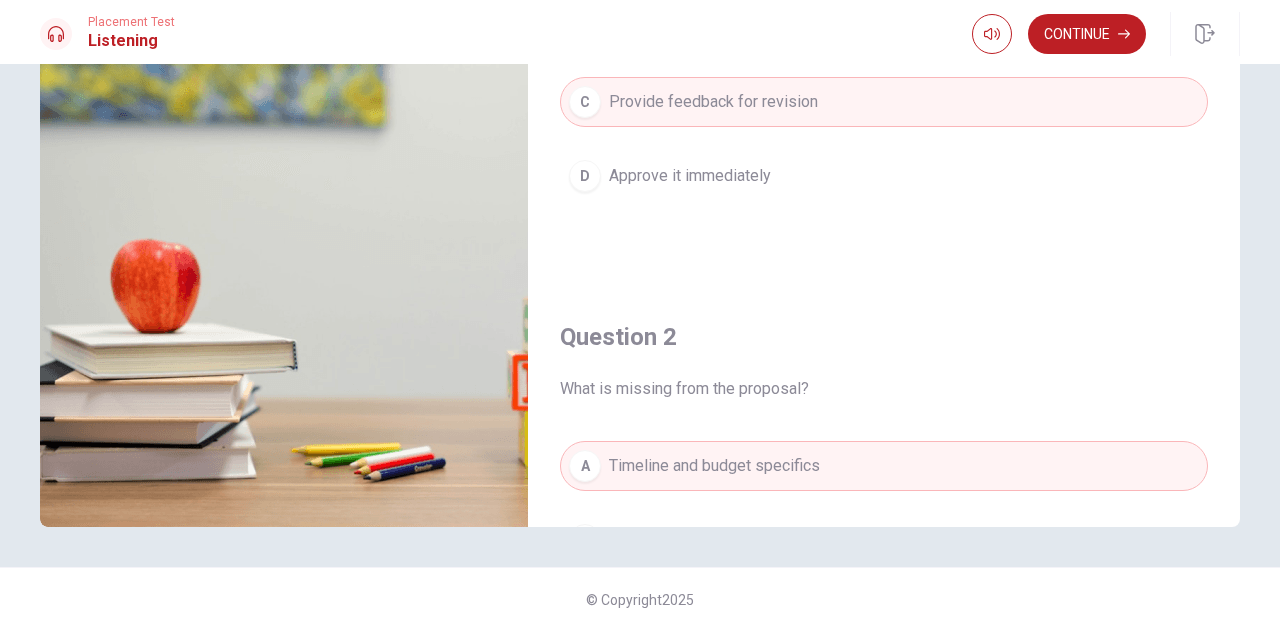 scroll, scrollTop: 0, scrollLeft: 0, axis: both 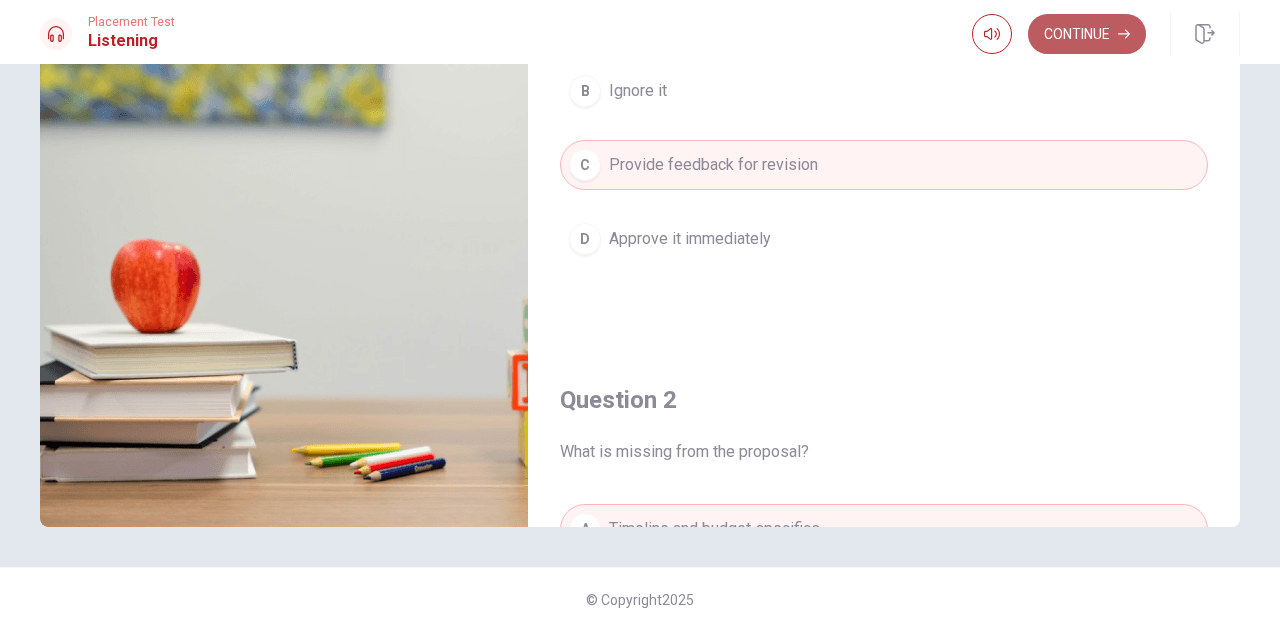 click 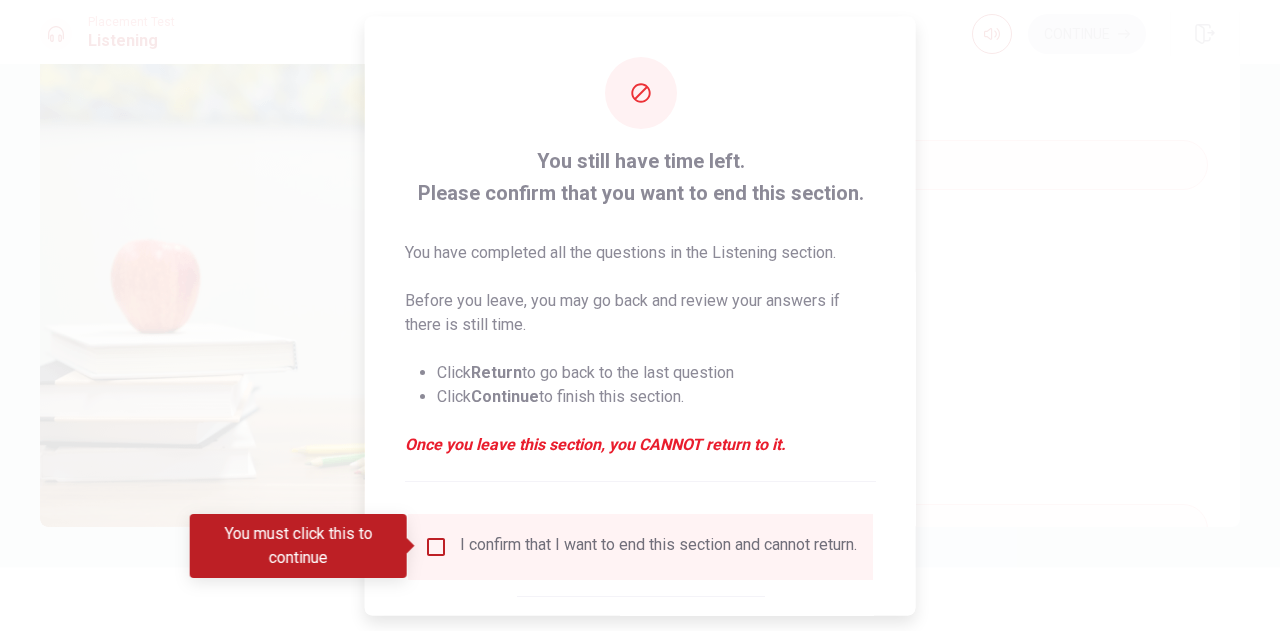 type on "0" 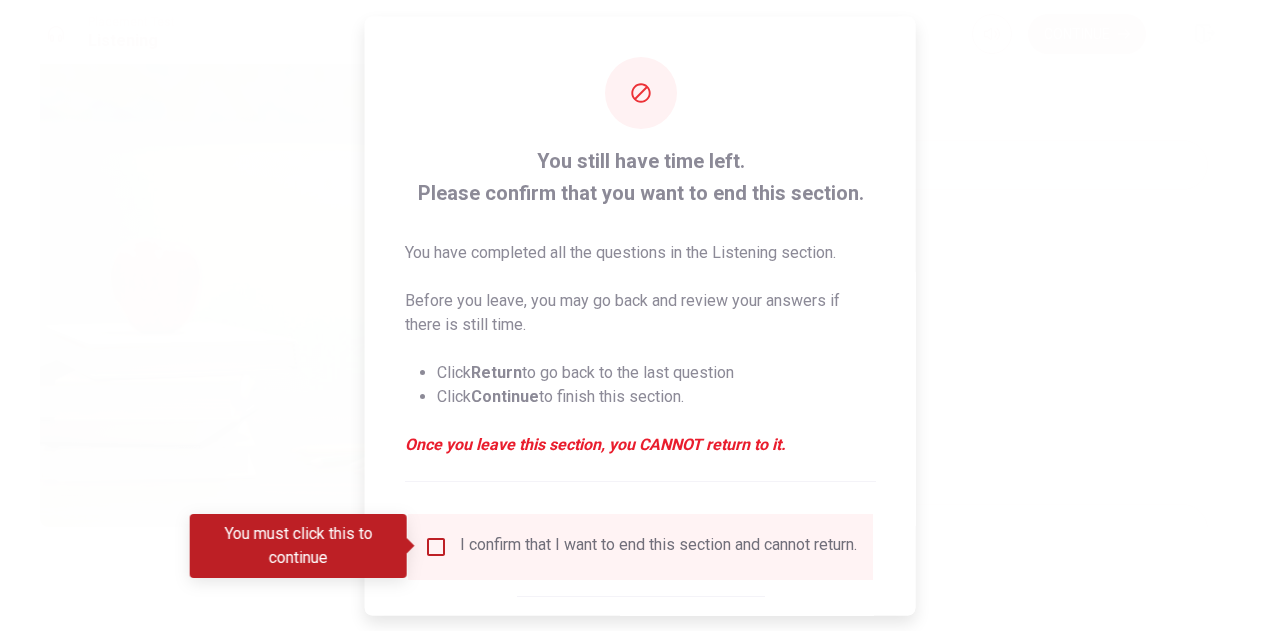 click at bounding box center [436, 546] 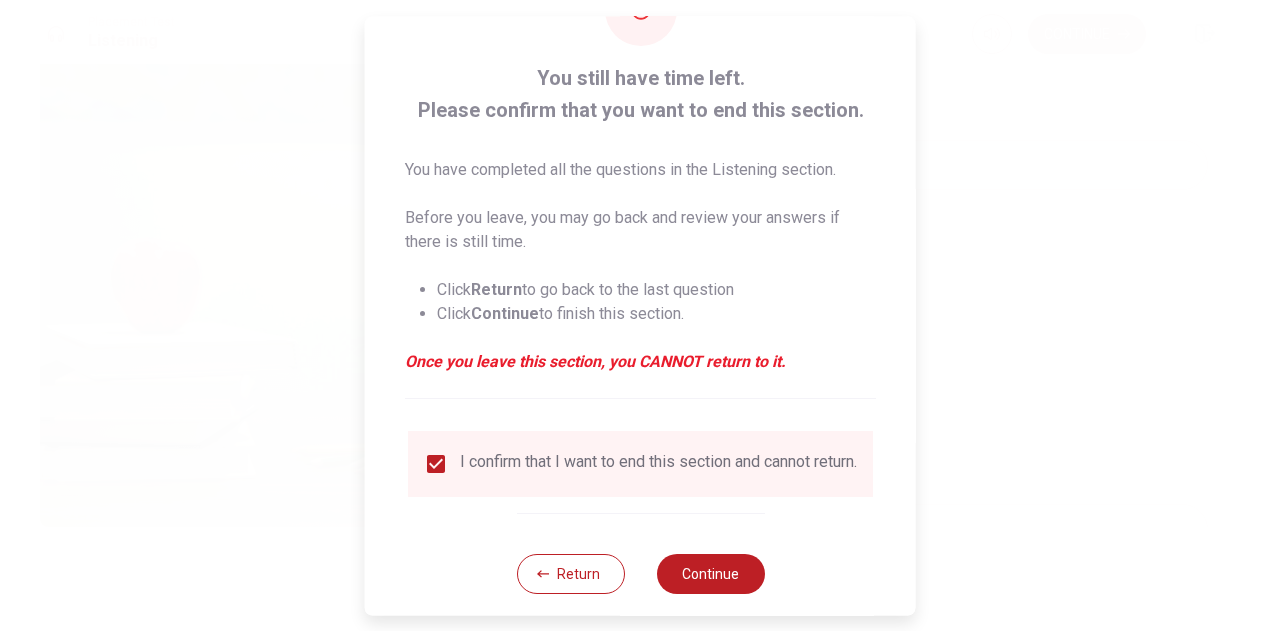 scroll, scrollTop: 114, scrollLeft: 0, axis: vertical 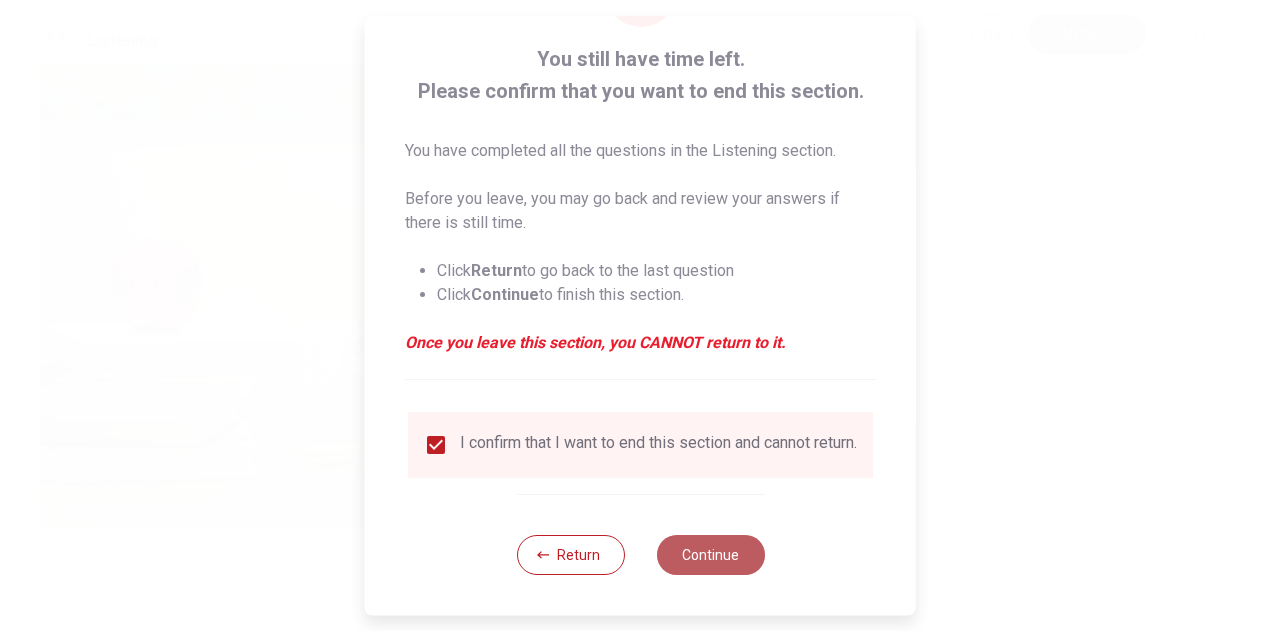 click on "Continue" at bounding box center (710, 555) 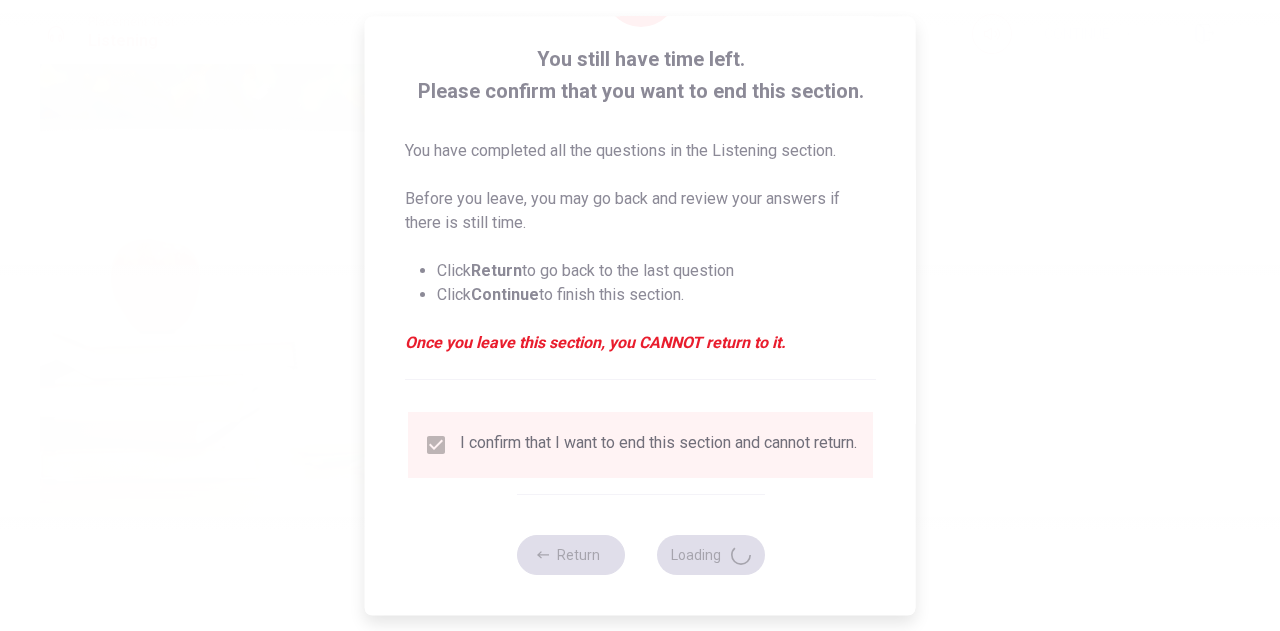 scroll, scrollTop: 0, scrollLeft: 0, axis: both 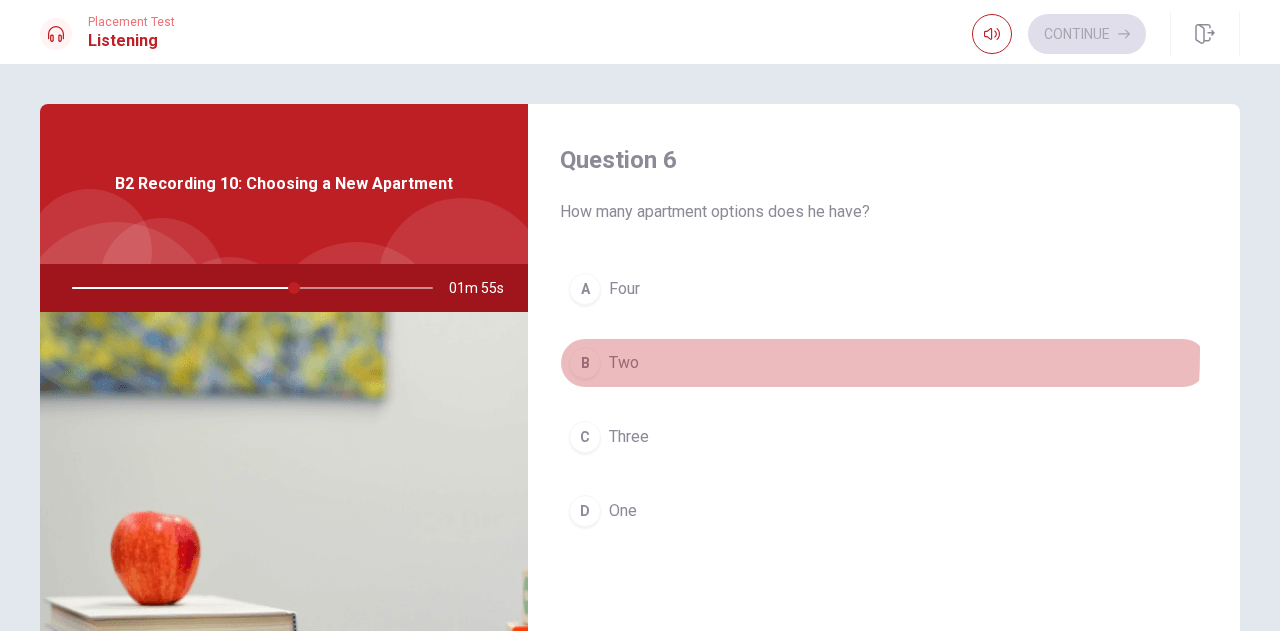 click on "B Two" at bounding box center (884, 363) 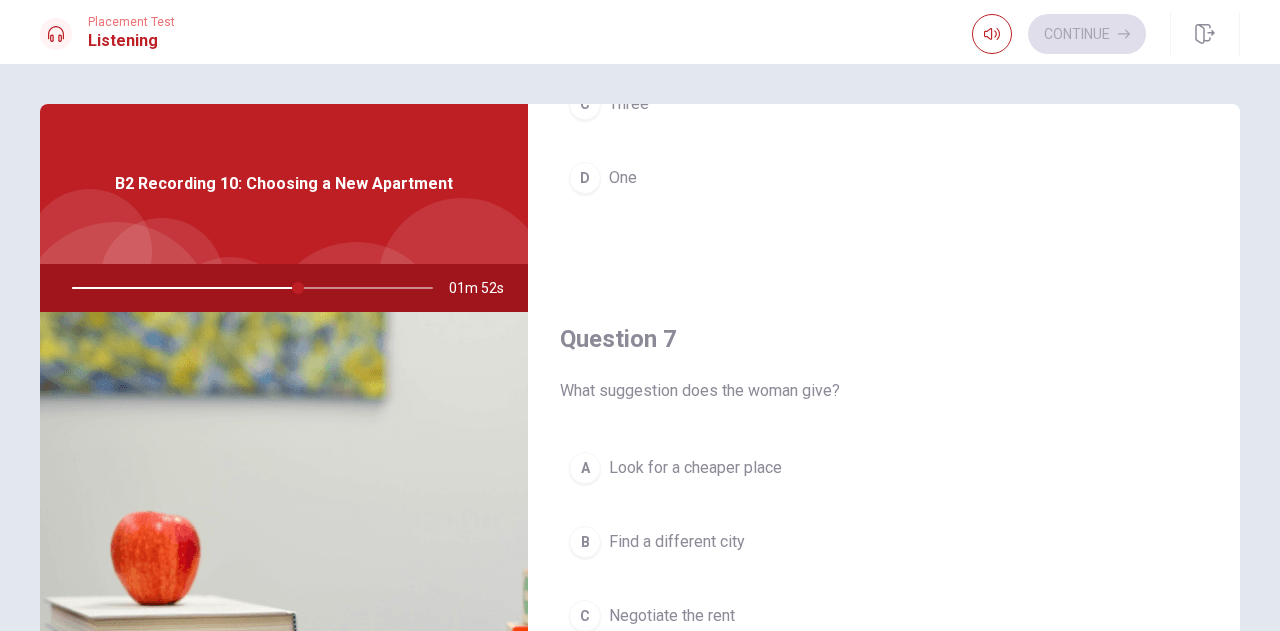 scroll, scrollTop: 500, scrollLeft: 0, axis: vertical 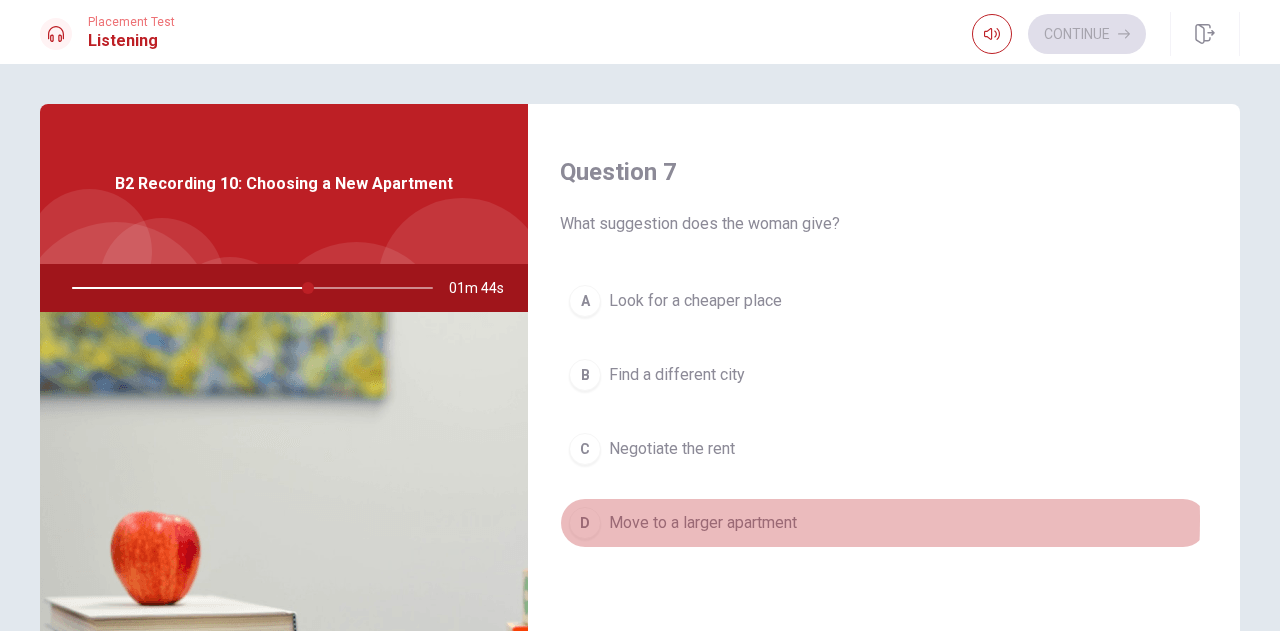 click on "Move to a larger apartment" at bounding box center (703, 523) 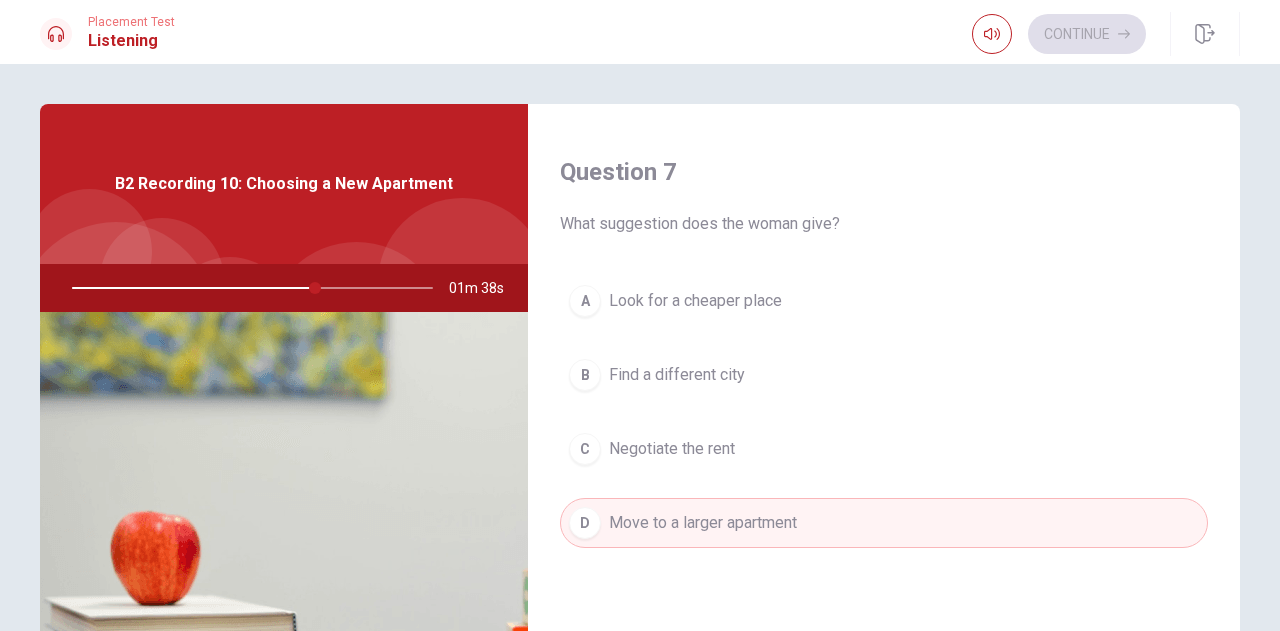 scroll, scrollTop: 666, scrollLeft: 0, axis: vertical 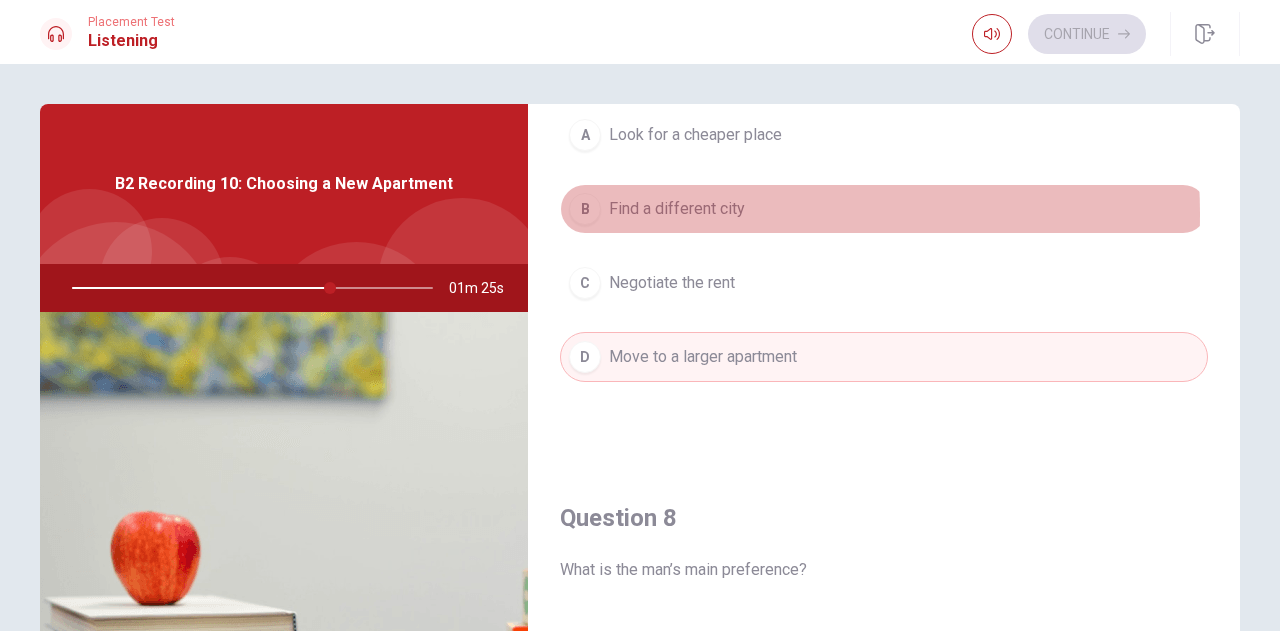 click on "Find a different city" at bounding box center (677, 209) 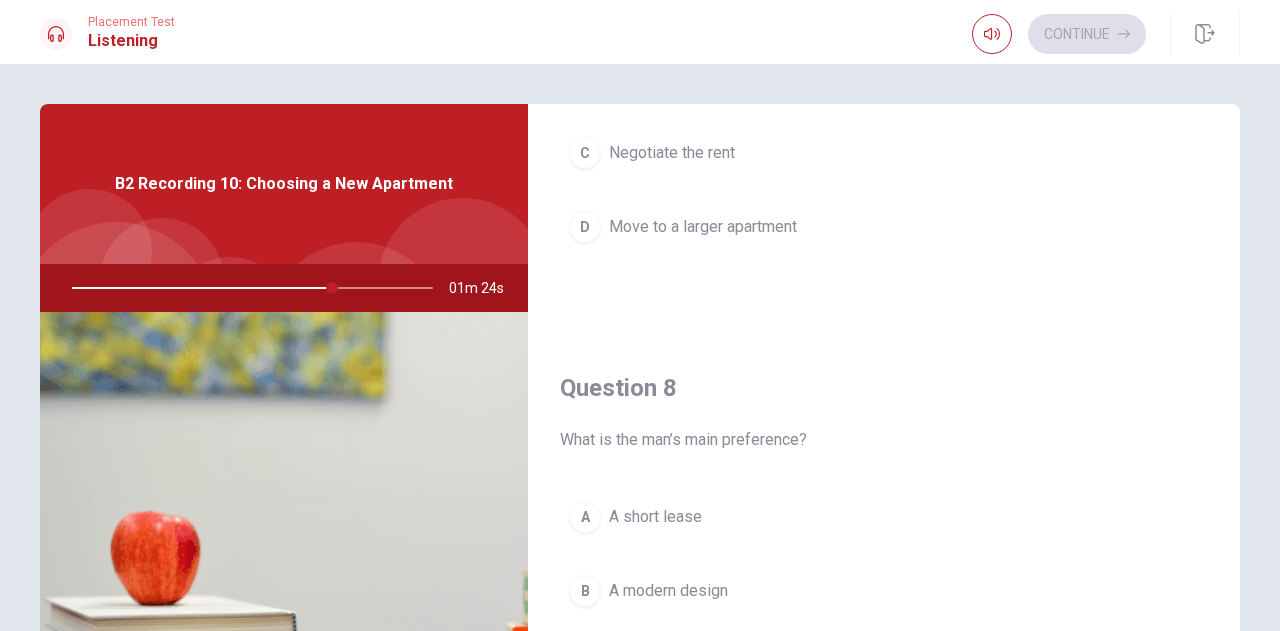 scroll, scrollTop: 1000, scrollLeft: 0, axis: vertical 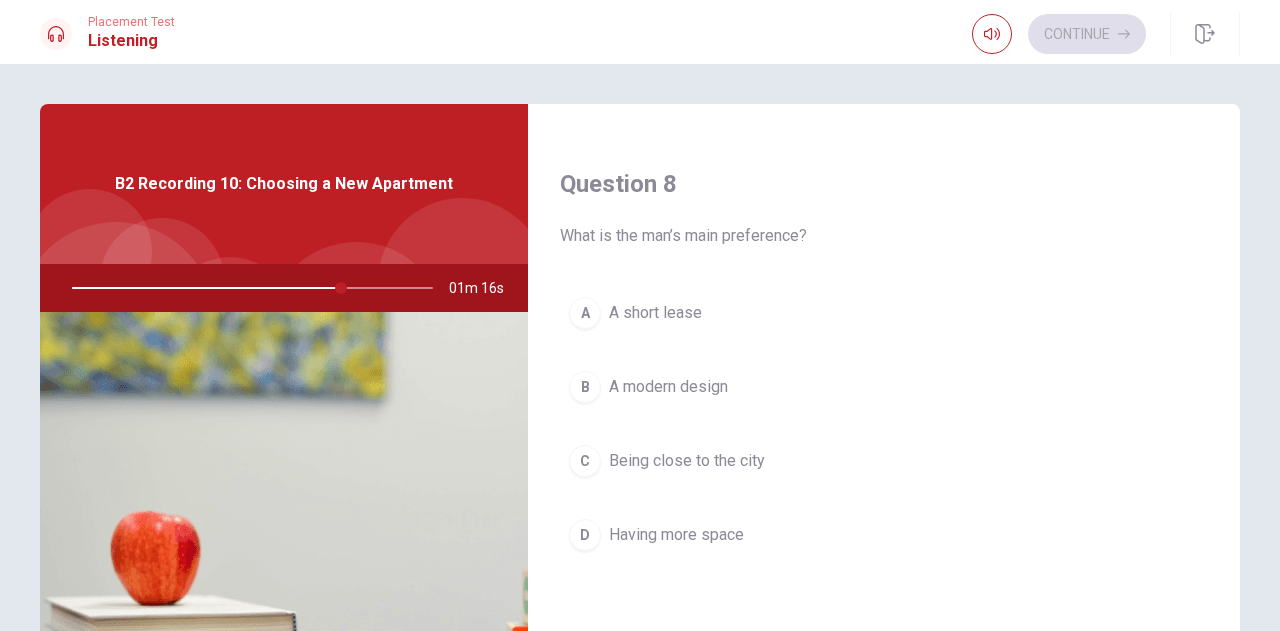 click on "D" at bounding box center (585, 535) 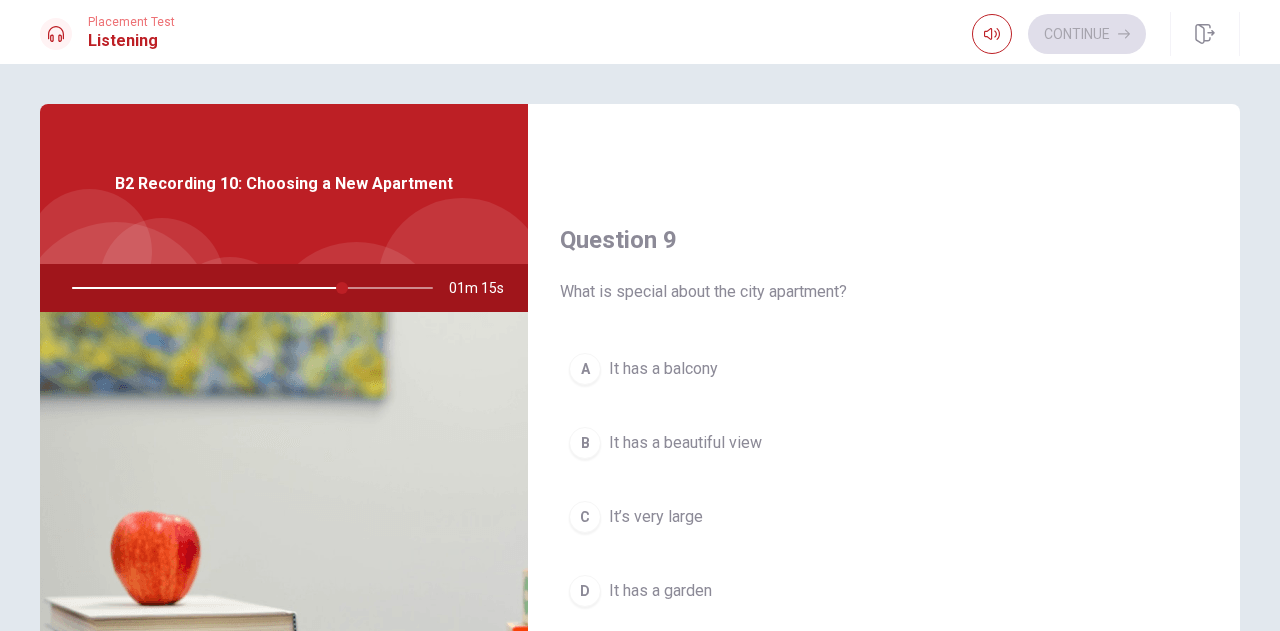 scroll, scrollTop: 1500, scrollLeft: 0, axis: vertical 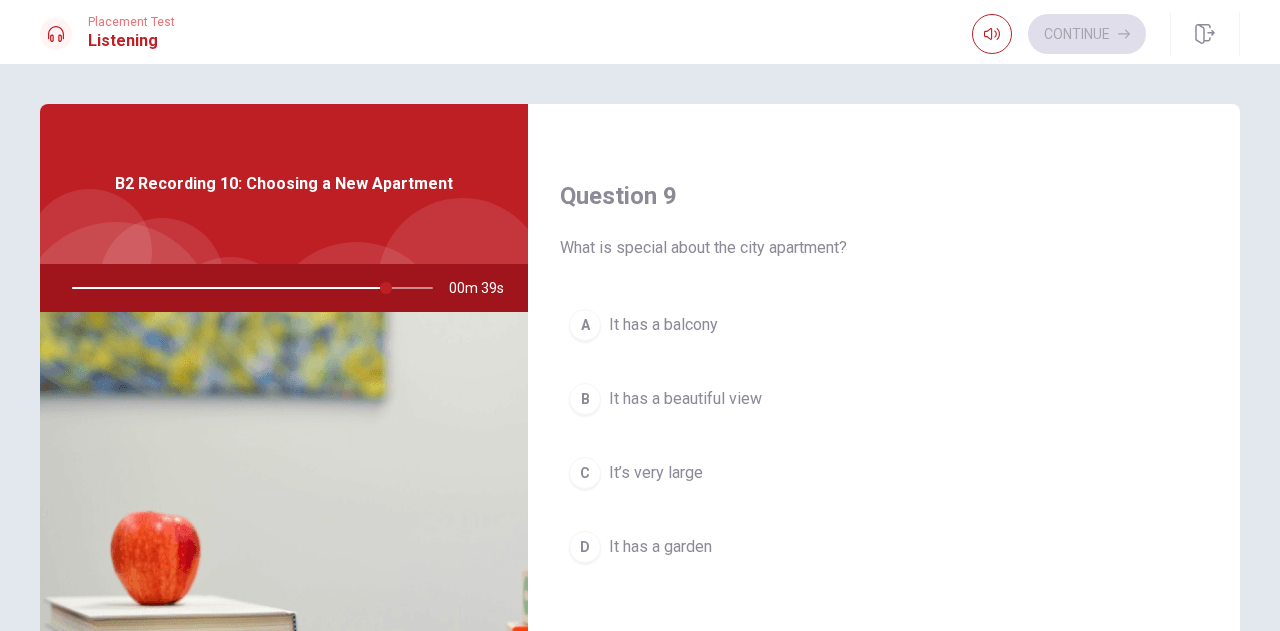 click on "A" at bounding box center [585, 325] 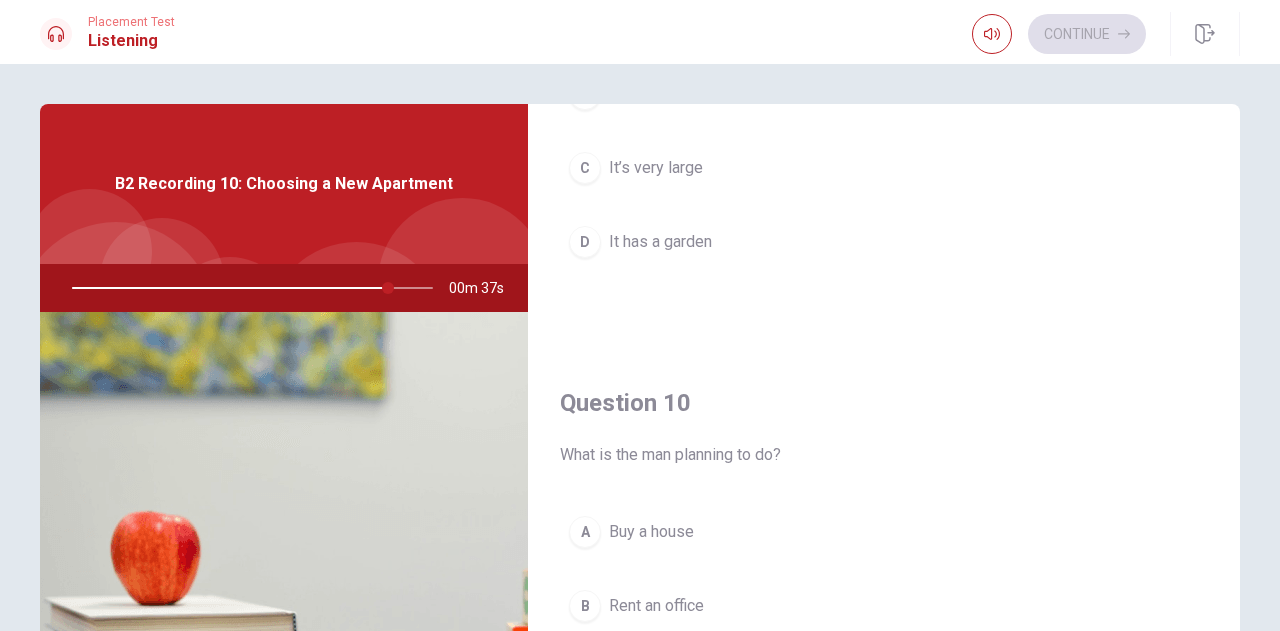 scroll, scrollTop: 1851, scrollLeft: 0, axis: vertical 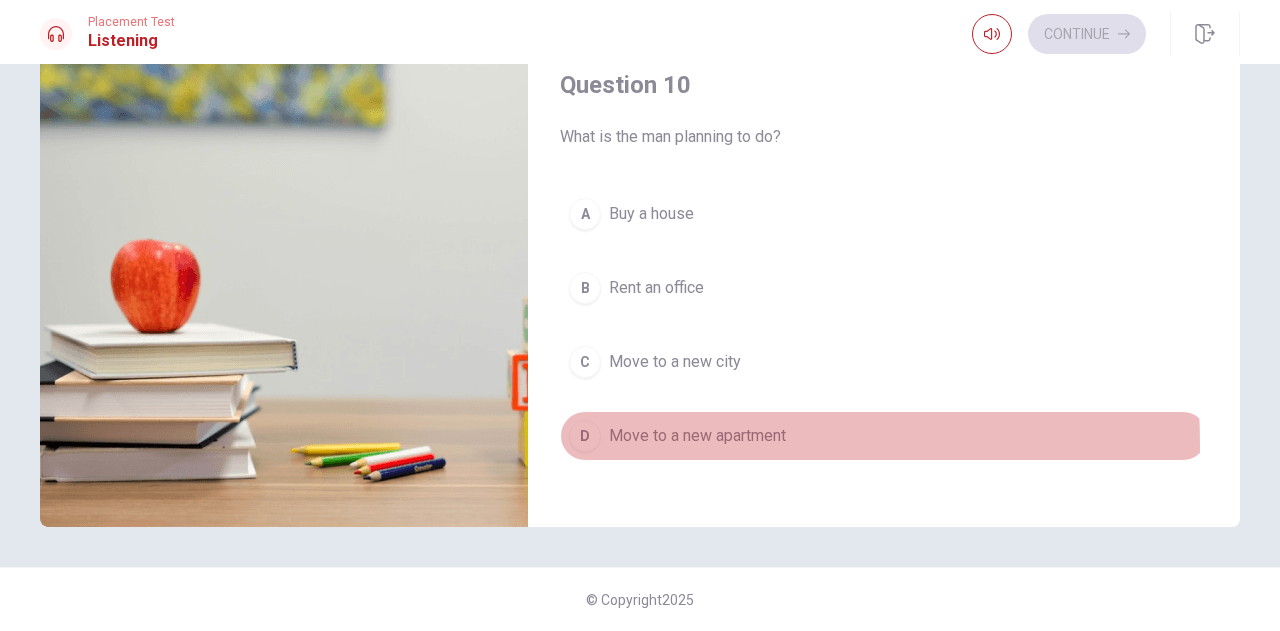 click on "D" at bounding box center (585, 436) 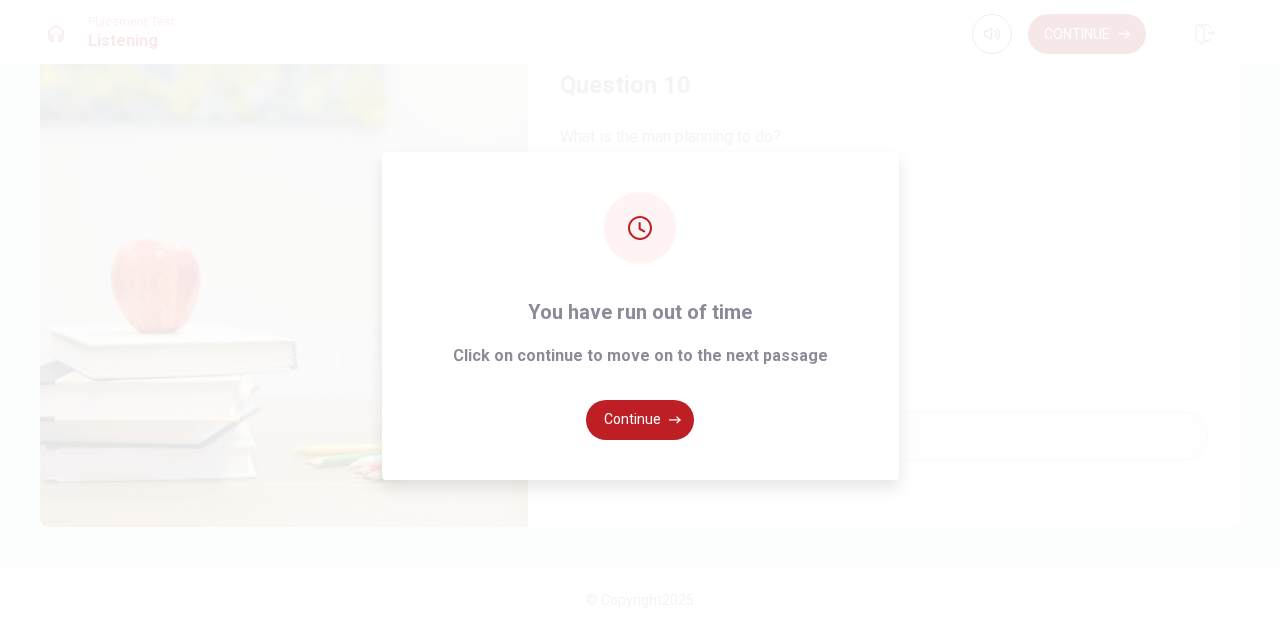 type on "0" 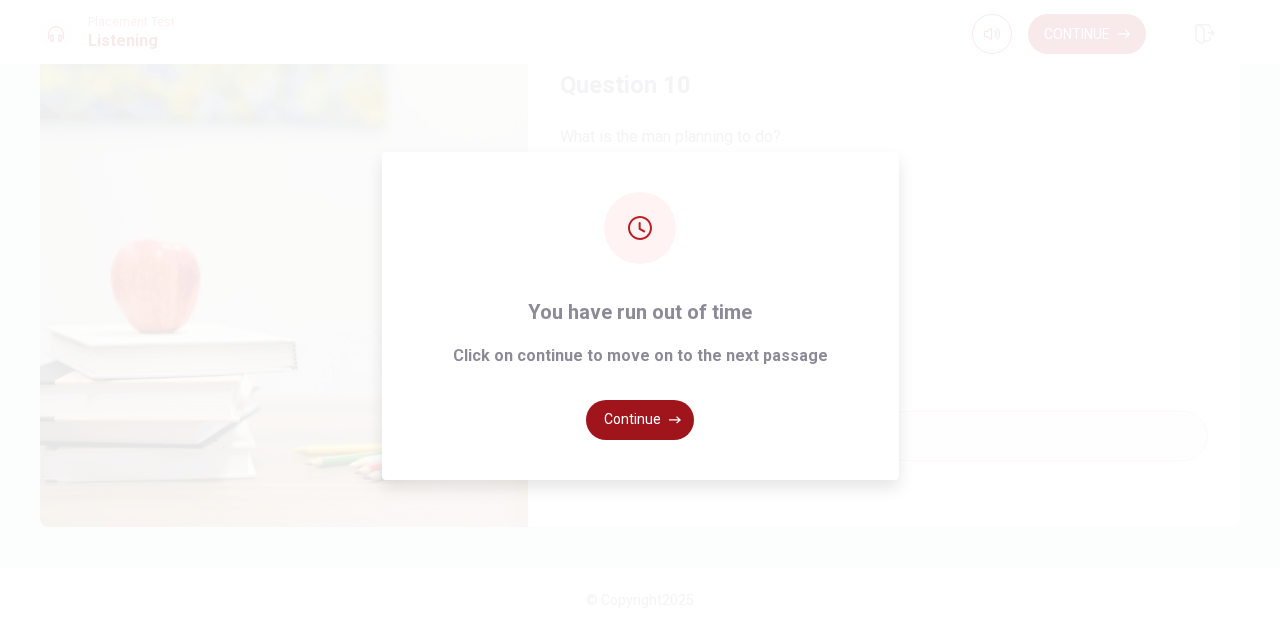 click on "Continue" at bounding box center [640, 420] 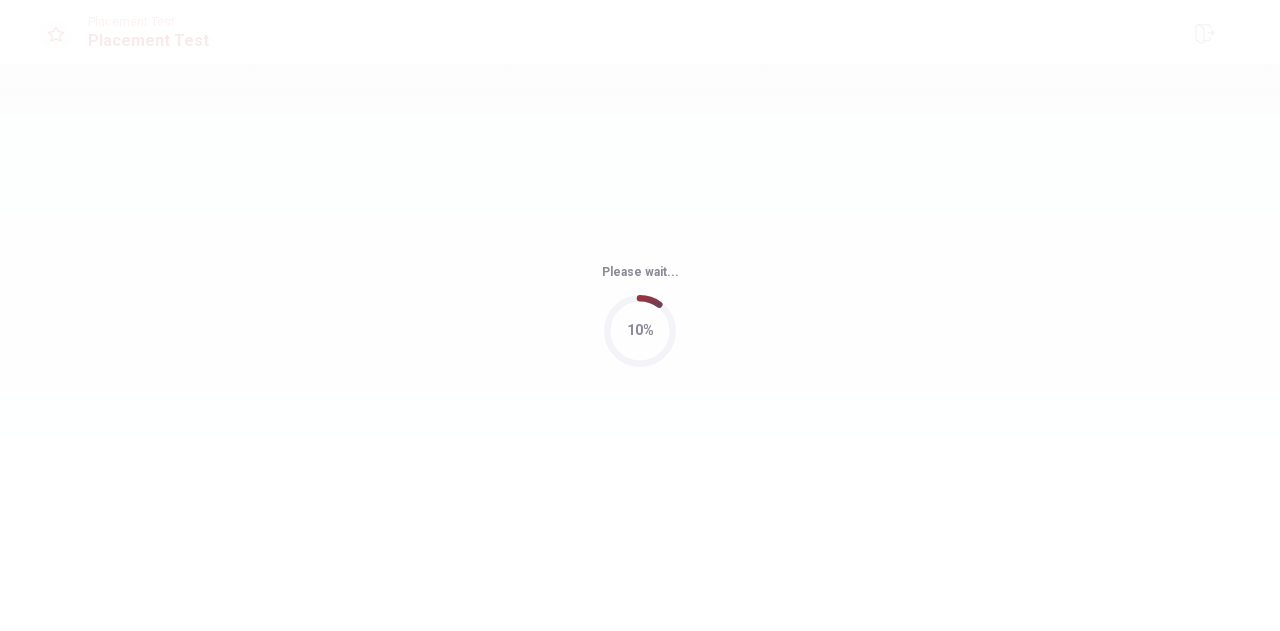 scroll, scrollTop: 0, scrollLeft: 0, axis: both 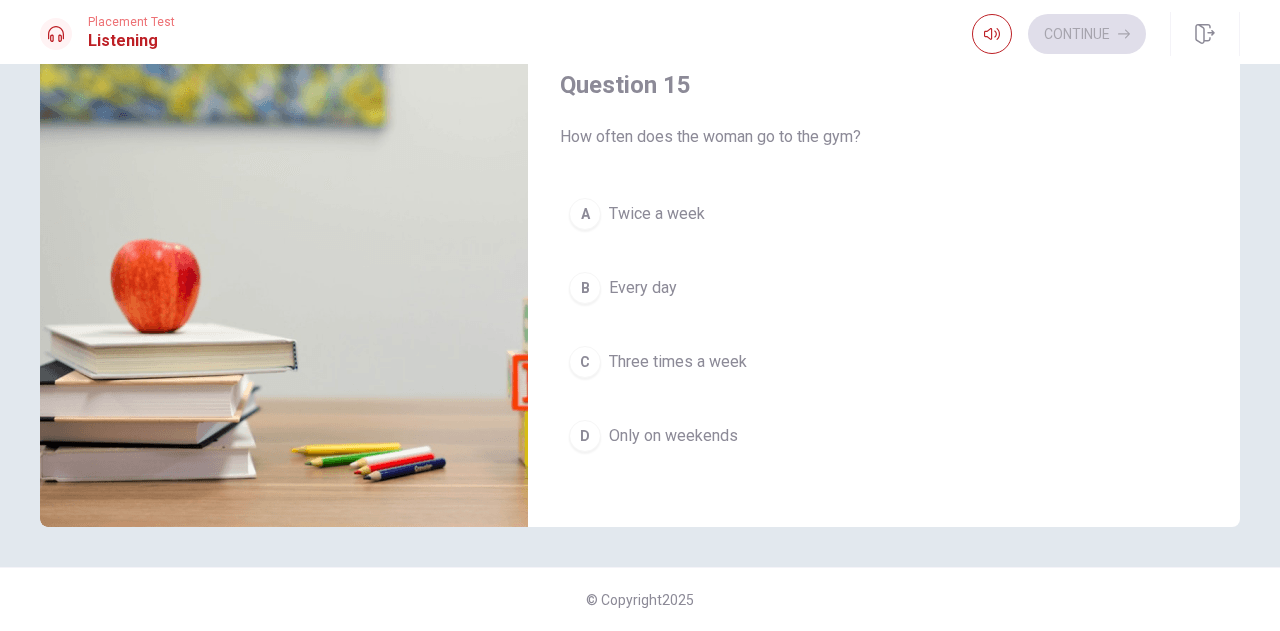 click on "C" at bounding box center [585, 362] 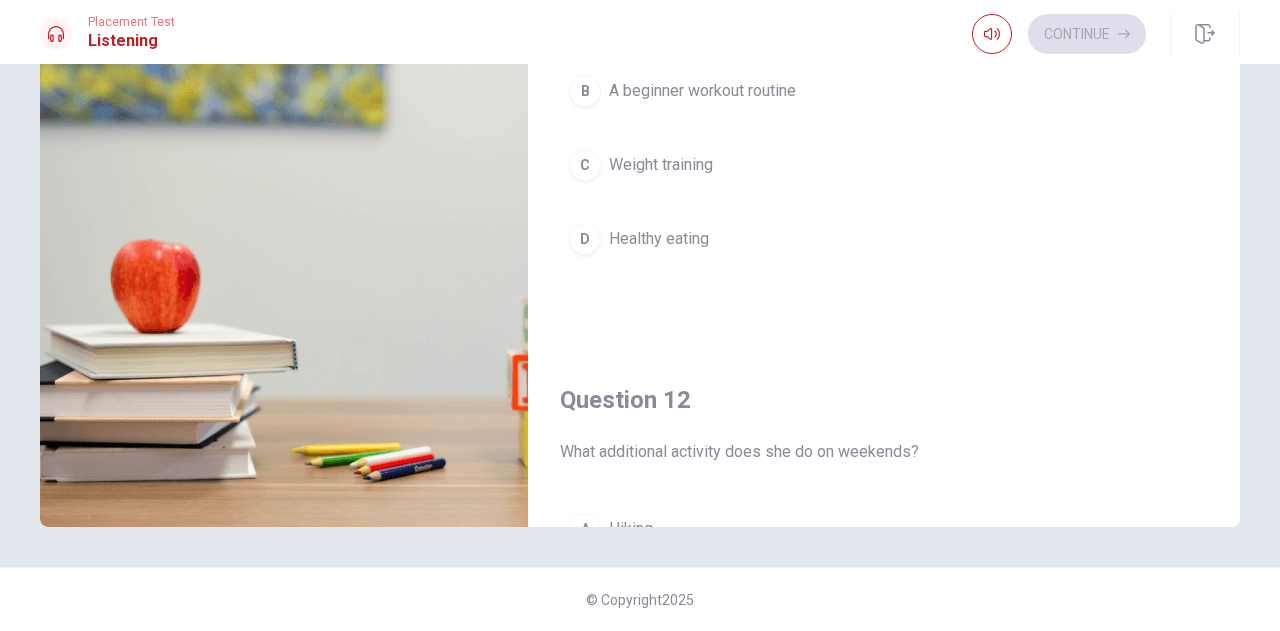 scroll, scrollTop: 0, scrollLeft: 0, axis: both 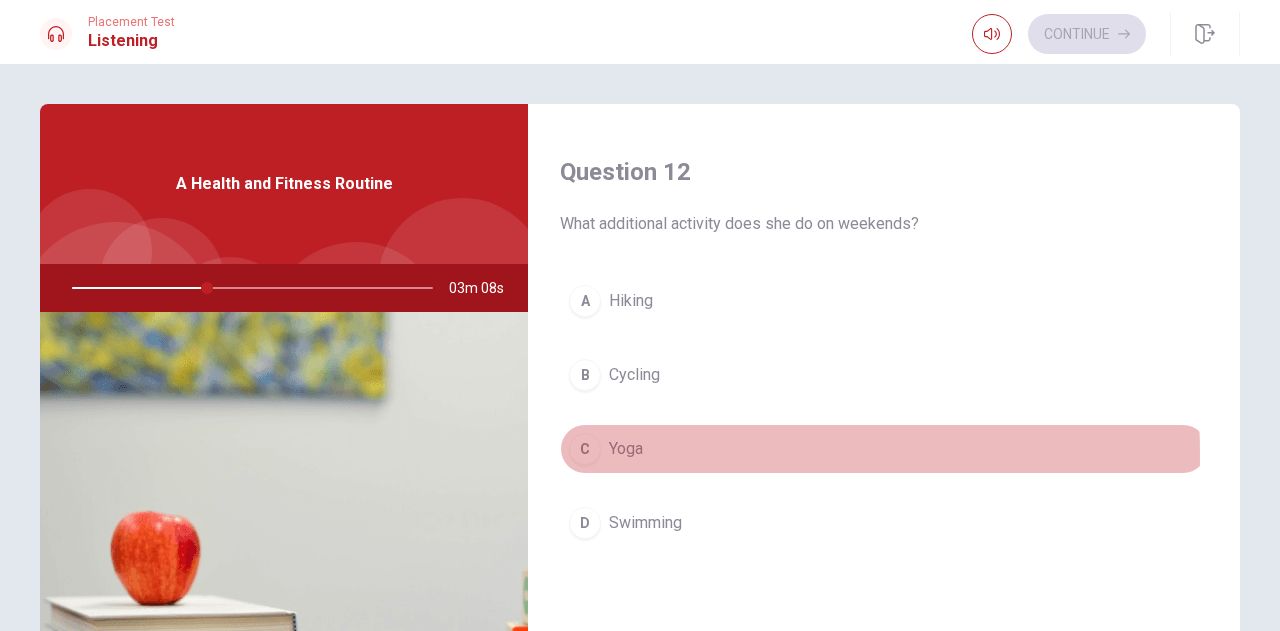 click on "C" at bounding box center [585, 449] 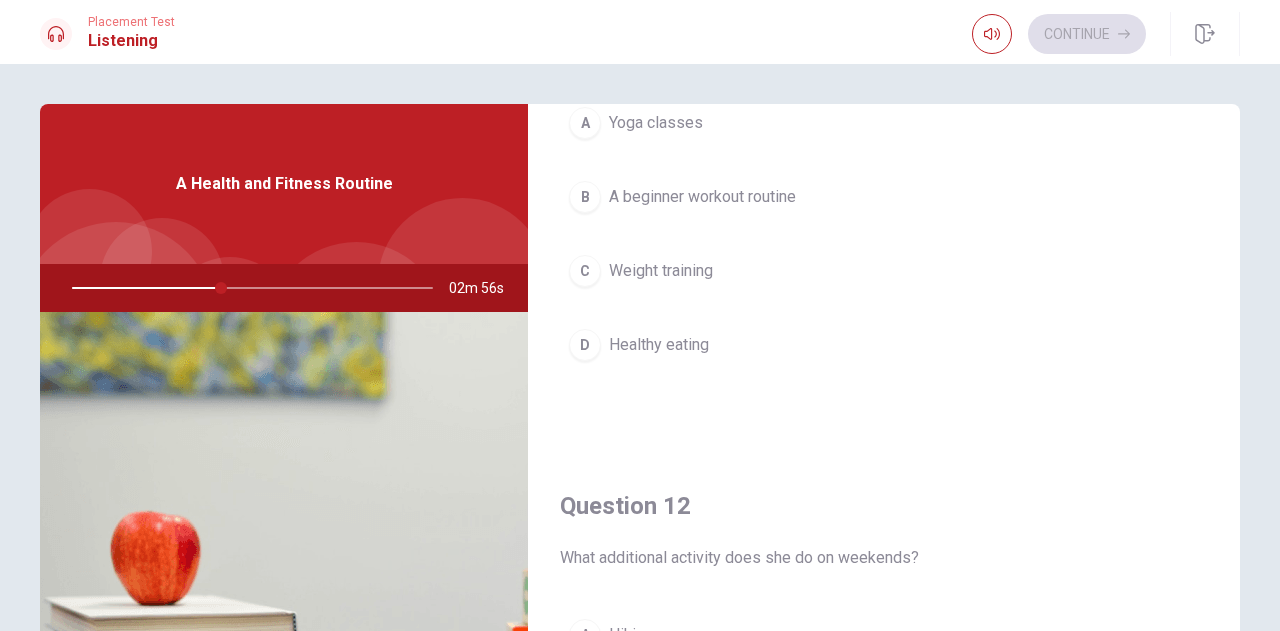scroll, scrollTop: 0, scrollLeft: 0, axis: both 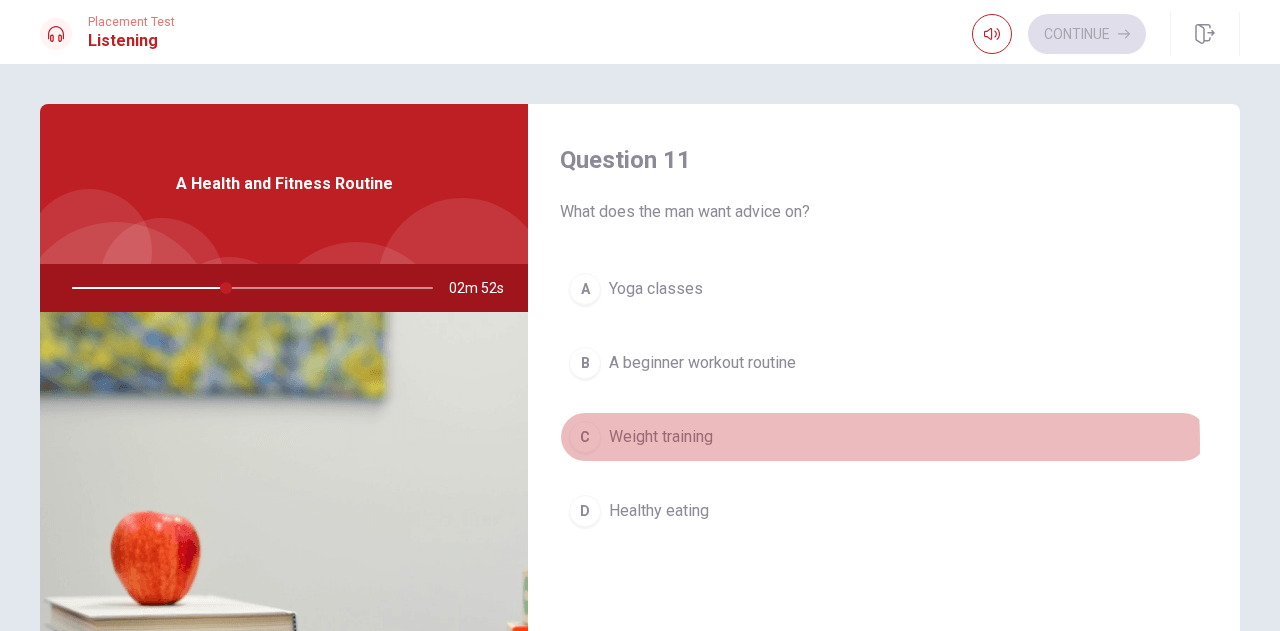 click on "C Weight training" at bounding box center [884, 437] 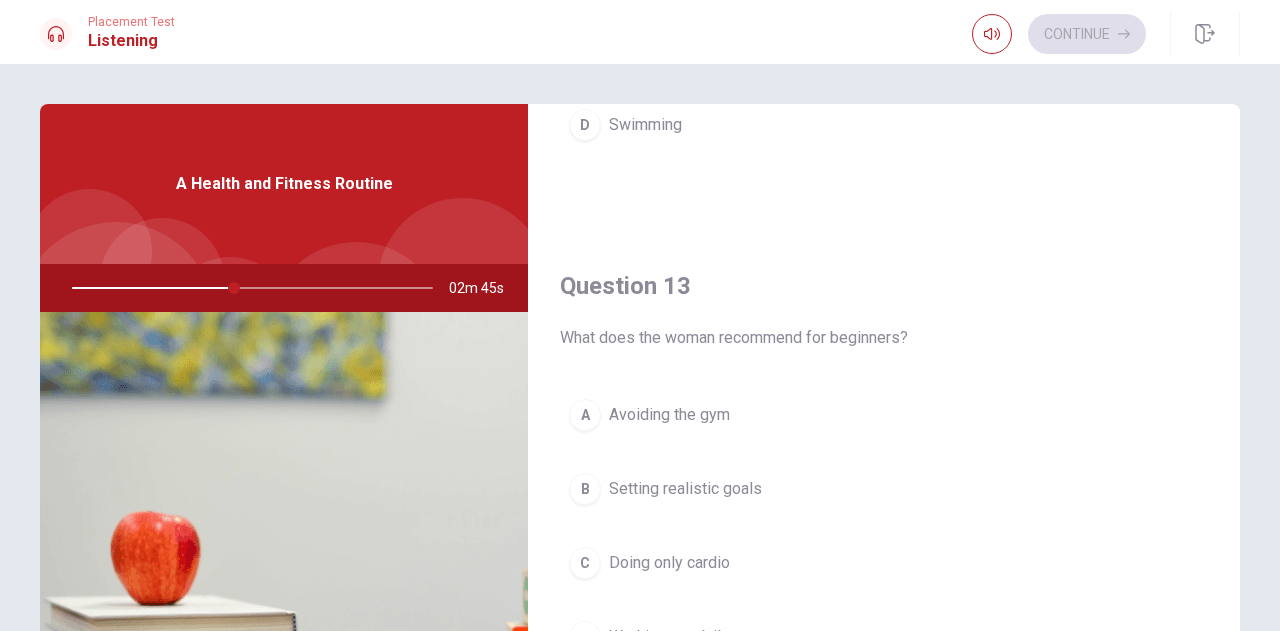 scroll, scrollTop: 1000, scrollLeft: 0, axis: vertical 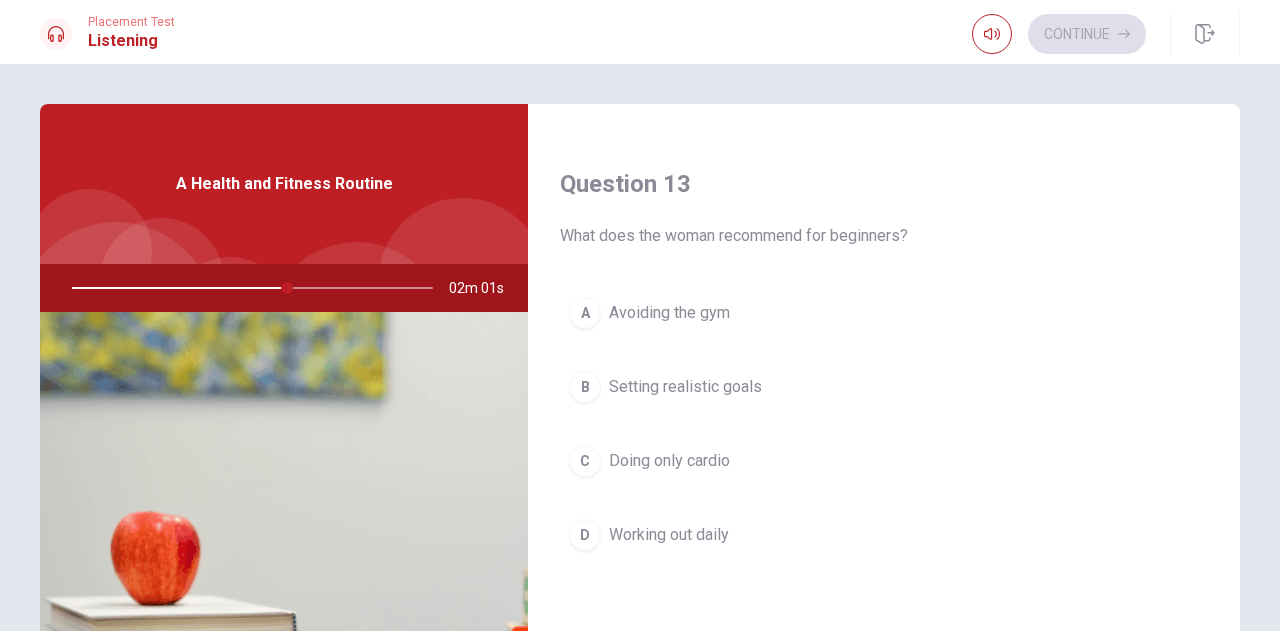 click on "B Setting realistic goals" at bounding box center (884, 387) 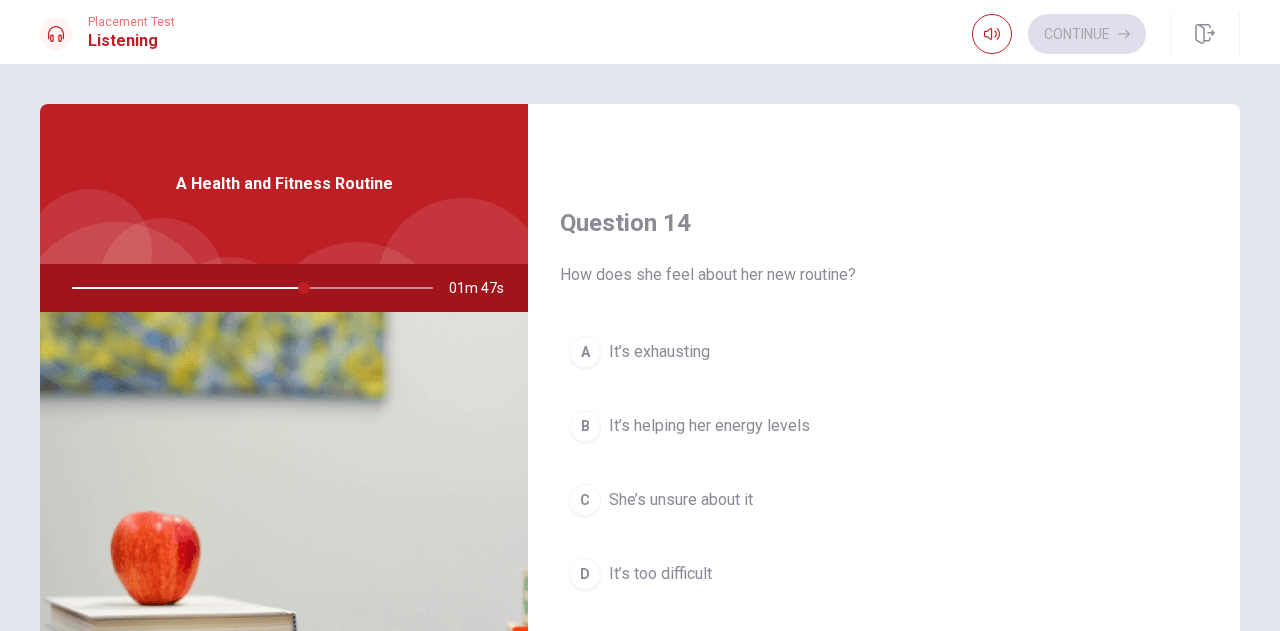 scroll, scrollTop: 1500, scrollLeft: 0, axis: vertical 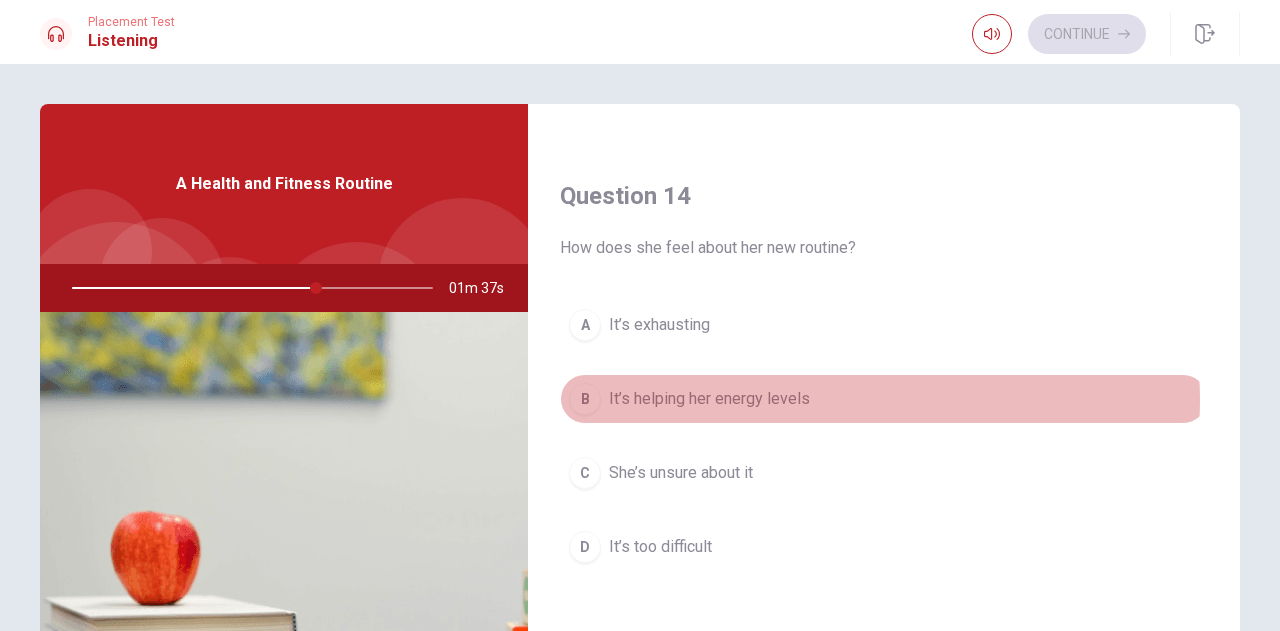 click on "B It’s helping her energy levels" at bounding box center [884, 399] 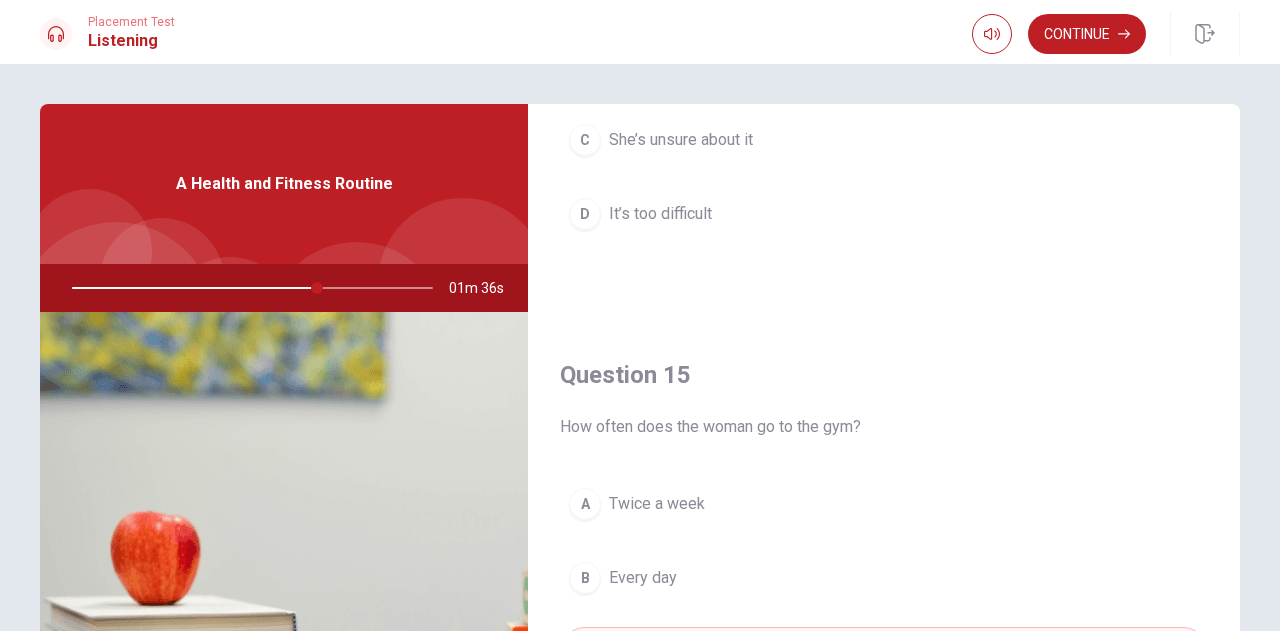 scroll, scrollTop: 1851, scrollLeft: 0, axis: vertical 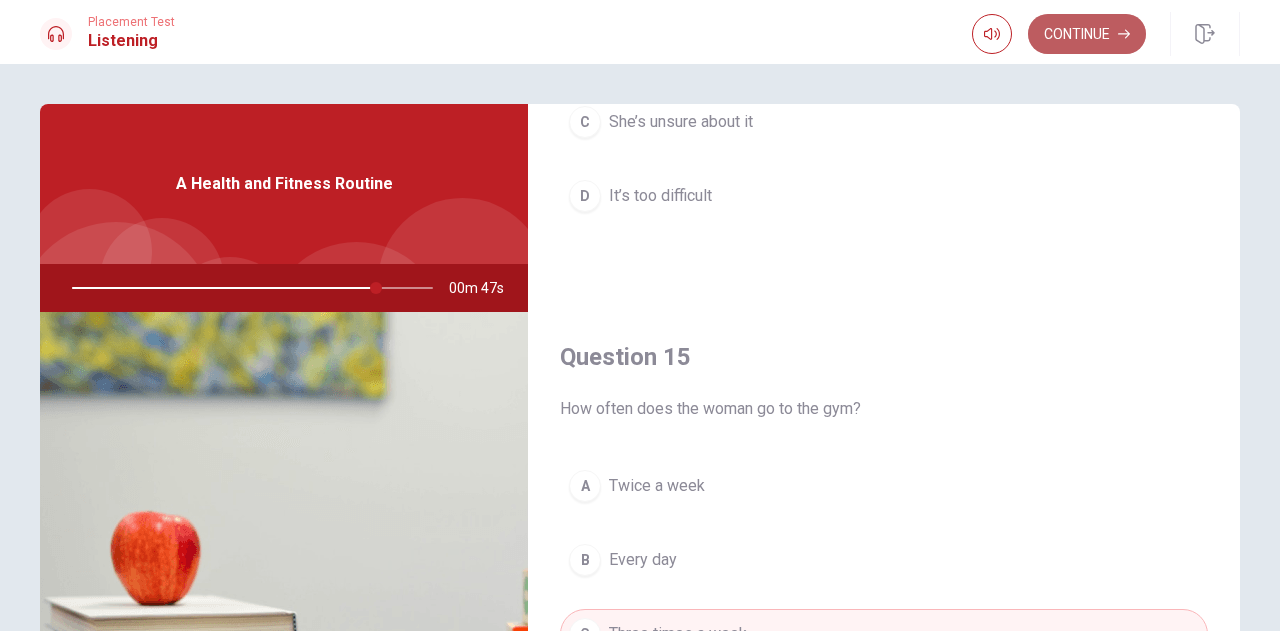 drag, startPoint x: 1120, startPoint y: 15, endPoint x: 1109, endPoint y: 23, distance: 13.601471 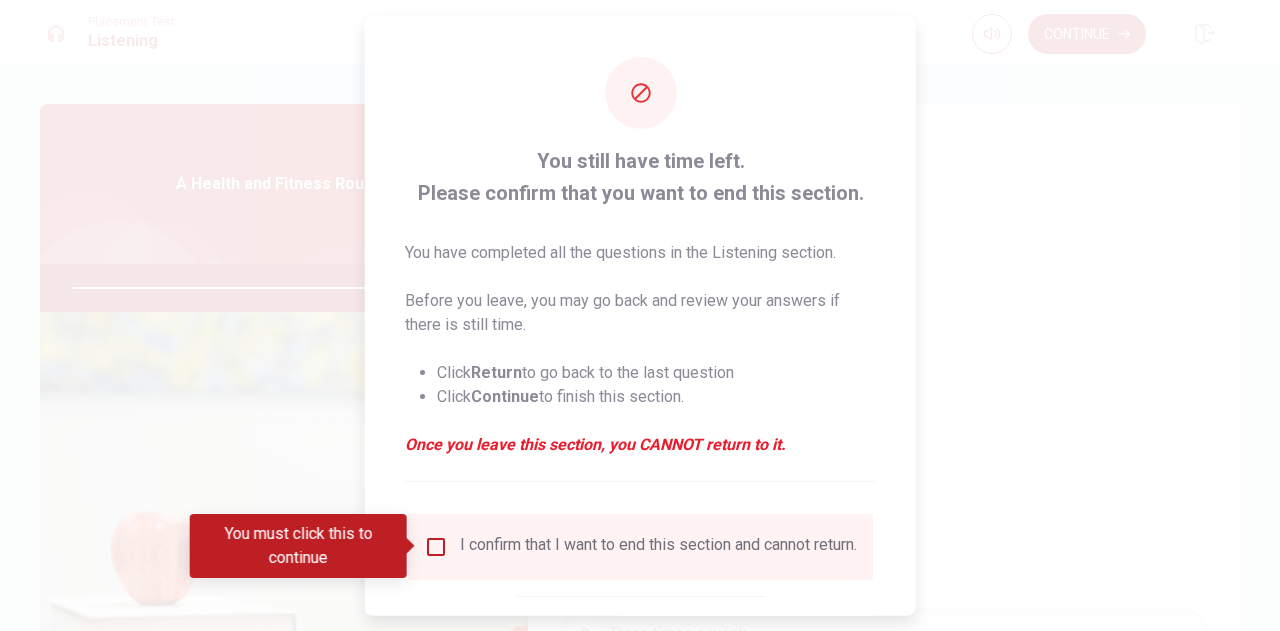click at bounding box center [436, 546] 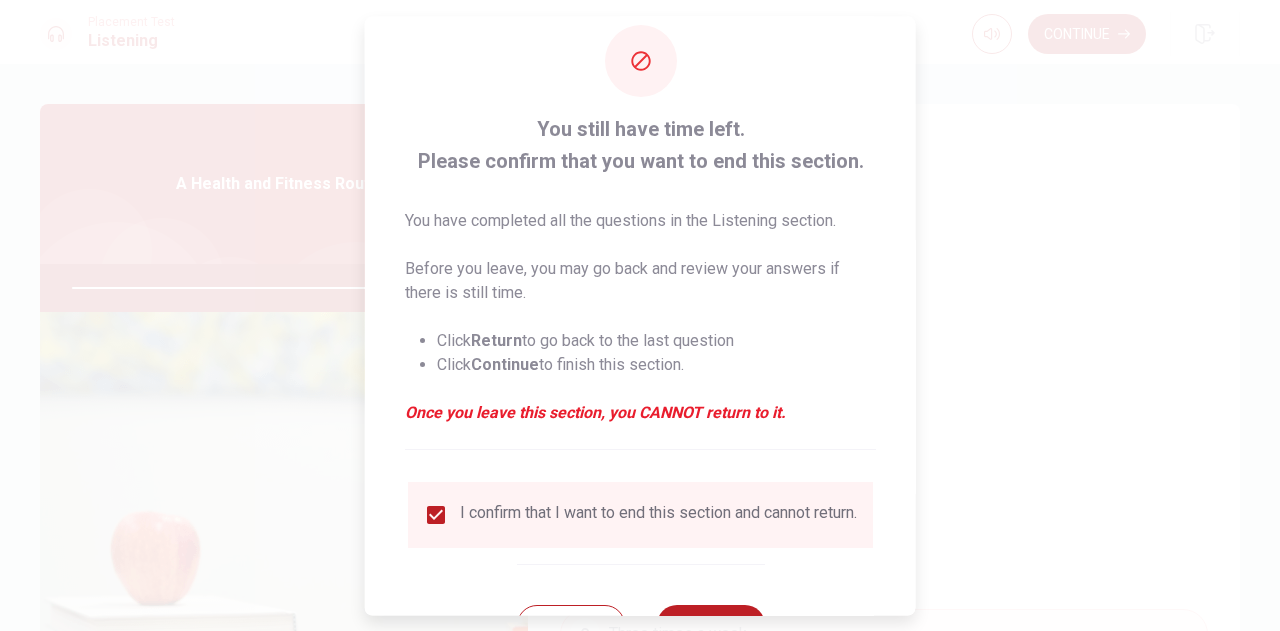 scroll, scrollTop: 114, scrollLeft: 0, axis: vertical 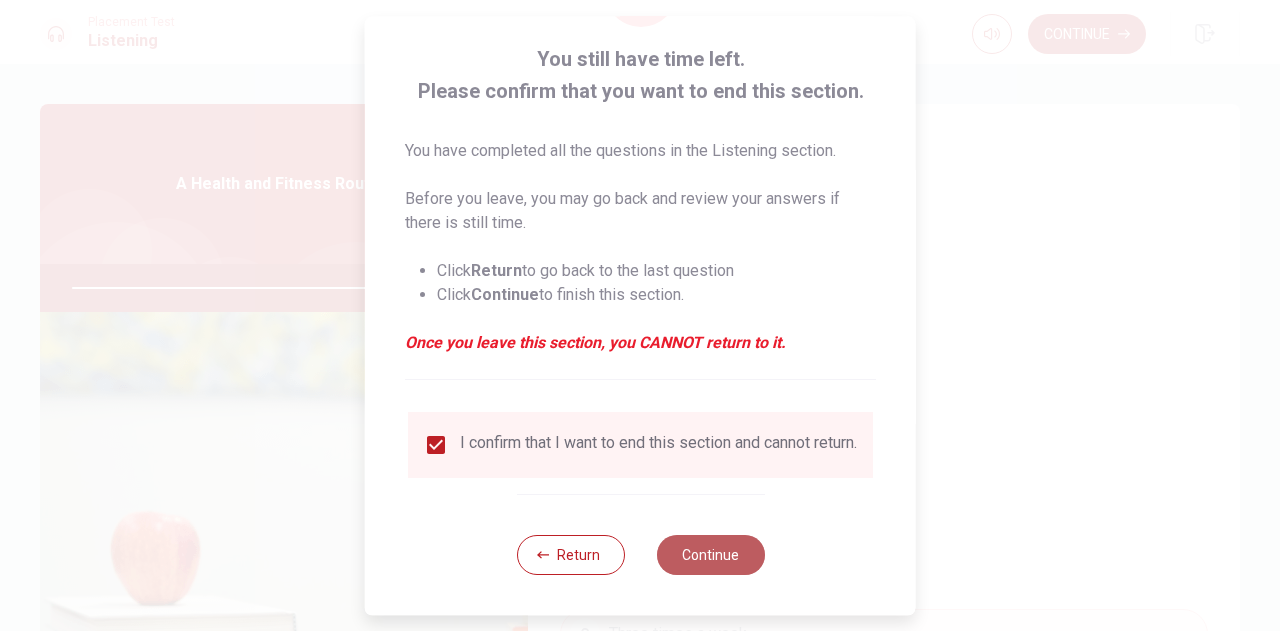 click on "Continue" at bounding box center [710, 555] 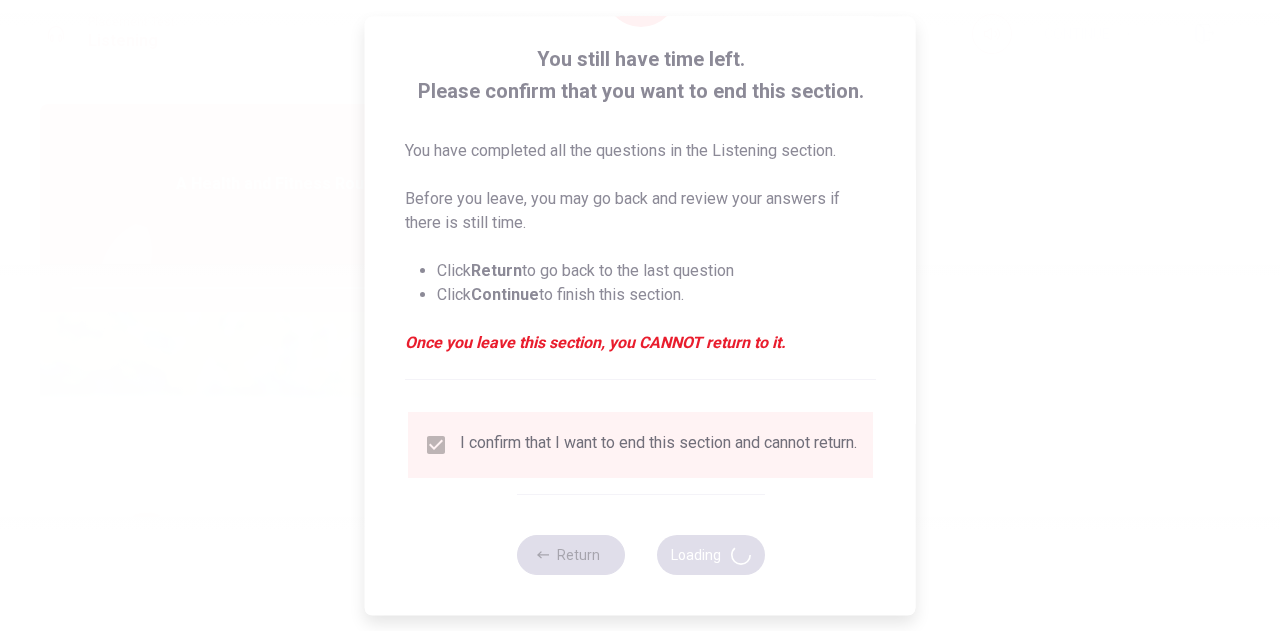 type on "87" 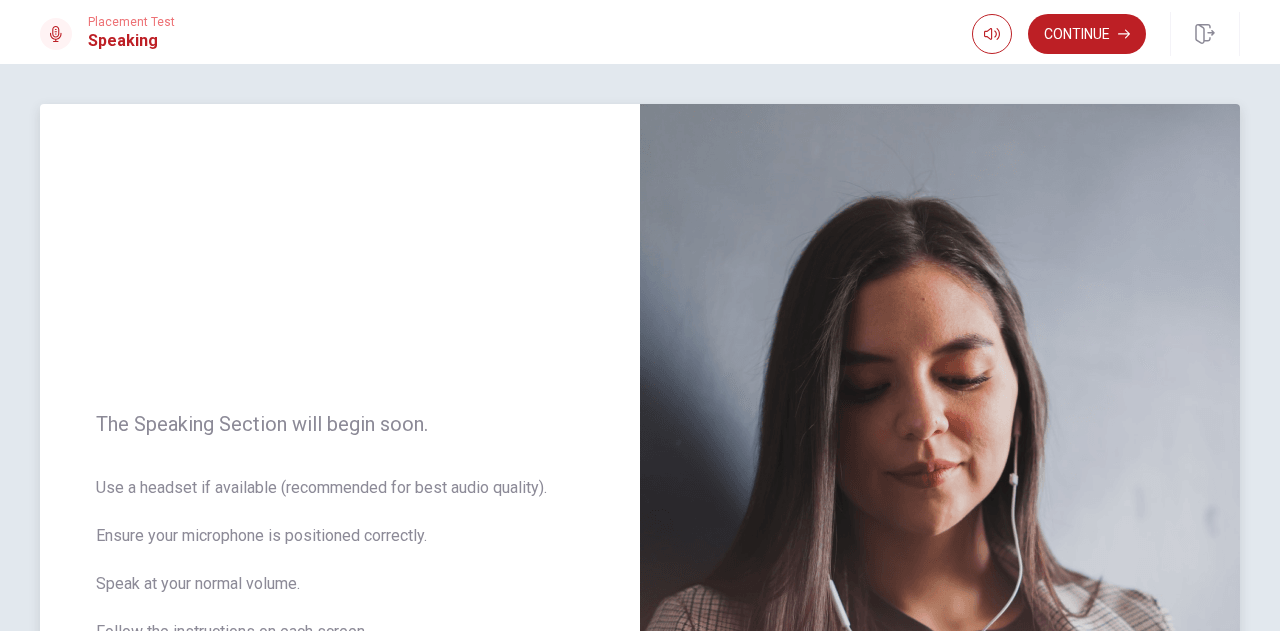 scroll, scrollTop: 333, scrollLeft: 0, axis: vertical 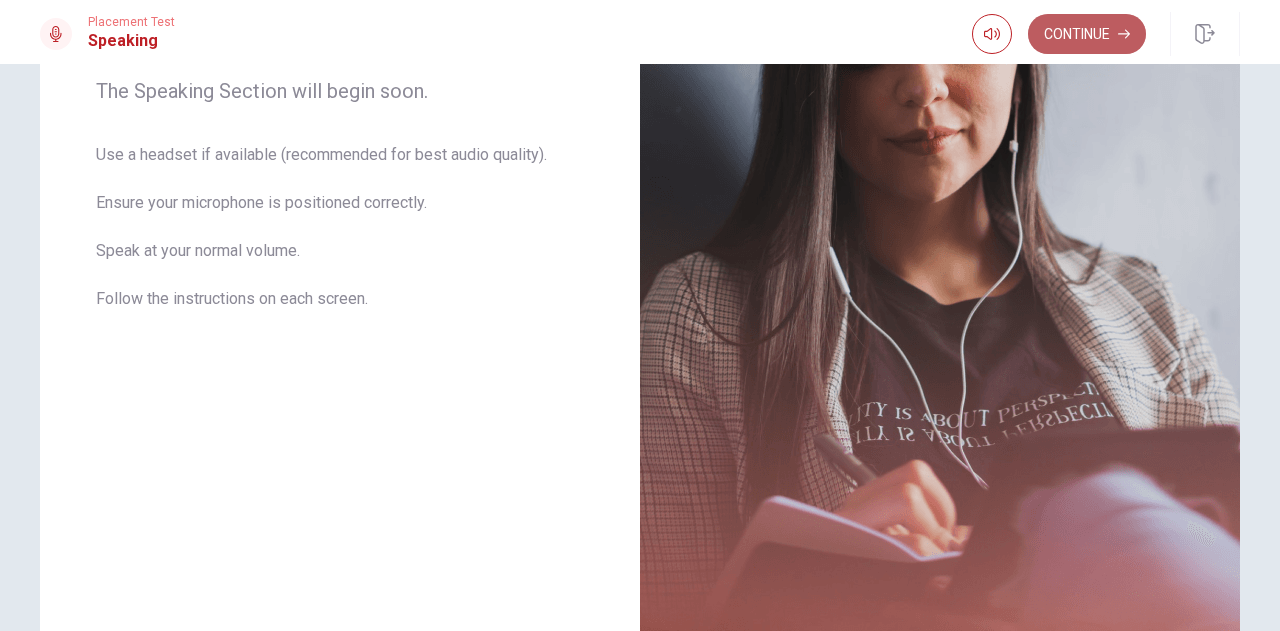 click on "Continue" at bounding box center (1087, 34) 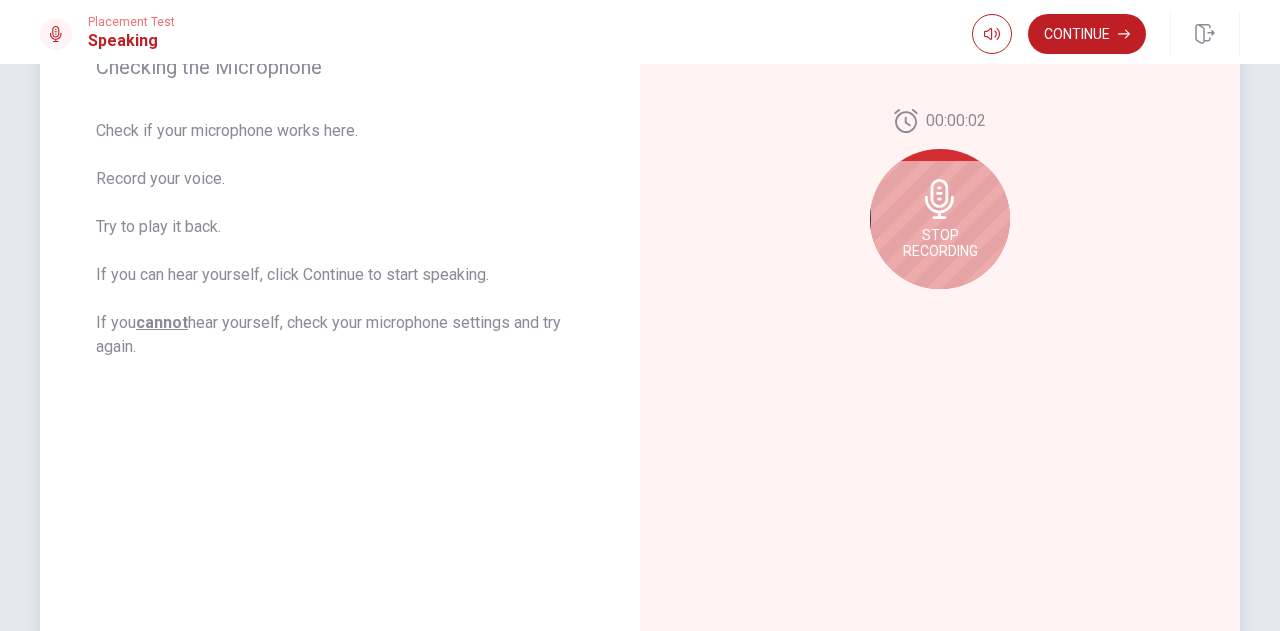 click on "Stop   Recording" at bounding box center (940, 219) 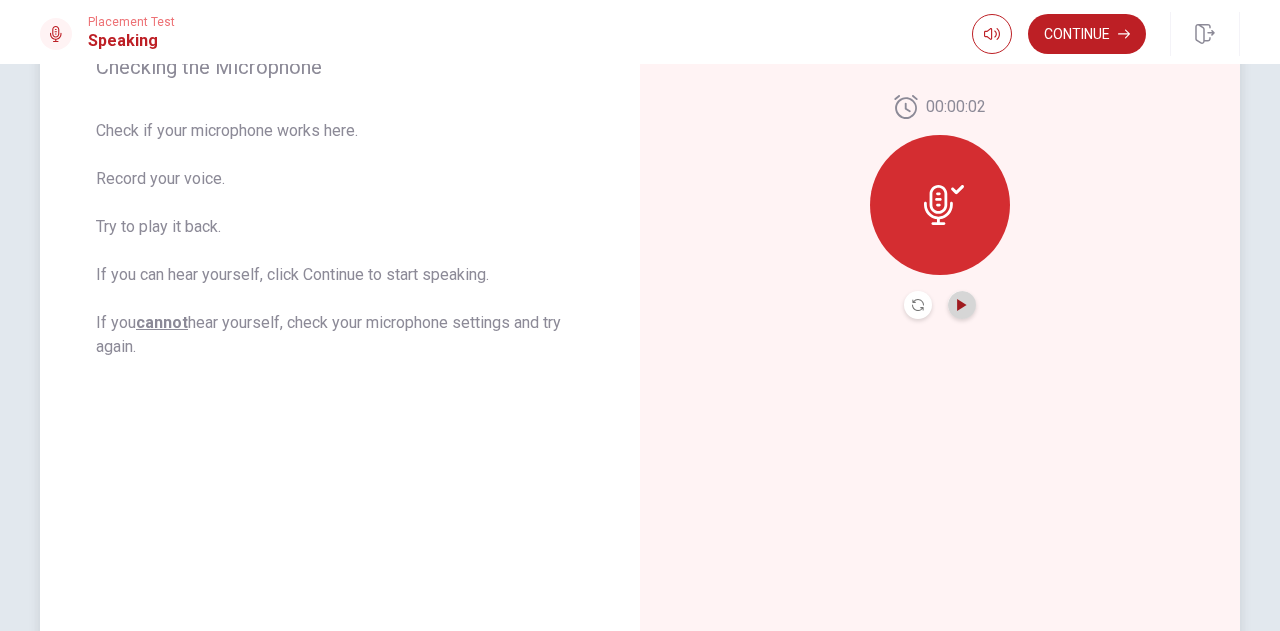 click 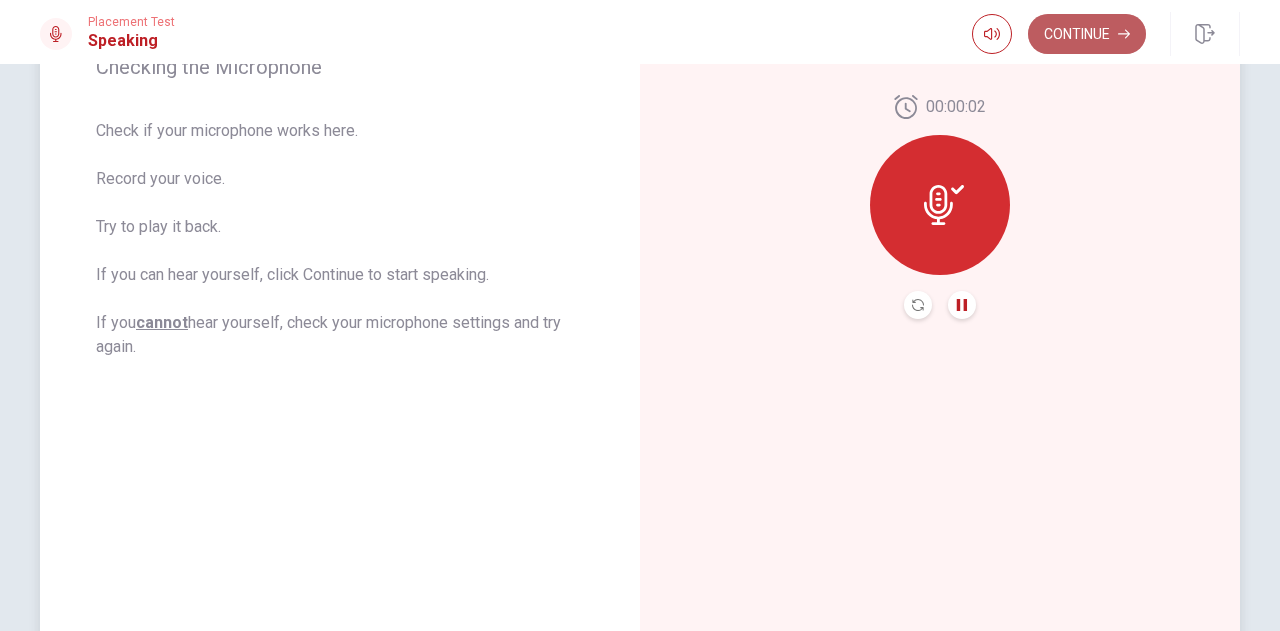 click on "Continue" at bounding box center [1087, 34] 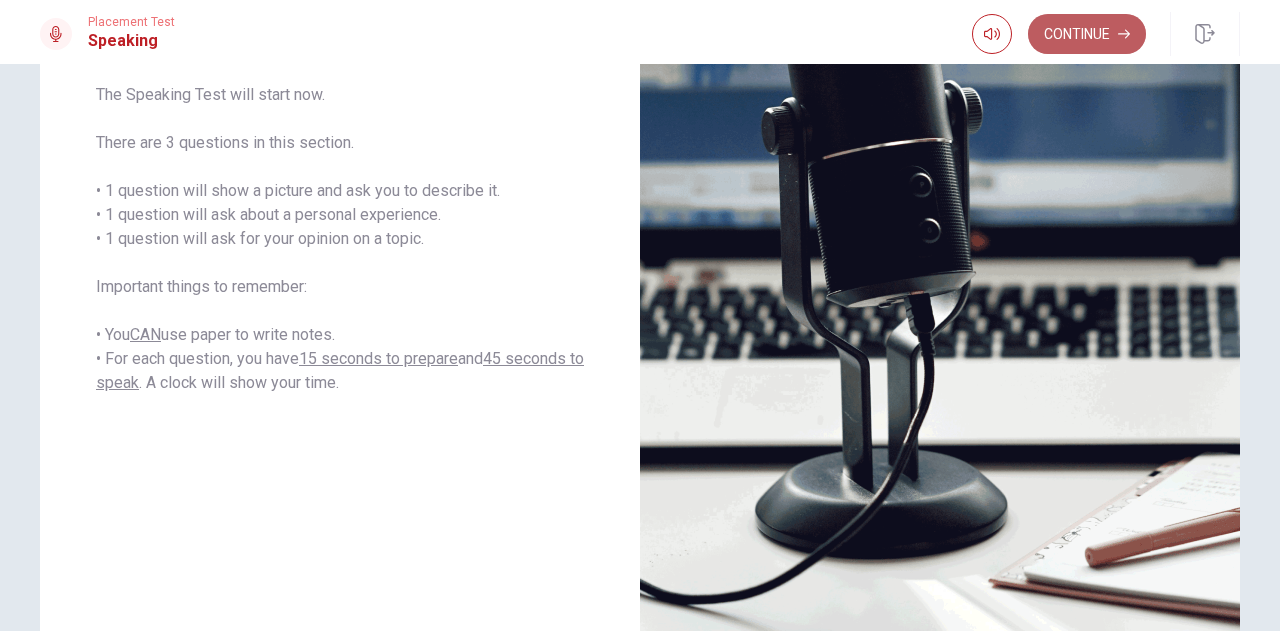 click on "Continue" at bounding box center (1087, 34) 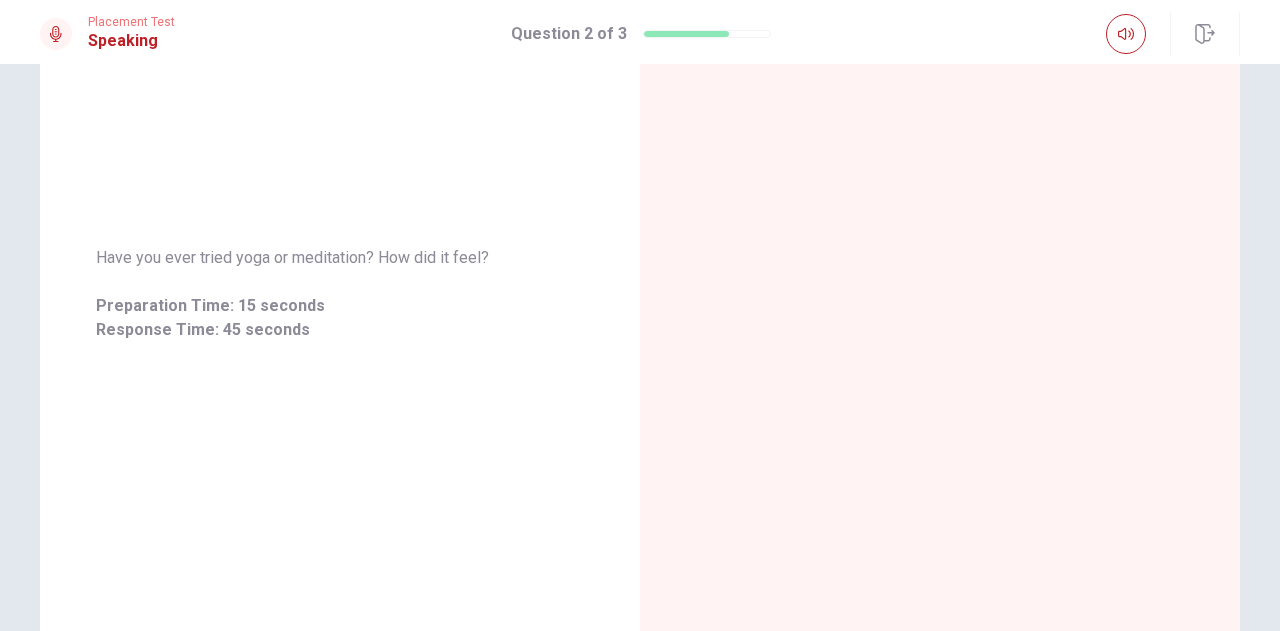 scroll, scrollTop: 39, scrollLeft: 0, axis: vertical 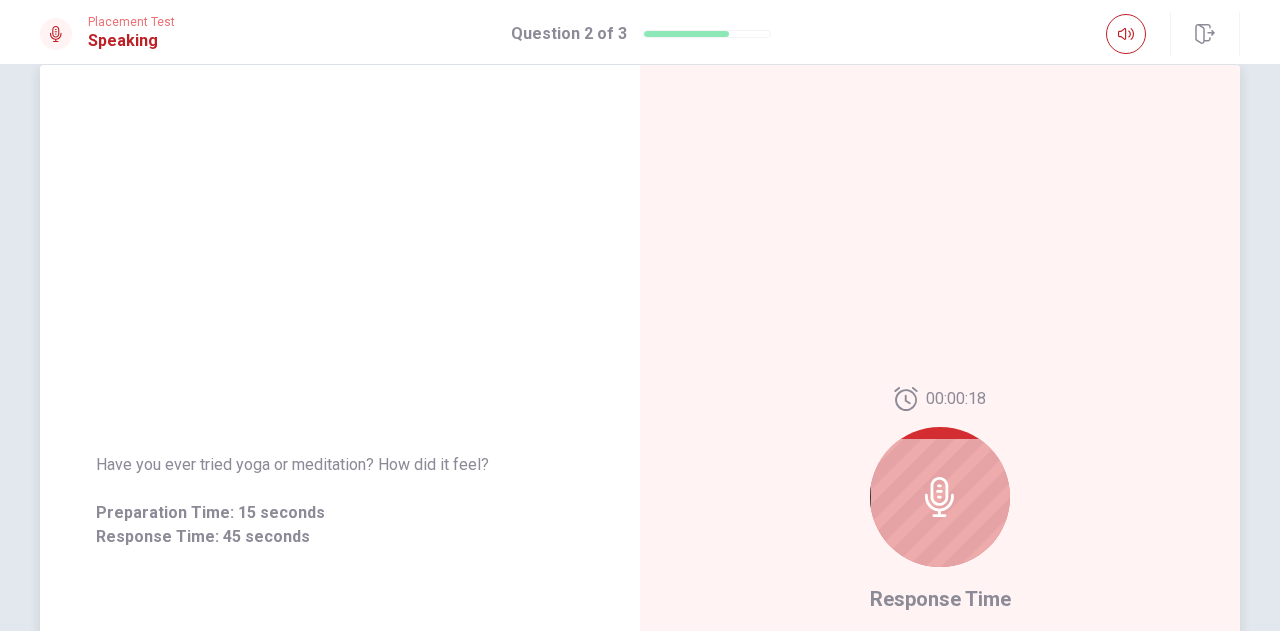 click at bounding box center (940, 497) 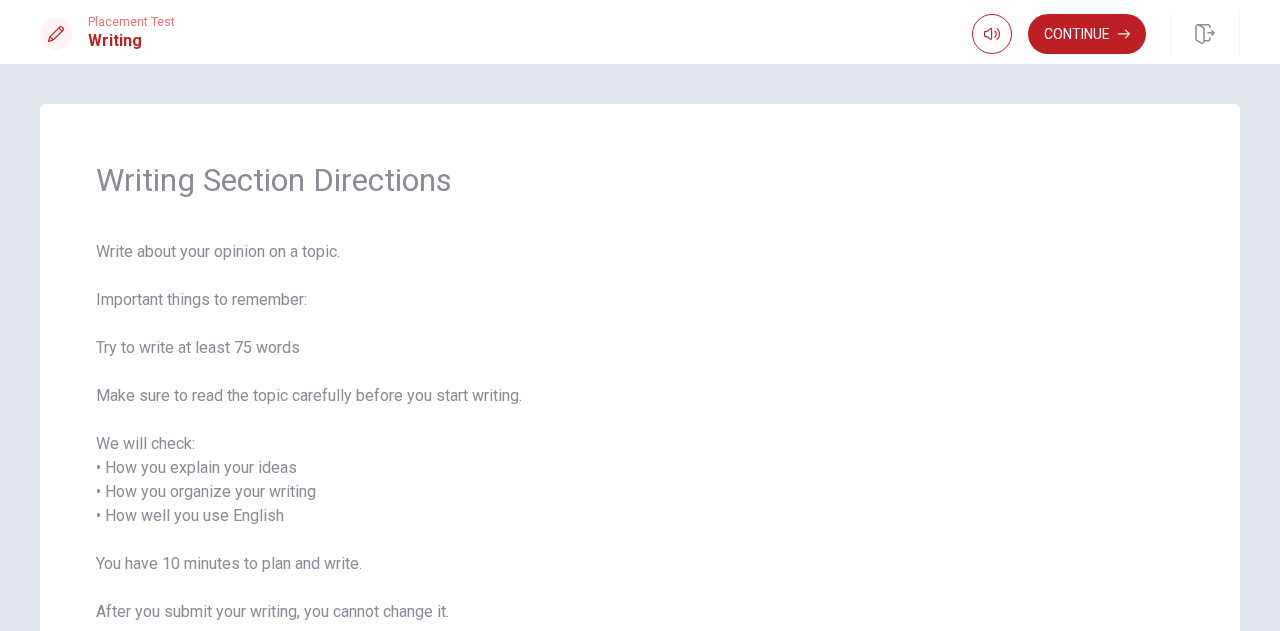 scroll, scrollTop: 176, scrollLeft: 0, axis: vertical 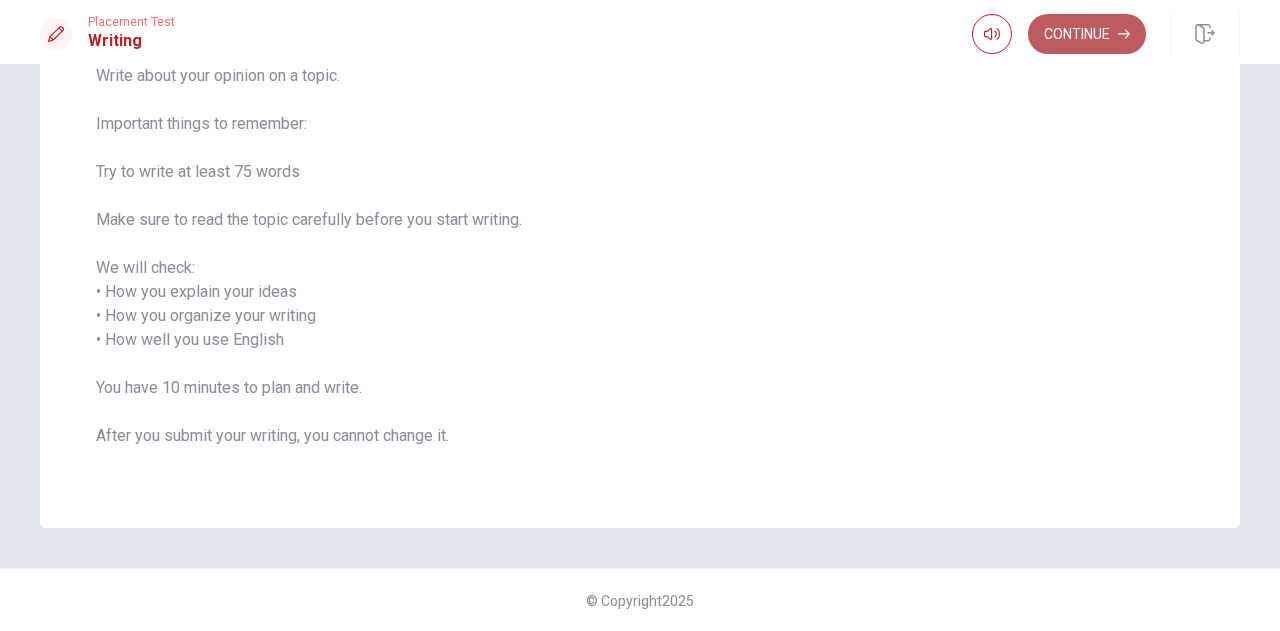 click on "Continue" at bounding box center (1087, 34) 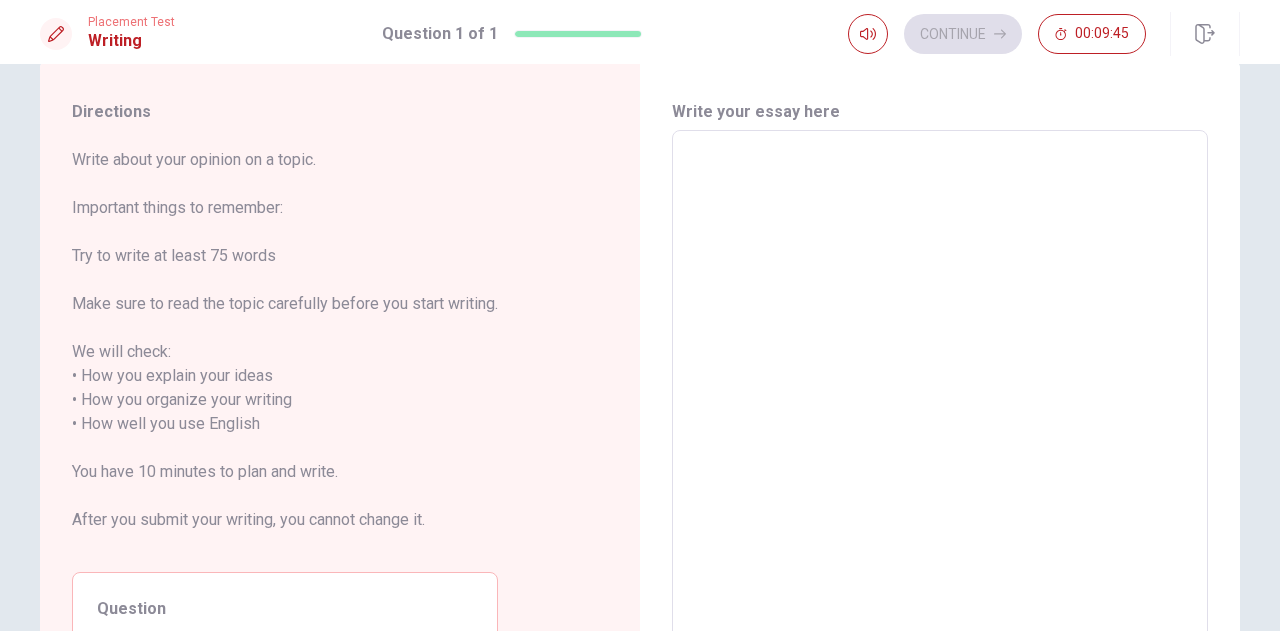 scroll, scrollTop: 0, scrollLeft: 0, axis: both 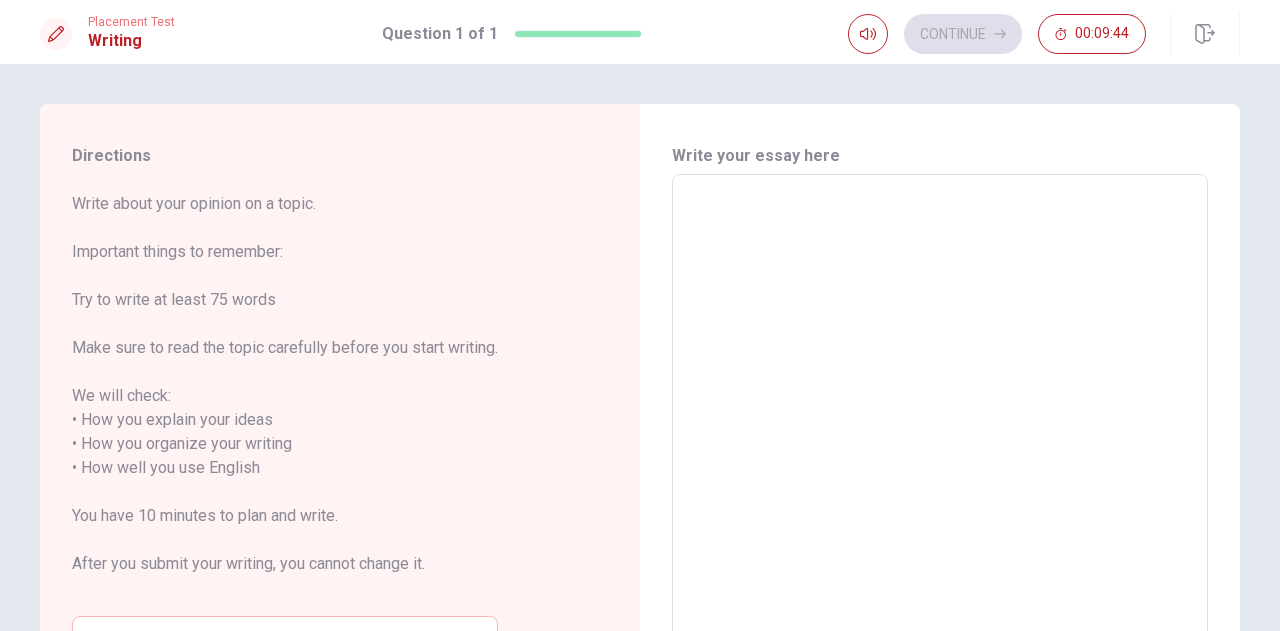 click at bounding box center (940, 456) 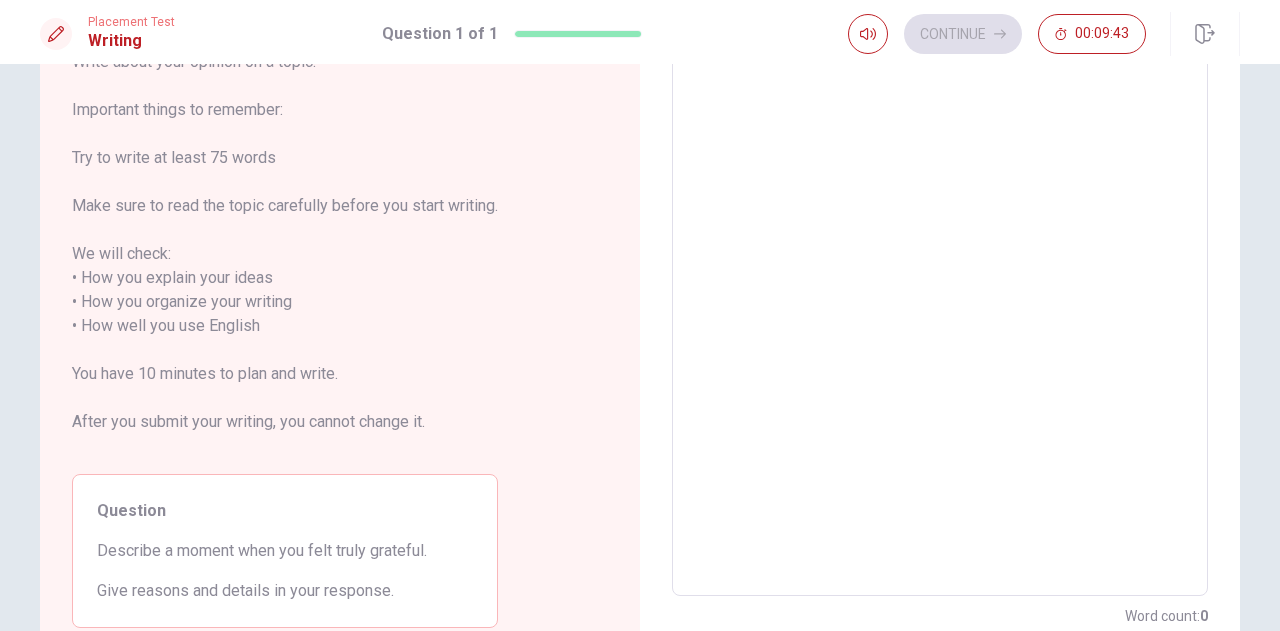 scroll, scrollTop: 282, scrollLeft: 0, axis: vertical 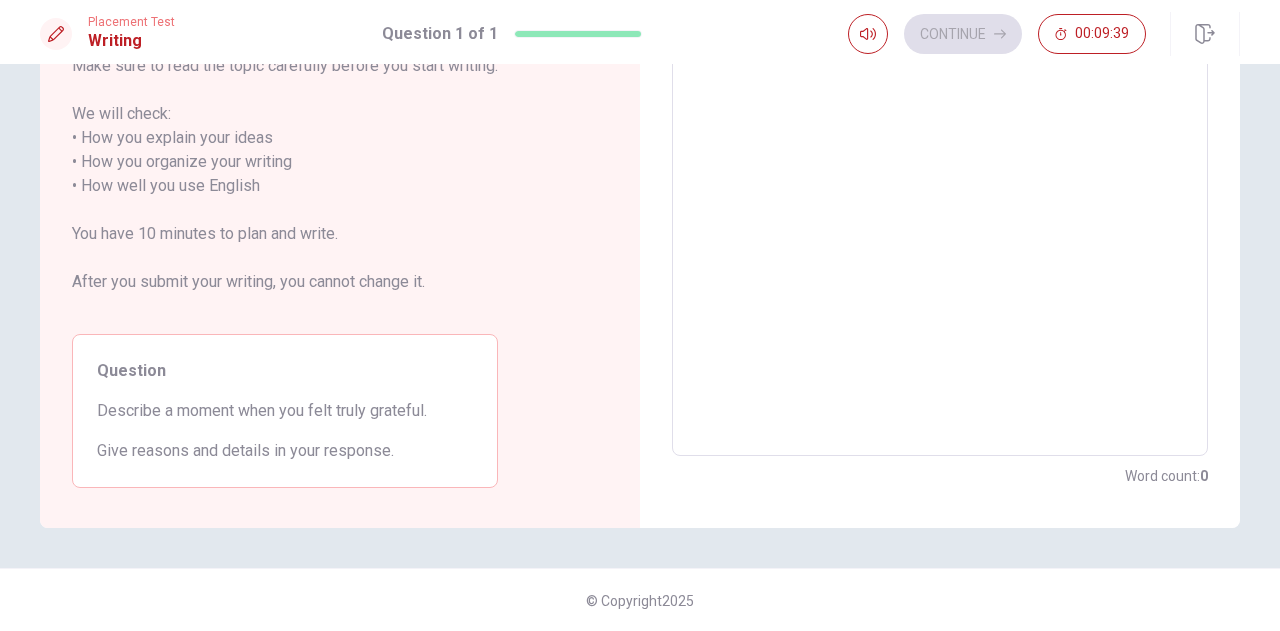 click on "Directions Write about your opinion on a topic.
Important things to remember:
Try to write at least 75 words
Make sure to read the topic carefully before you start writing.
We will check:
• How you explain your ideas
• How you organize your writing
• How well you use English
You have 10 minutes to plan and write.
After you submit your writing, you cannot change it.  Question Describe a moment when you felt truly grateful. Give reasons and details in your response." at bounding box center (340, 175) 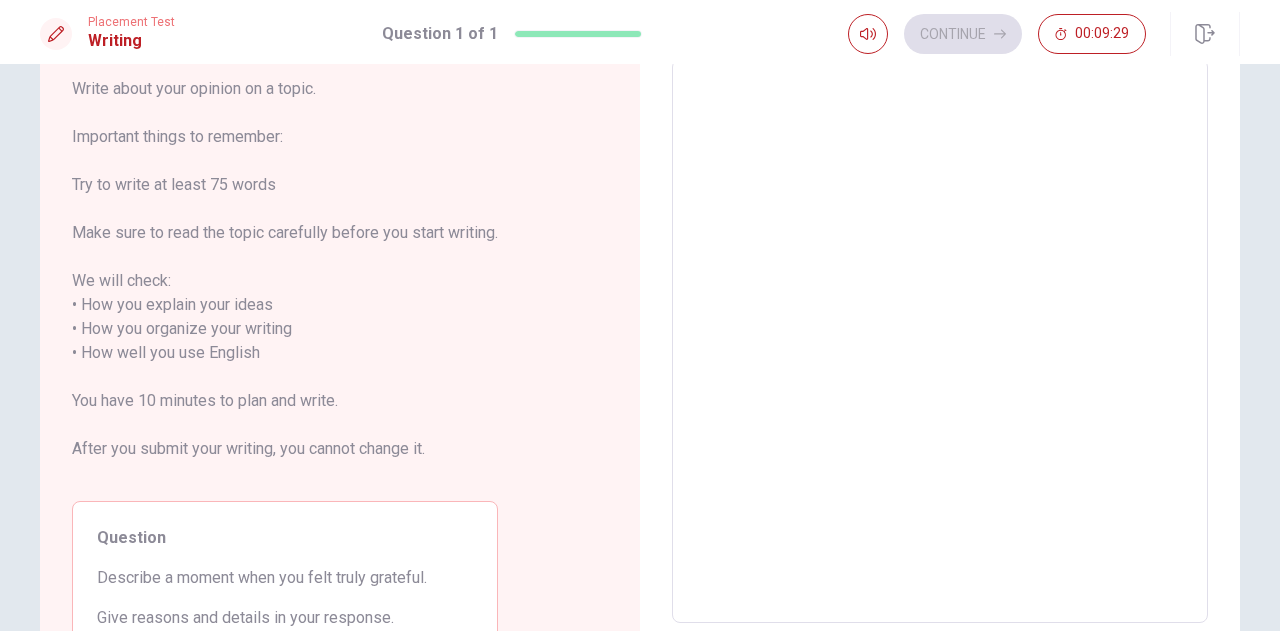 scroll, scrollTop: 0, scrollLeft: 0, axis: both 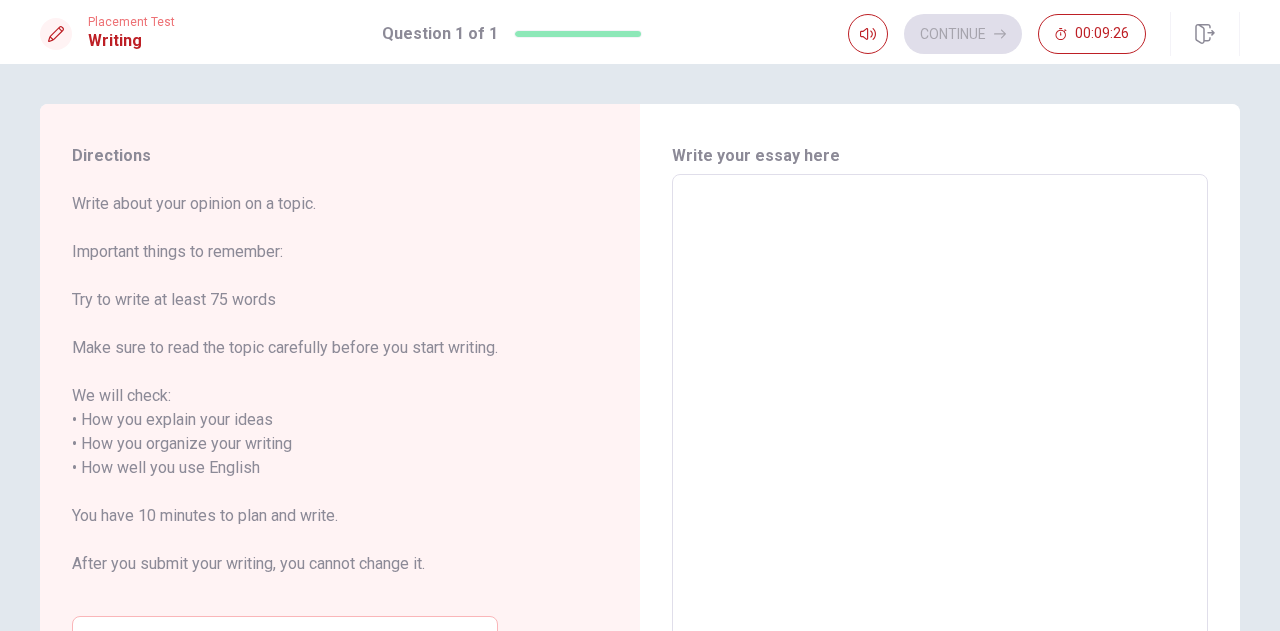 click on "x ​" at bounding box center [940, 456] 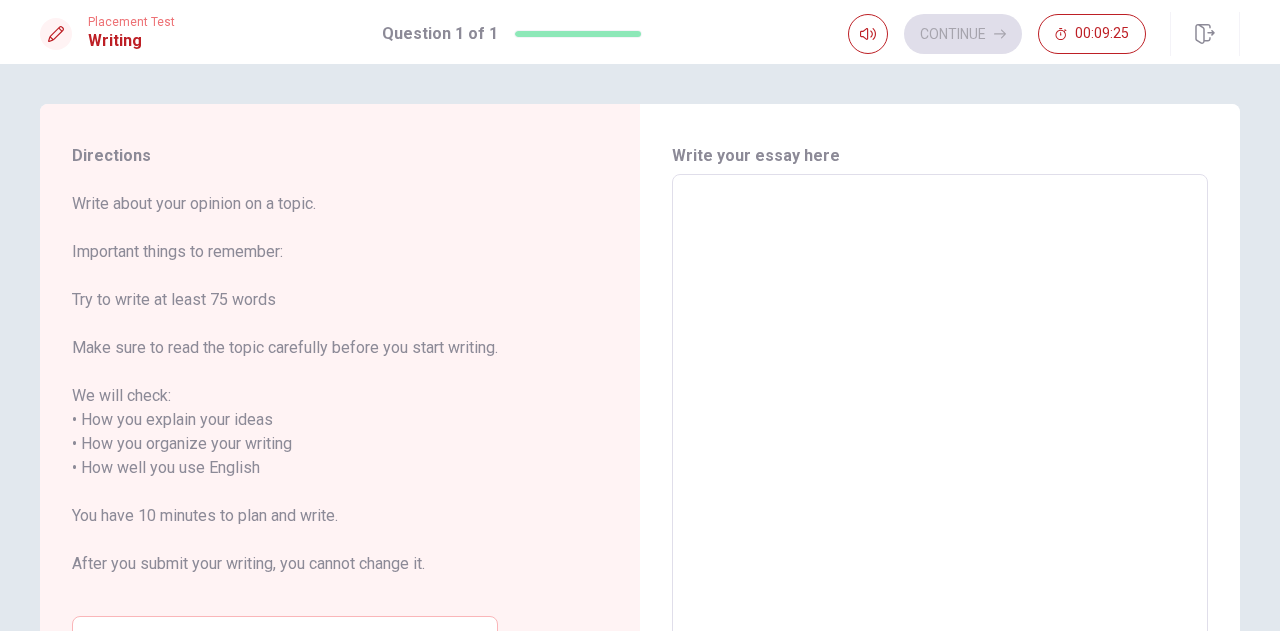 scroll, scrollTop: 166, scrollLeft: 0, axis: vertical 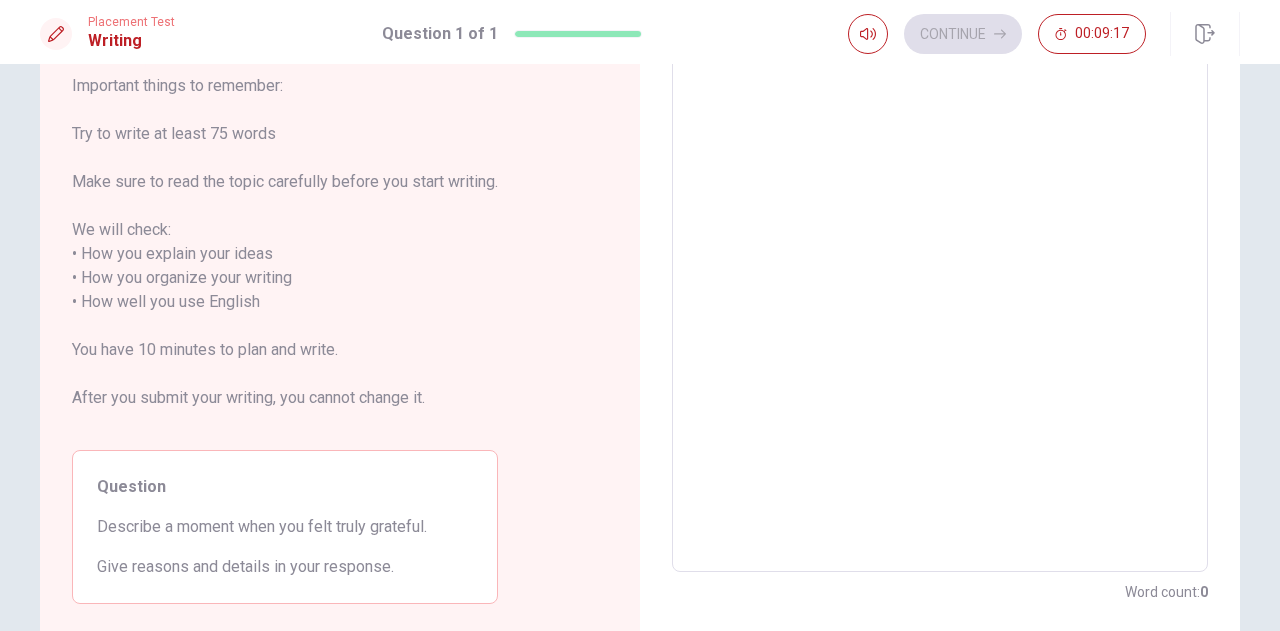 type on "i" 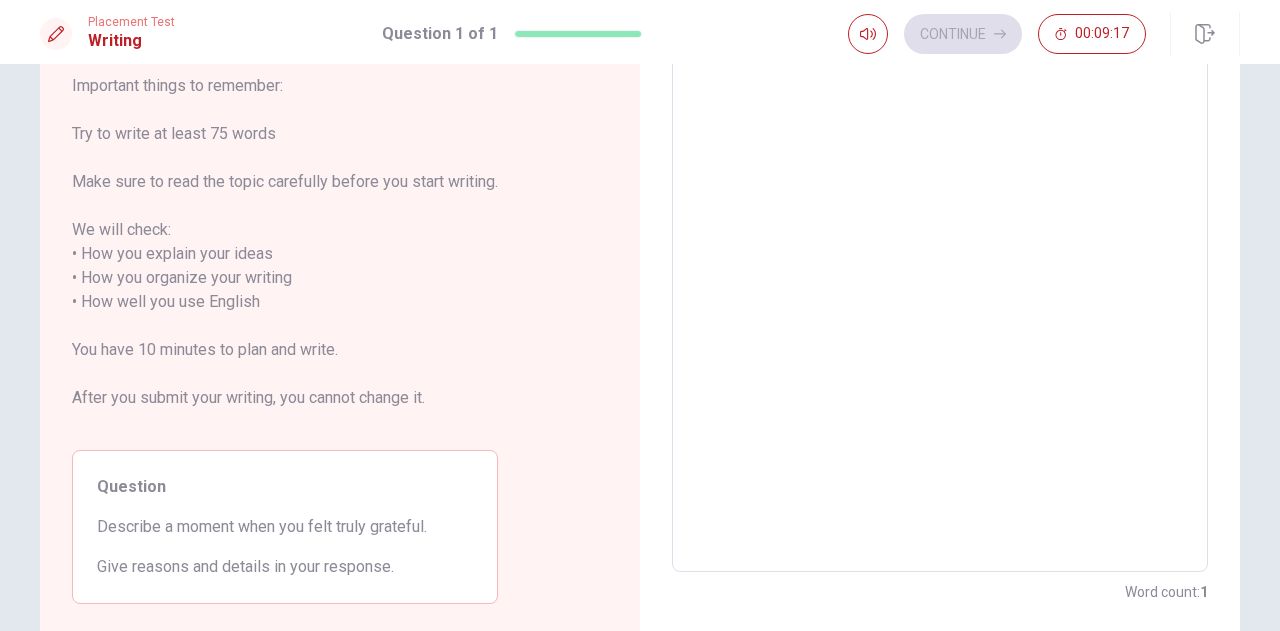 scroll, scrollTop: 128, scrollLeft: 0, axis: vertical 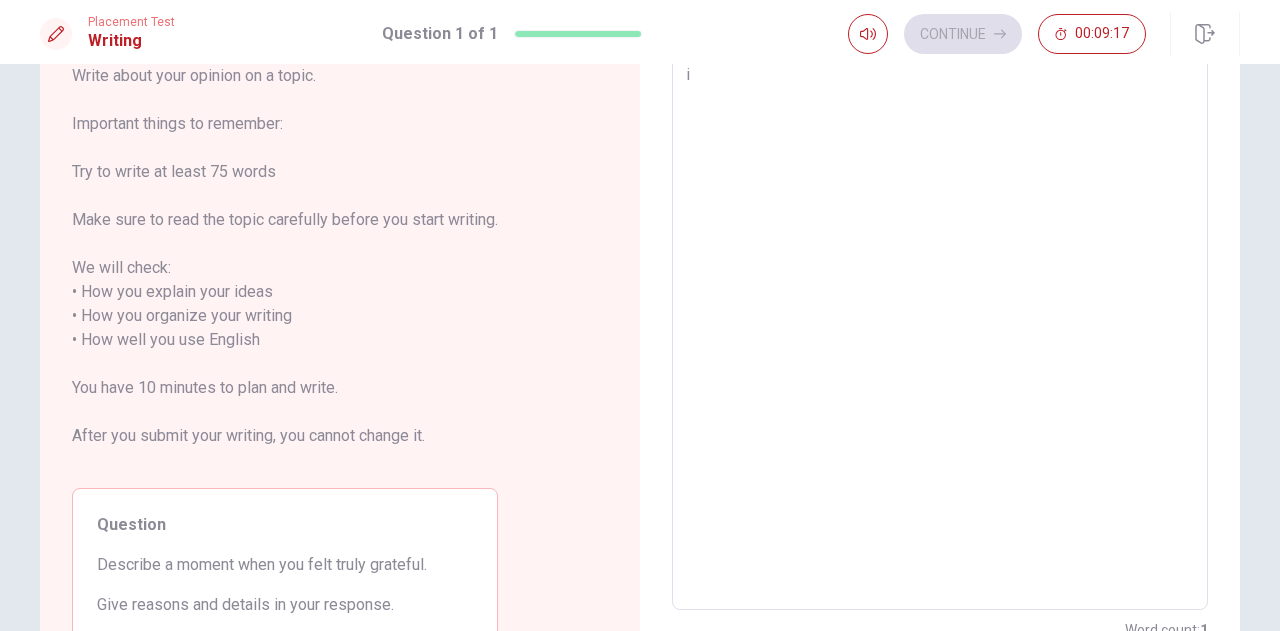 type on "x" 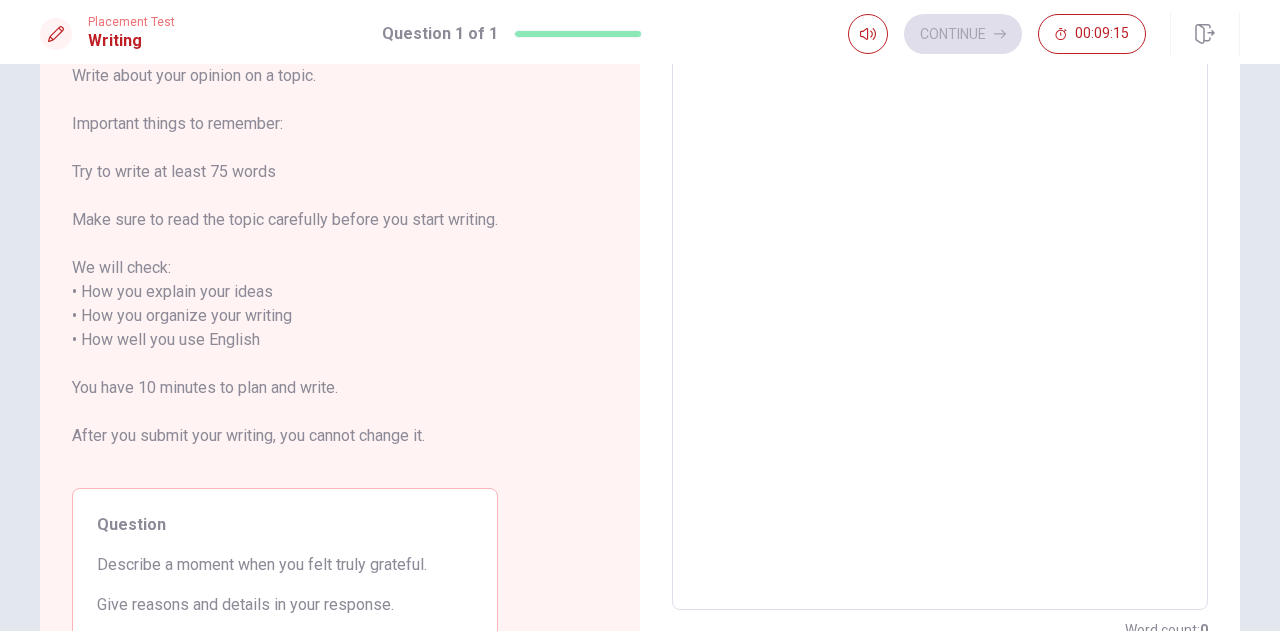 type on "I" 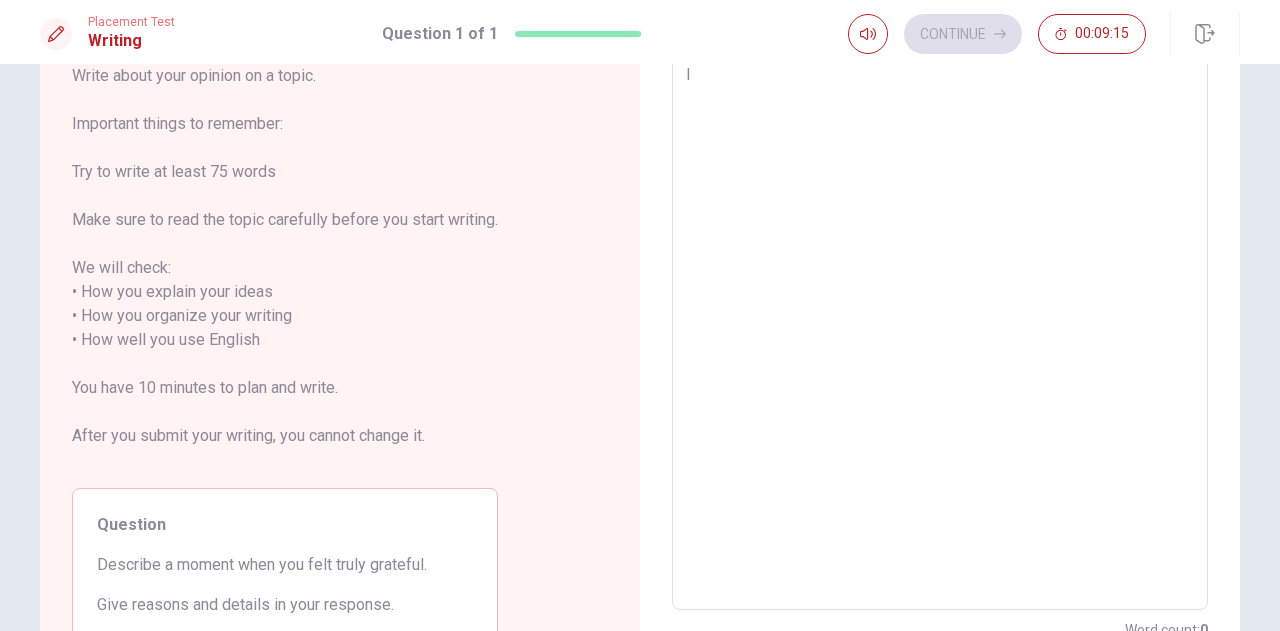 type on "x" 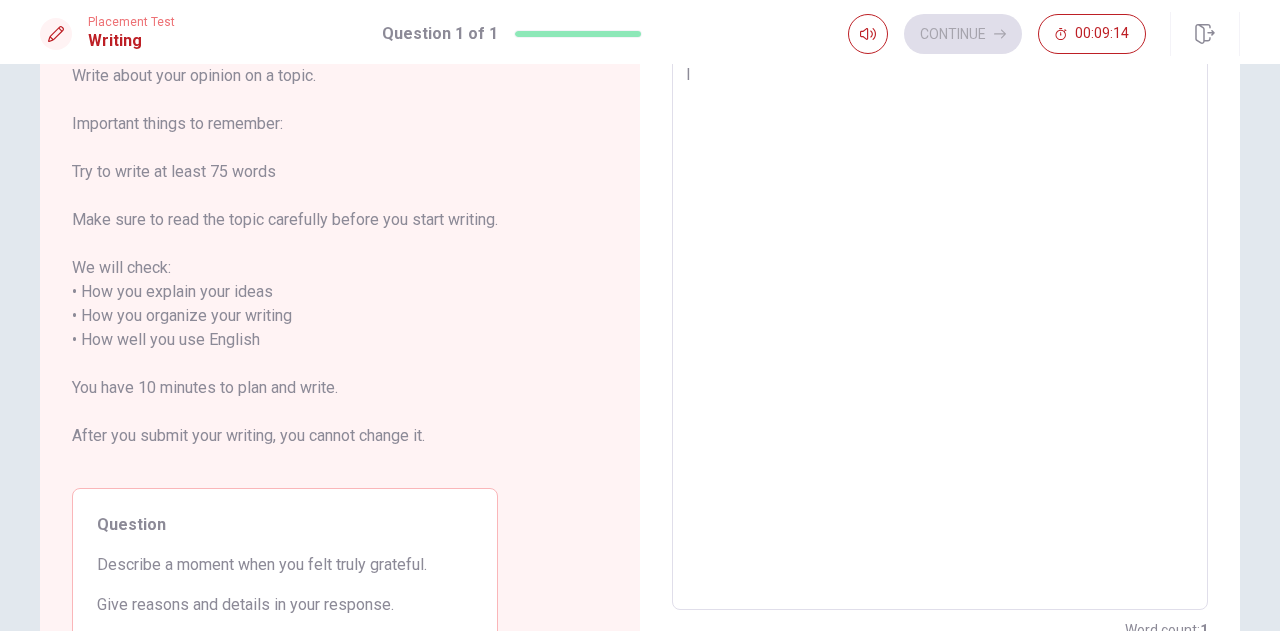 type on "Ib" 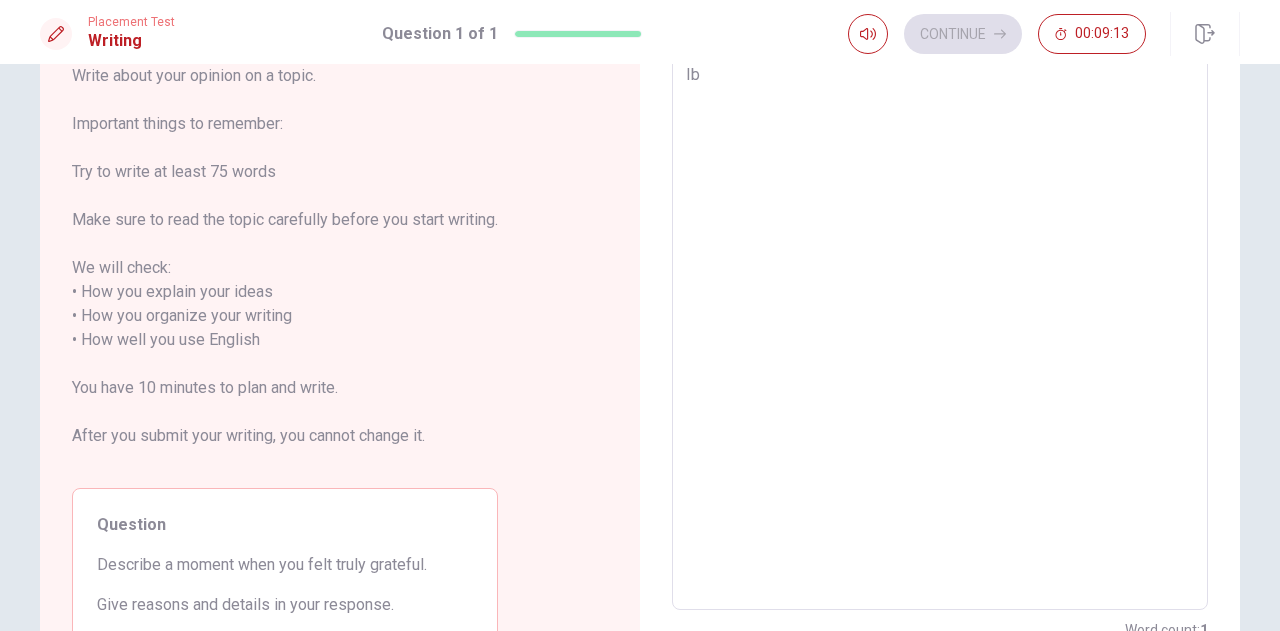 type on "x" 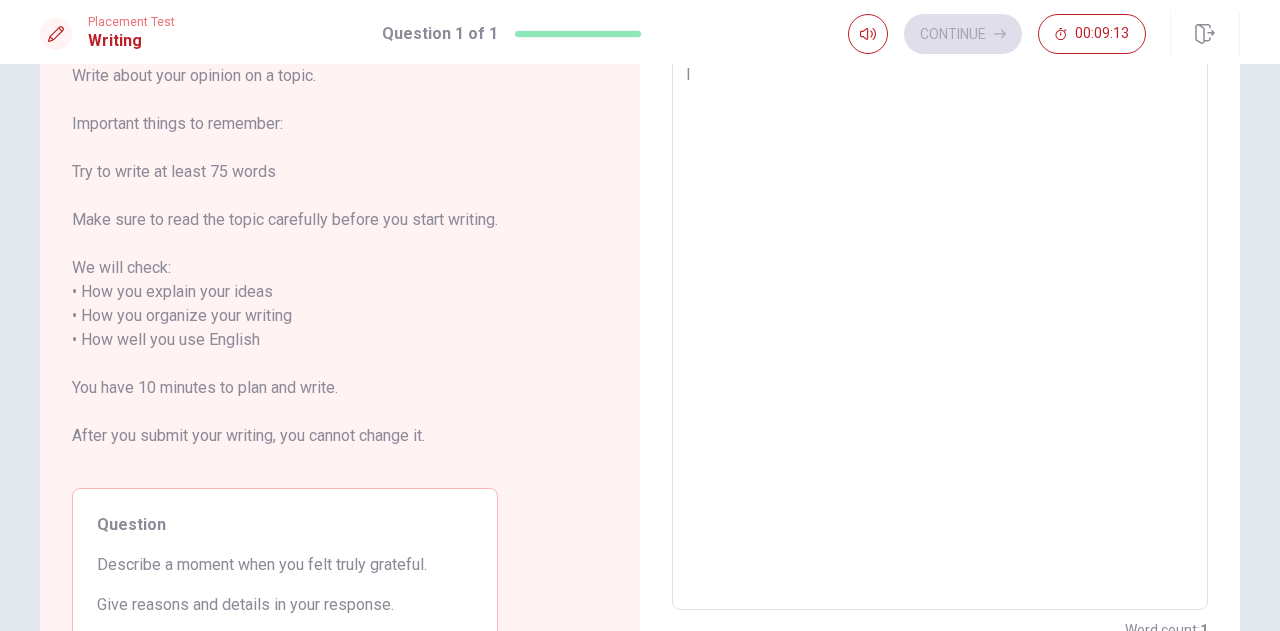 type on "x" 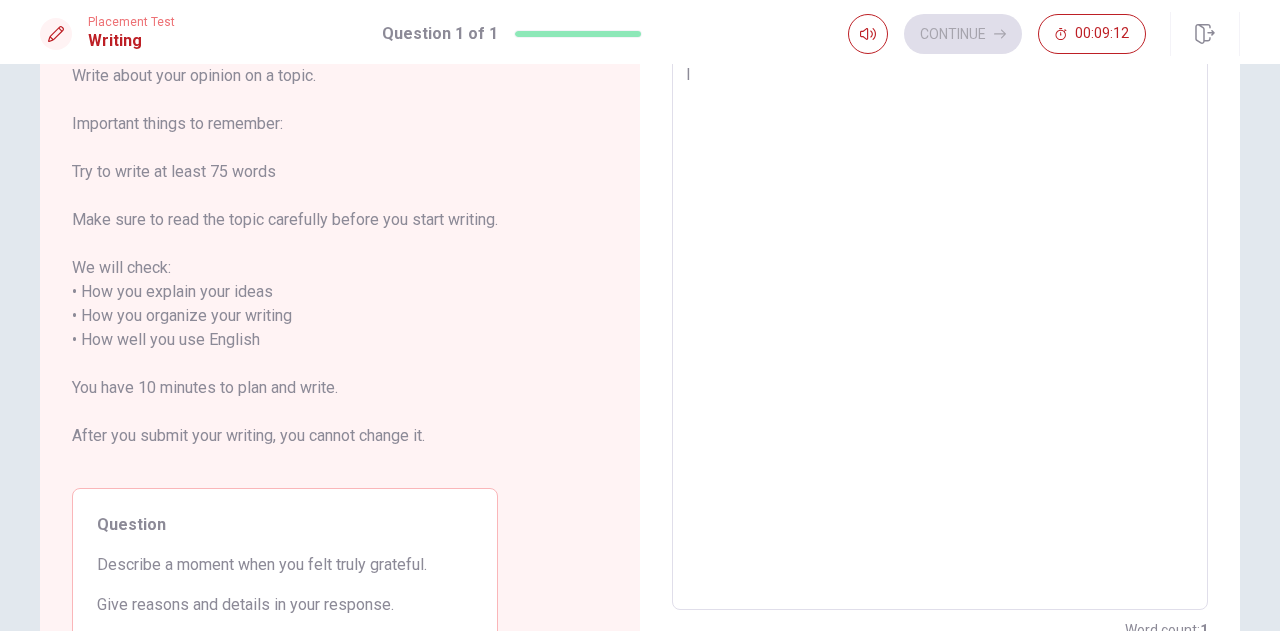 type on "I" 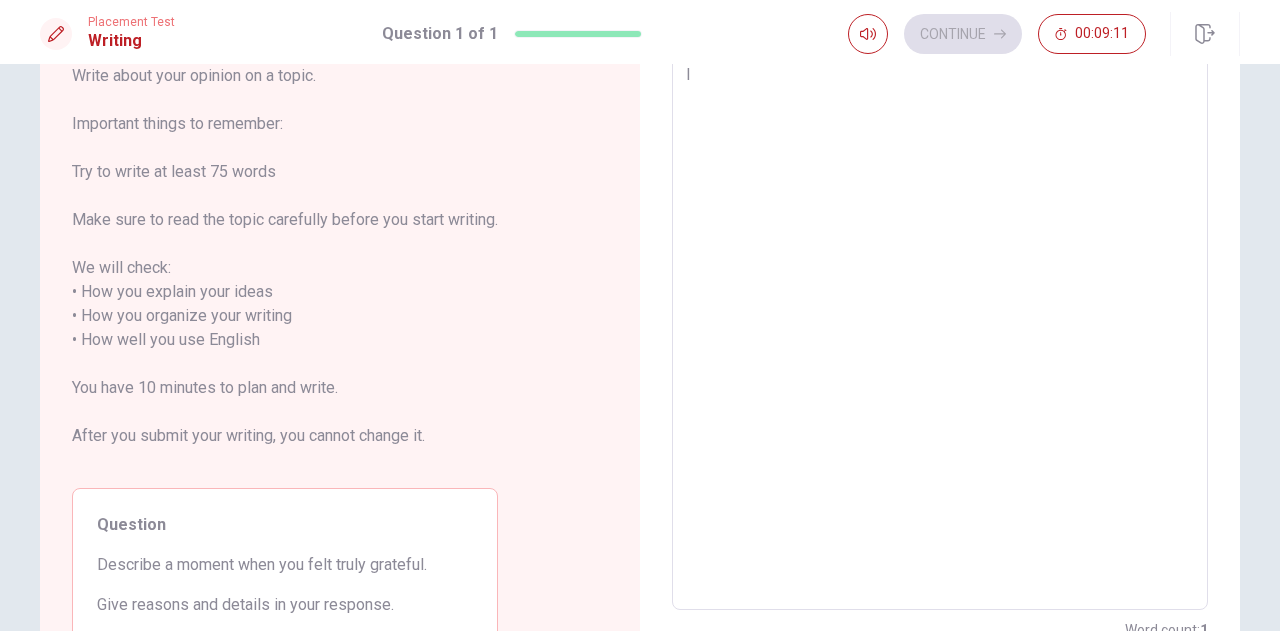 type on "I f" 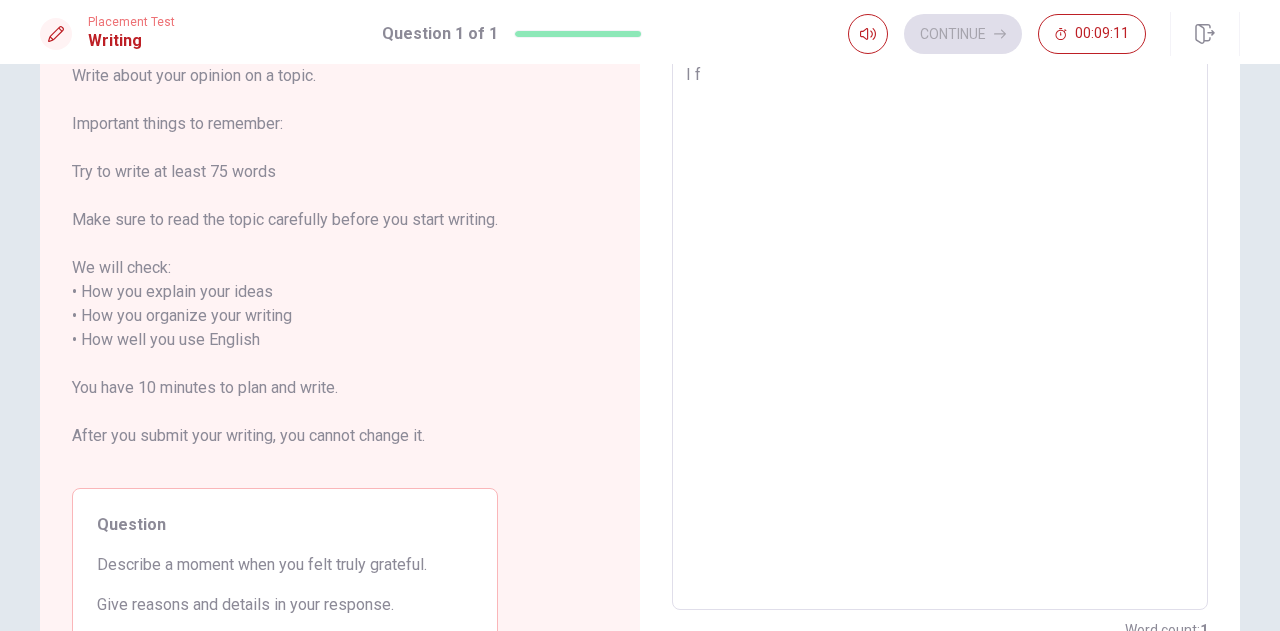 type on "x" 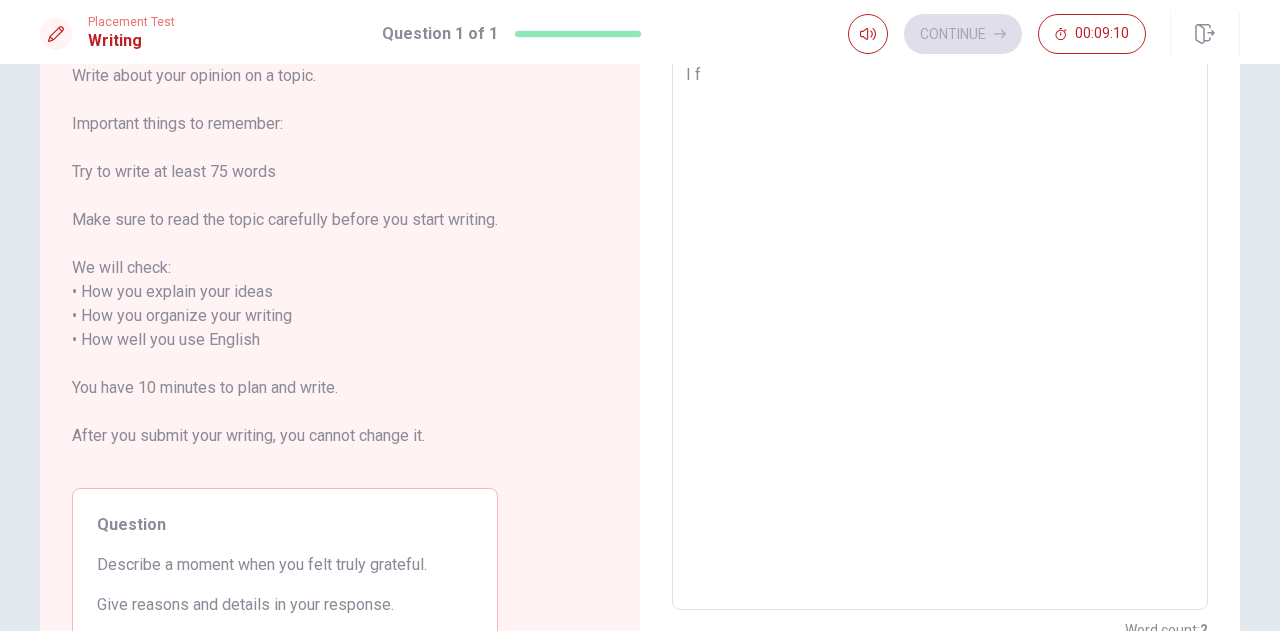 type on "I fe" 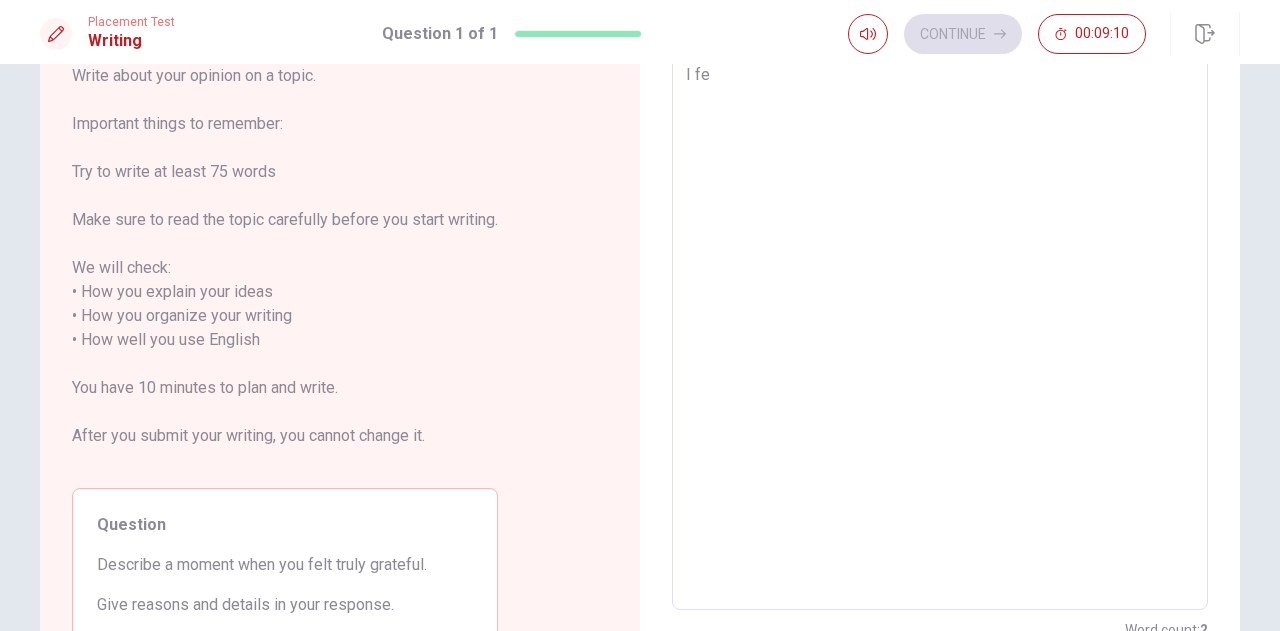 type on "x" 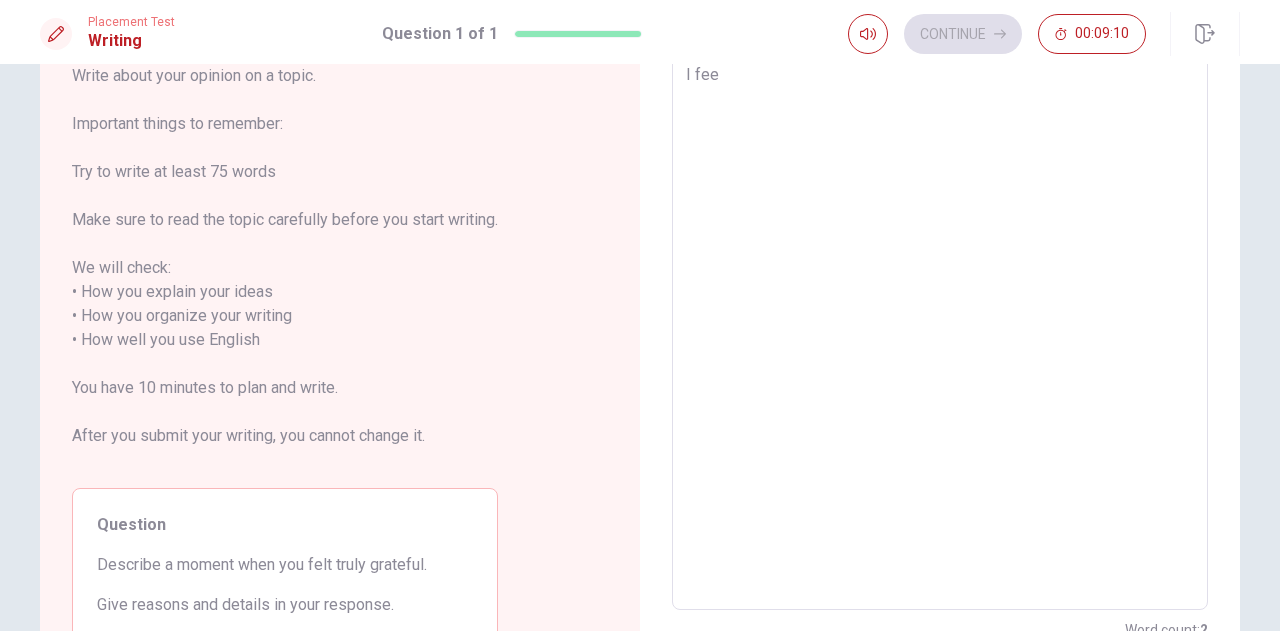type on "x" 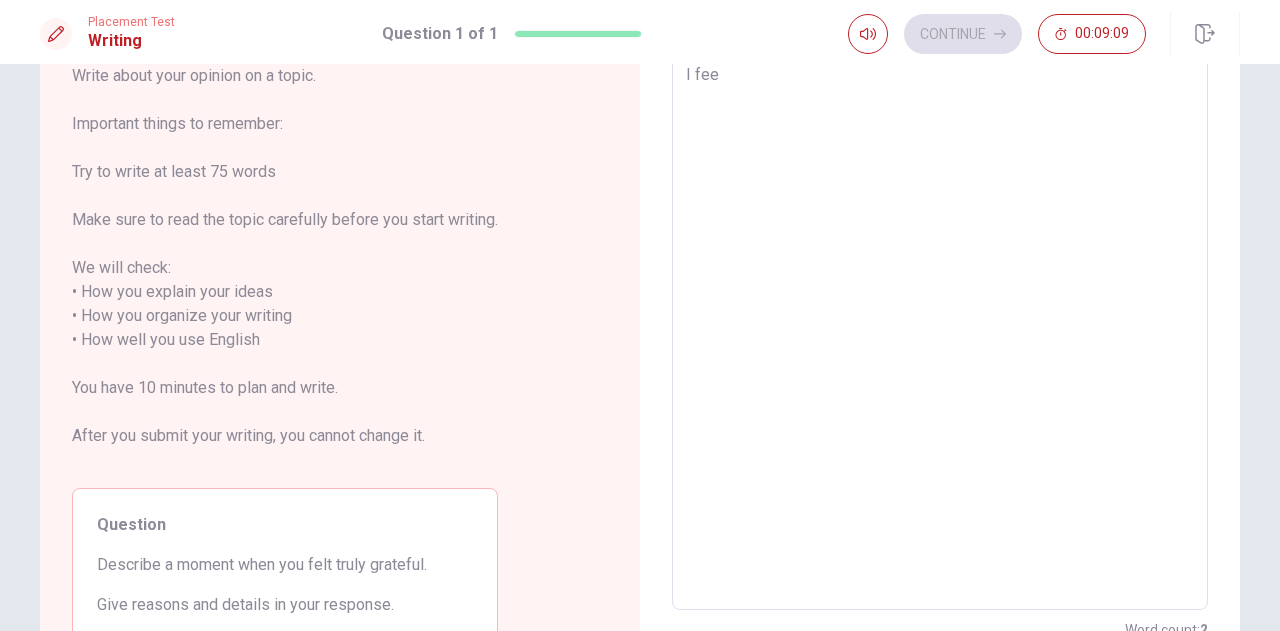 type on "I feel" 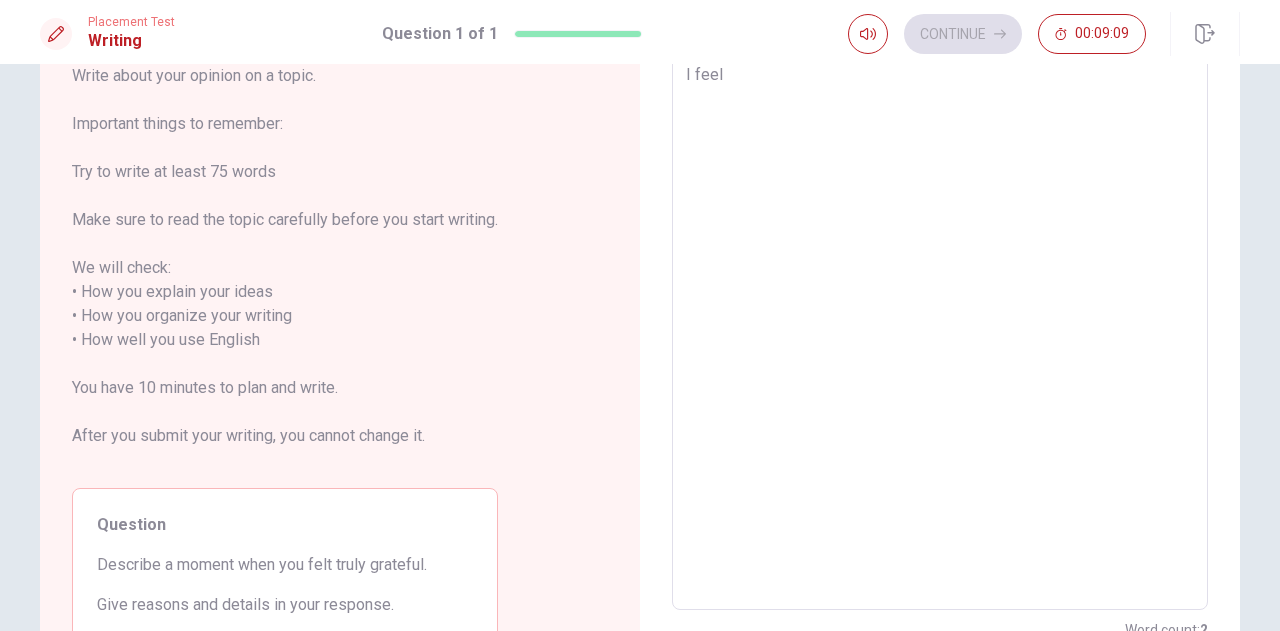 type on "x" 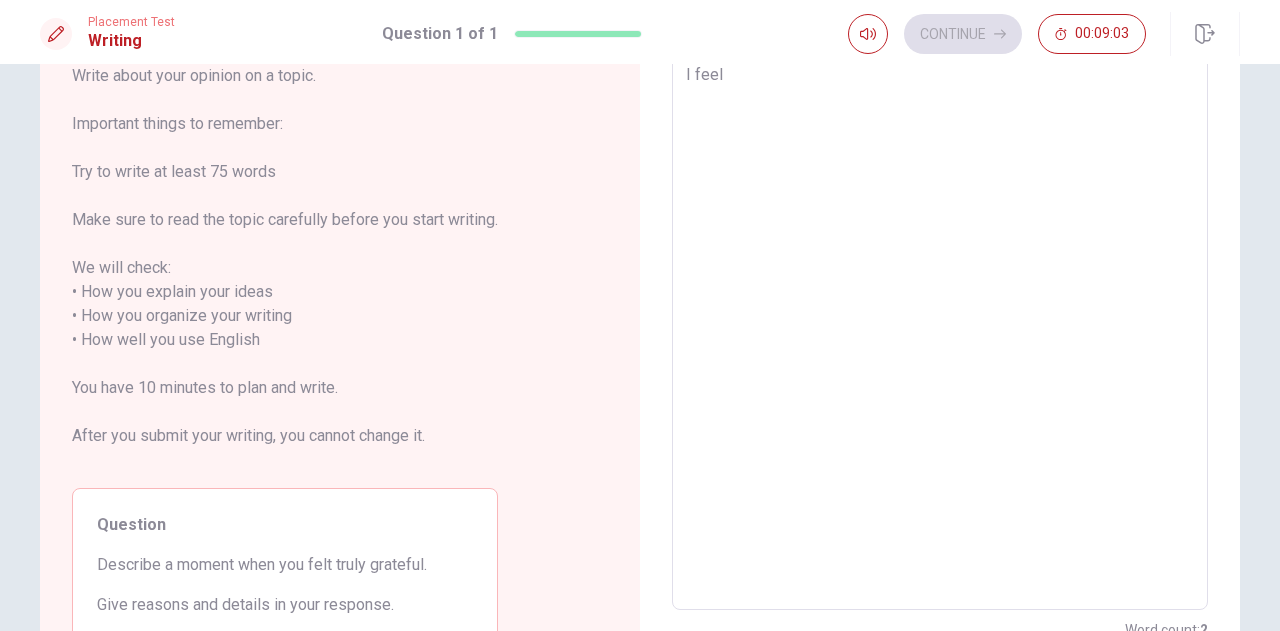 type on "x" 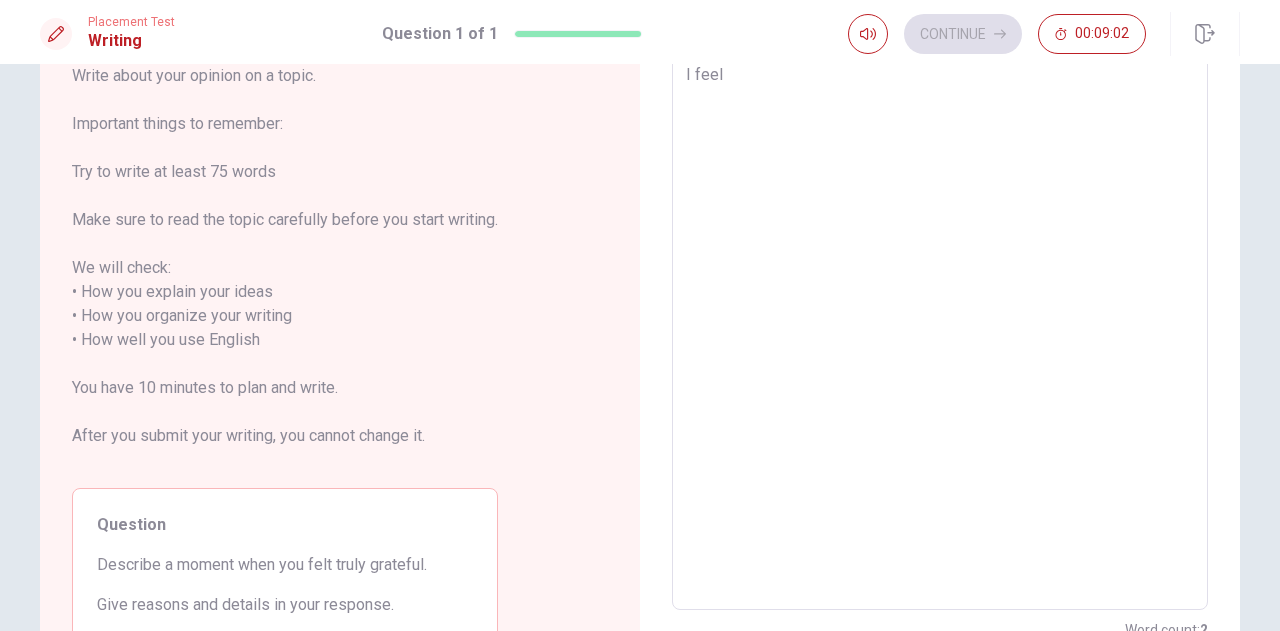 type on "I feel t" 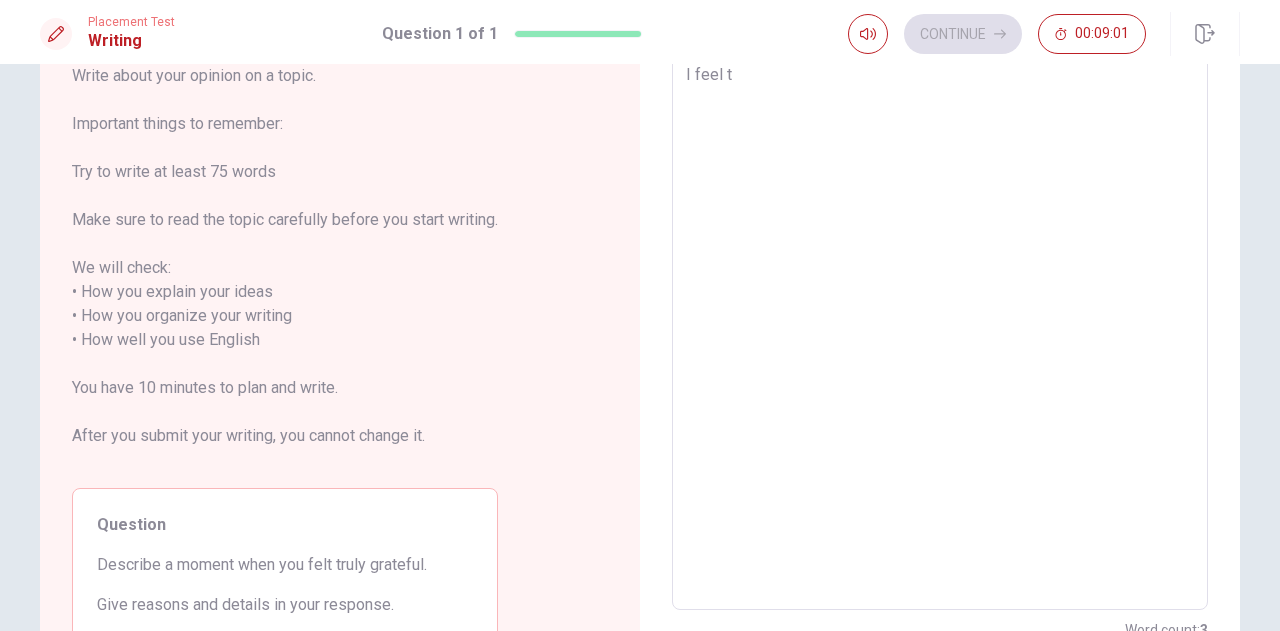 type on "x" 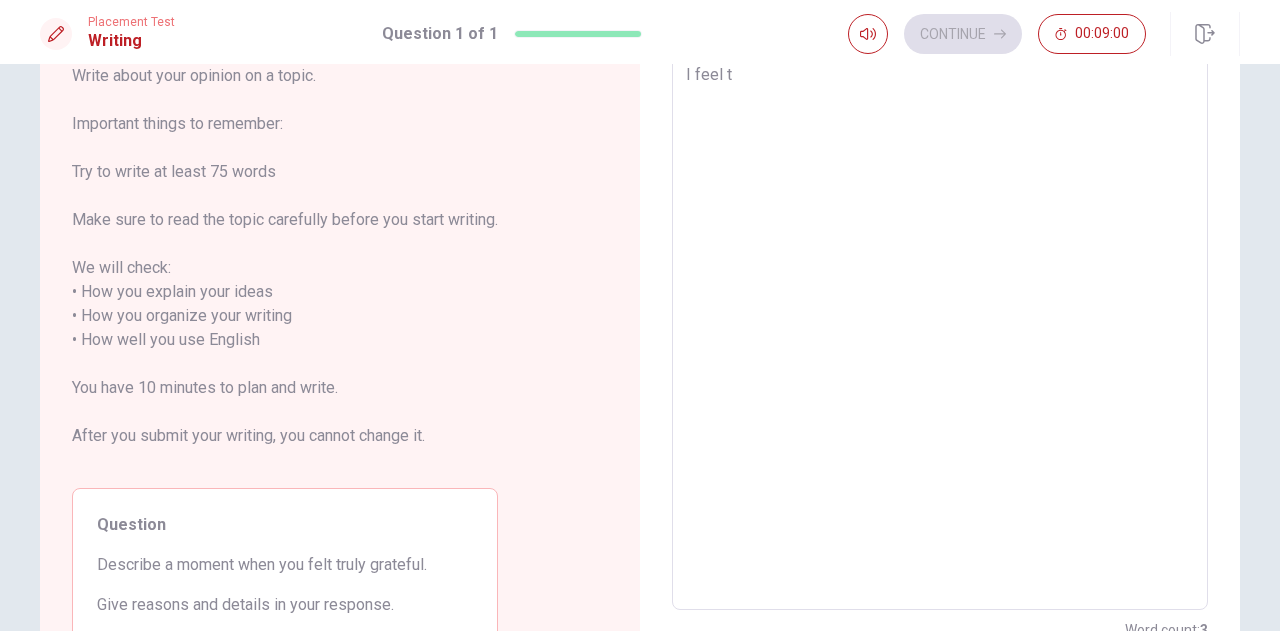 type on "I feel tr" 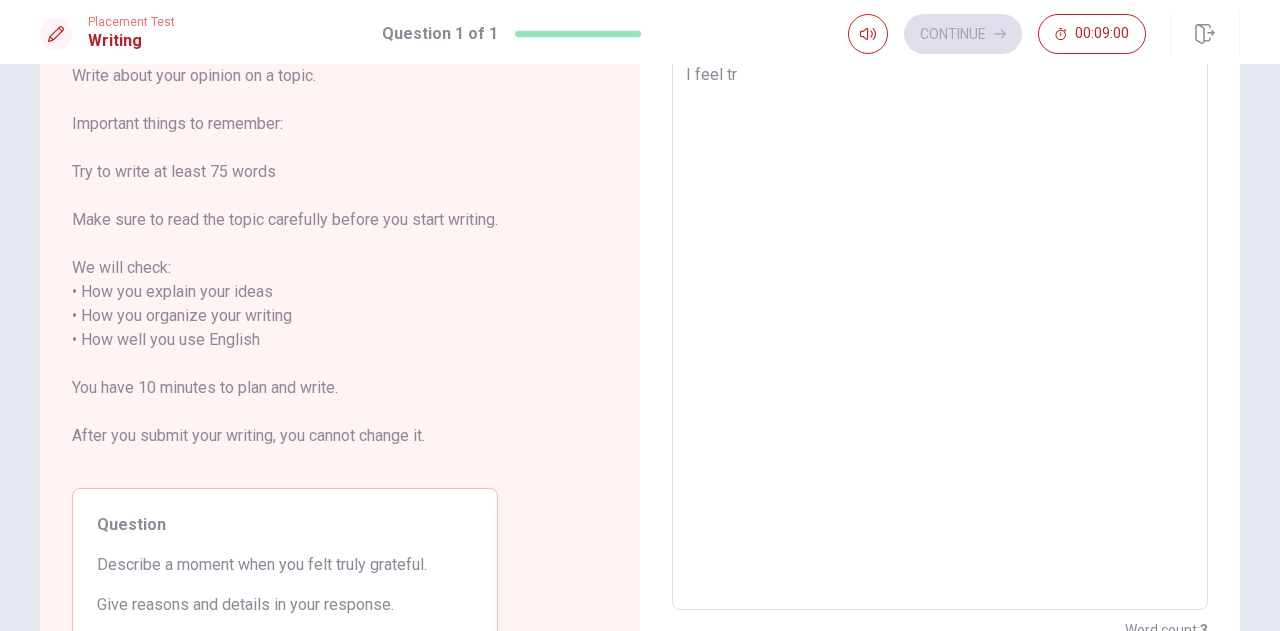 type on "x" 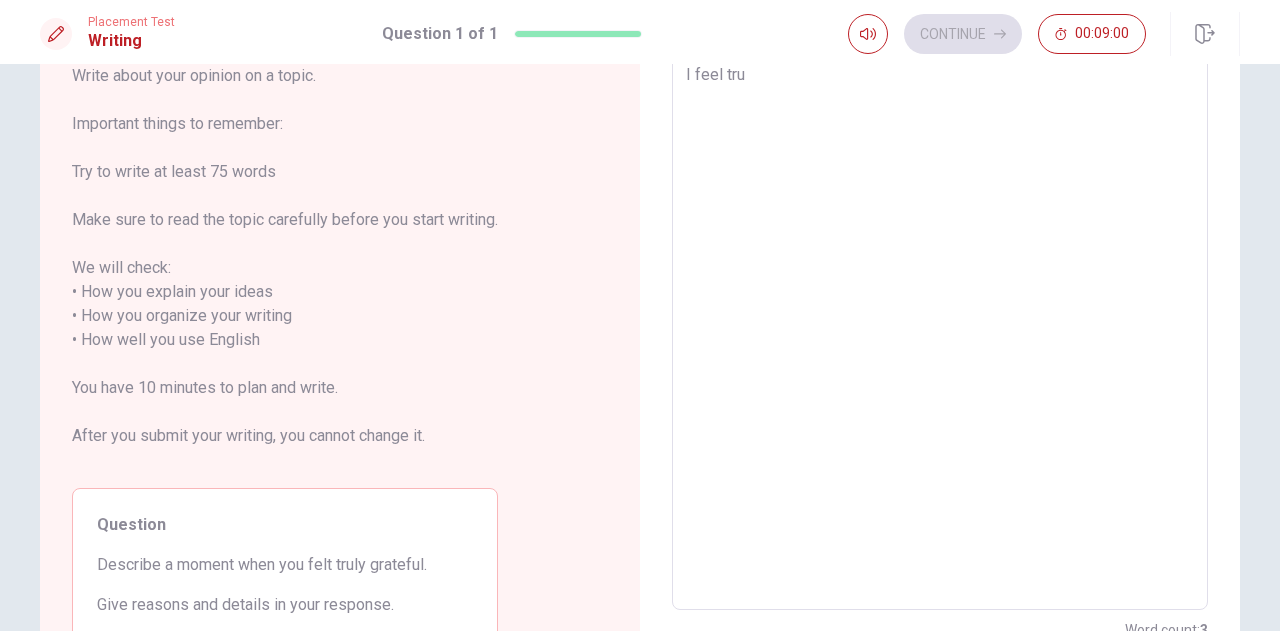 type on "x" 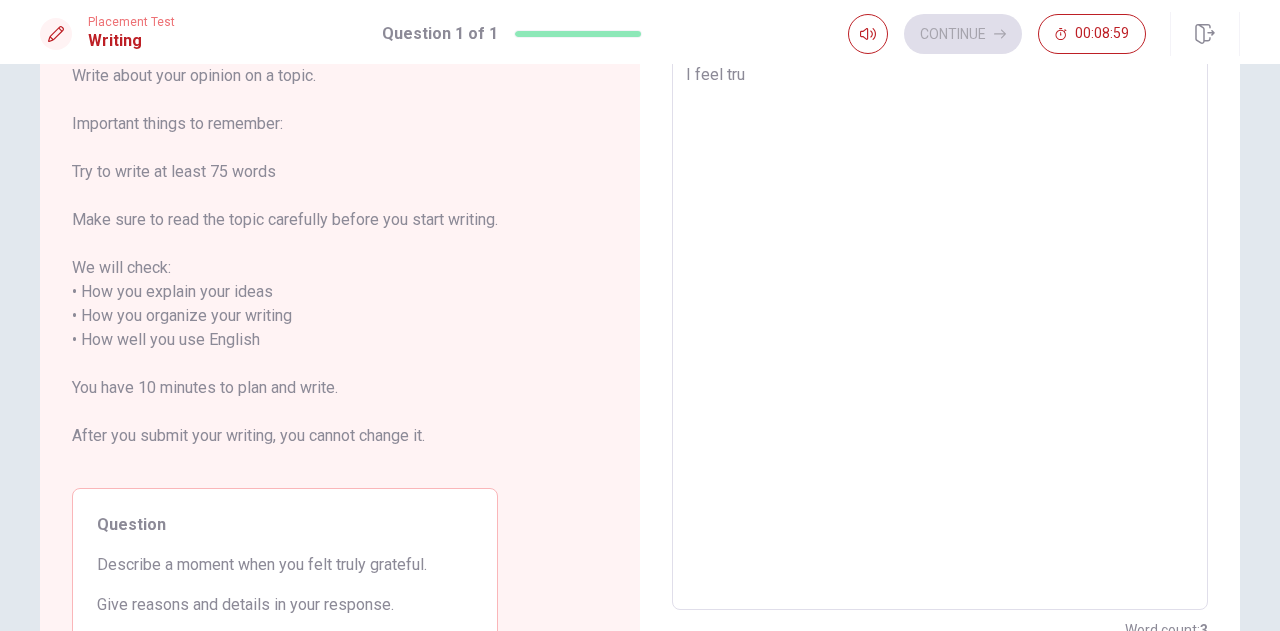 type on "I feel trul" 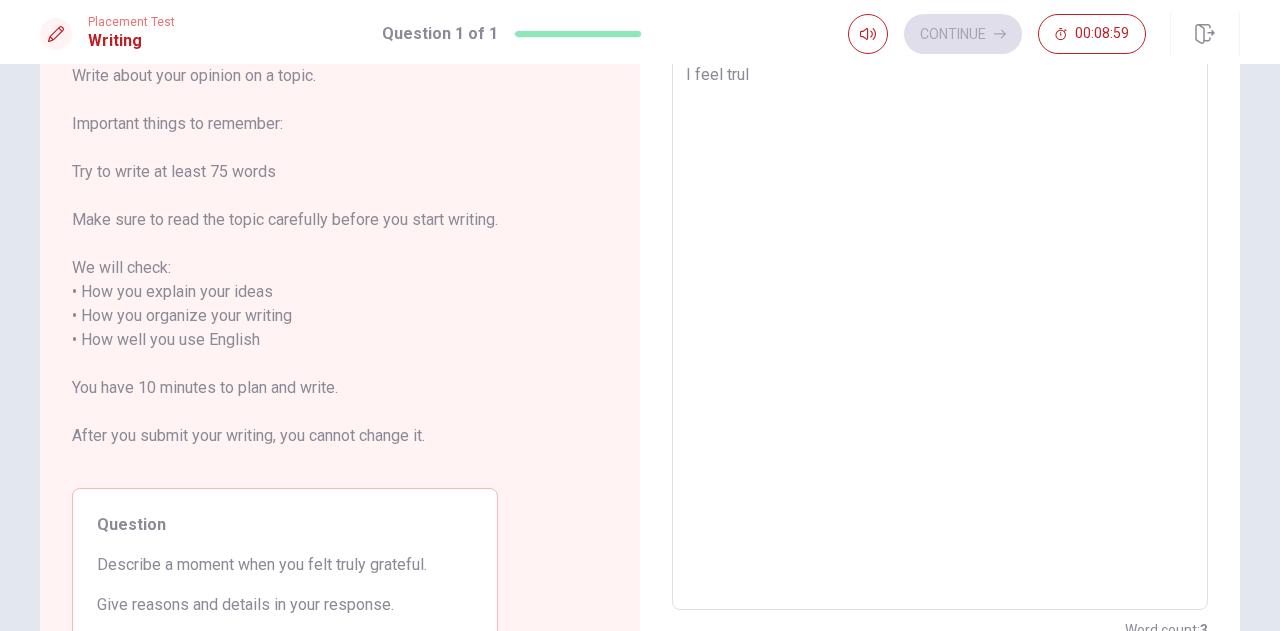 type on "x" 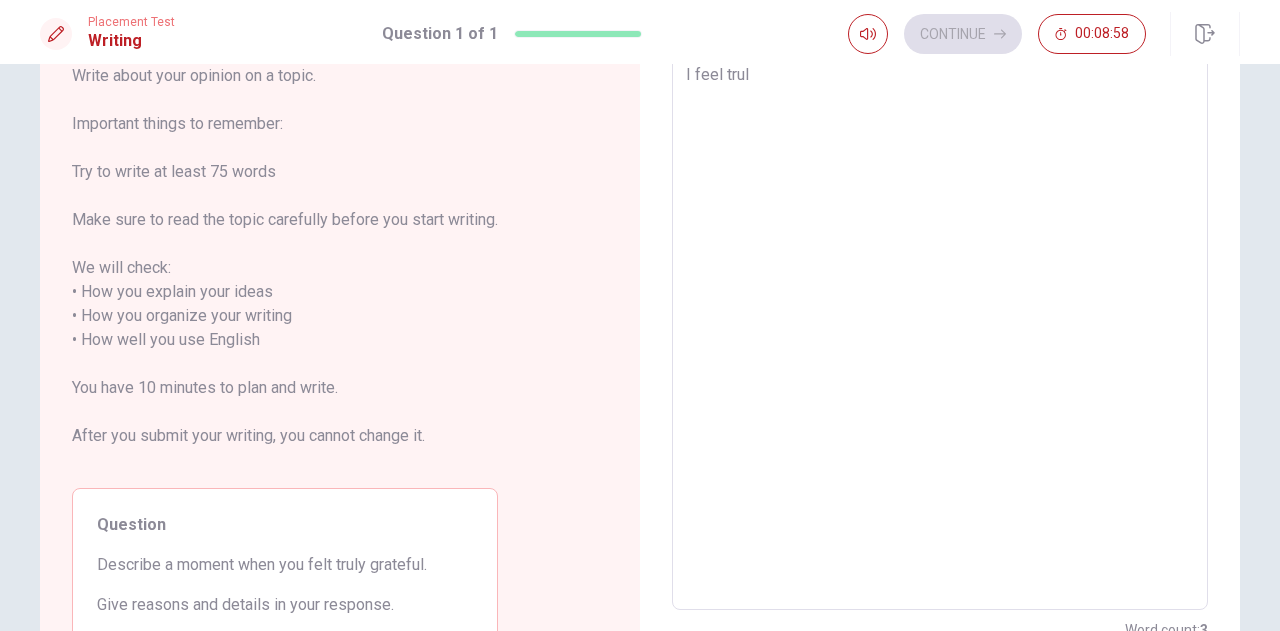 type on "I feel truly" 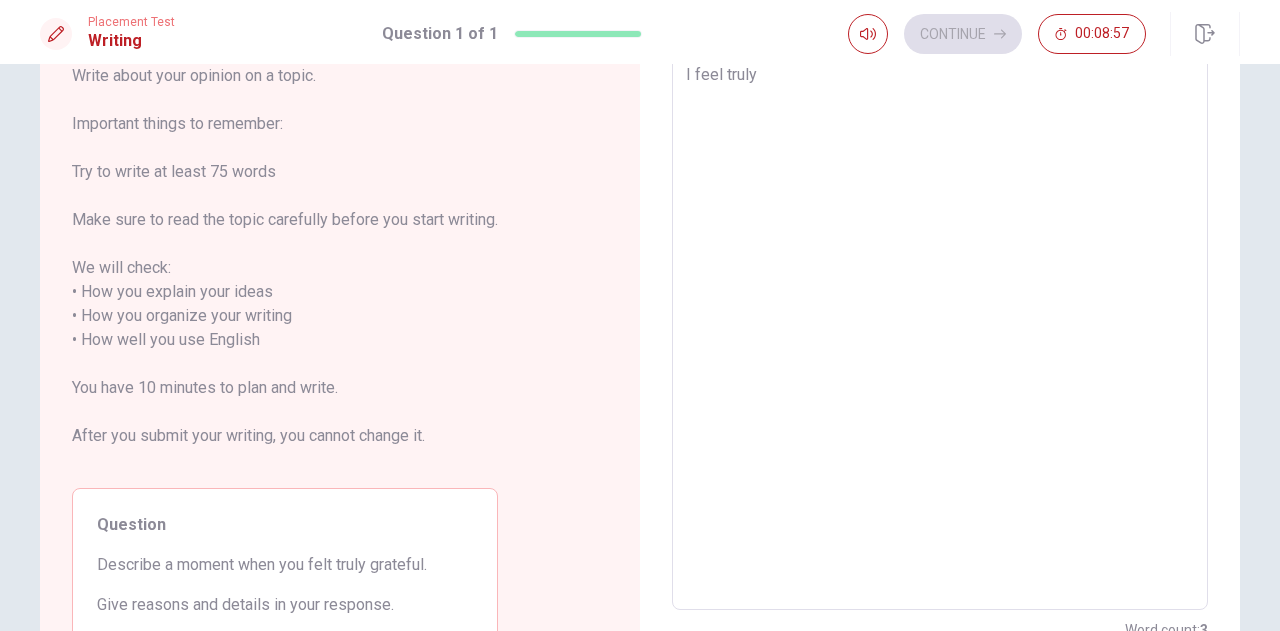 type on "x" 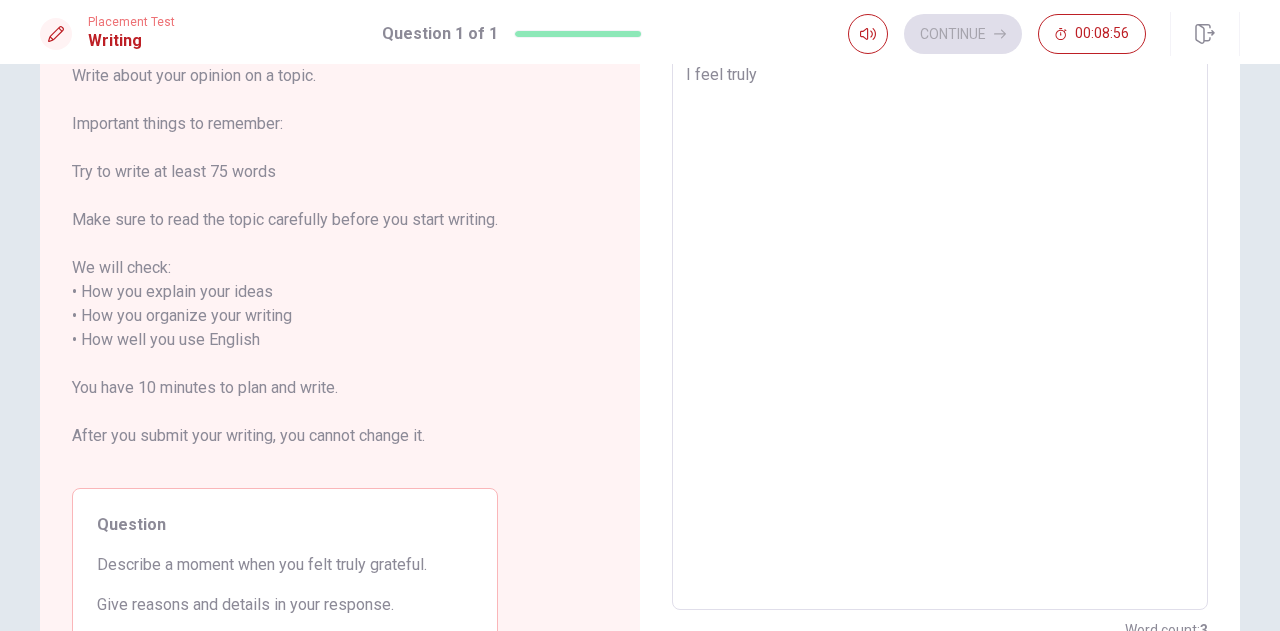 type on "I feel truly" 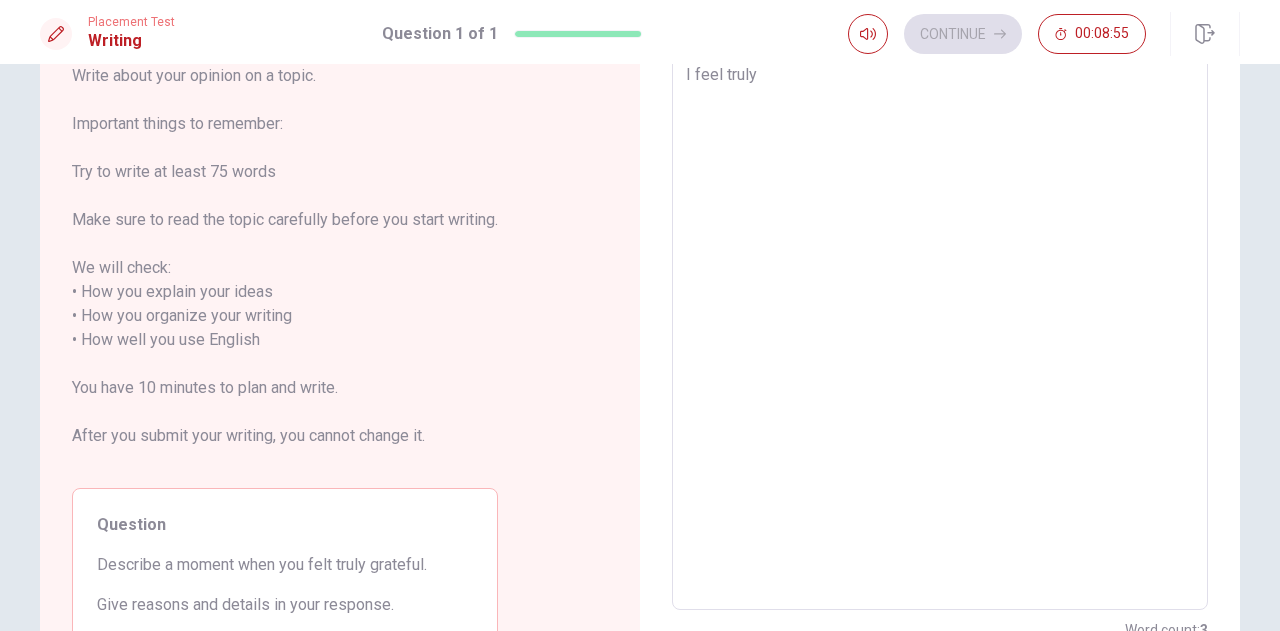 type on "x" 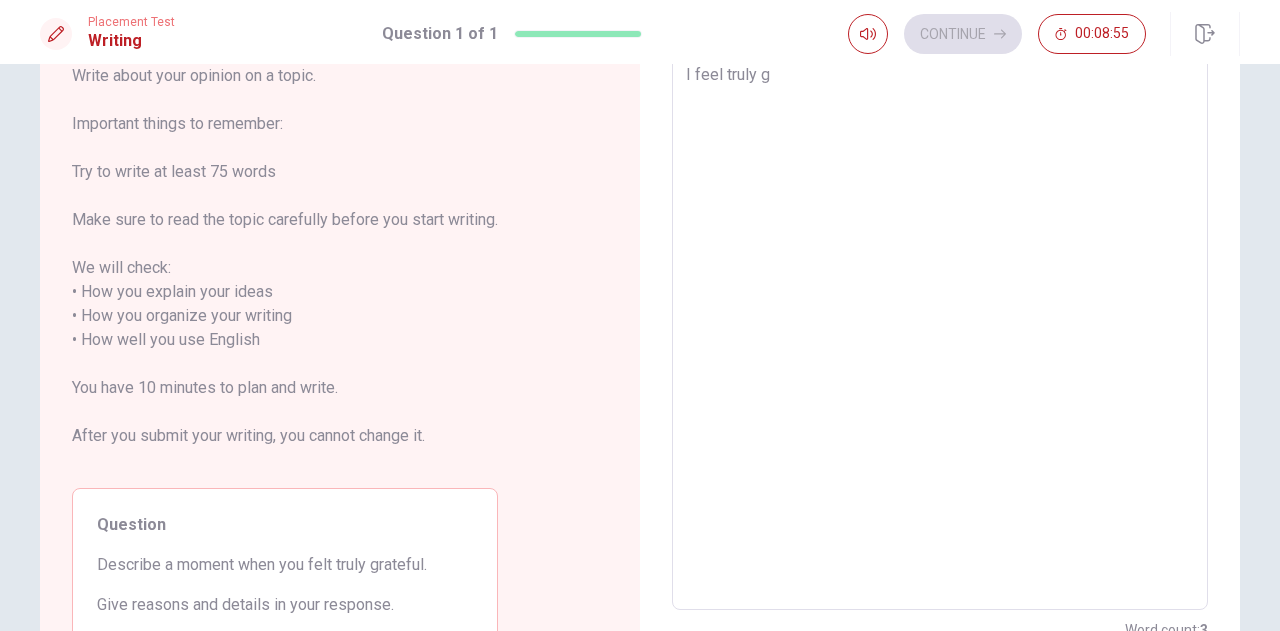 type on "x" 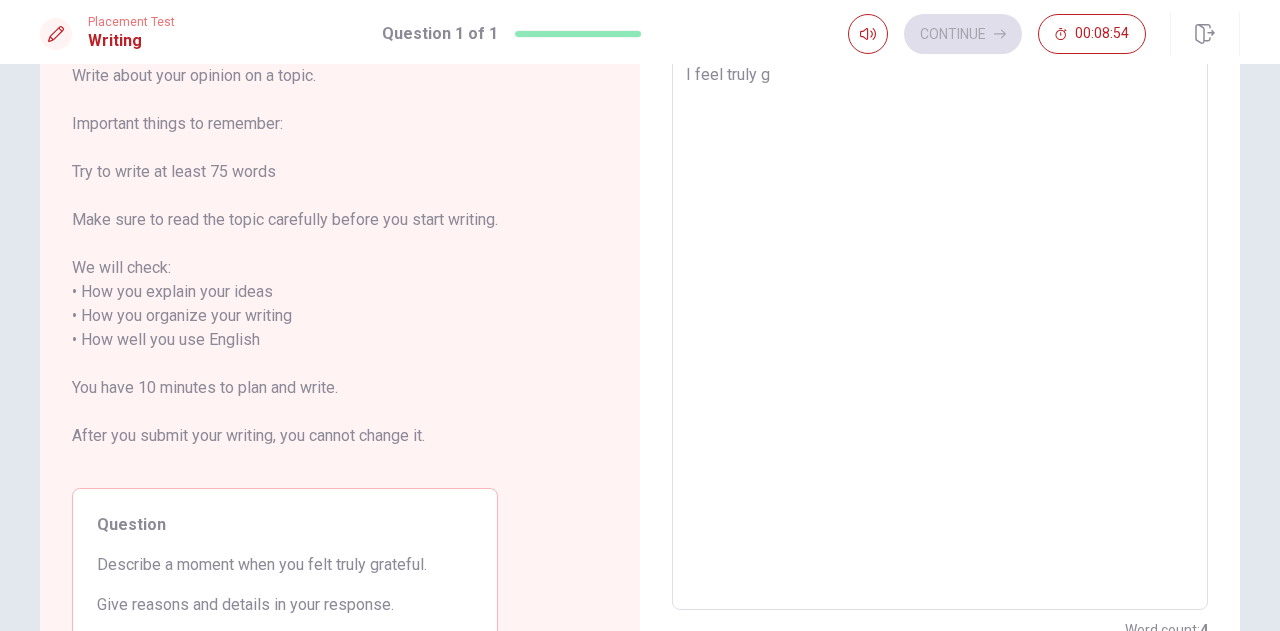 type on "I feel truly gr" 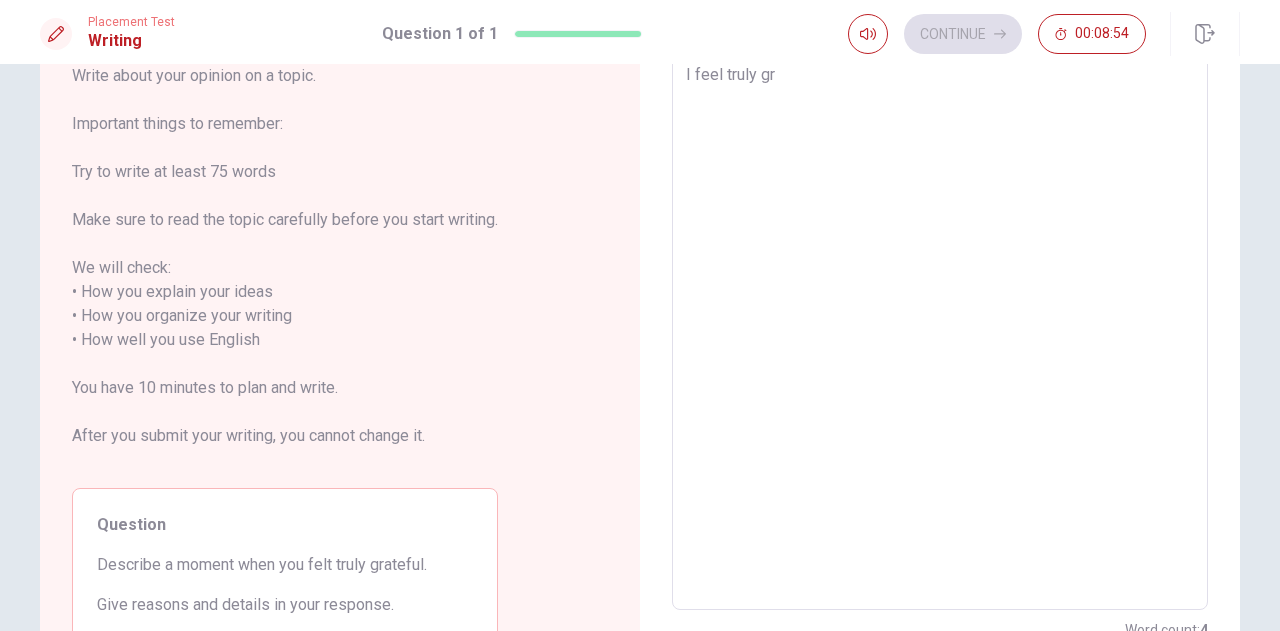 type on "x" 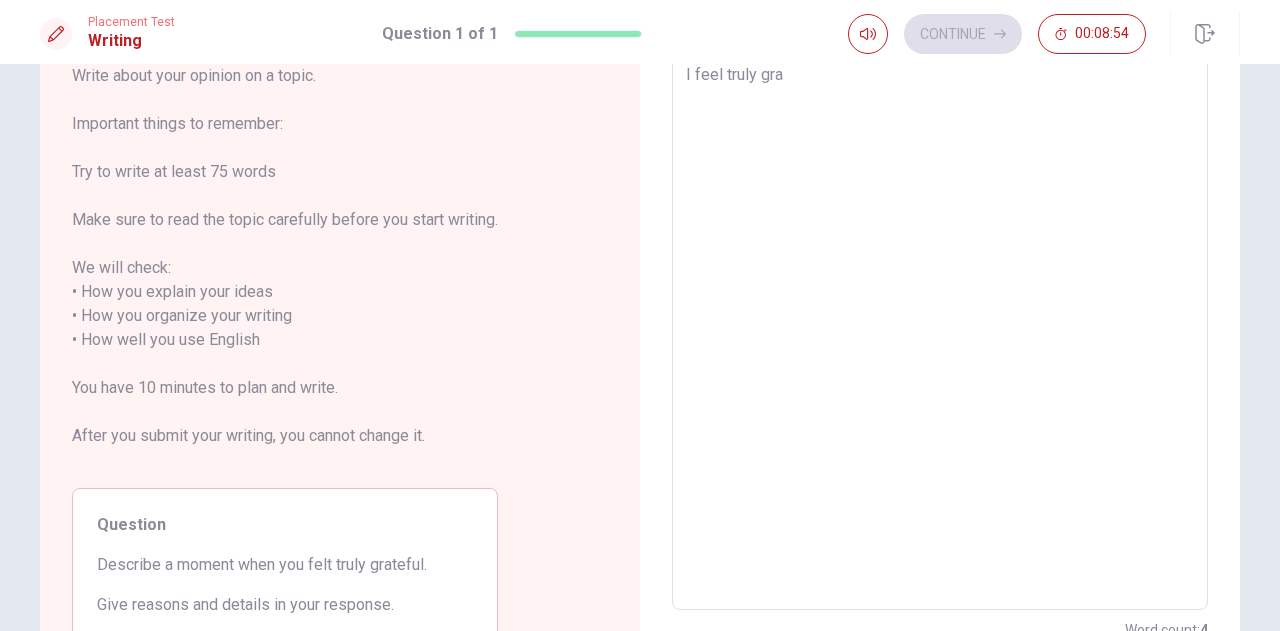 type on "x" 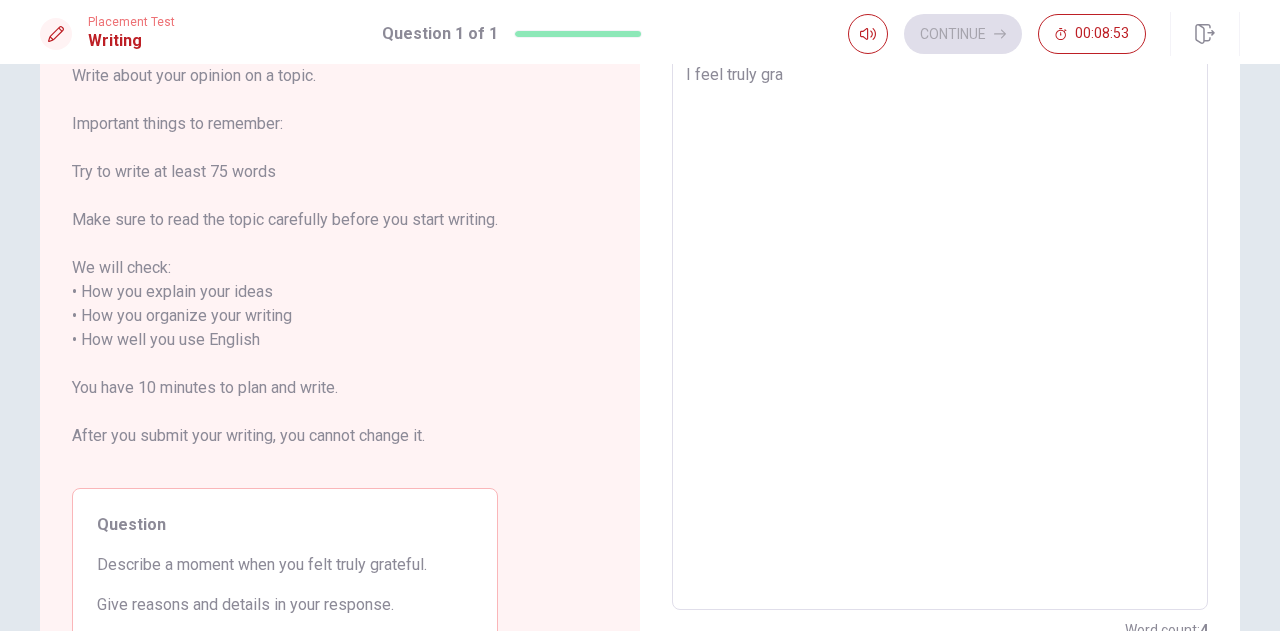 type on "I feel truly grat" 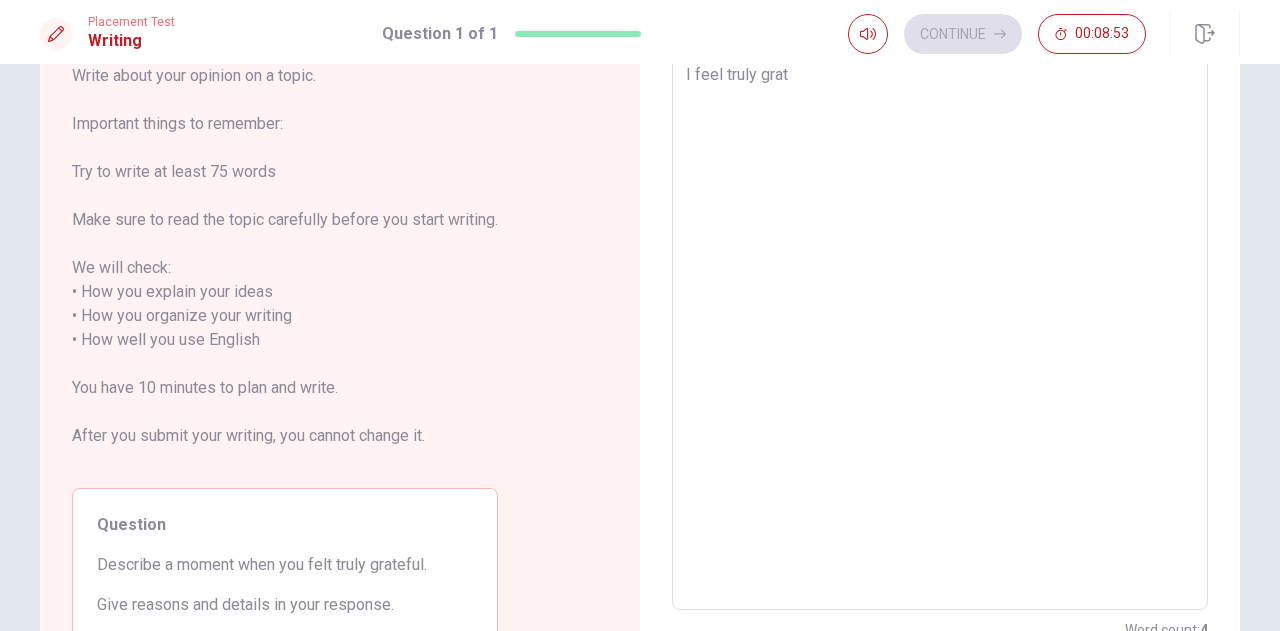 type on "x" 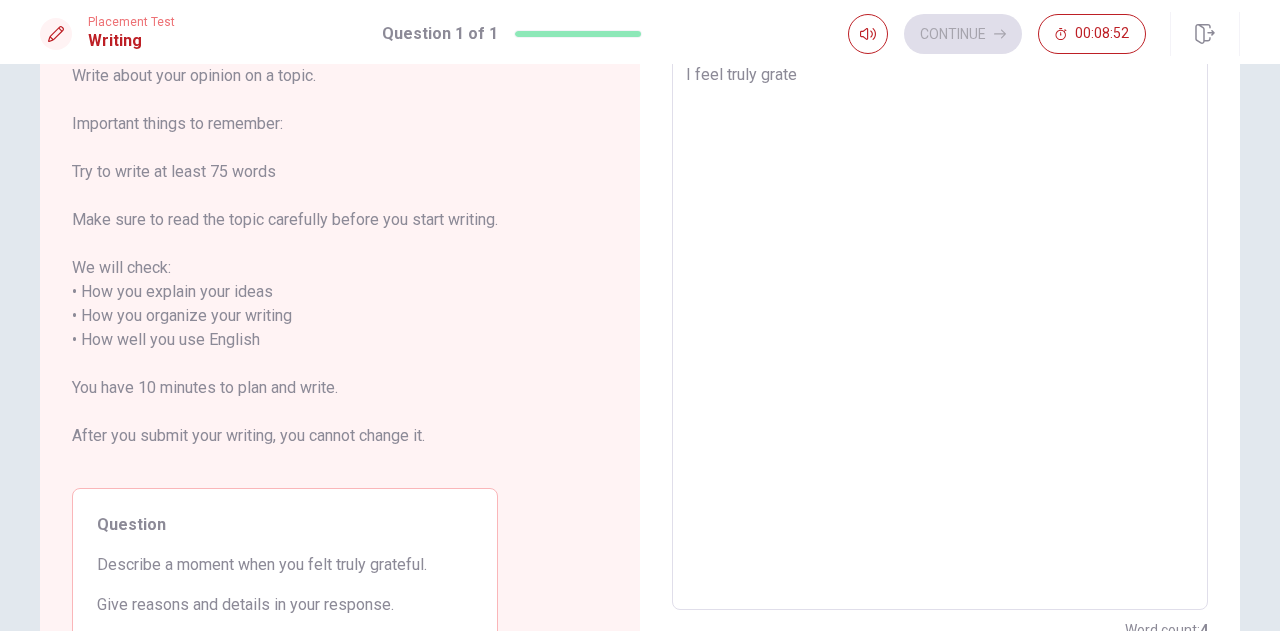 type on "x" 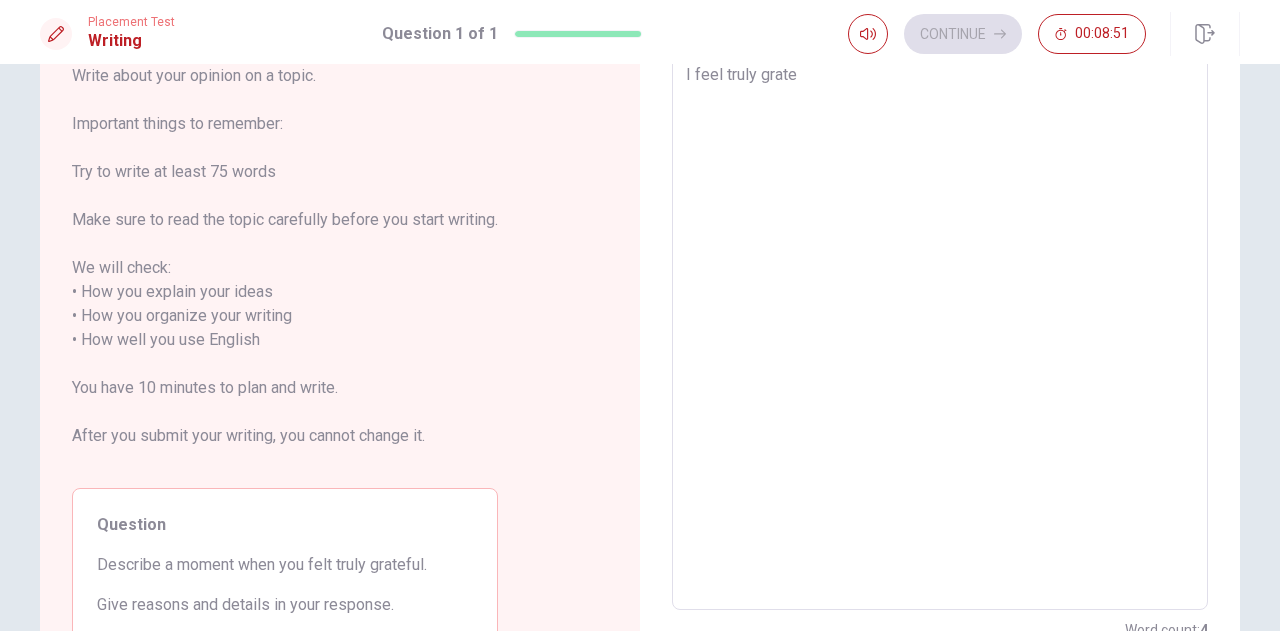 type on "I feel truly gratef" 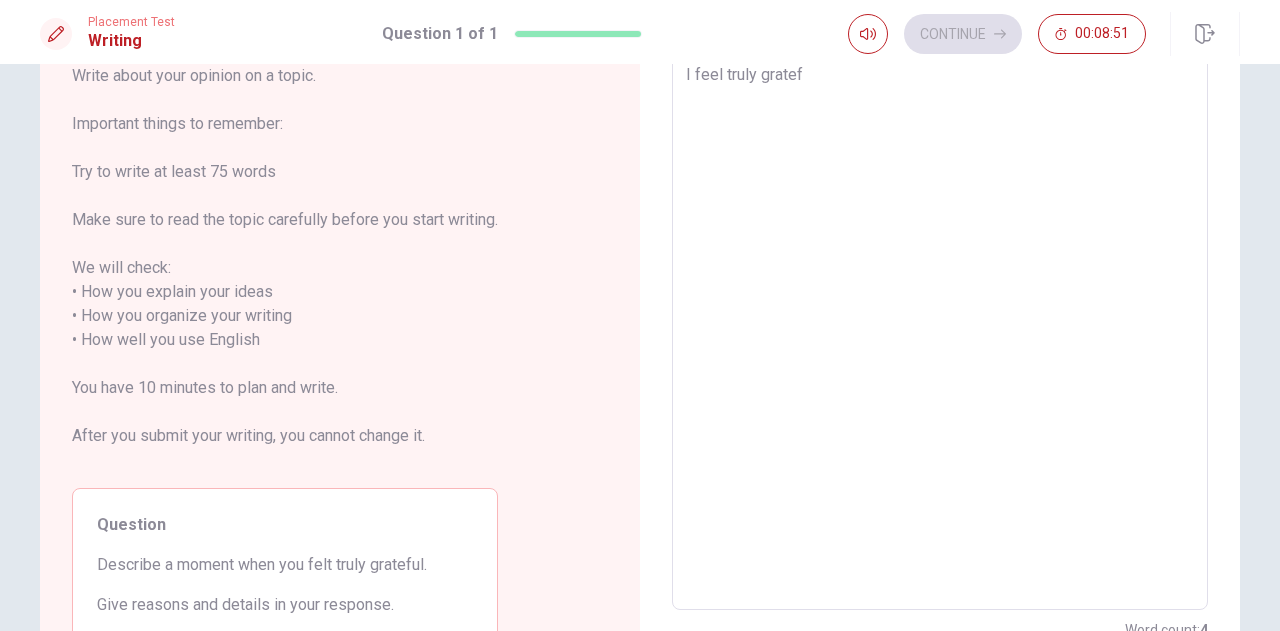 type on "x" 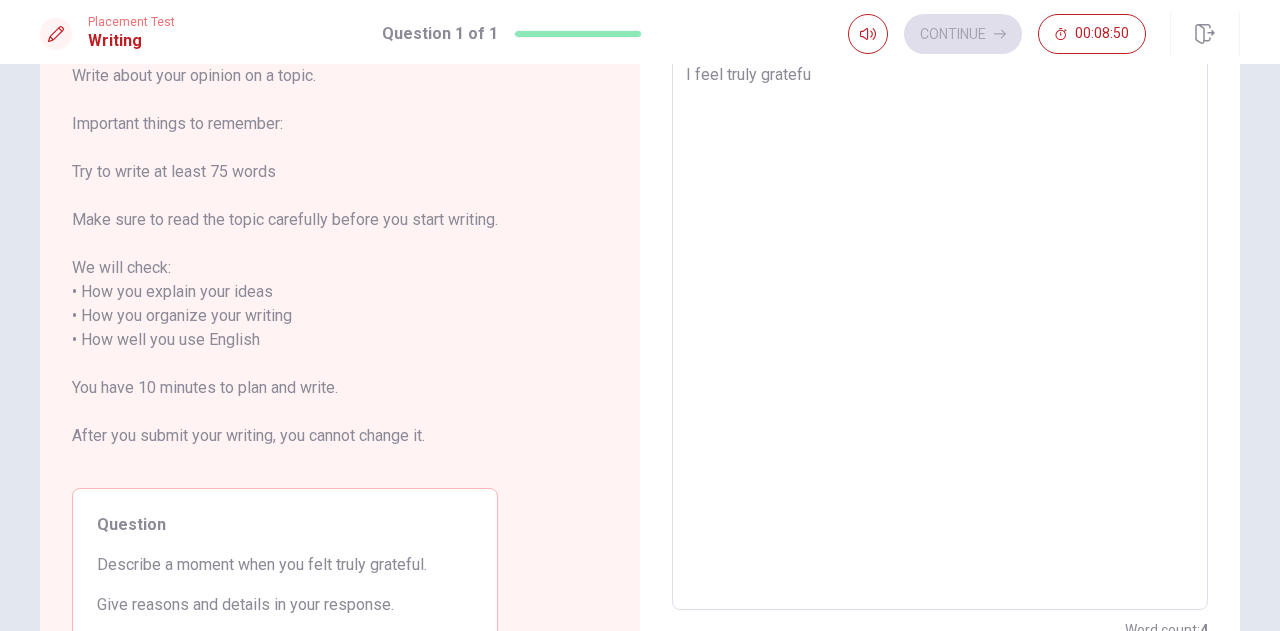 type on "x" 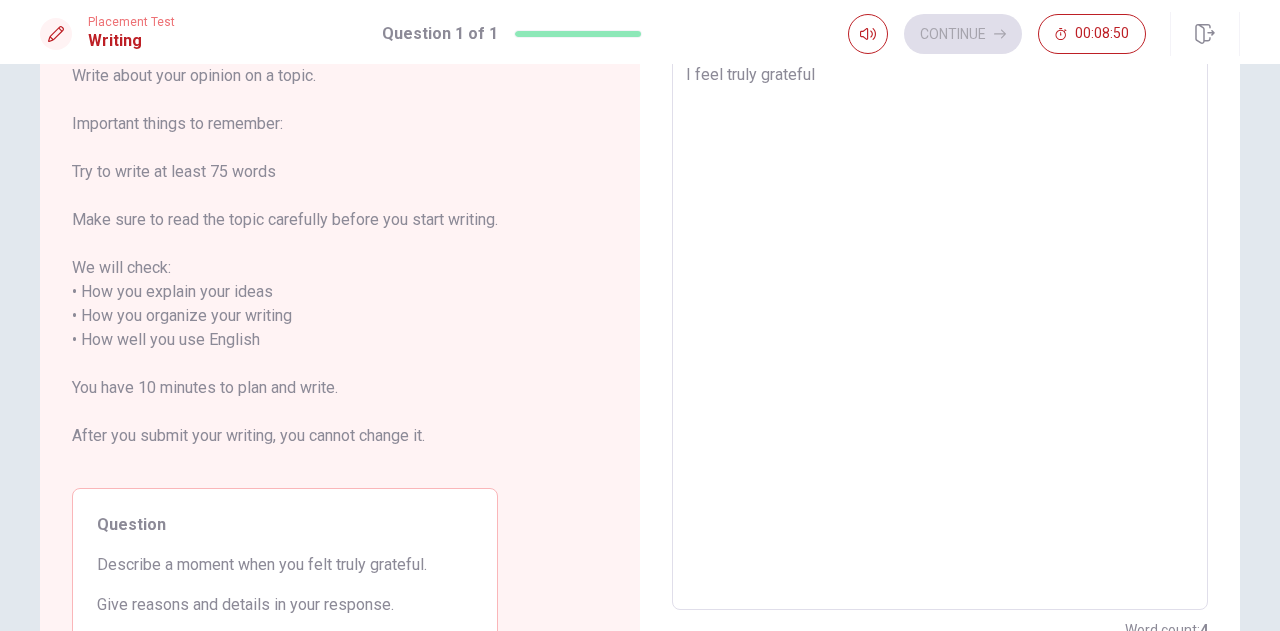 type on "x" 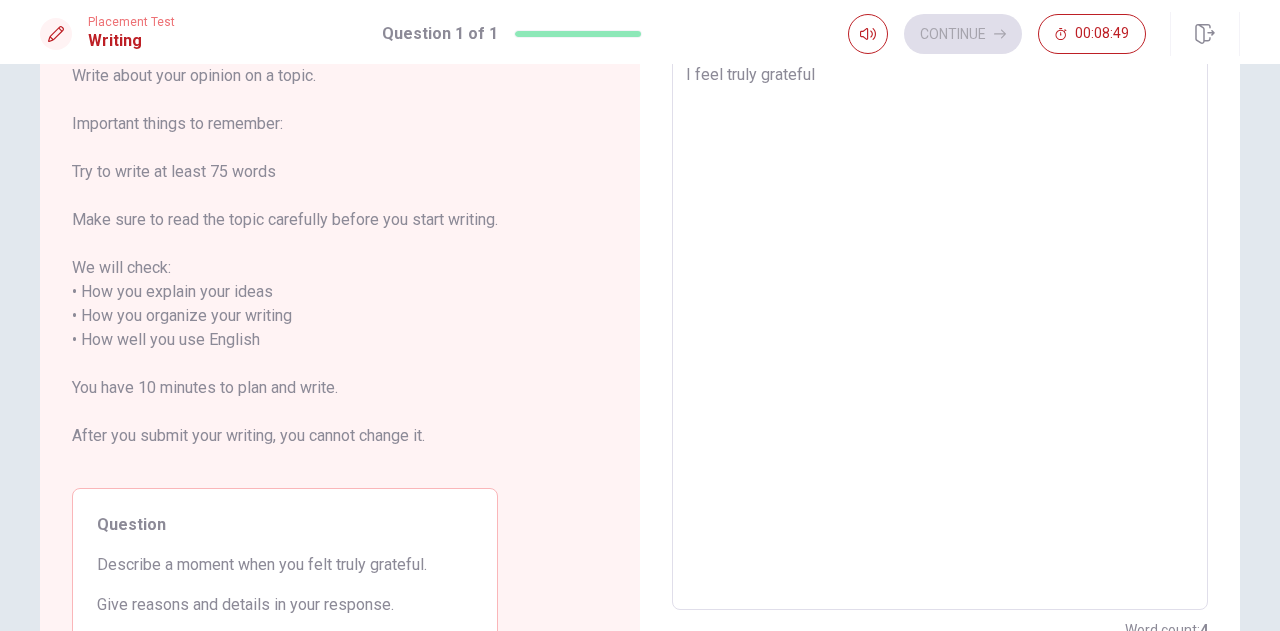 type on "I feel truly grateful" 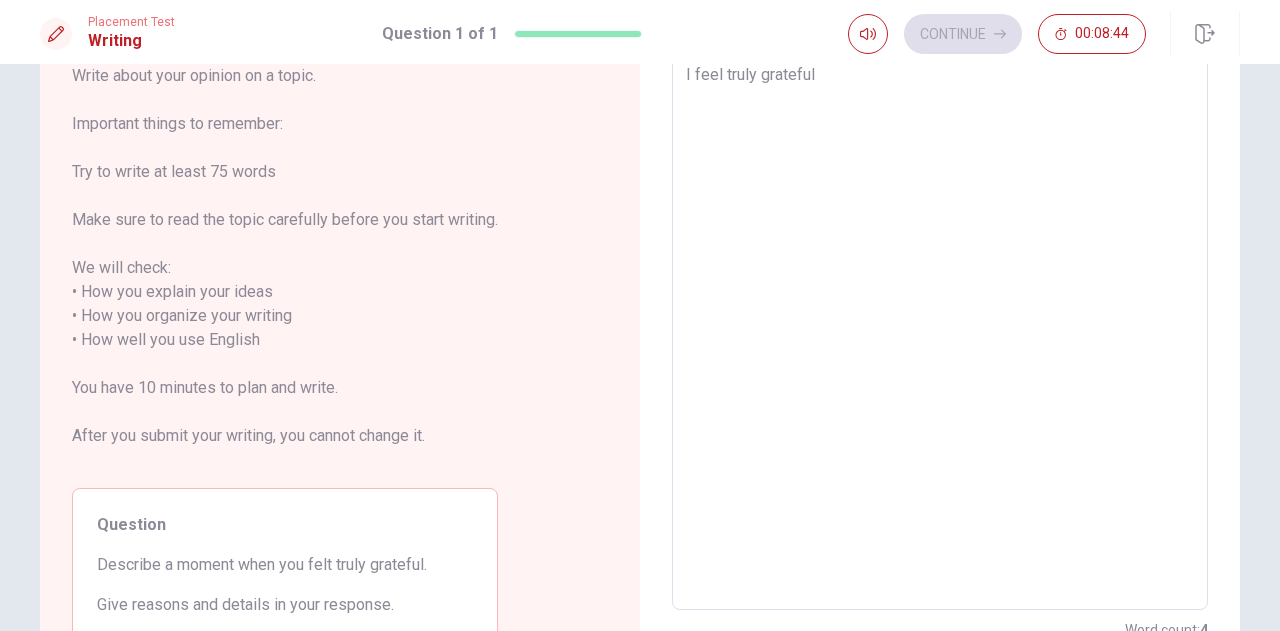 type on "x" 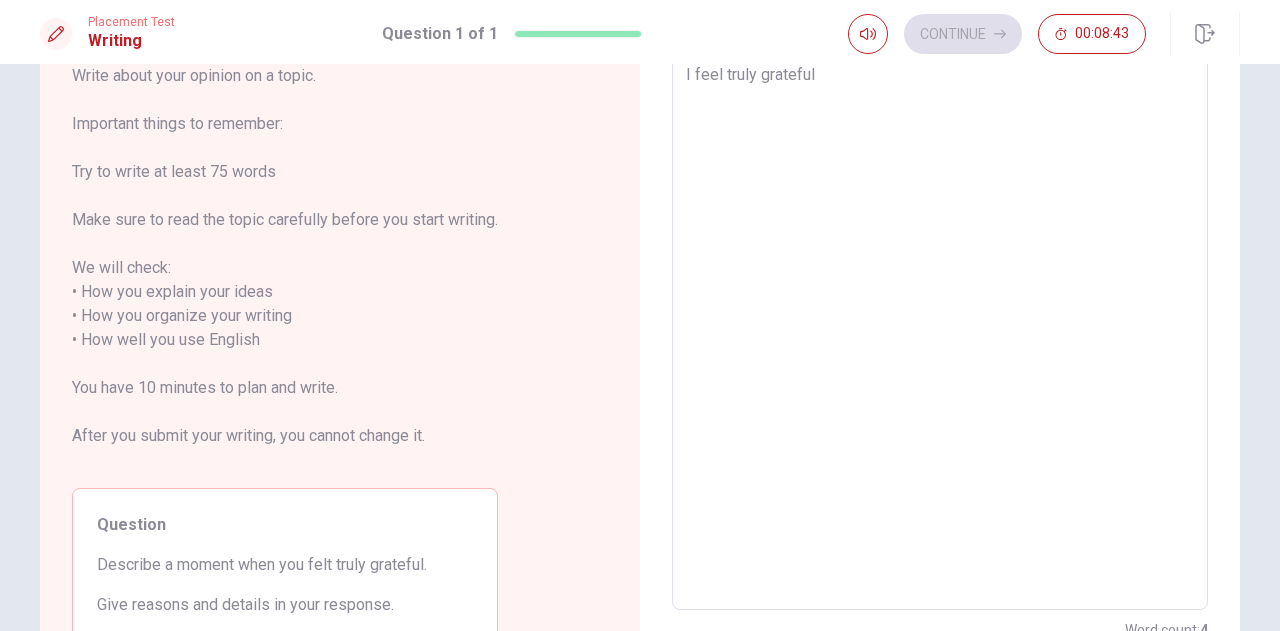type on "I feel truly grateful w" 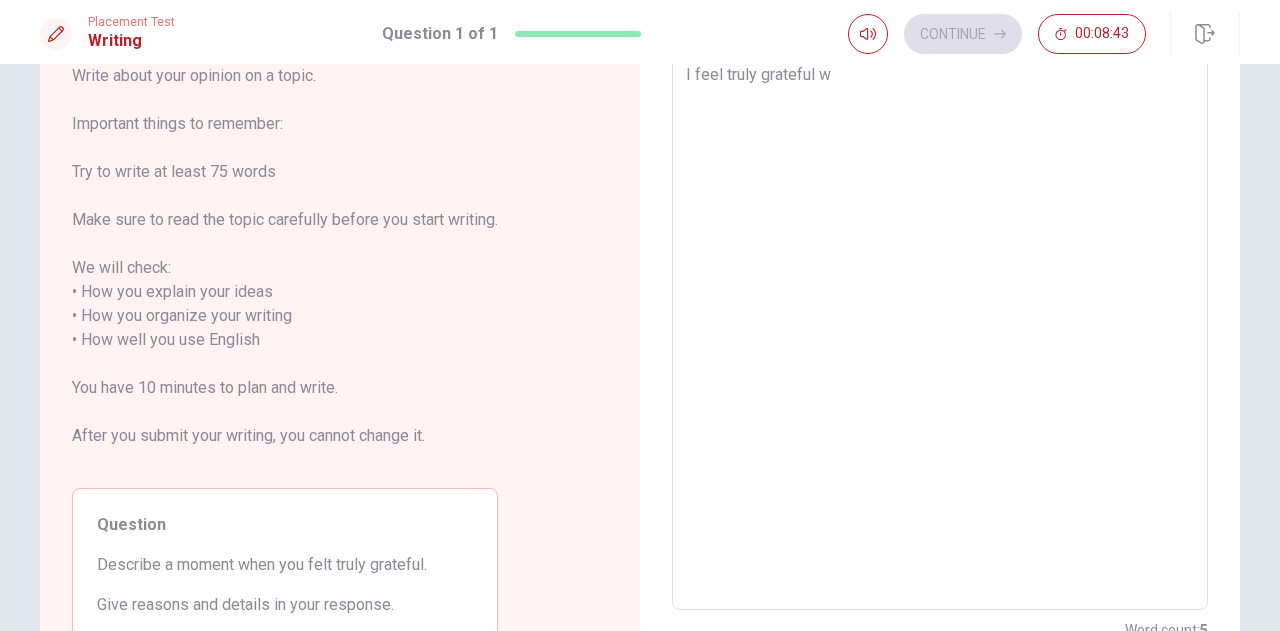 type on "x" 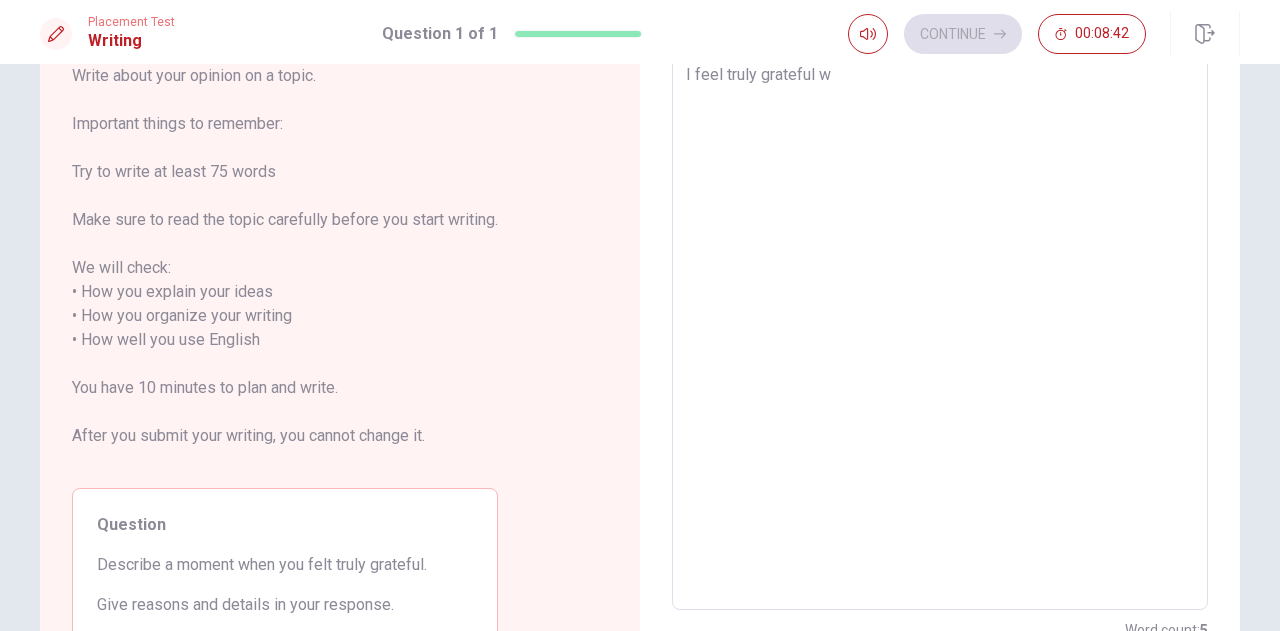 type on "I feel truly grateful wh" 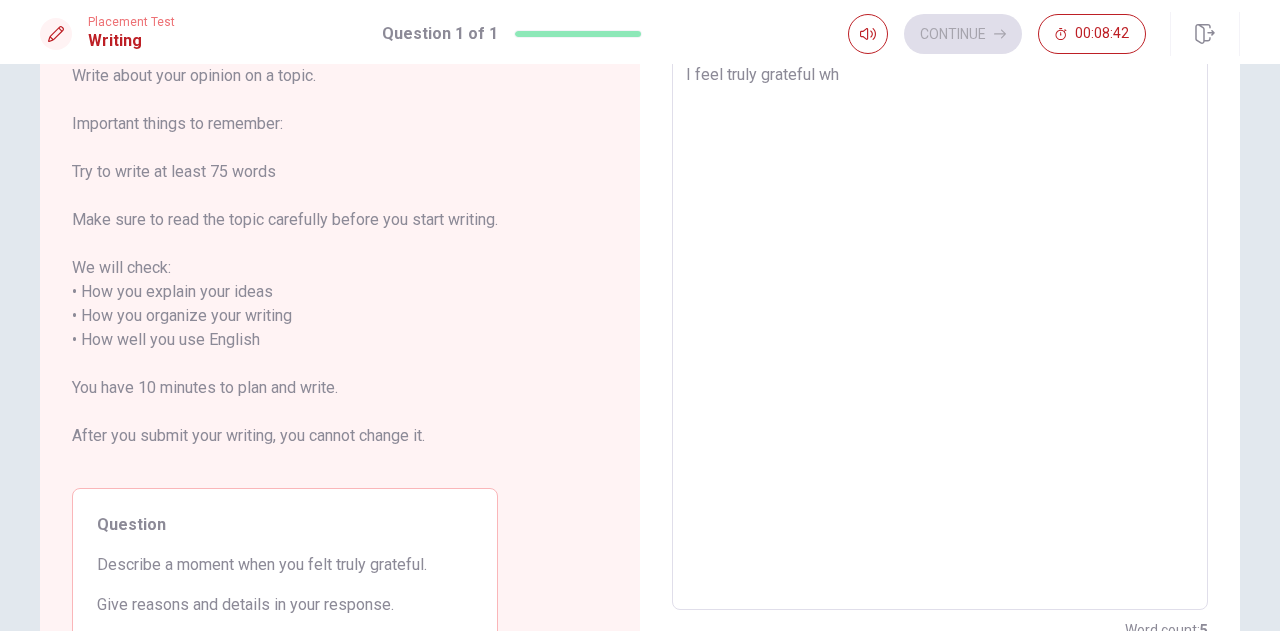 type on "x" 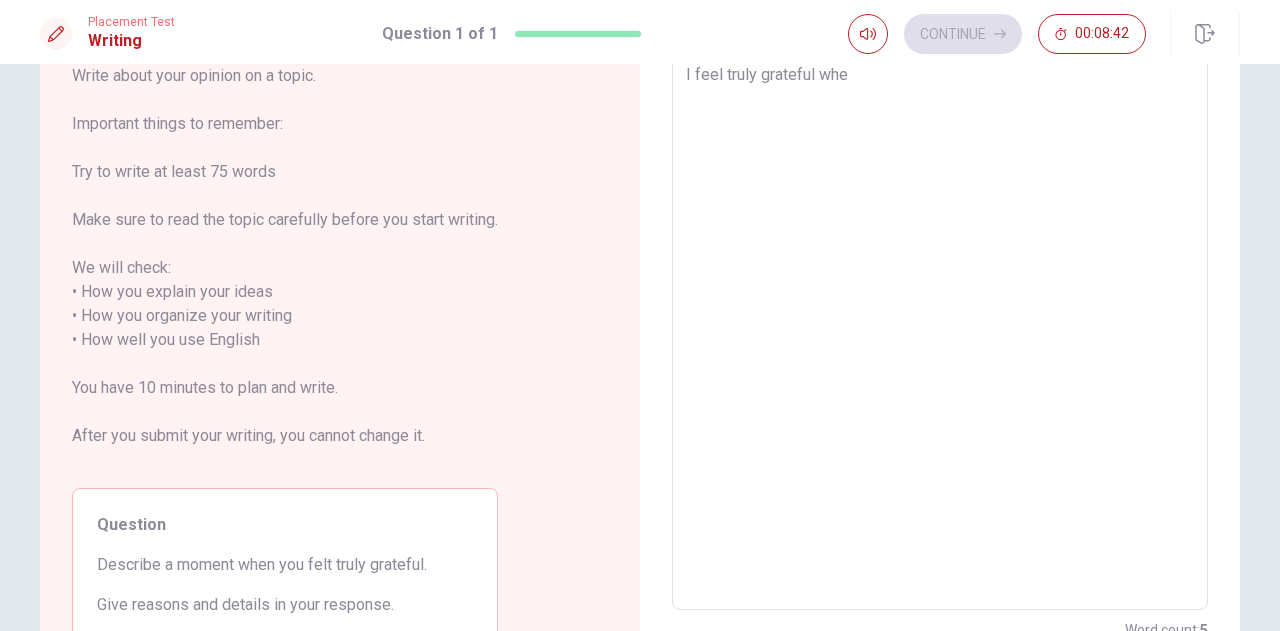 type on "x" 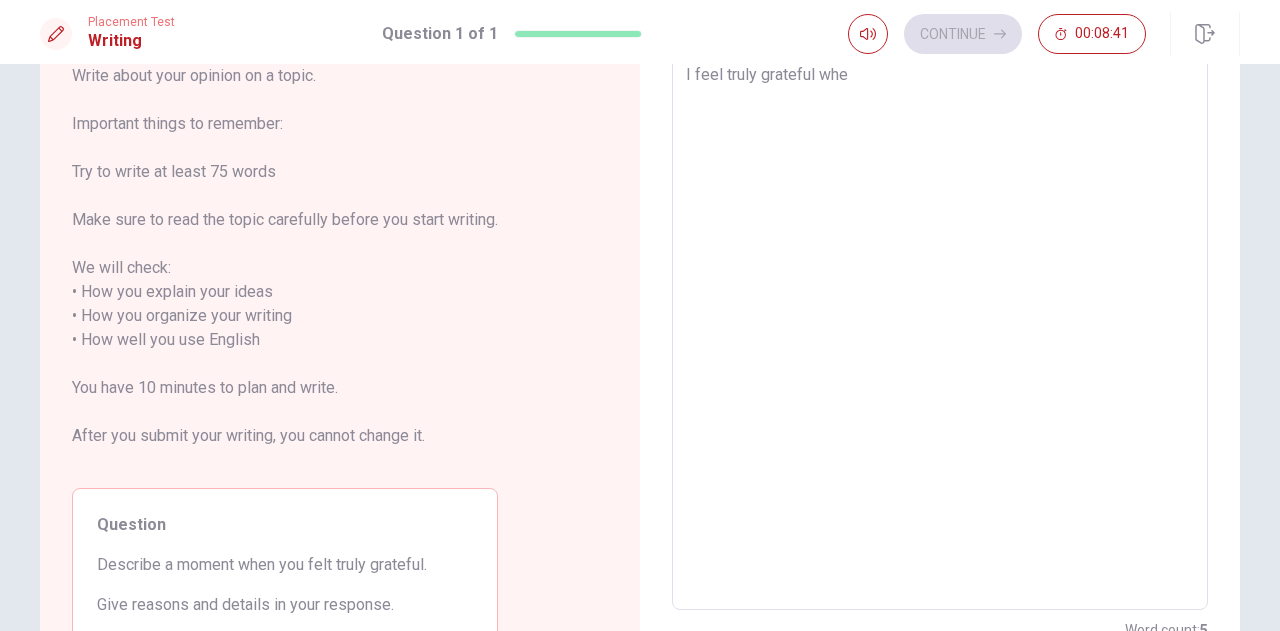 type on "I feel truly grateful when" 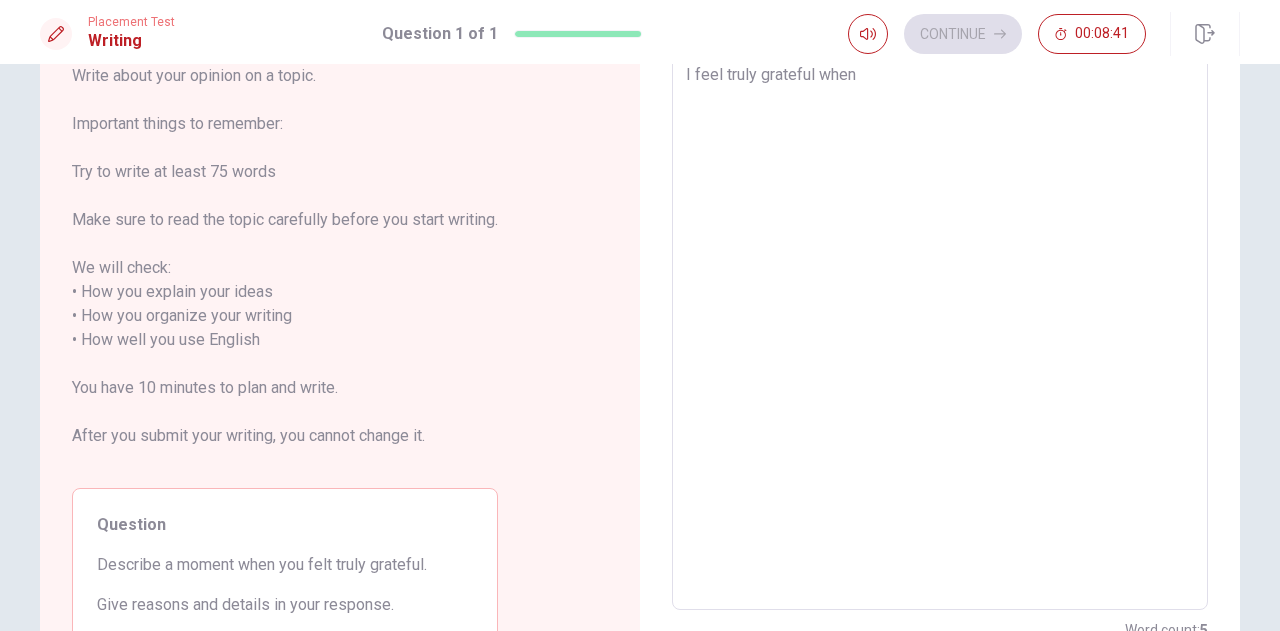 type on "x" 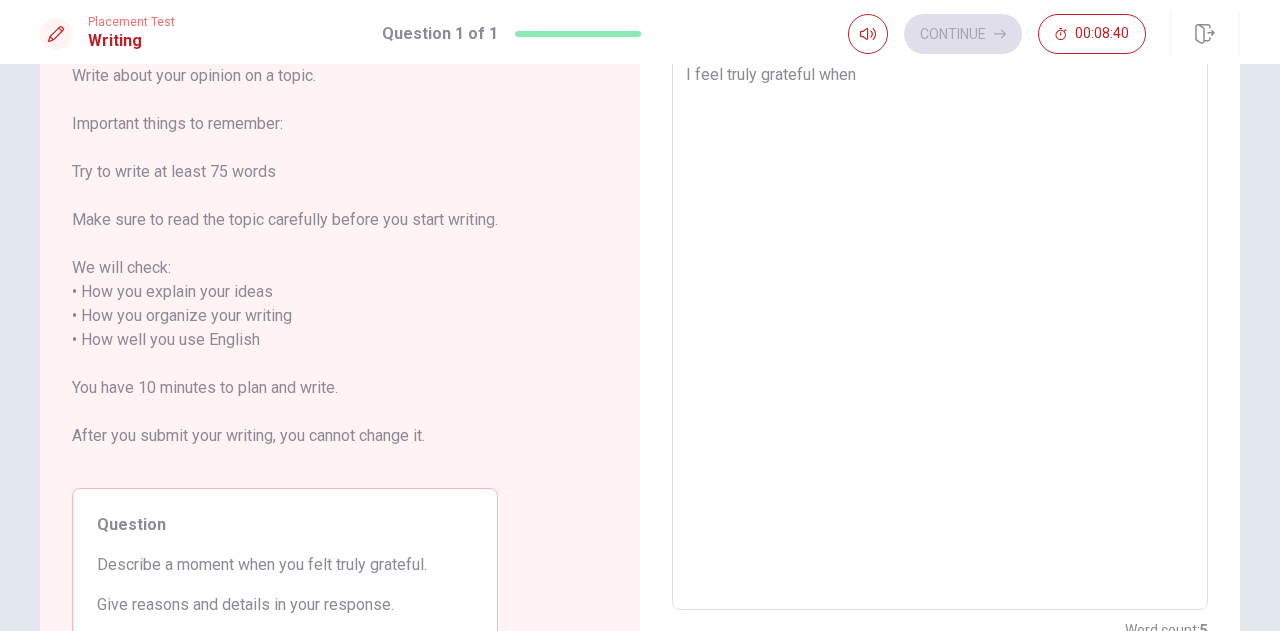 type on "x" 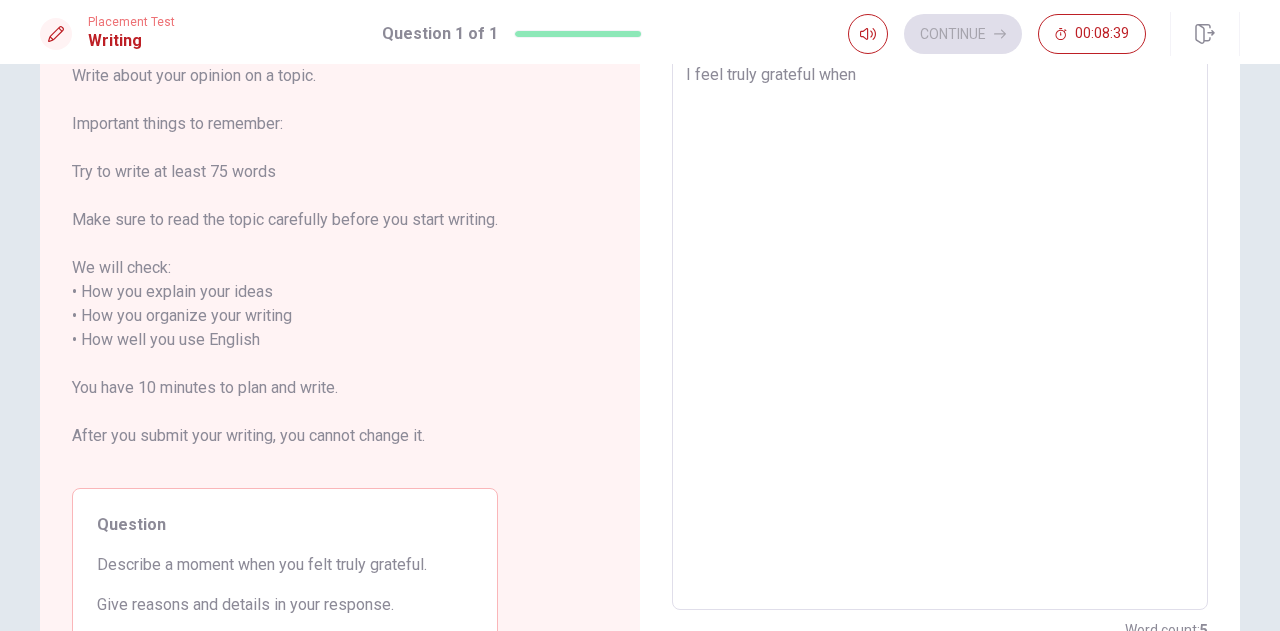 type on "I feel truly grateful when i" 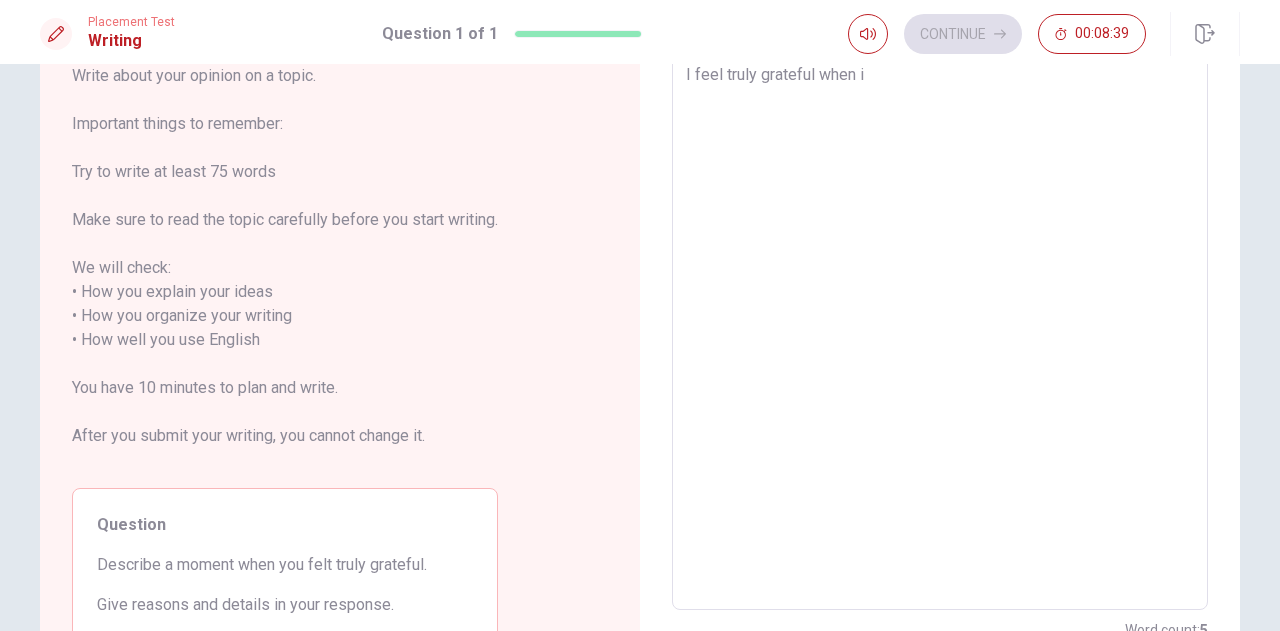 type on "x" 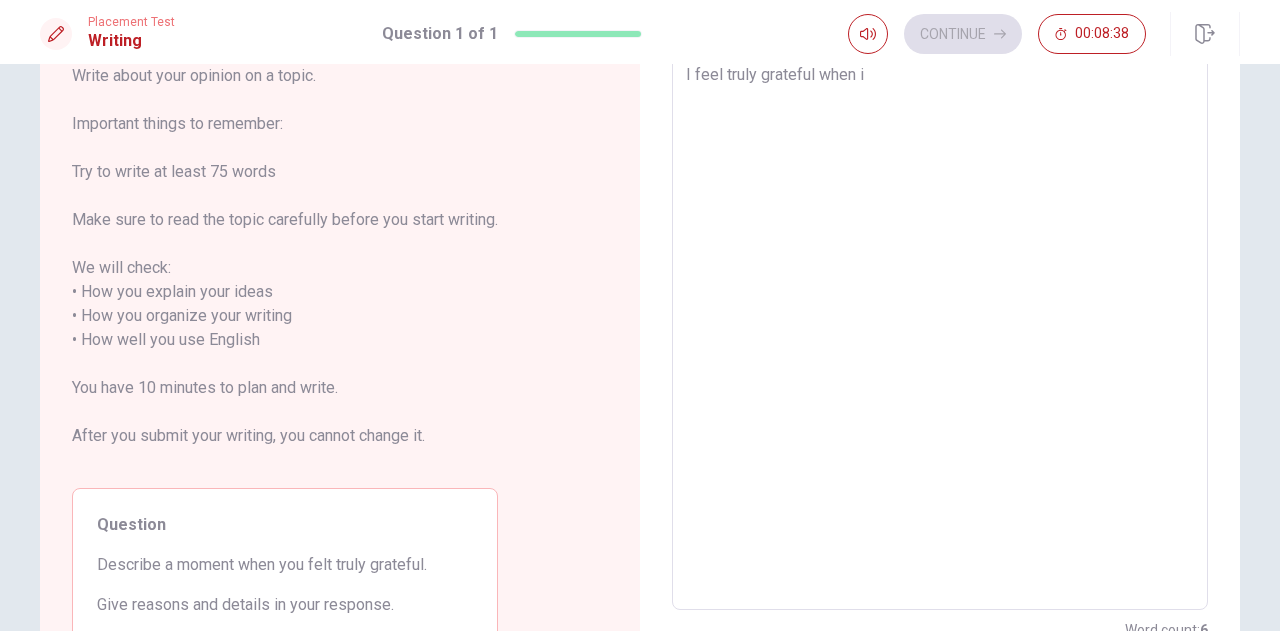type on "I feel truly grateful when i" 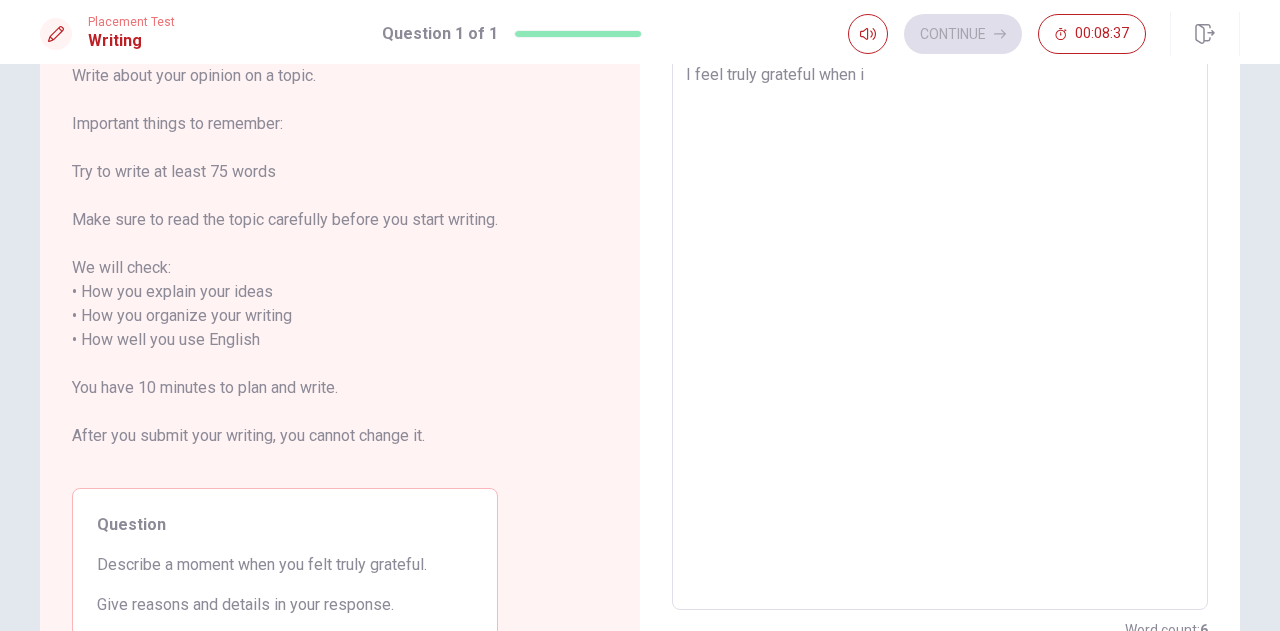 type on "I feel truly grateful when" 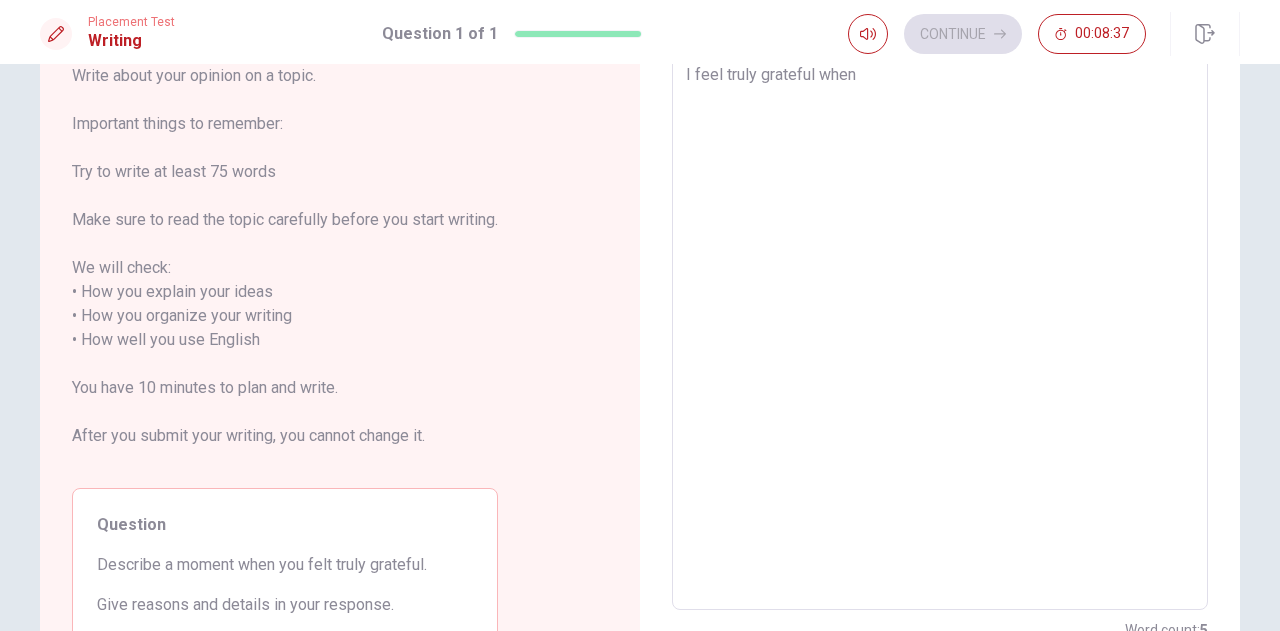 type on "x" 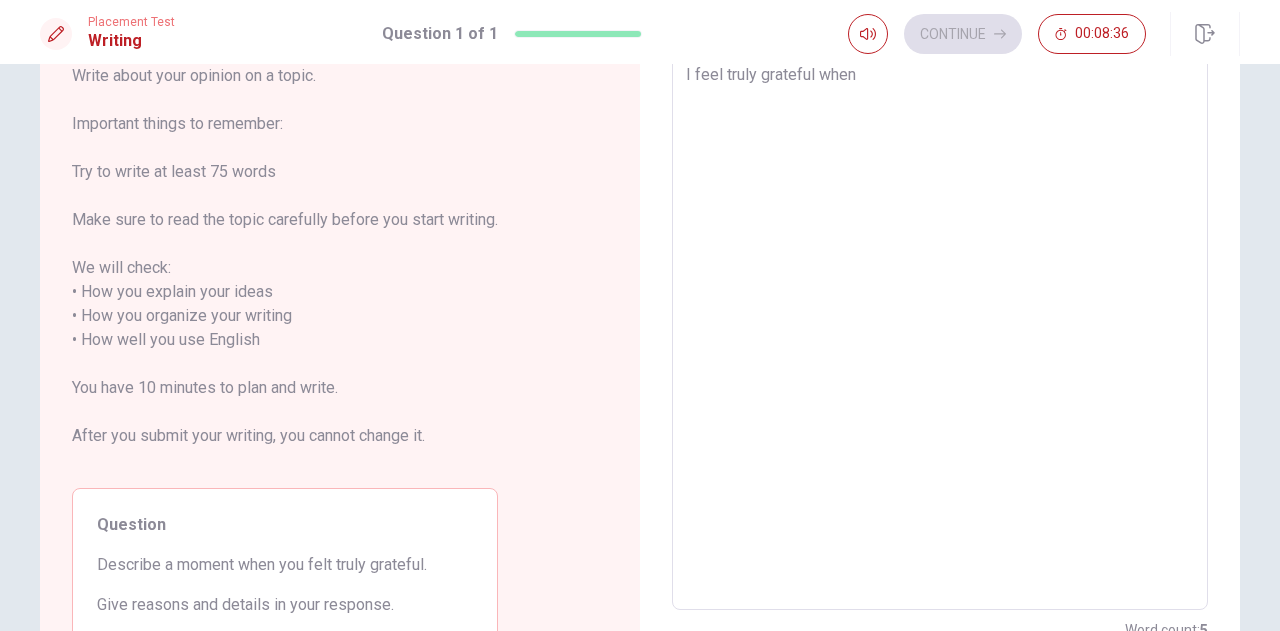 type on "I feel truly grateful when I" 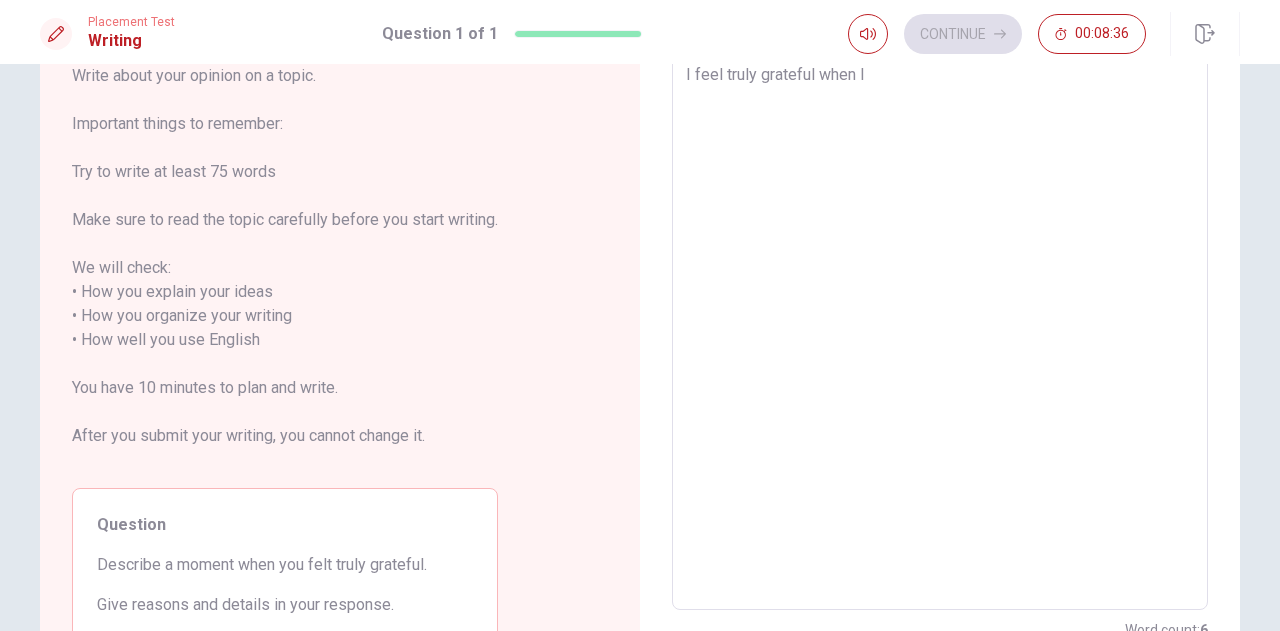 type on "x" 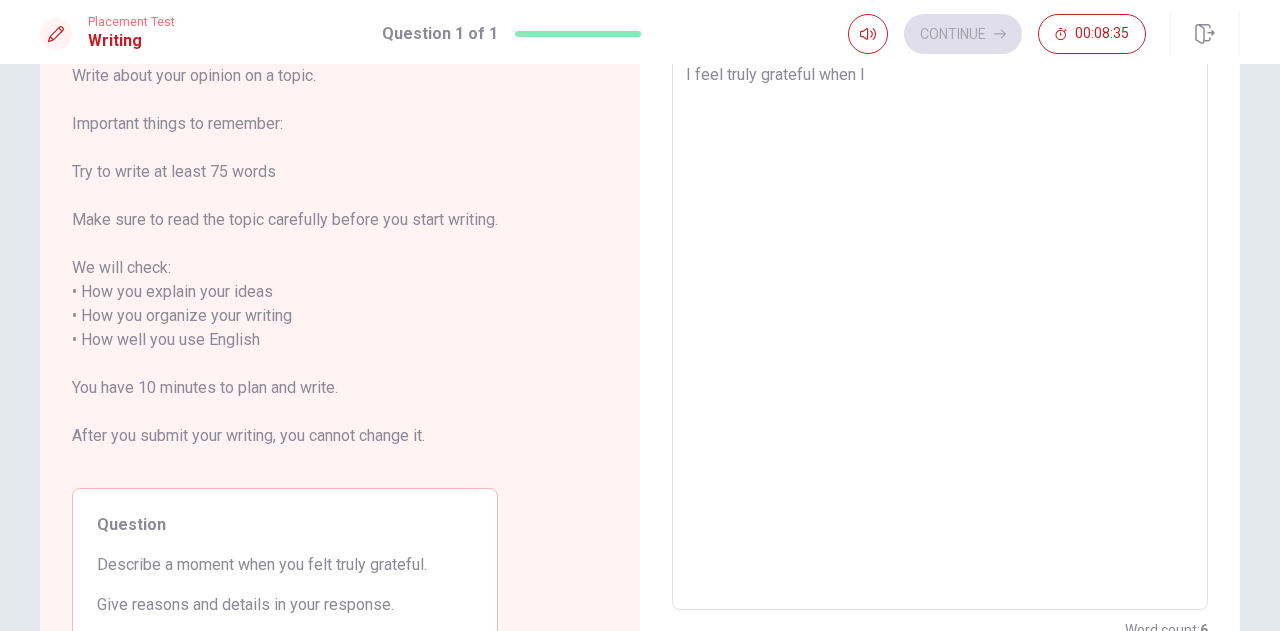 type on "I feel truly grateful when I c" 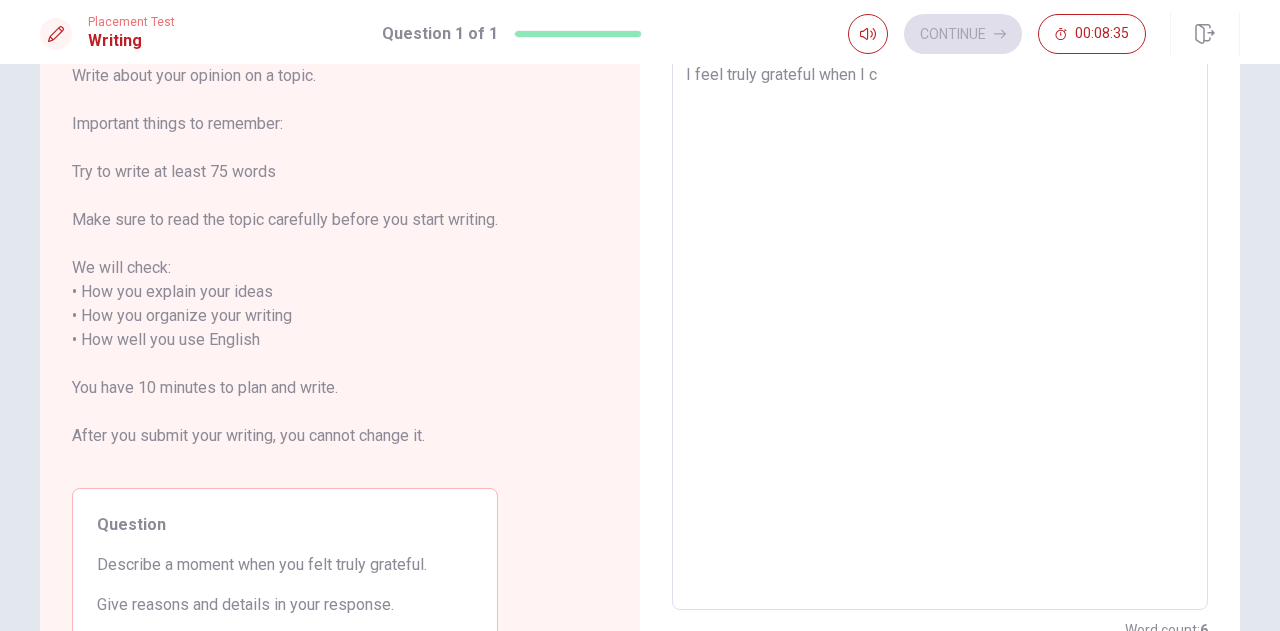 type on "x" 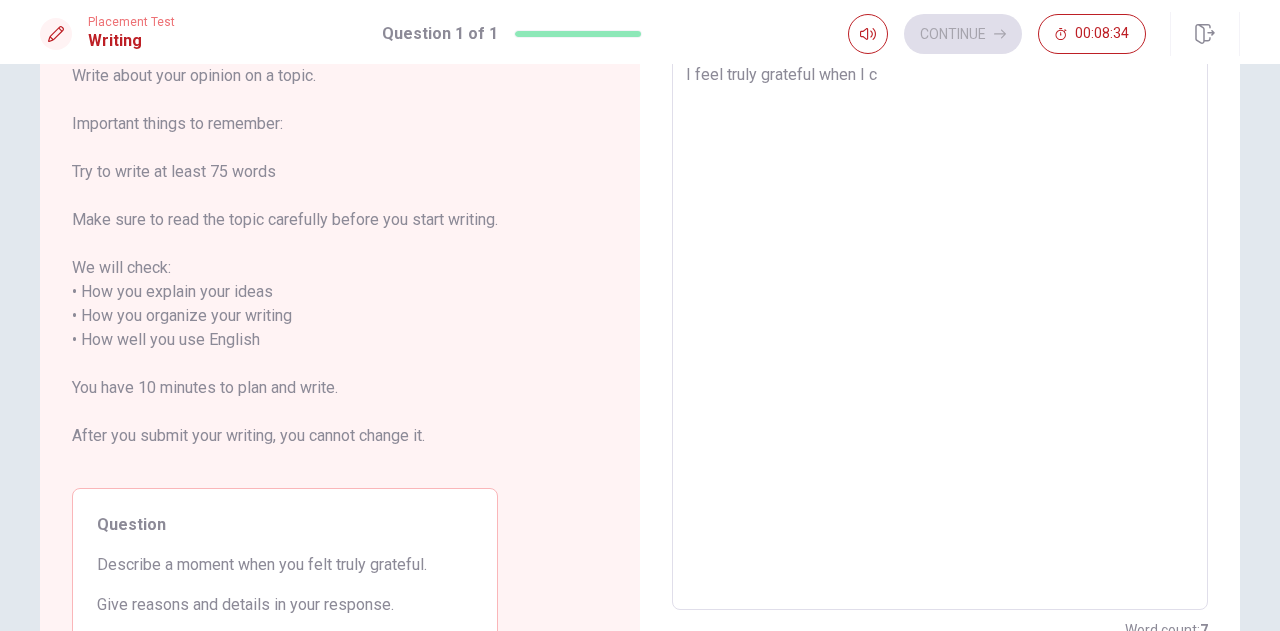 type on "I feel truly grateful when I ca" 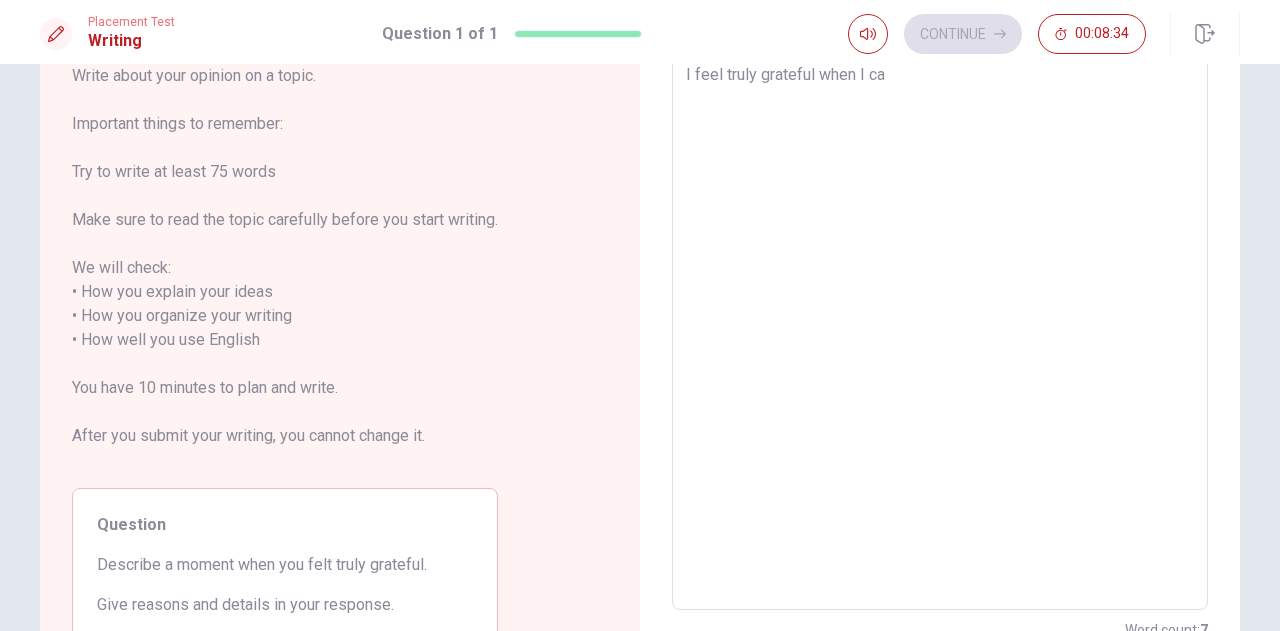 type on "x" 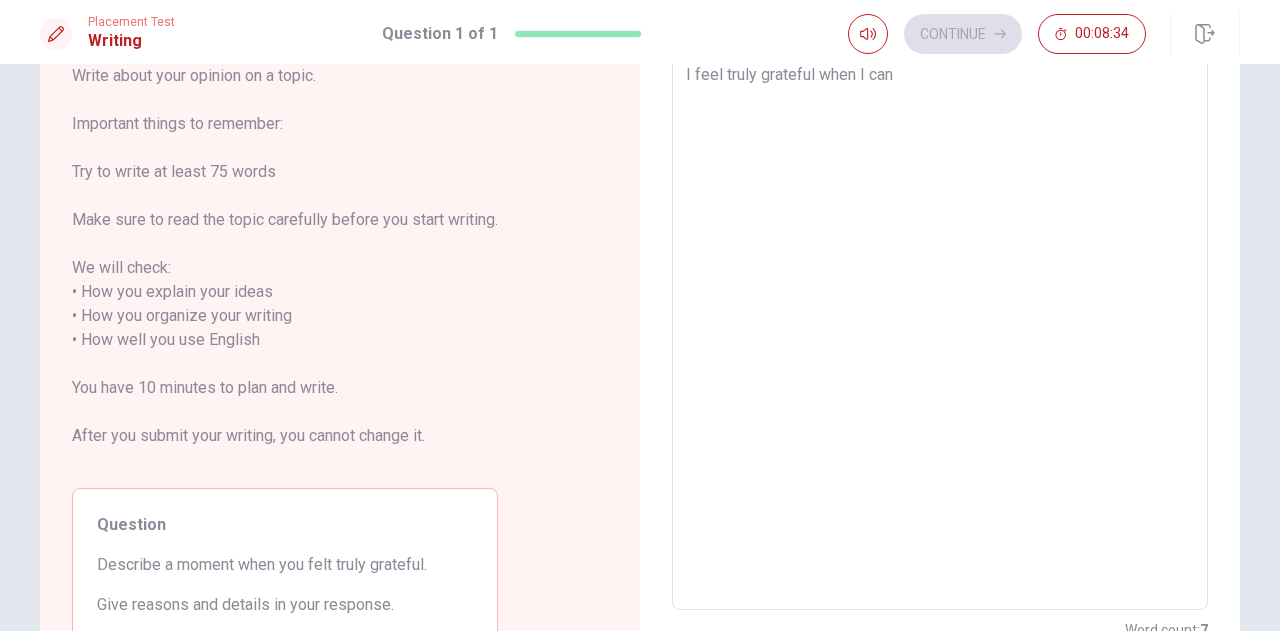type on "x" 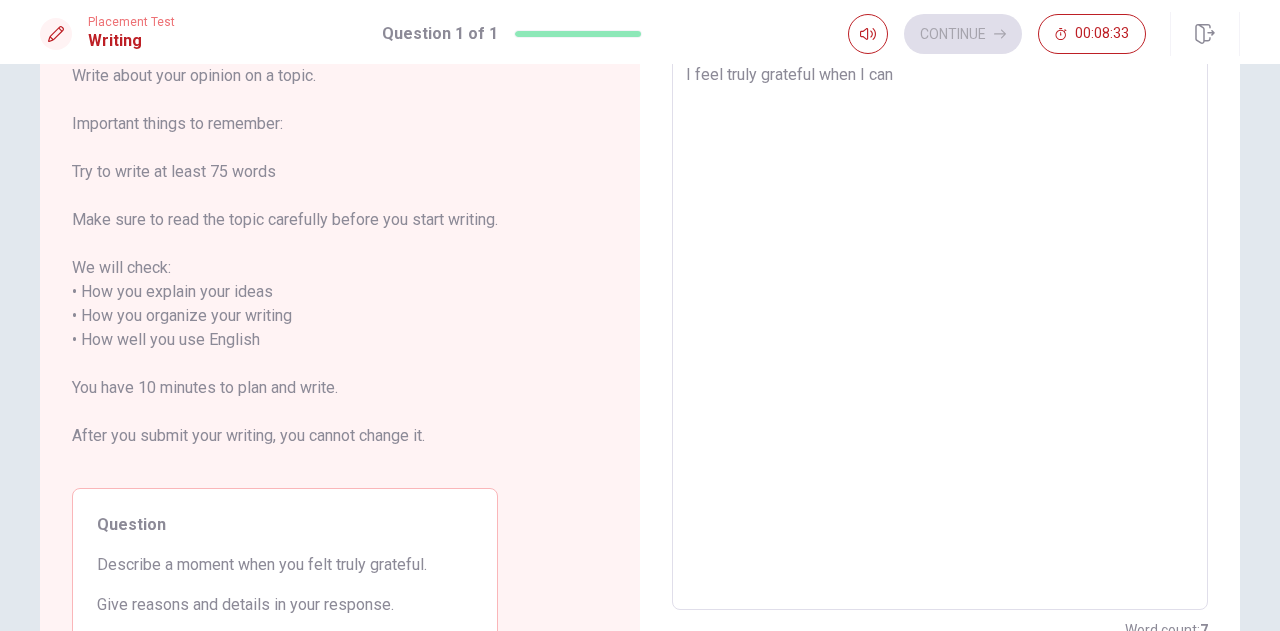 type on "I feel truly grateful when I can" 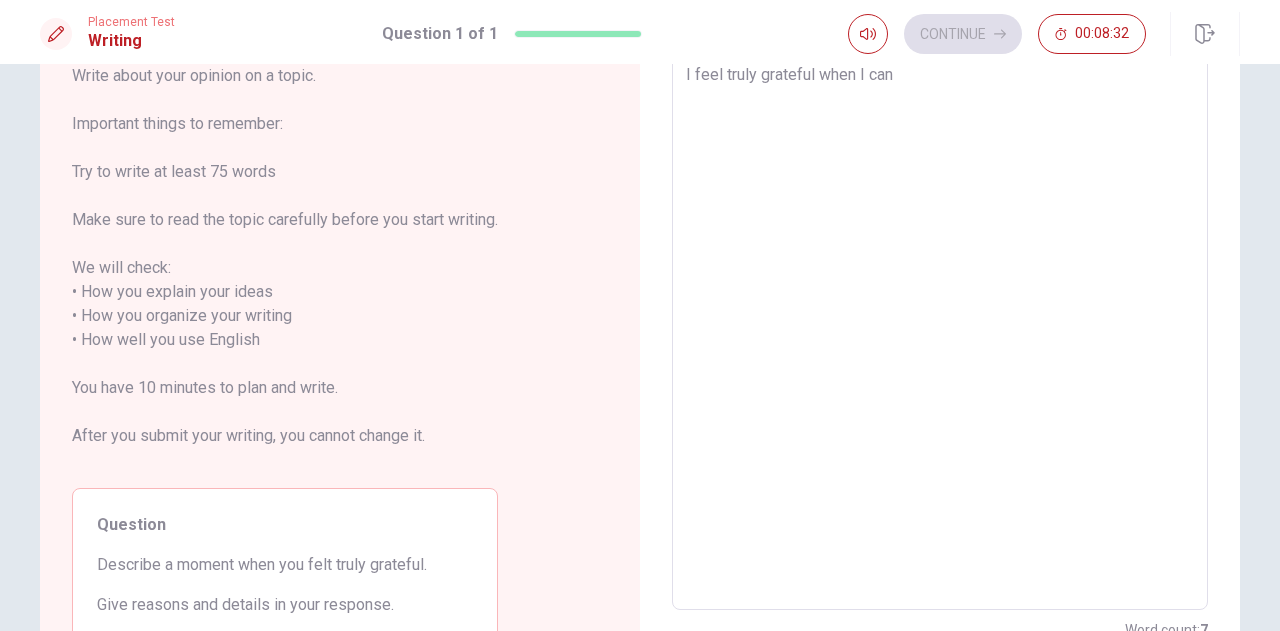 type on "x" 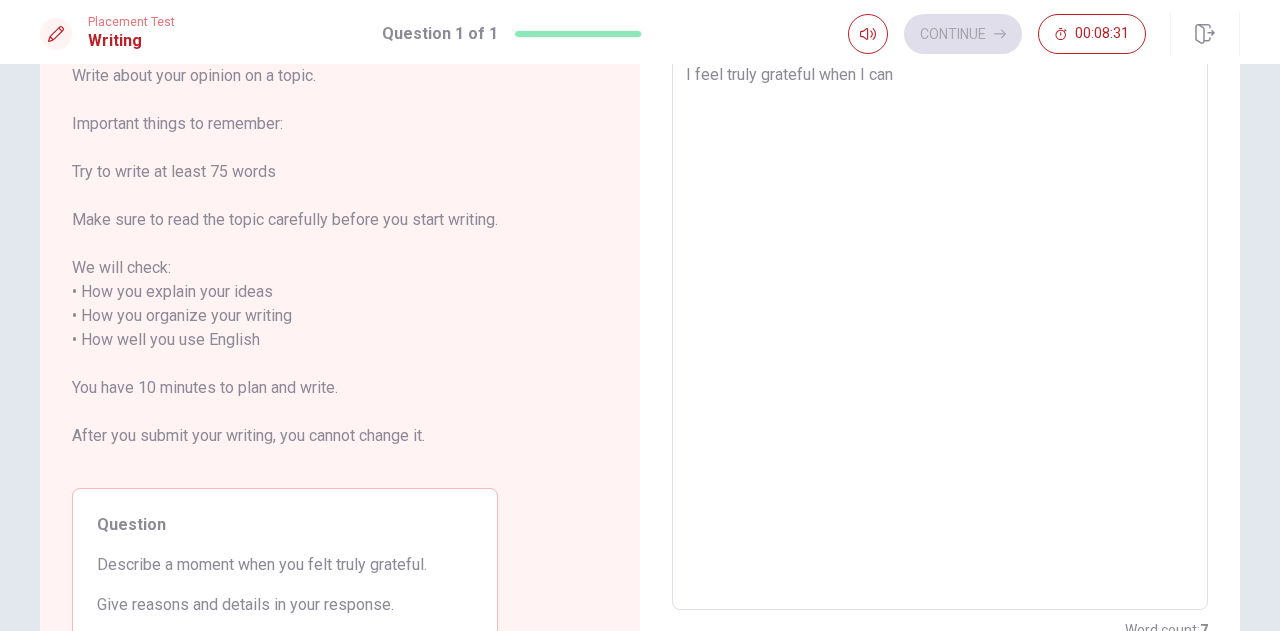 type on "I feel truly grateful when I can s" 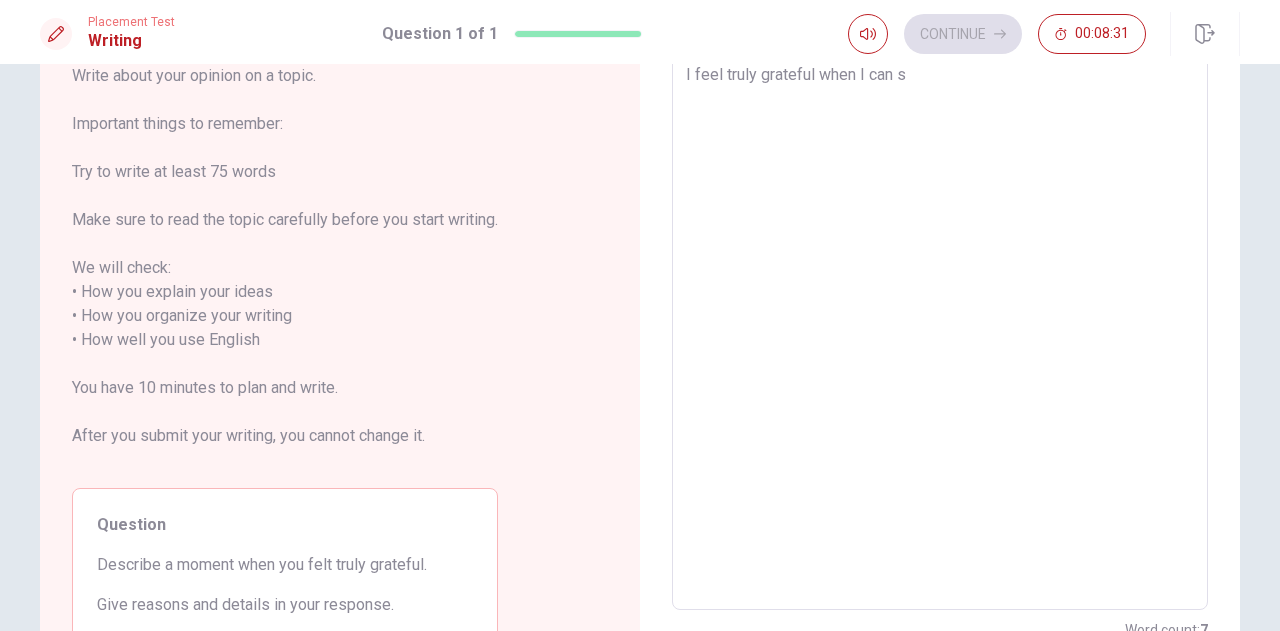 type on "x" 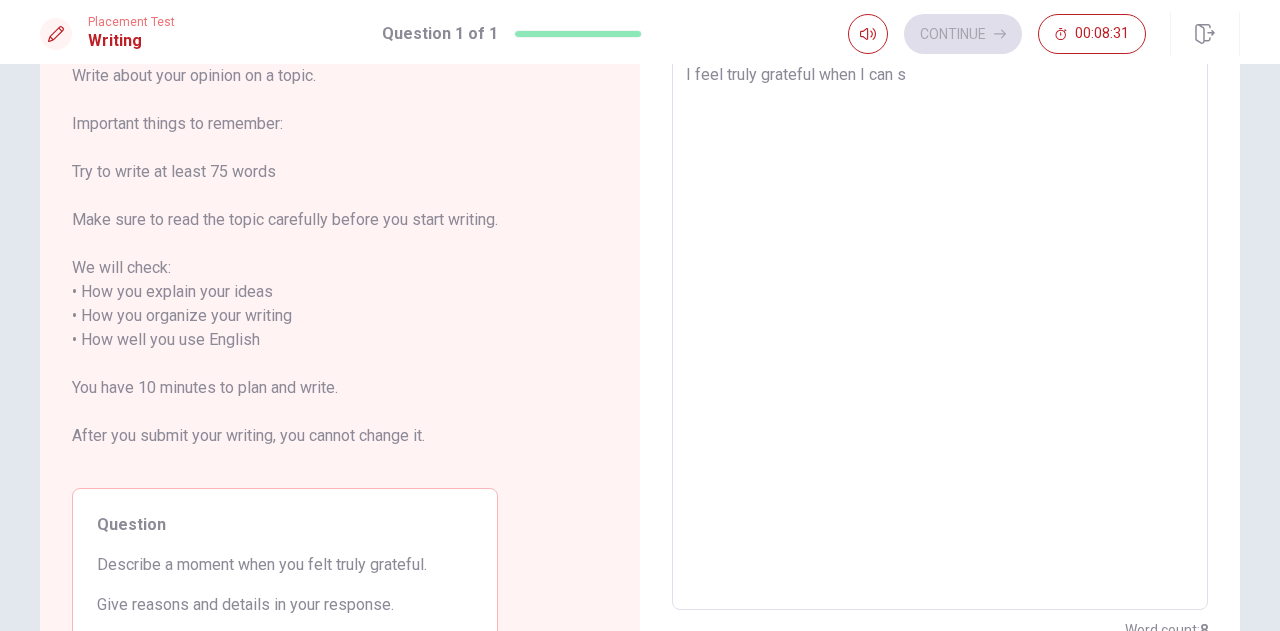 type on "I feel truly grateful when I can so" 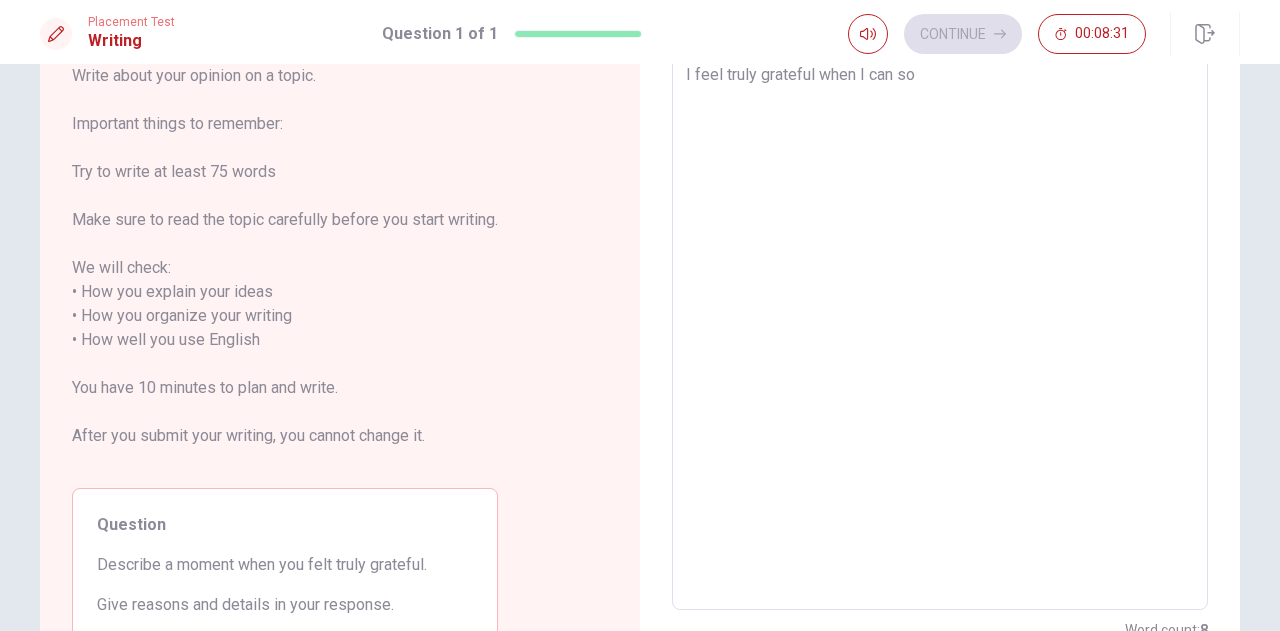 type on "x" 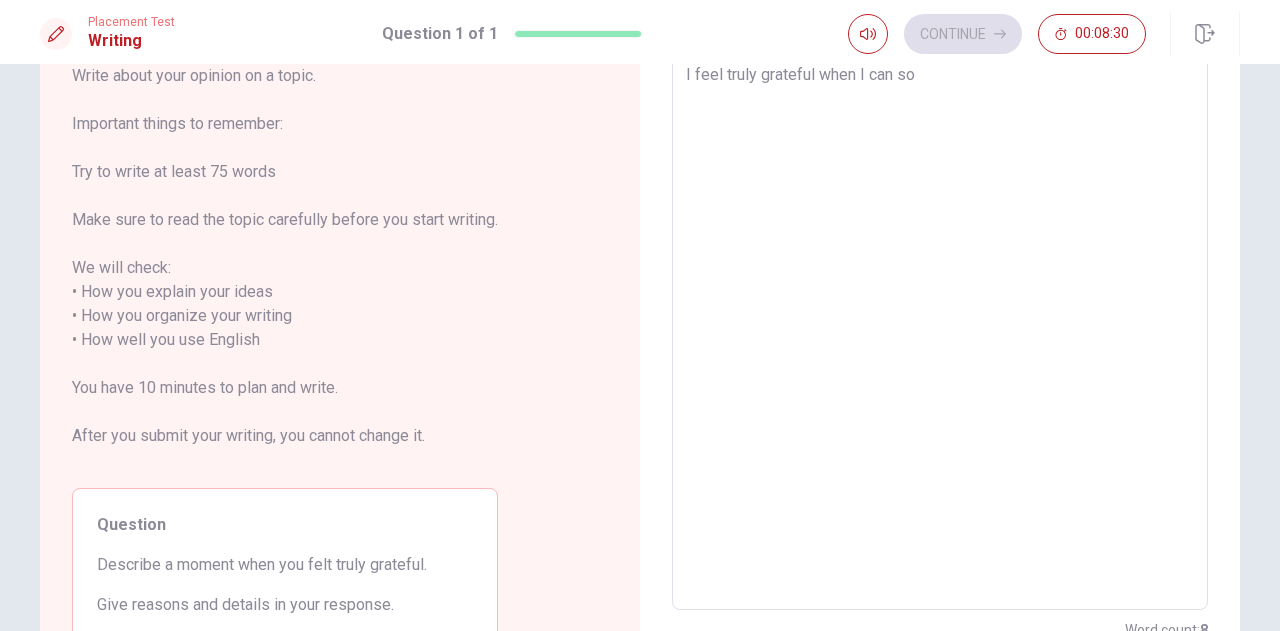 type on "I feel truly grateful when I can sol" 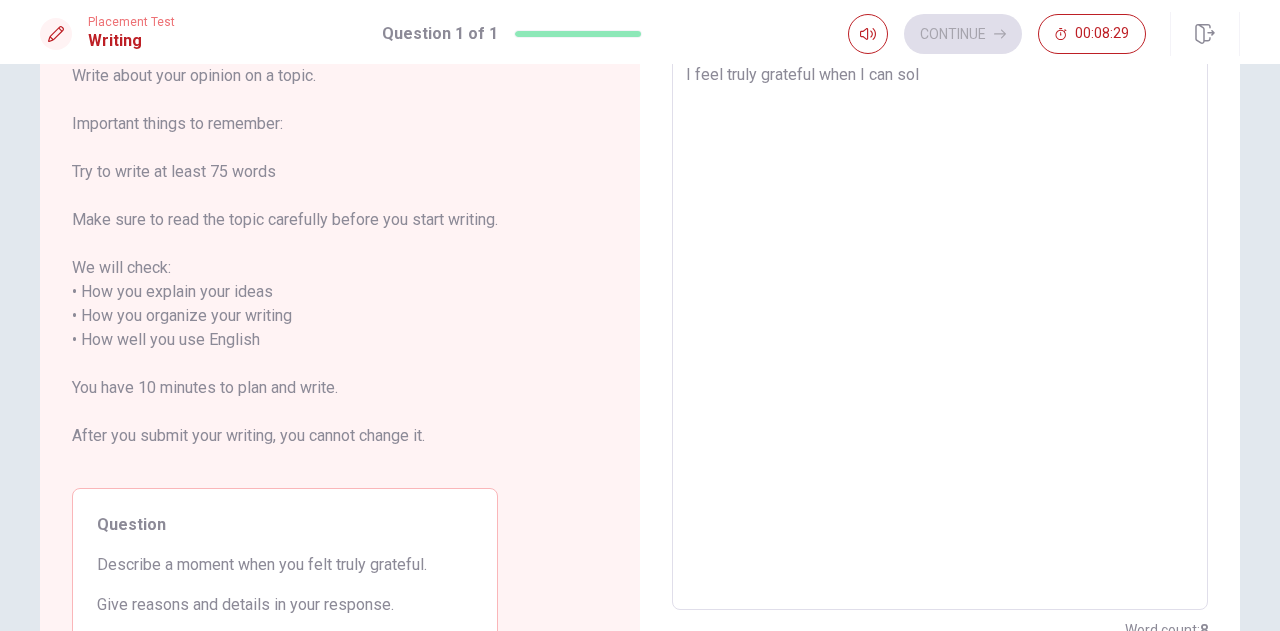 type on "x" 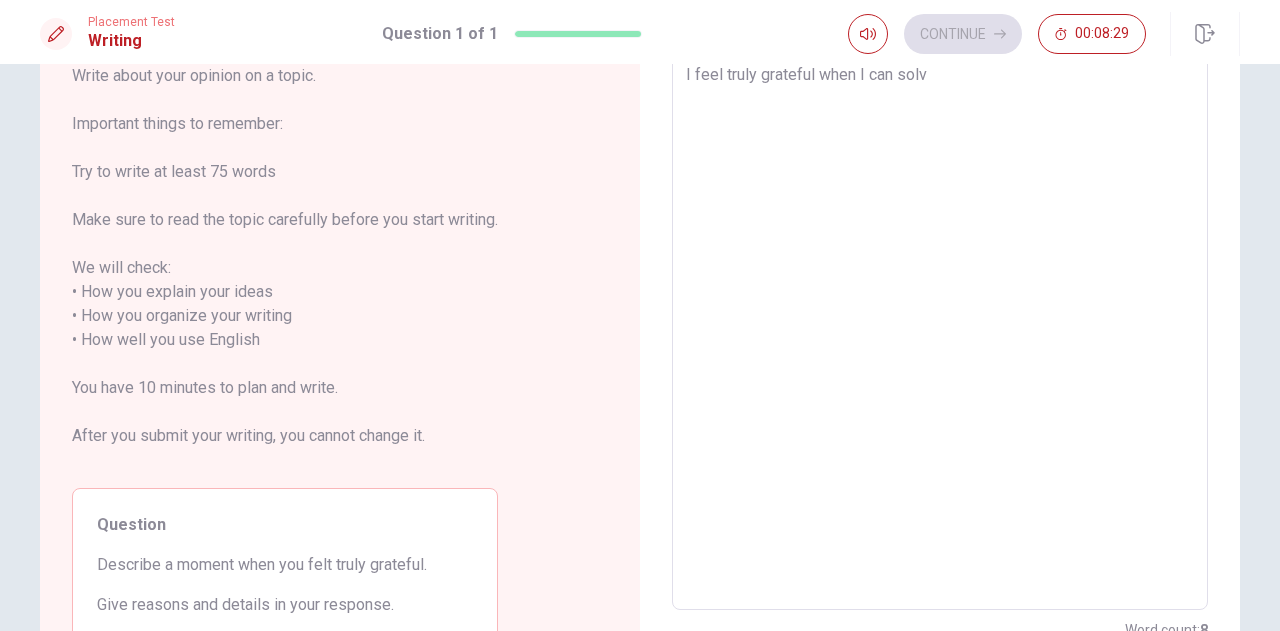 type on "x" 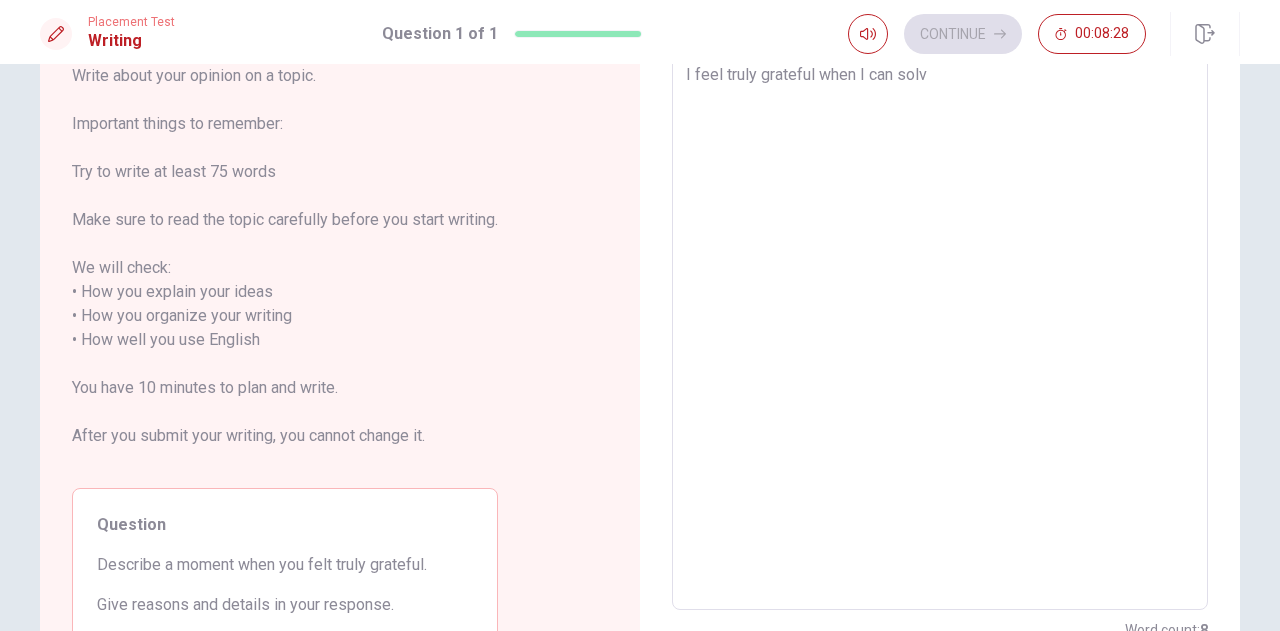 type on "I feel truly grateful when I can solvw" 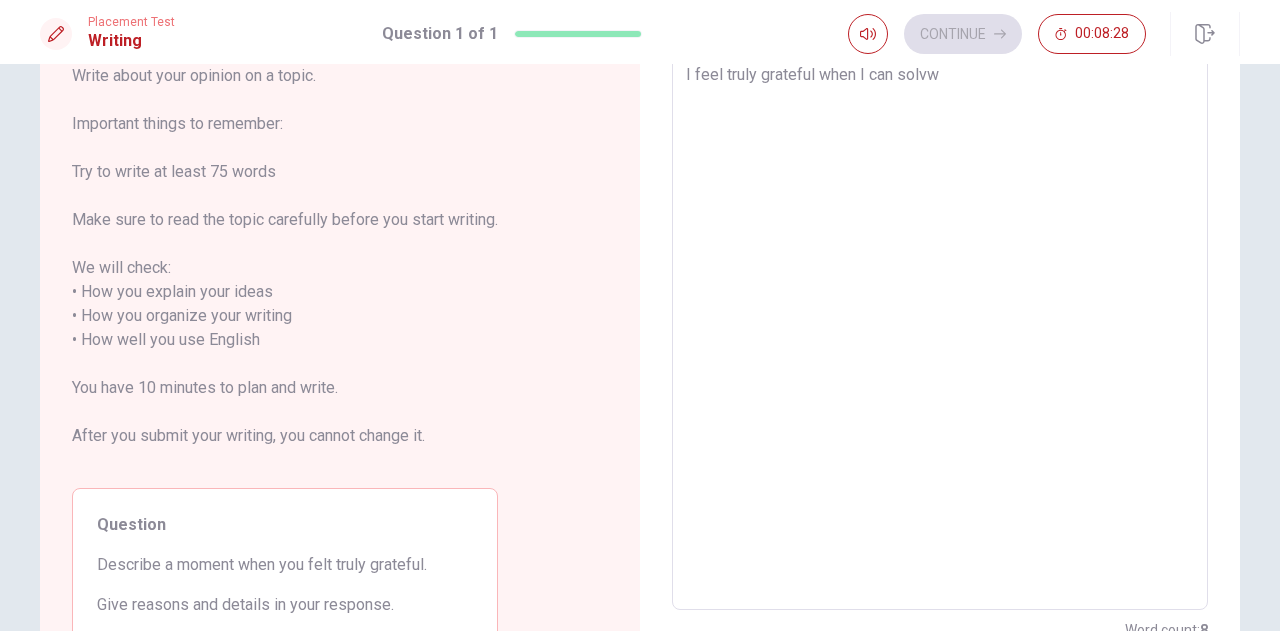 type on "x" 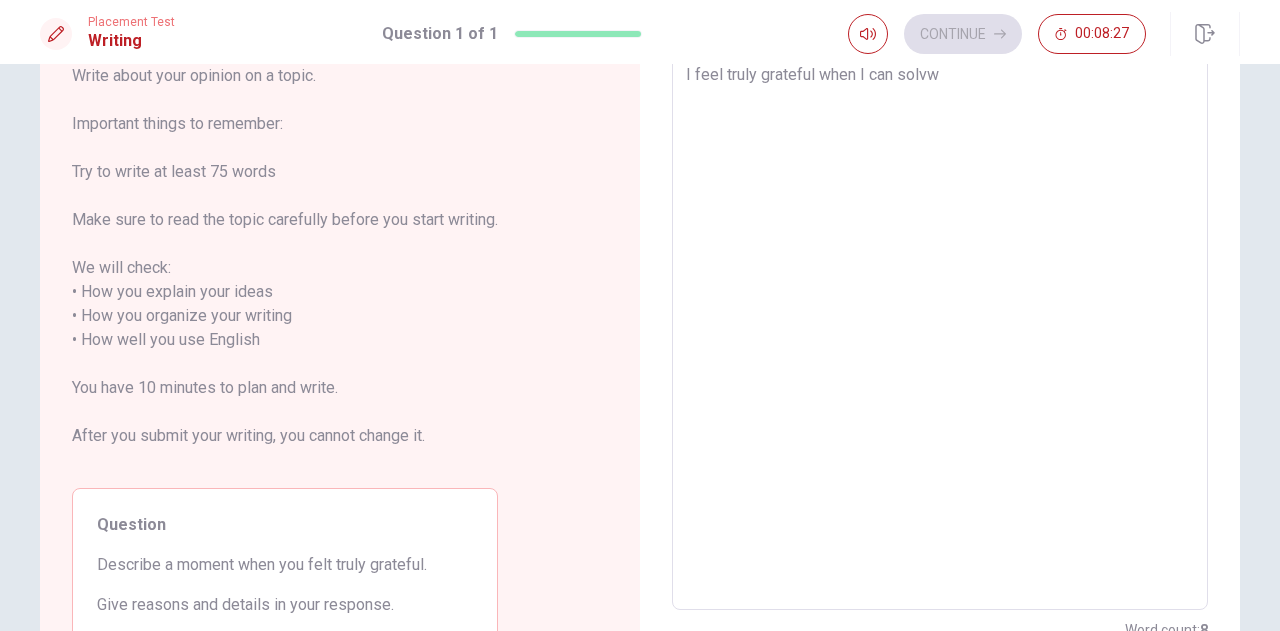type on "I feel truly grateful when I can solvw t" 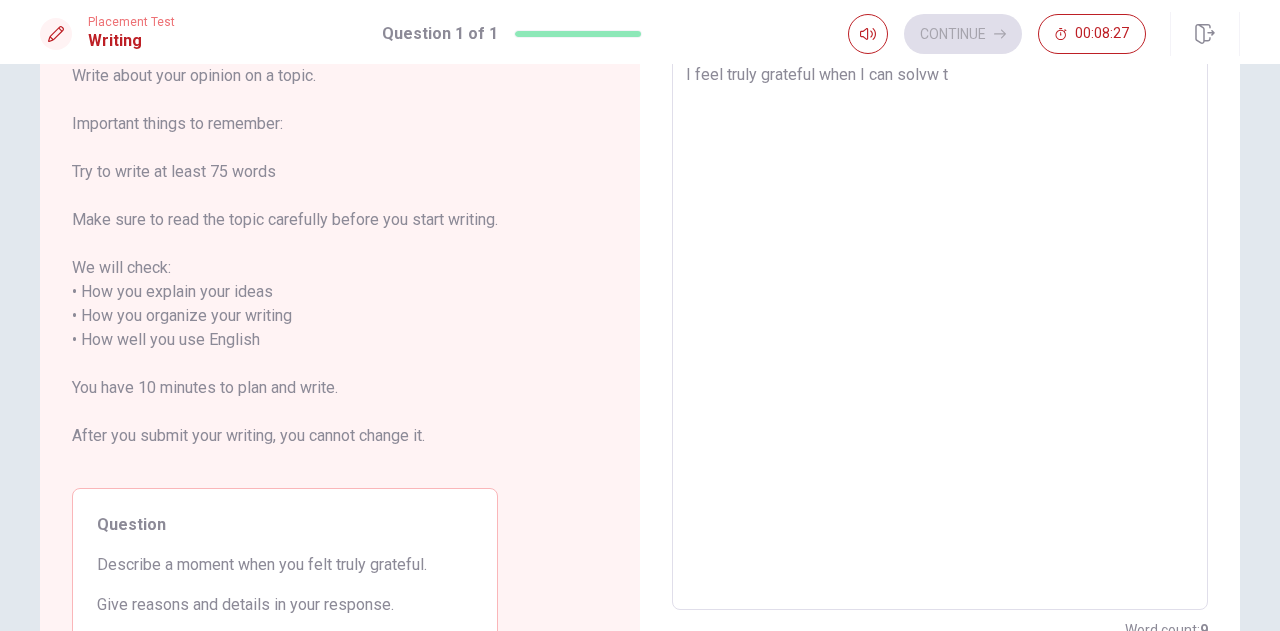 type on "x" 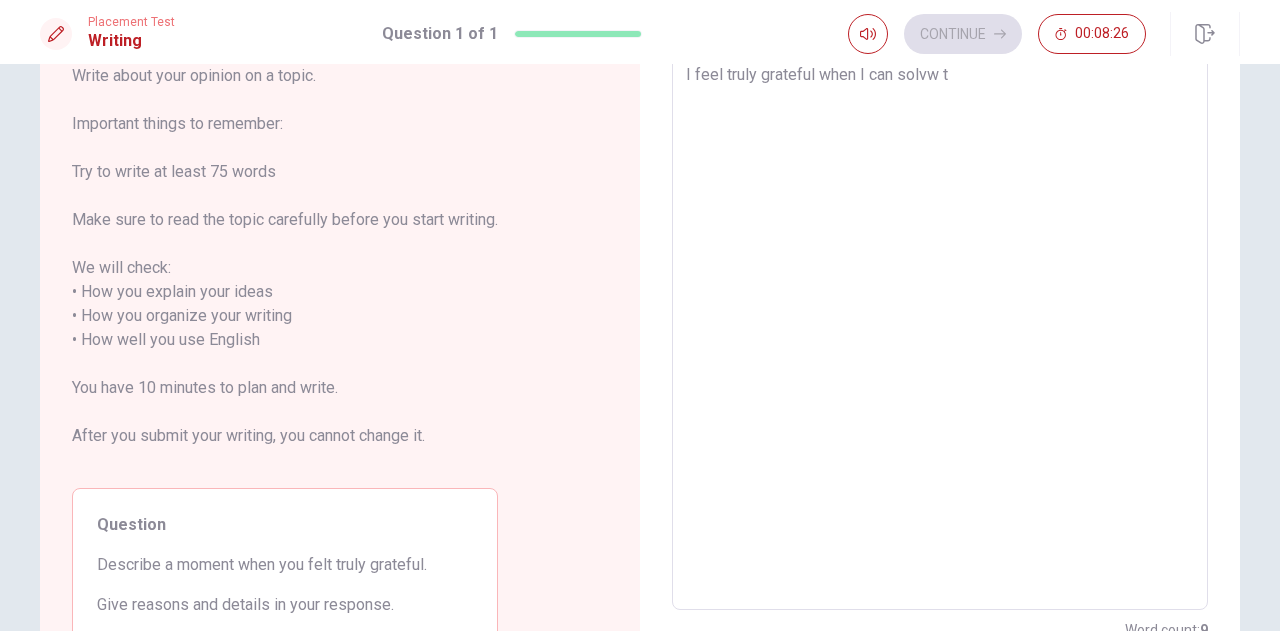 type on "I feel truly grateful when I can solvw th" 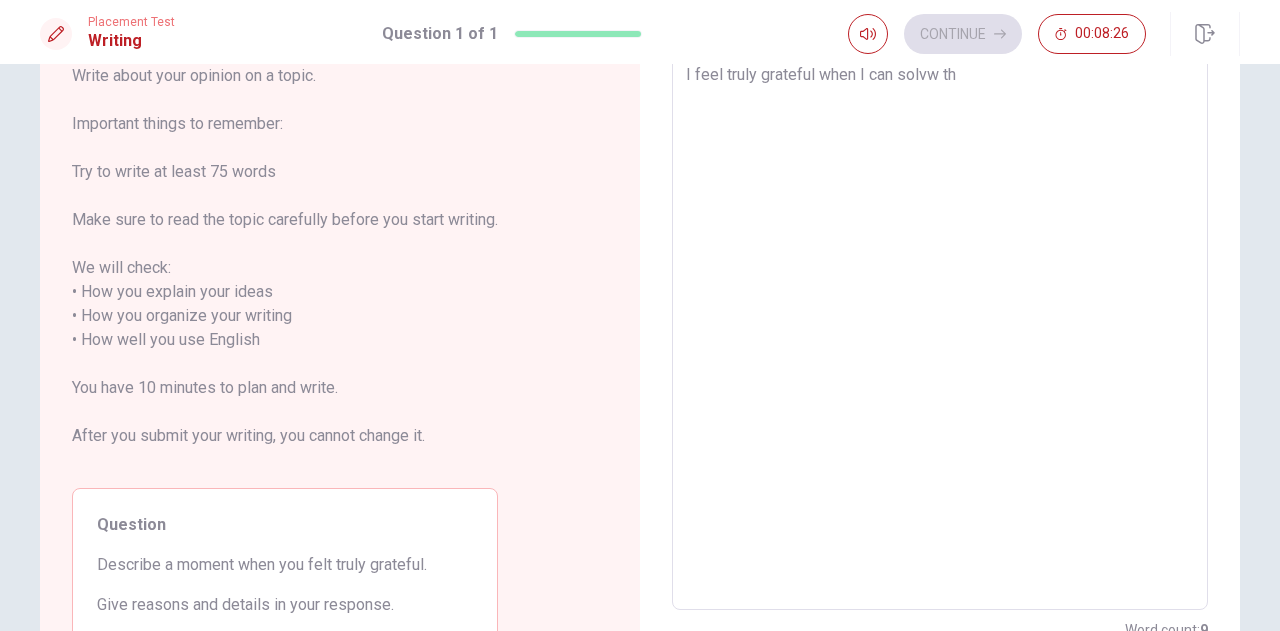 type on "x" 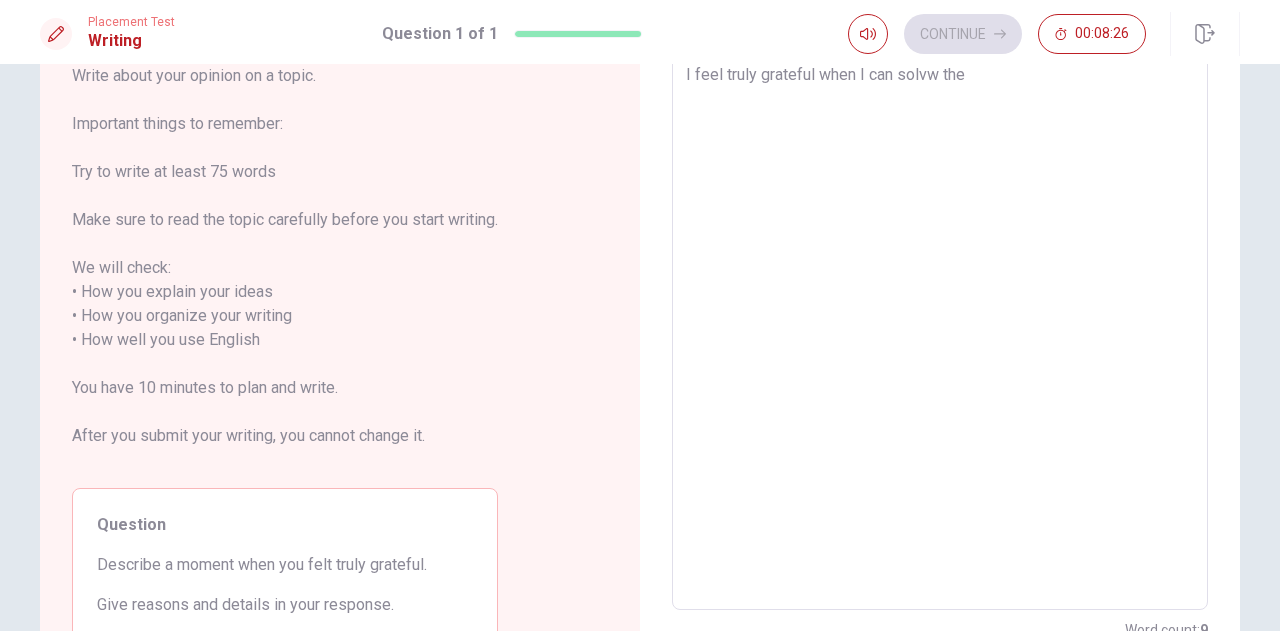 type on "x" 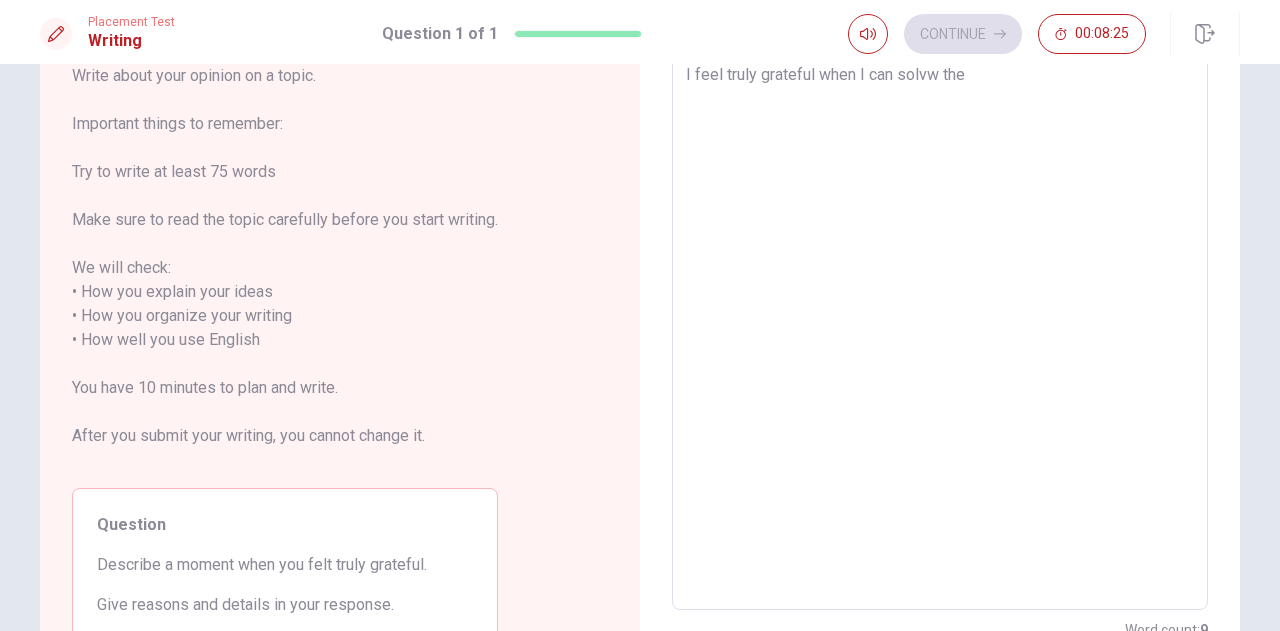 type on "I feel truly grateful when I can solvw the m" 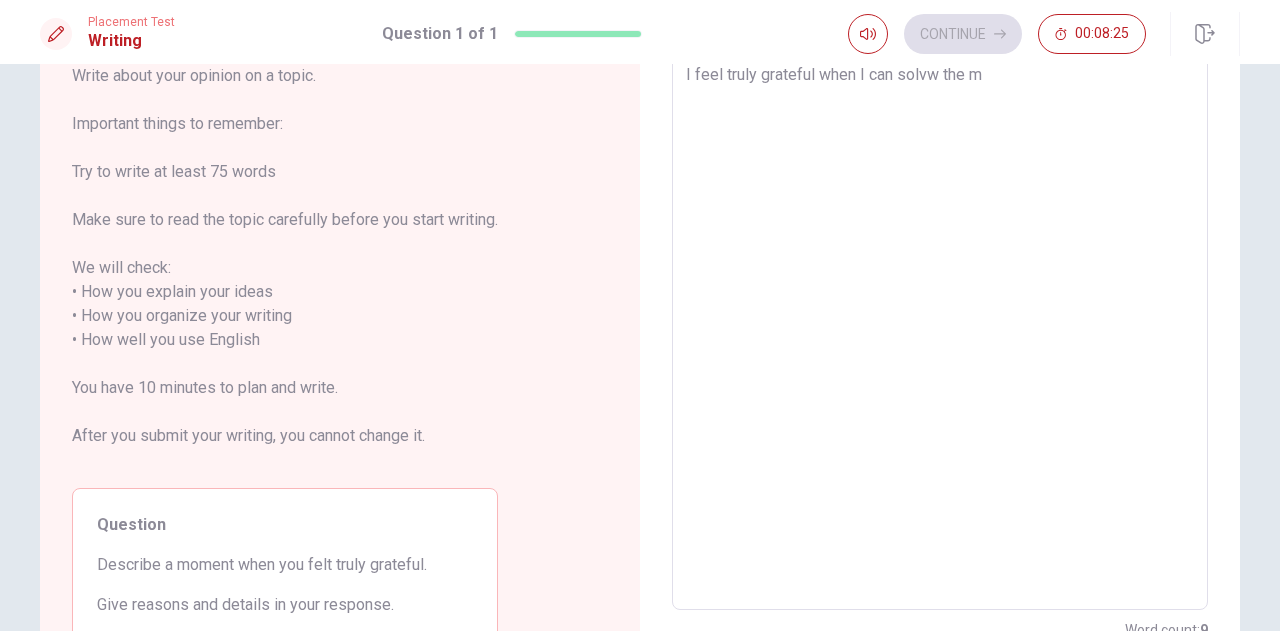type on "x" 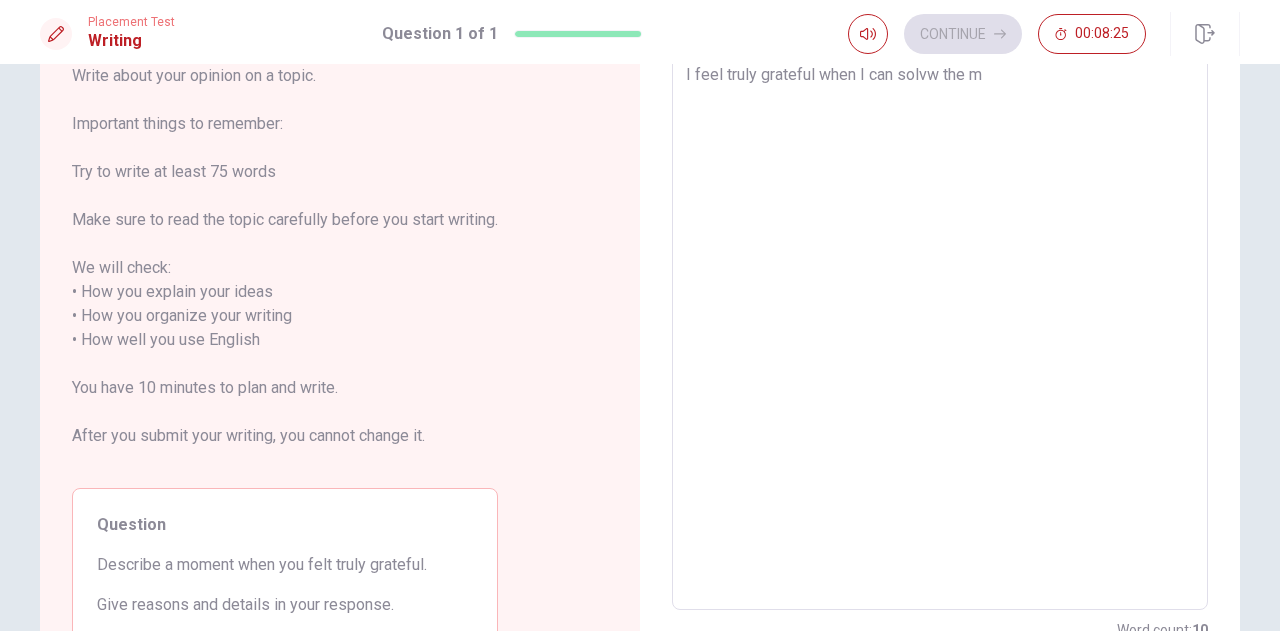 type on "I feel truly grateful when I can solvw the ma" 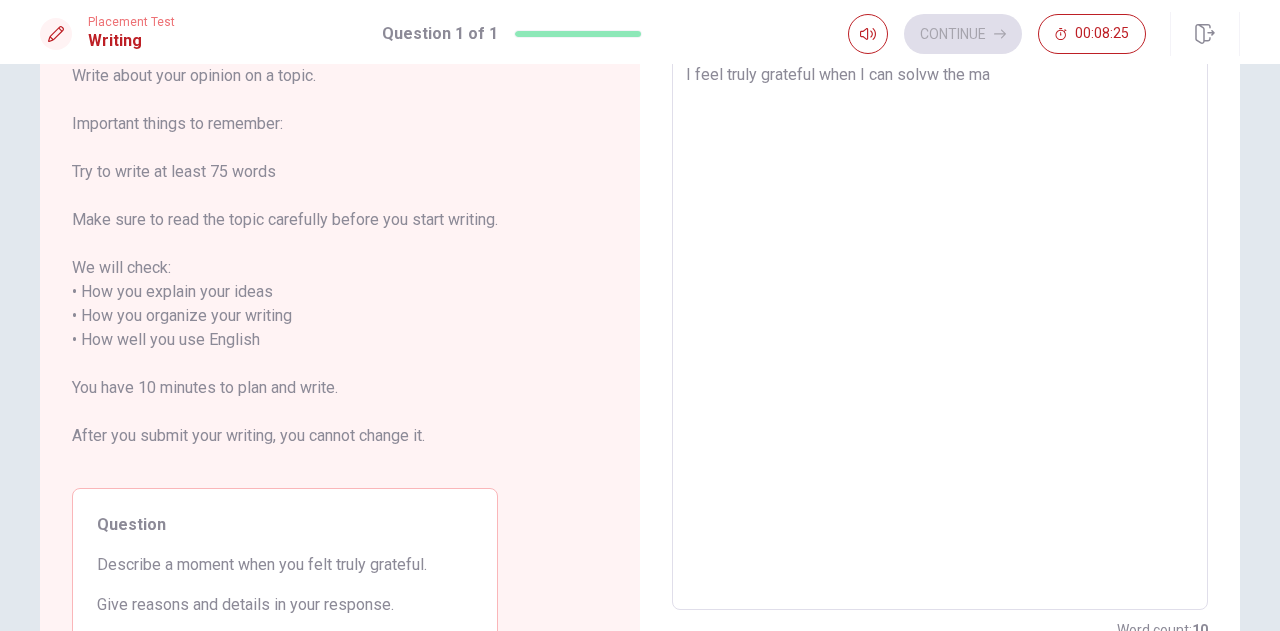 type on "x" 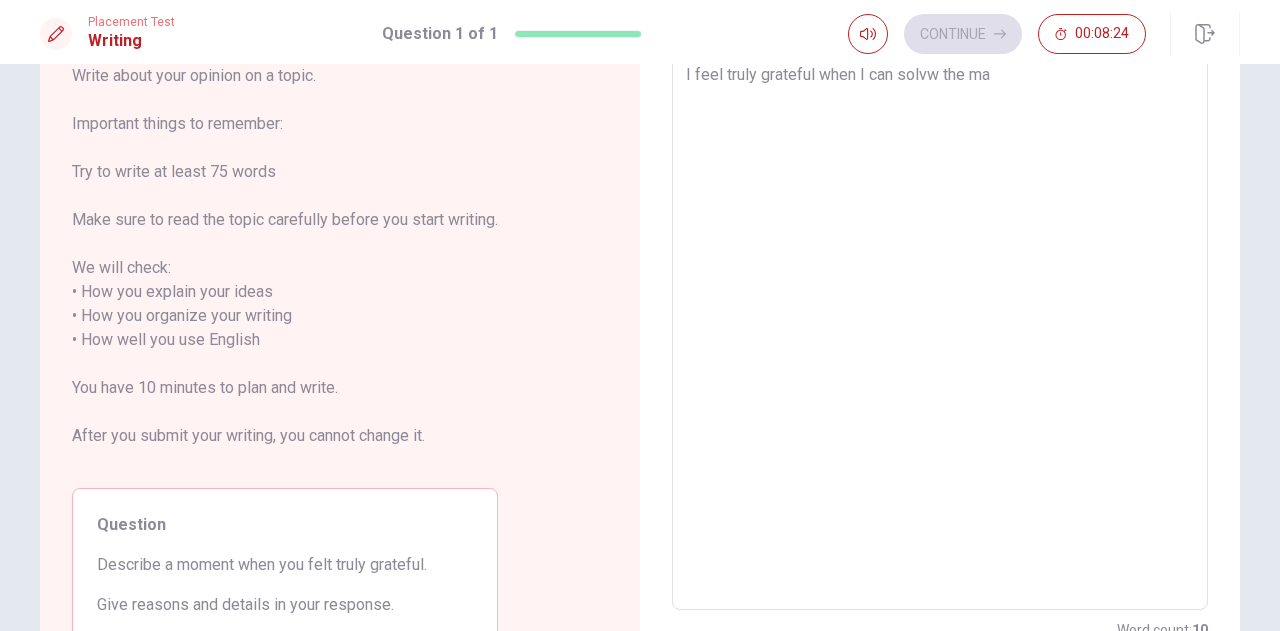 type on "I feel truly grateful when I can solvw the mat" 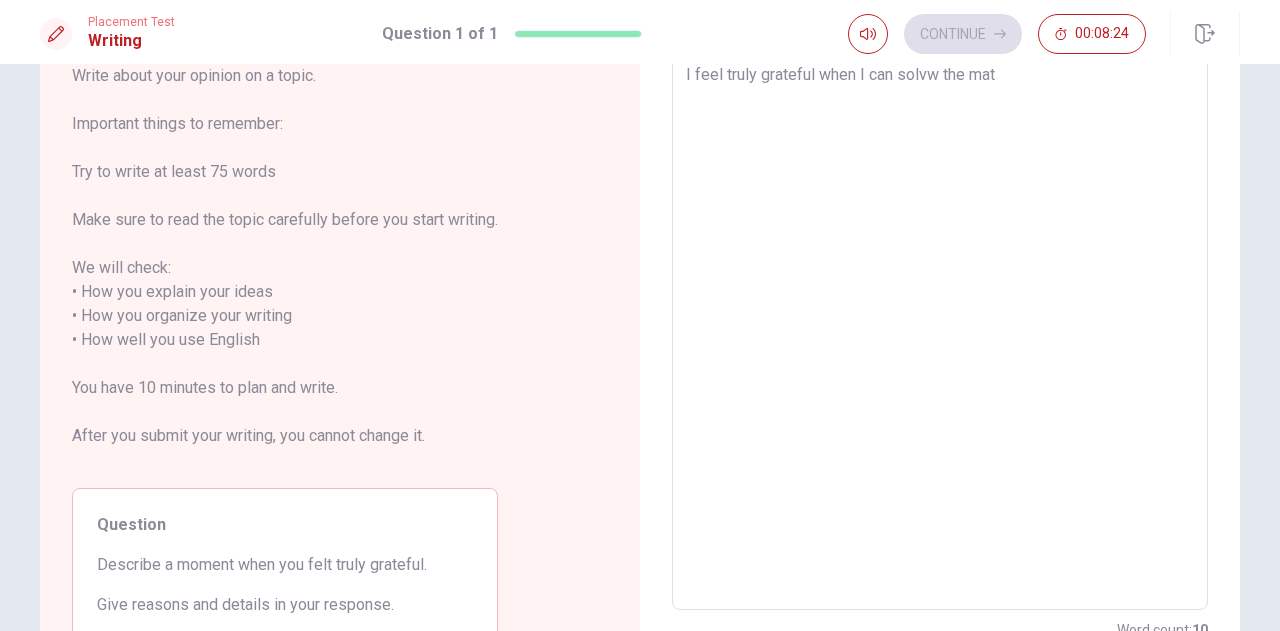 type on "x" 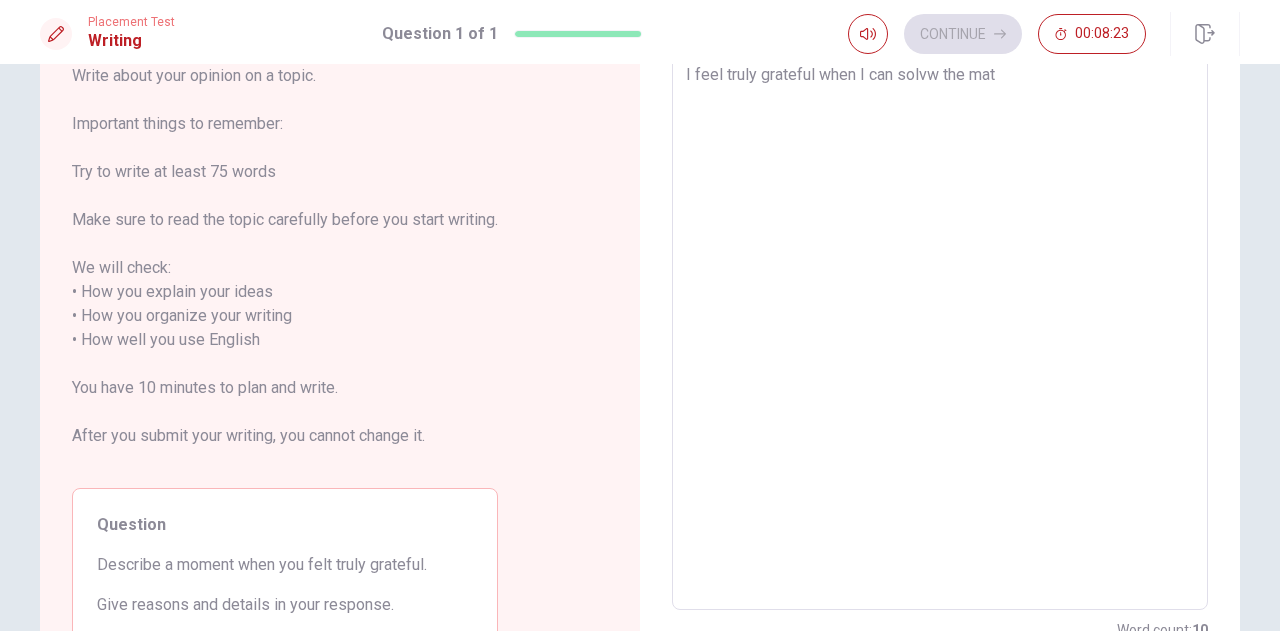 type on "I feel truly grateful when I can solvw the math" 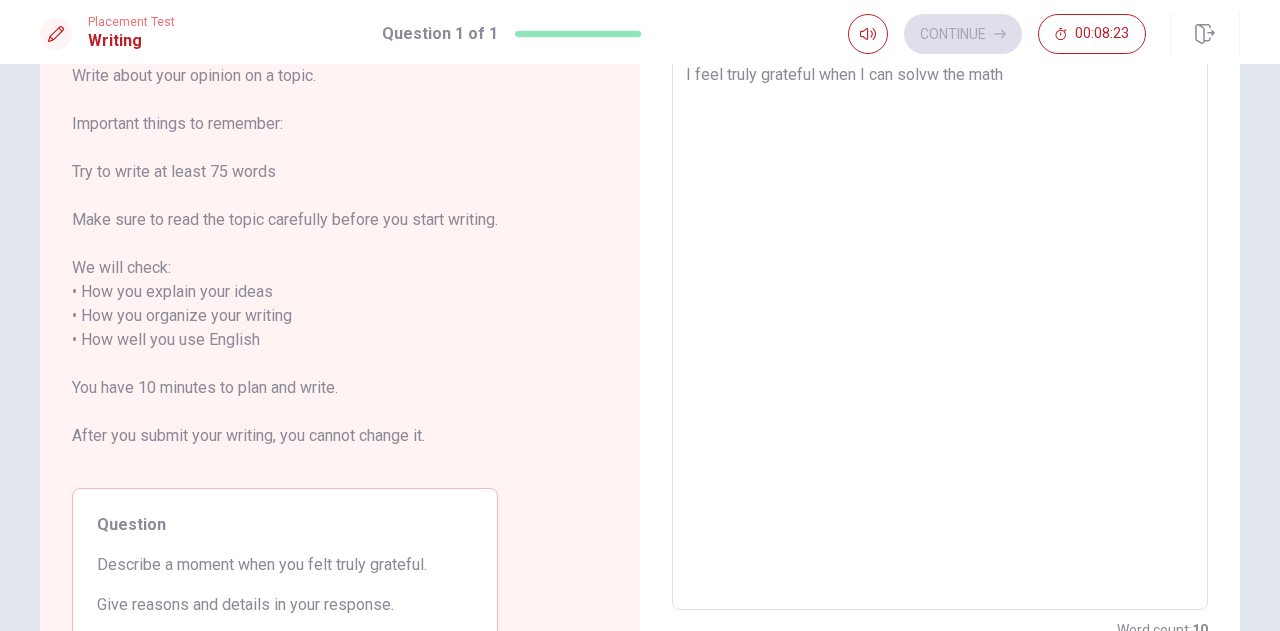 type on "x" 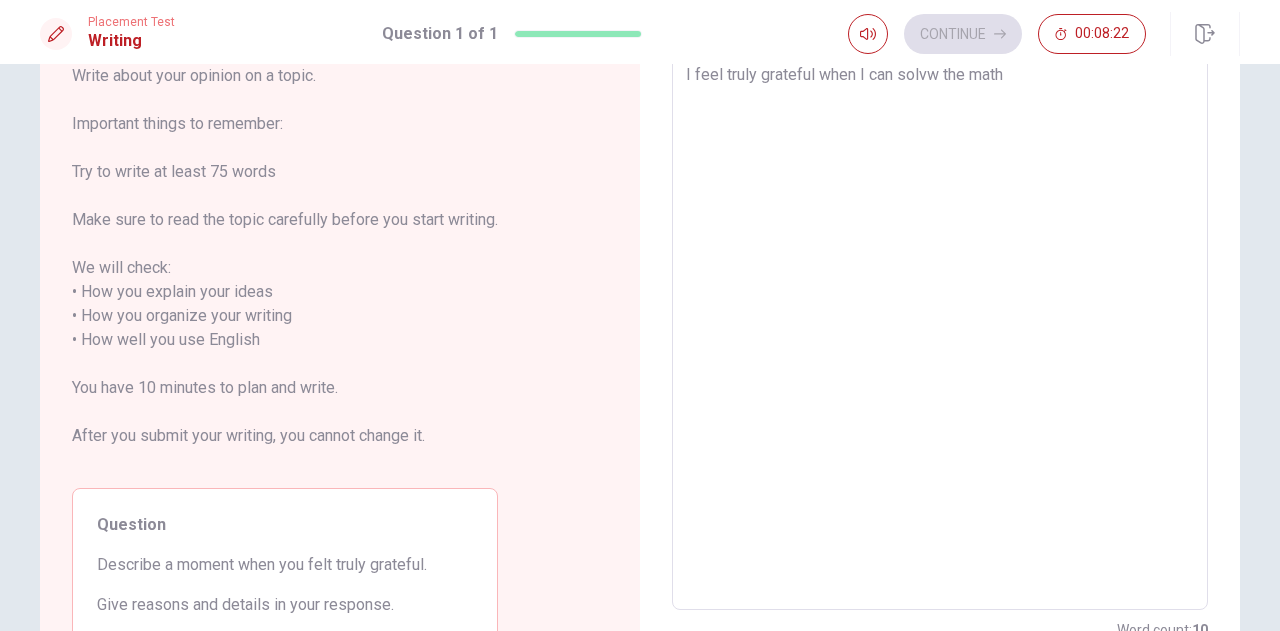 type on "x" 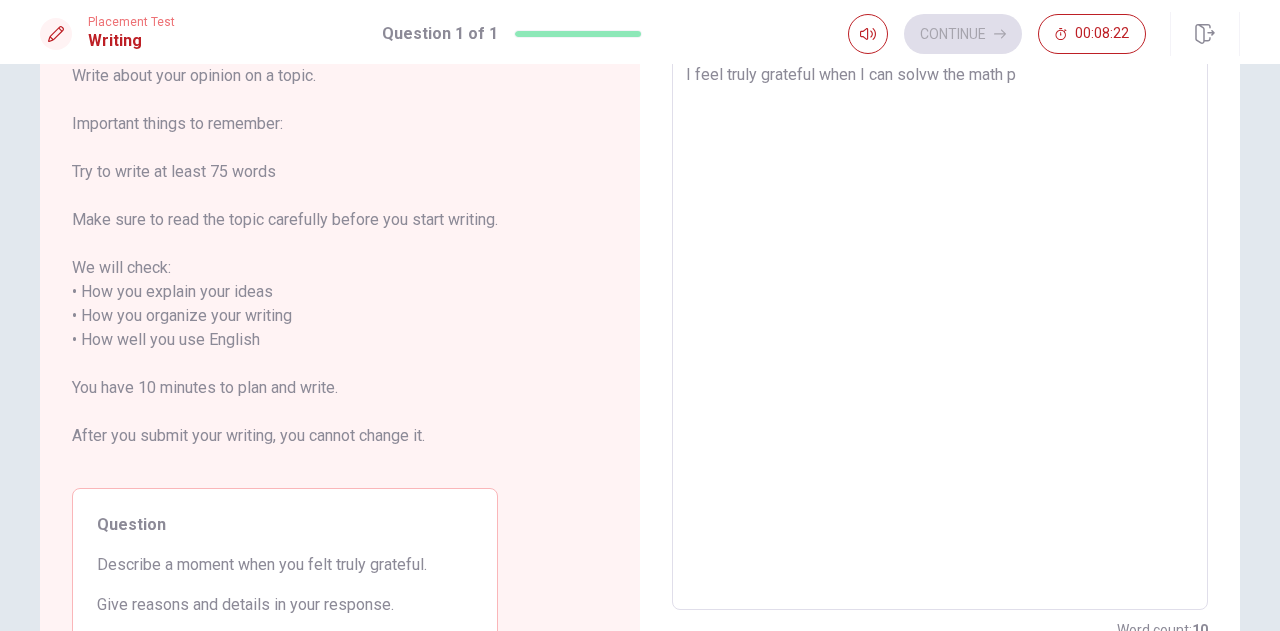 type on "x" 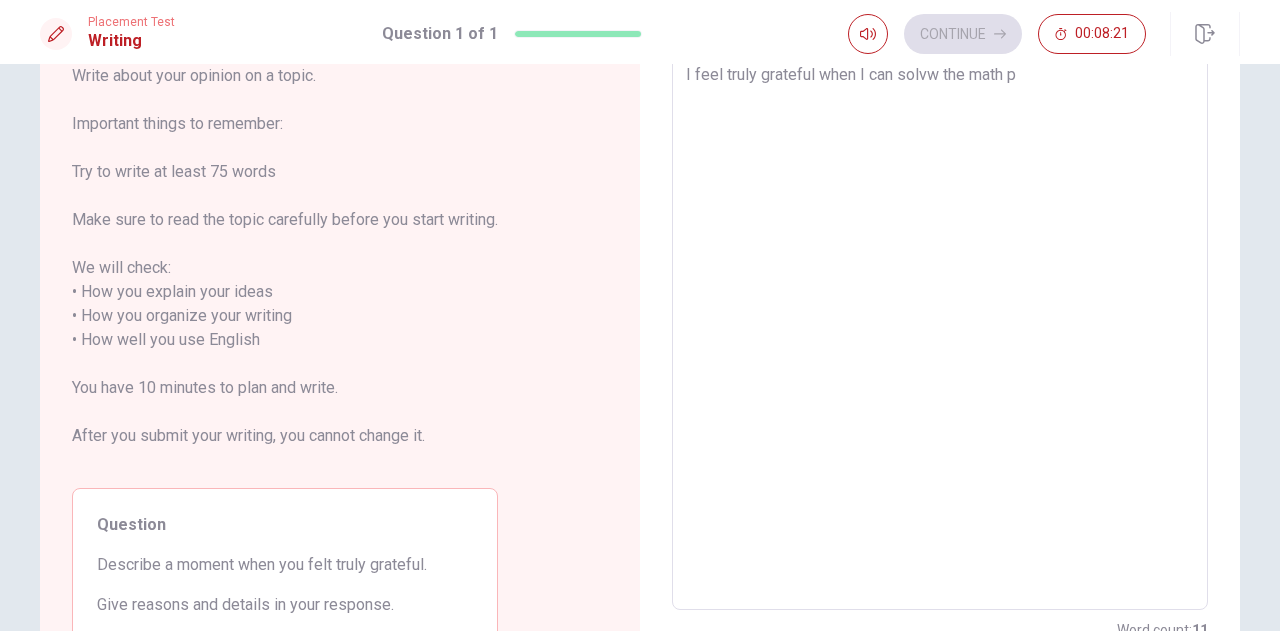 type on "I feel truly grateful when I can solvw the math pr" 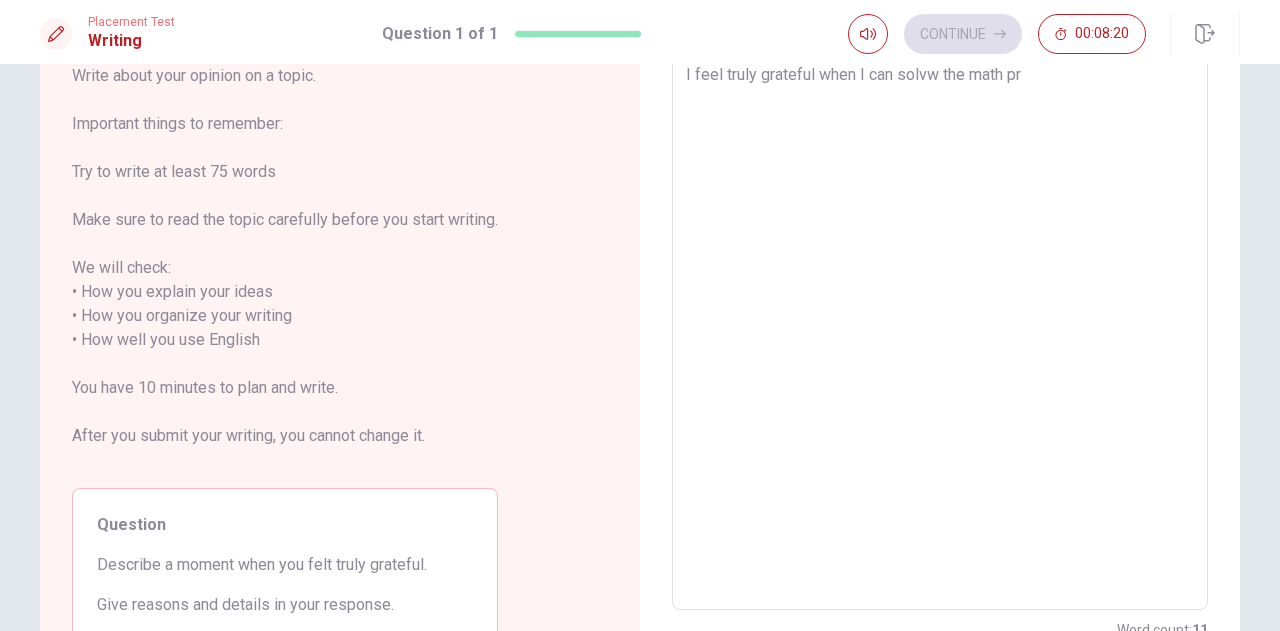 type on "x" 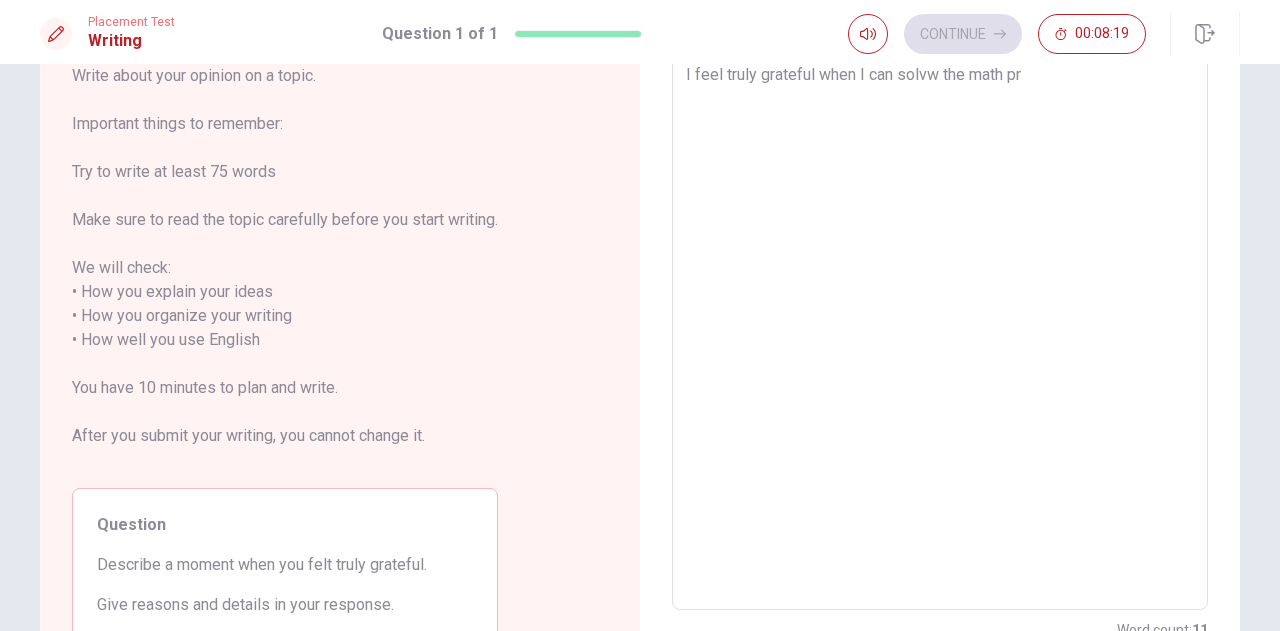 type on "I feel truly grateful when I can solvw the math pro" 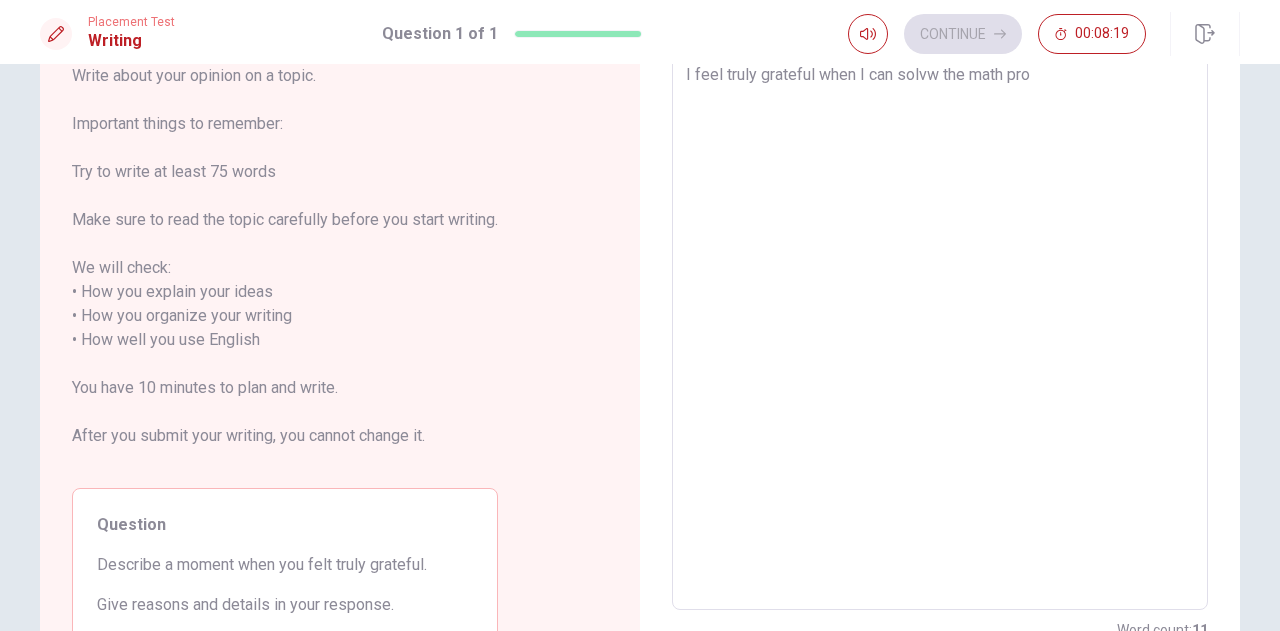 type on "x" 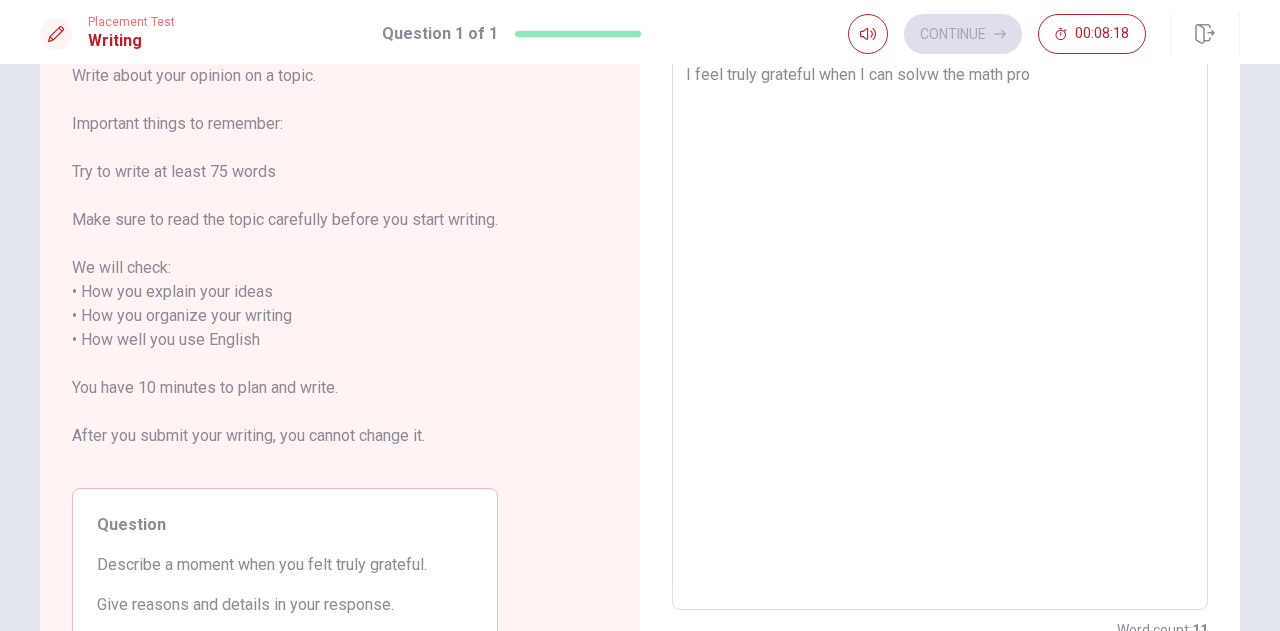 type on "I feel truly grateful when I can solvw the math prob" 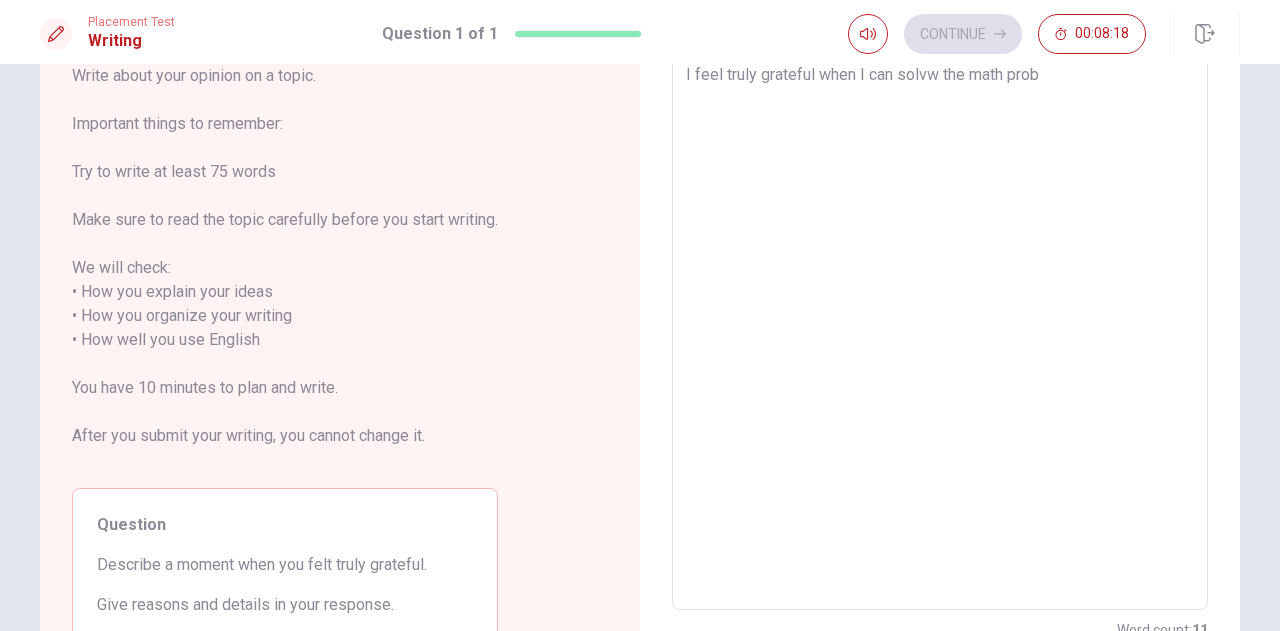 type on "x" 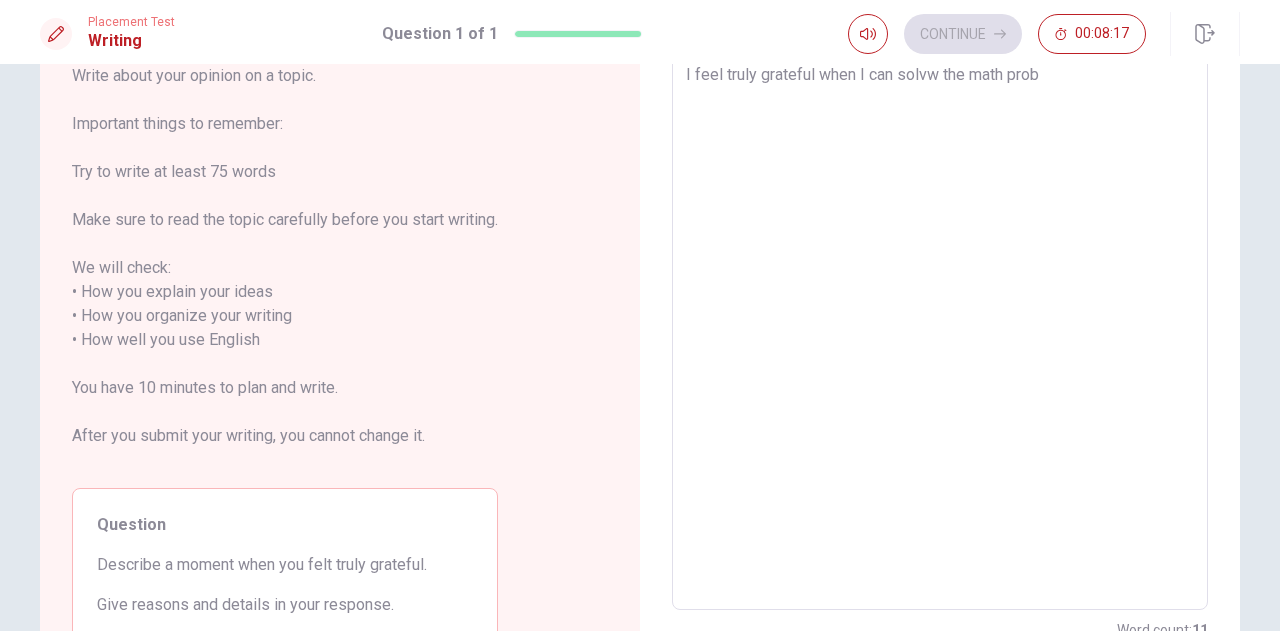 type on "I feel truly grateful when I can solvw the math probl" 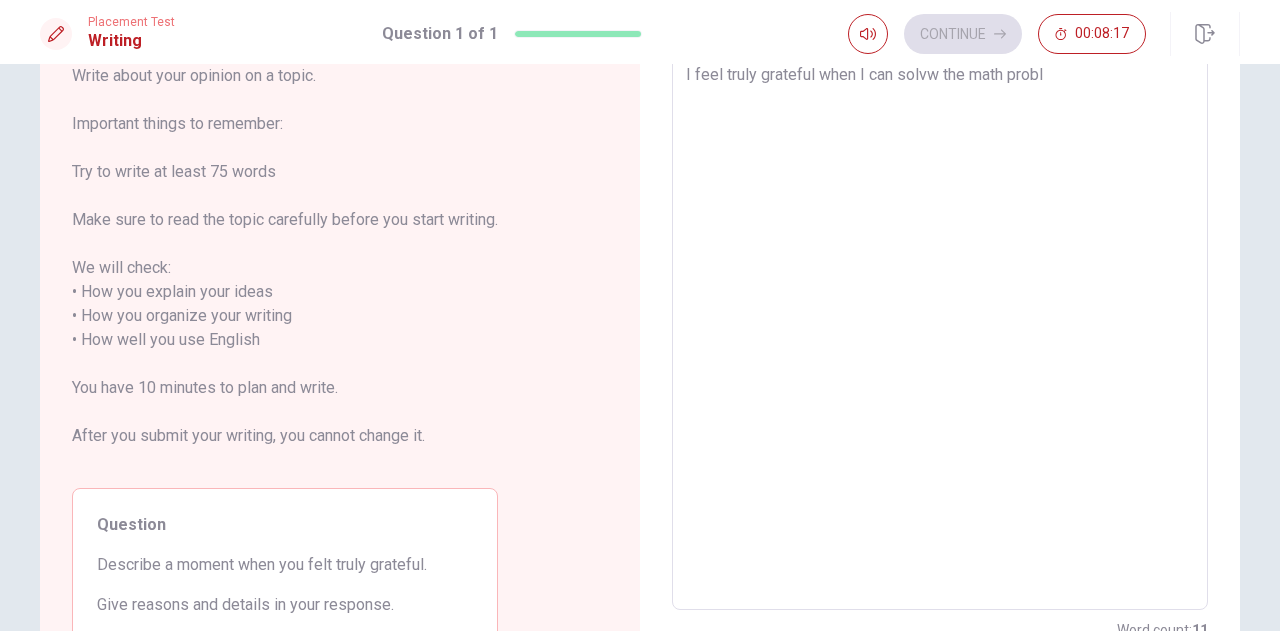 type on "x" 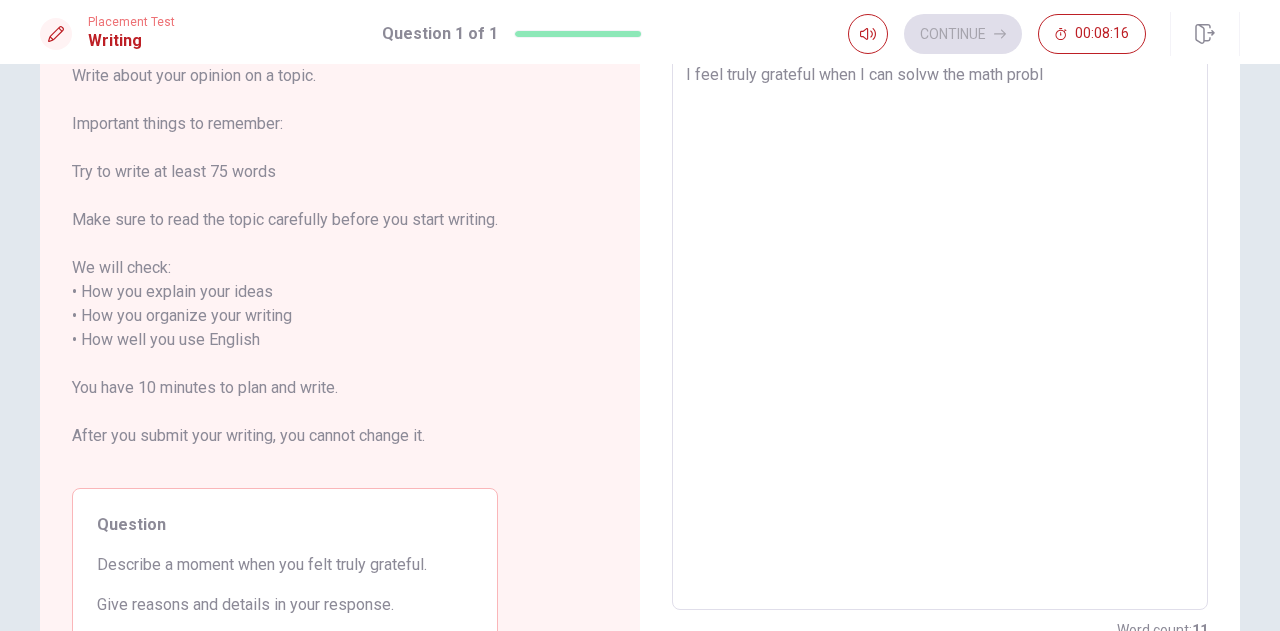type on "I feel truly grateful when I can solvw the math proble" 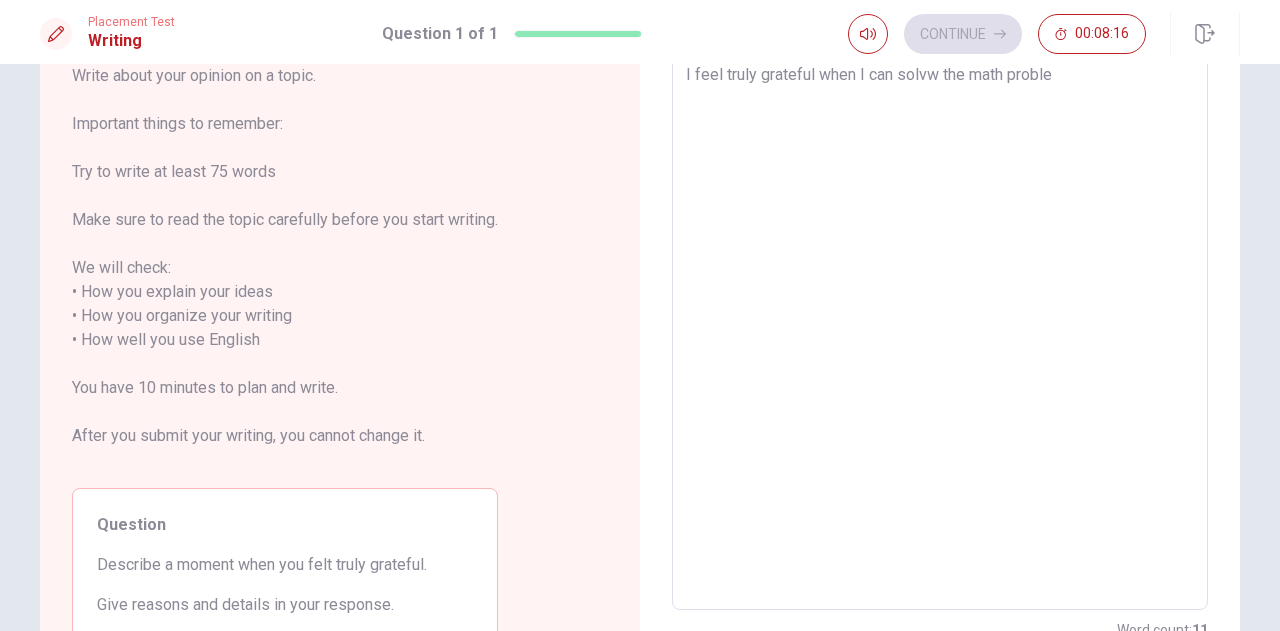 type on "x" 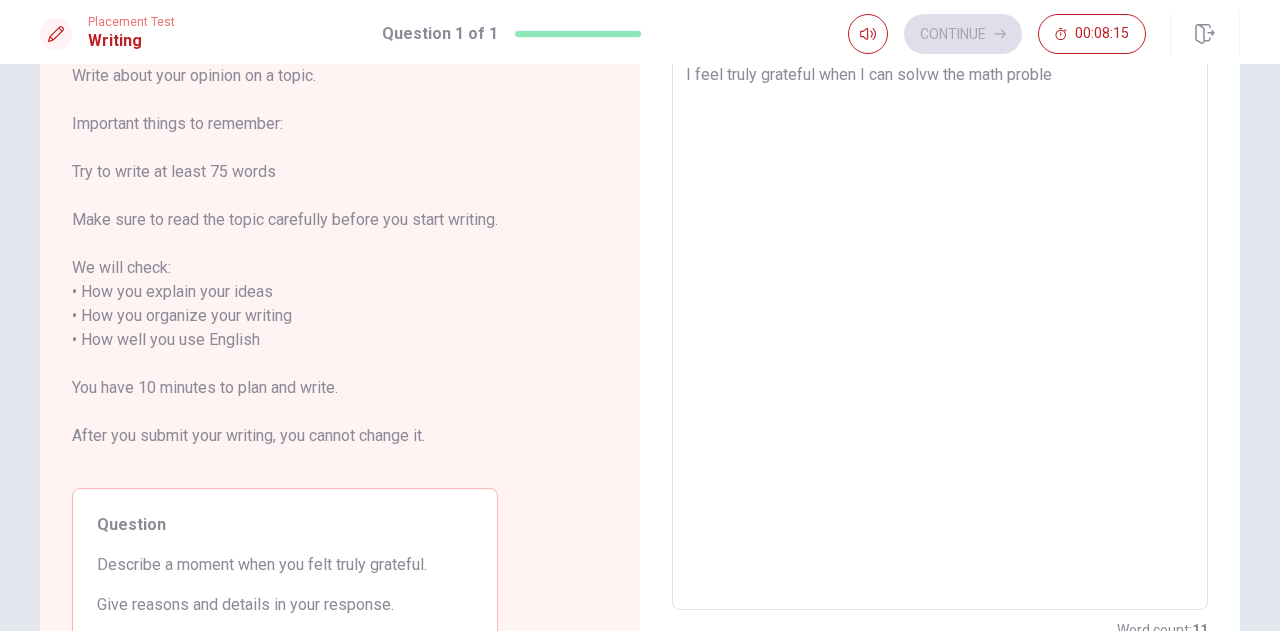 type on "I feel truly grateful when I can solvw the math problem" 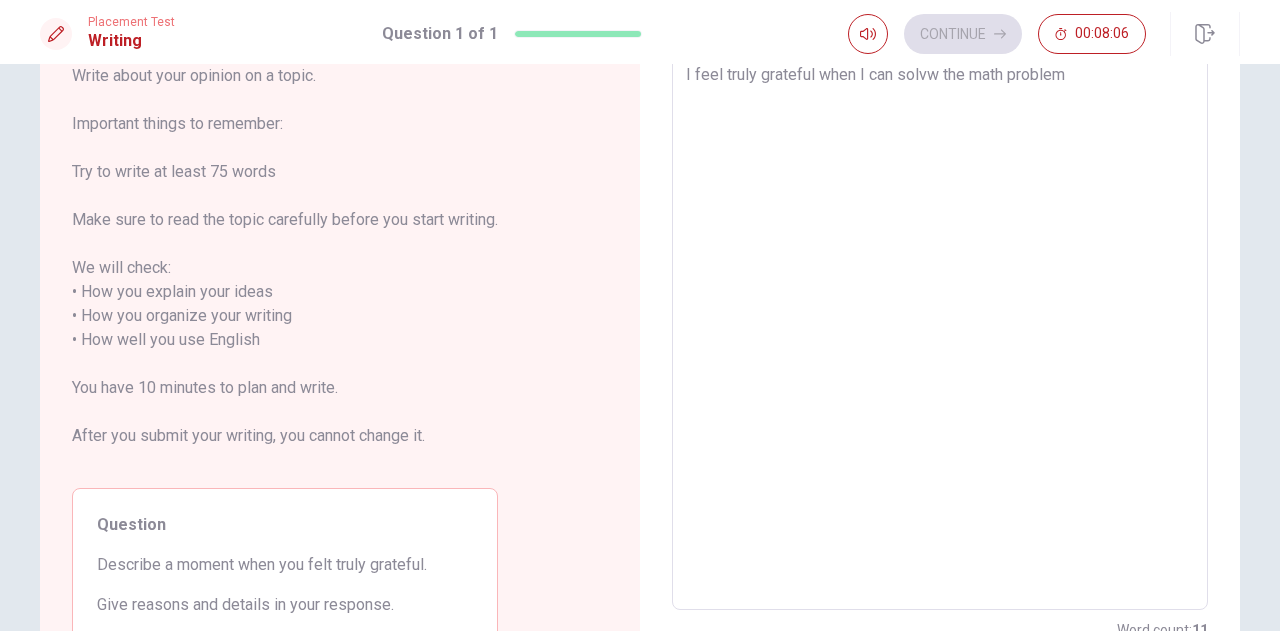 type on "x" 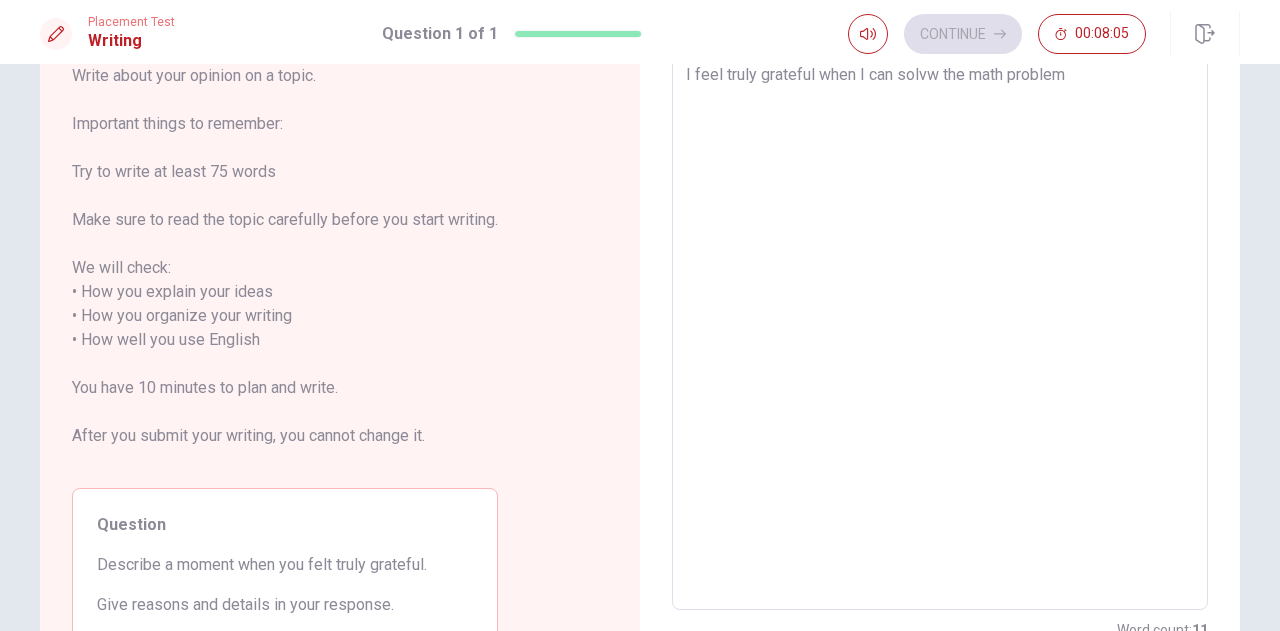 type on "I feel truly grateful when I can solv the math problem" 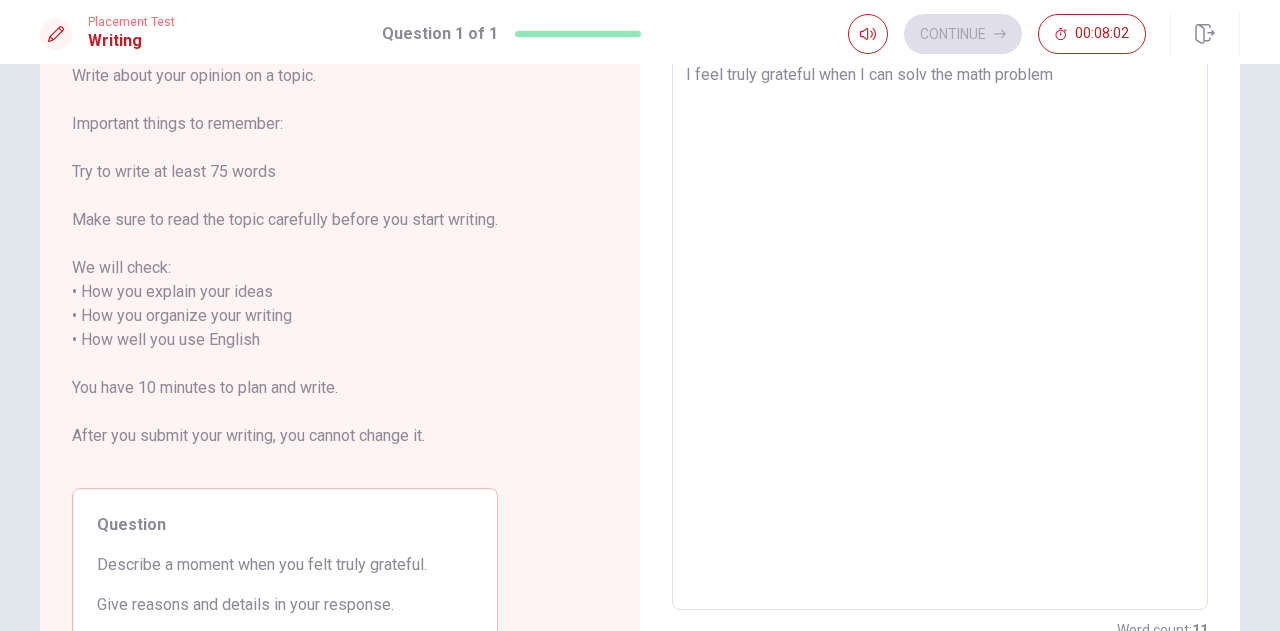 type on "x" 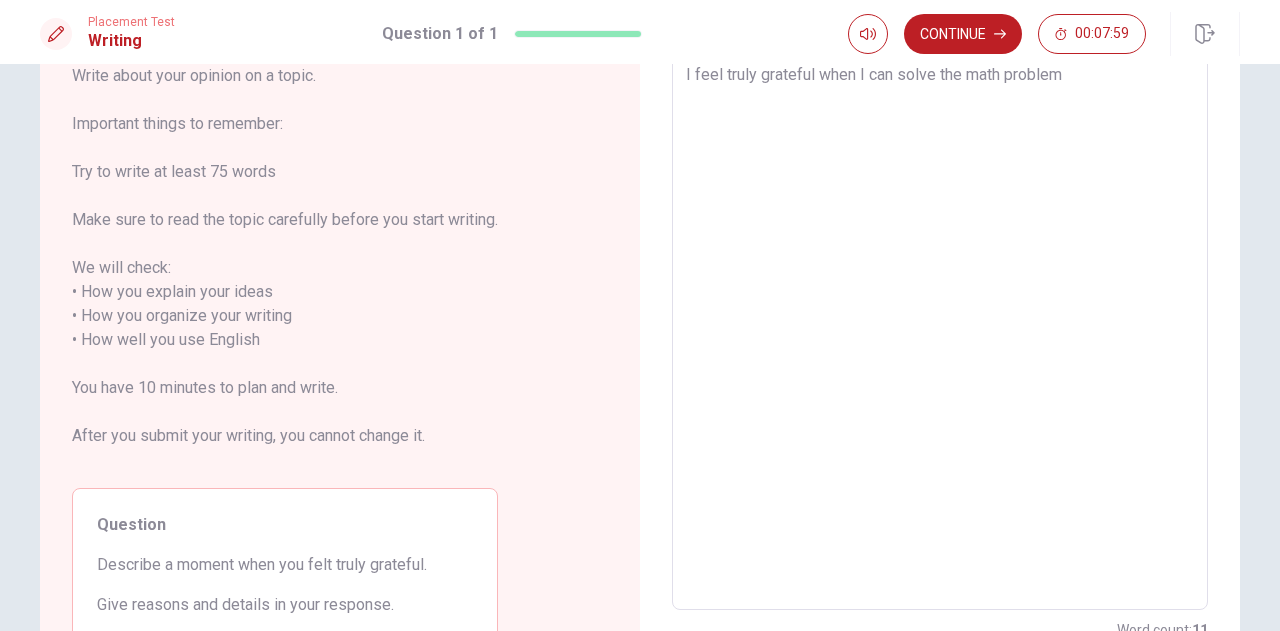 click on "I feel truly grateful when I can solve the math problem" at bounding box center [940, 328] 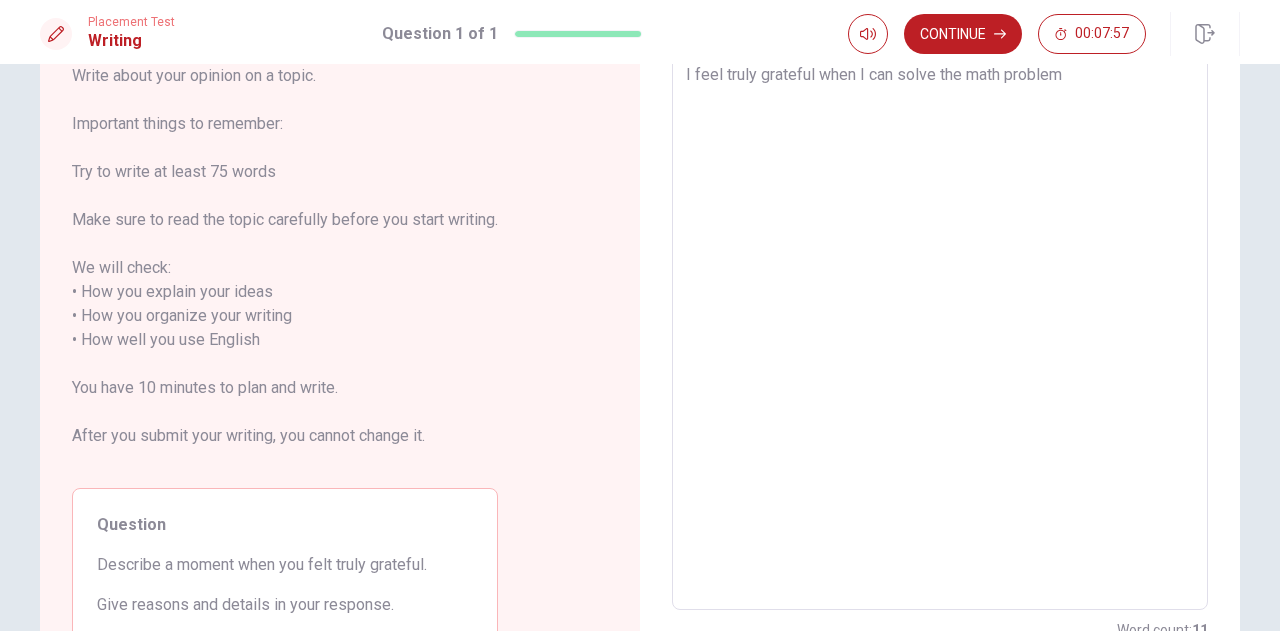 type on "x" 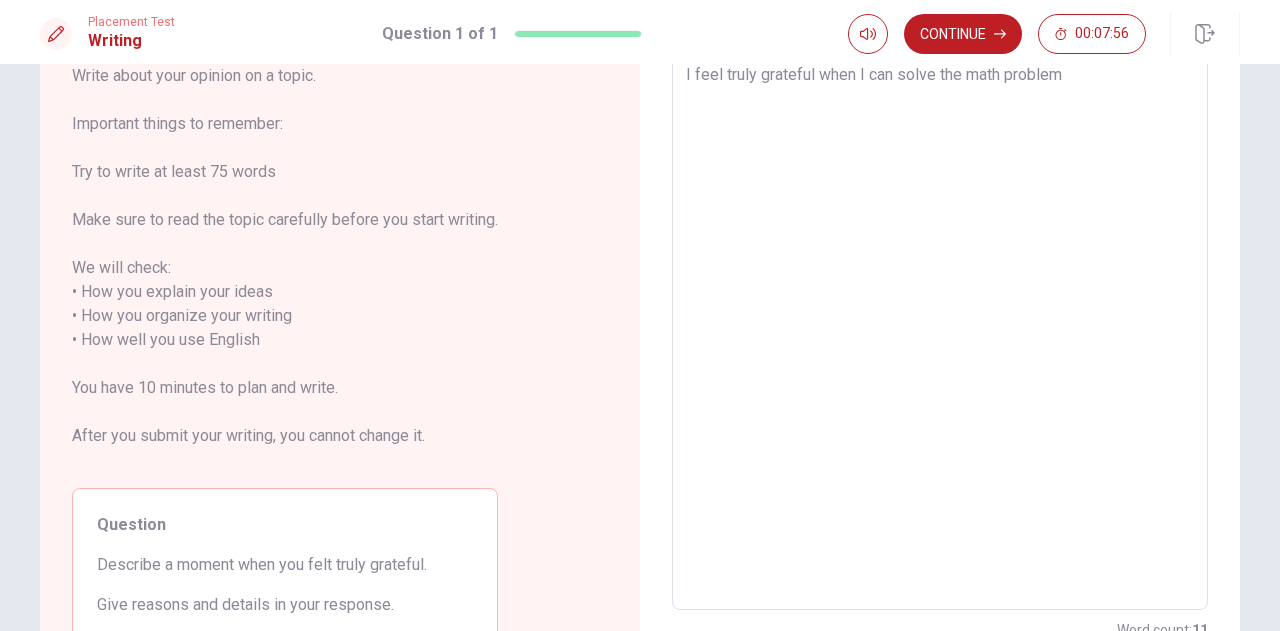type on "I feel truly grateful when I can solve the math problem," 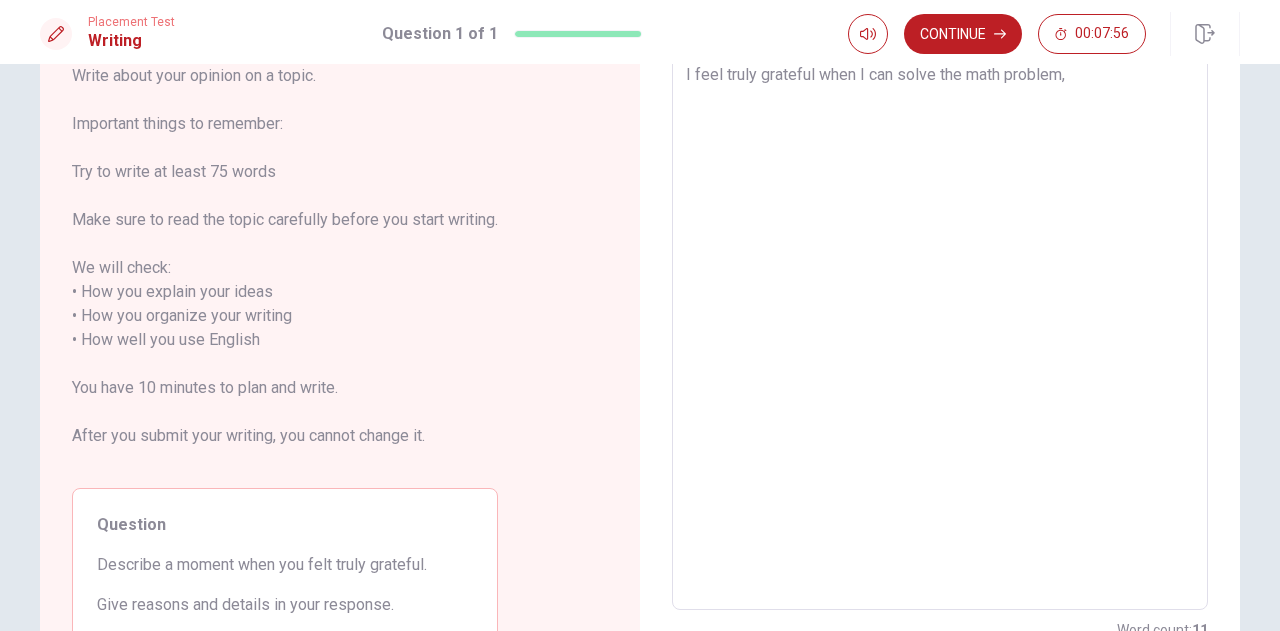 type on "x" 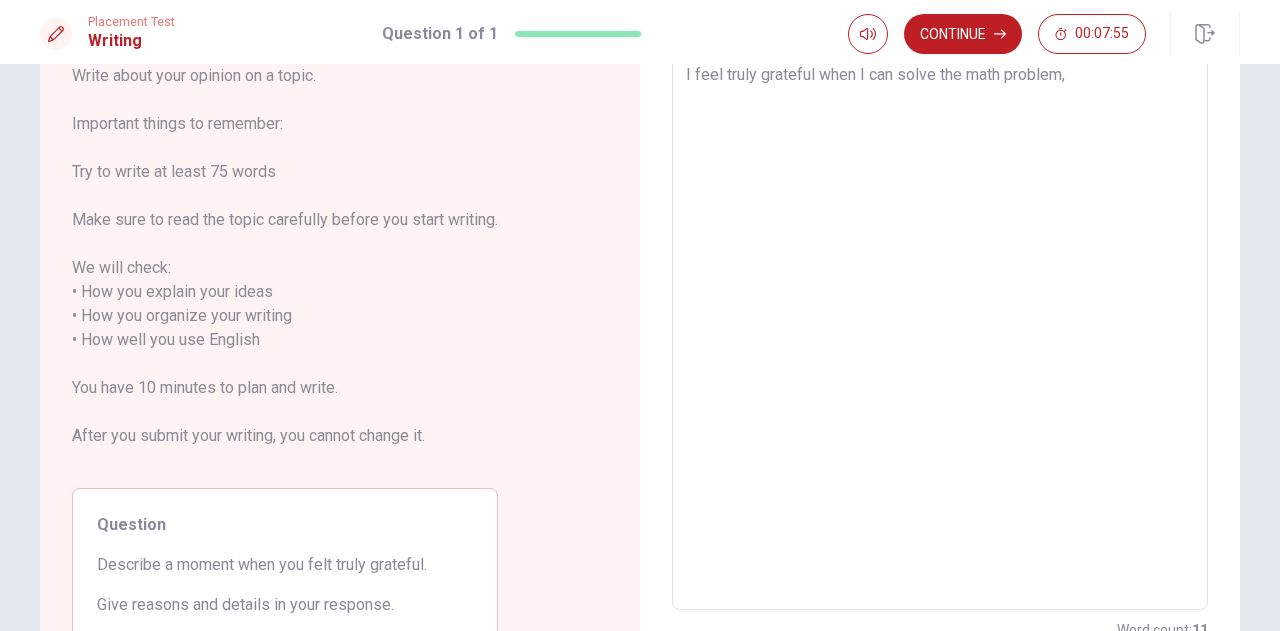 type on "I feel truly grateful when I can solve the math problem" 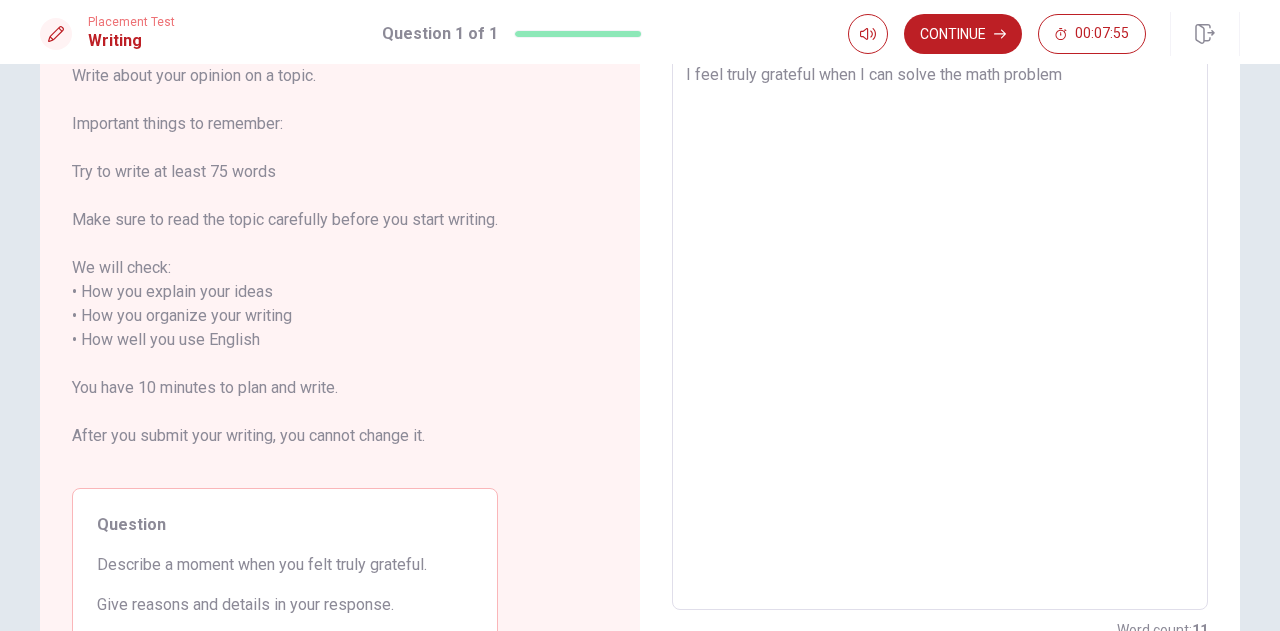 type on "x" 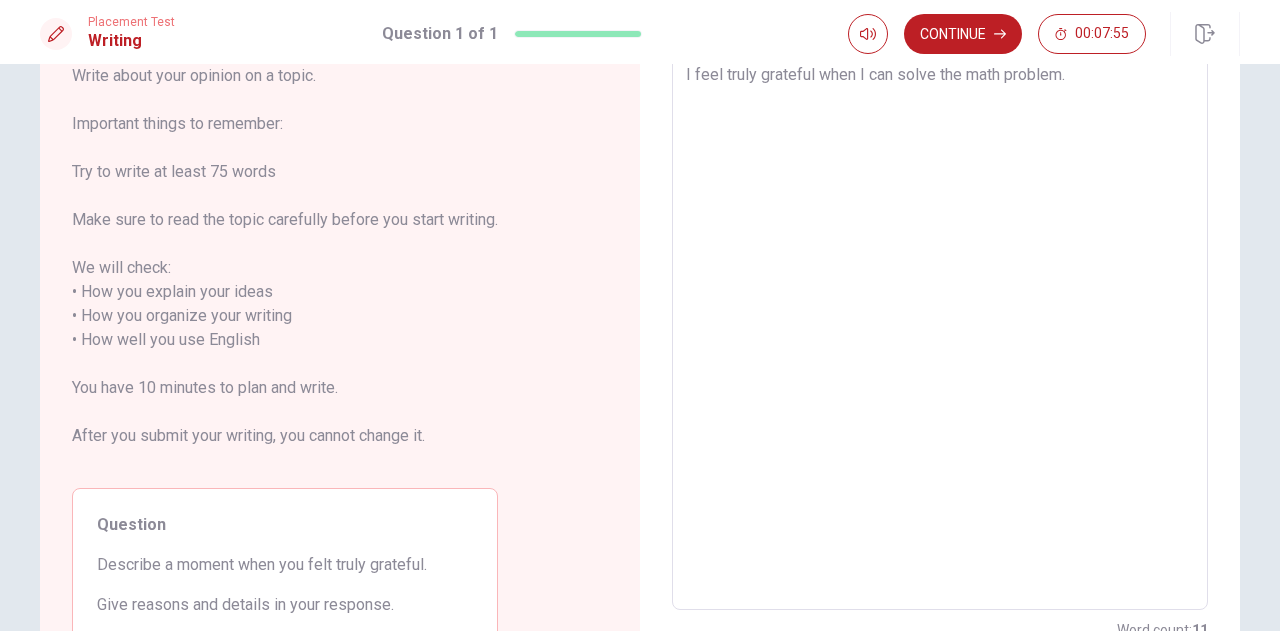 type on "x" 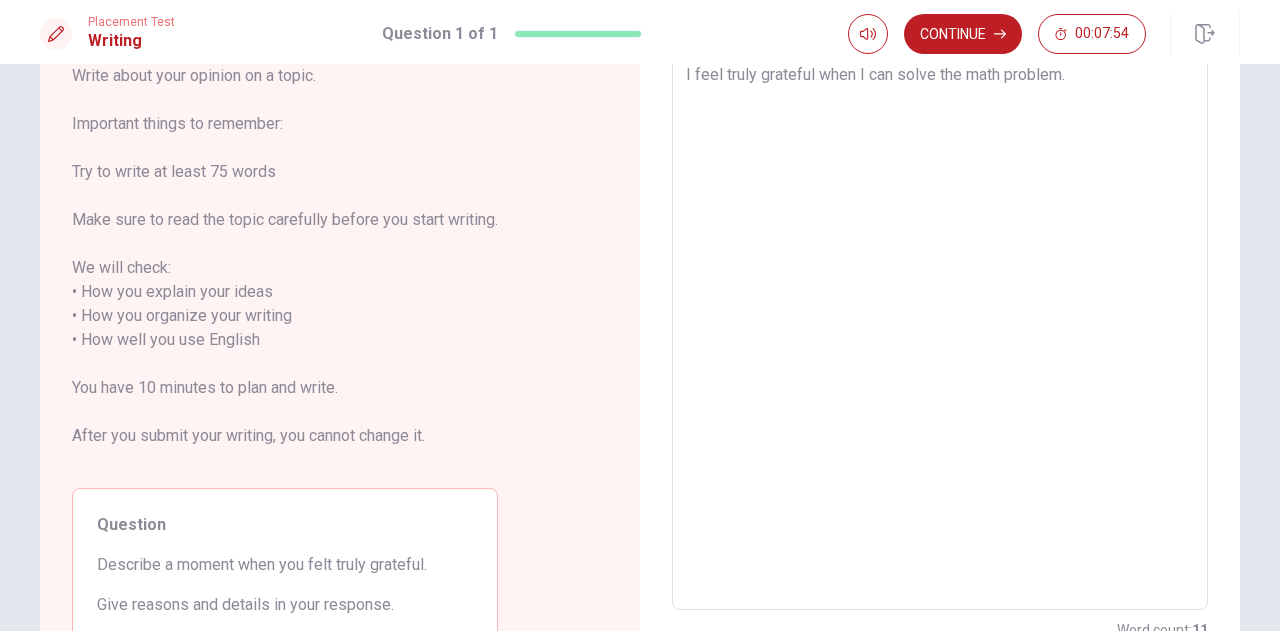 type on "I feel truly grateful when I can solve the math problem." 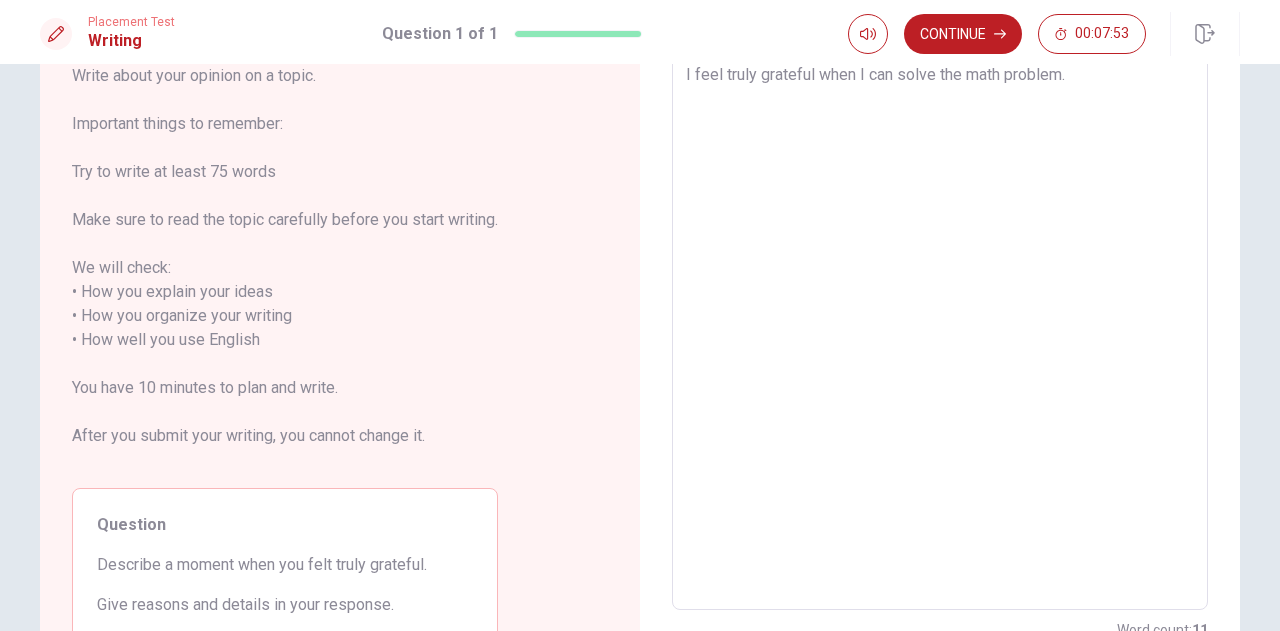 type on "x" 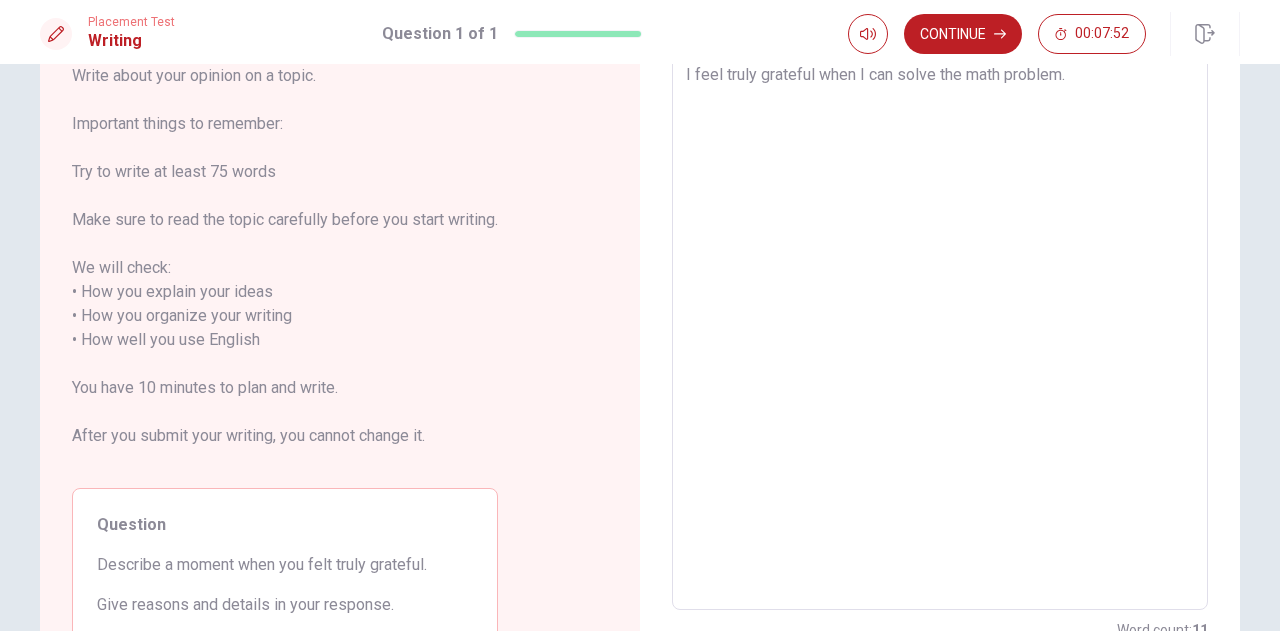 type on "I feel truly grateful when I can solve the math problem.
I" 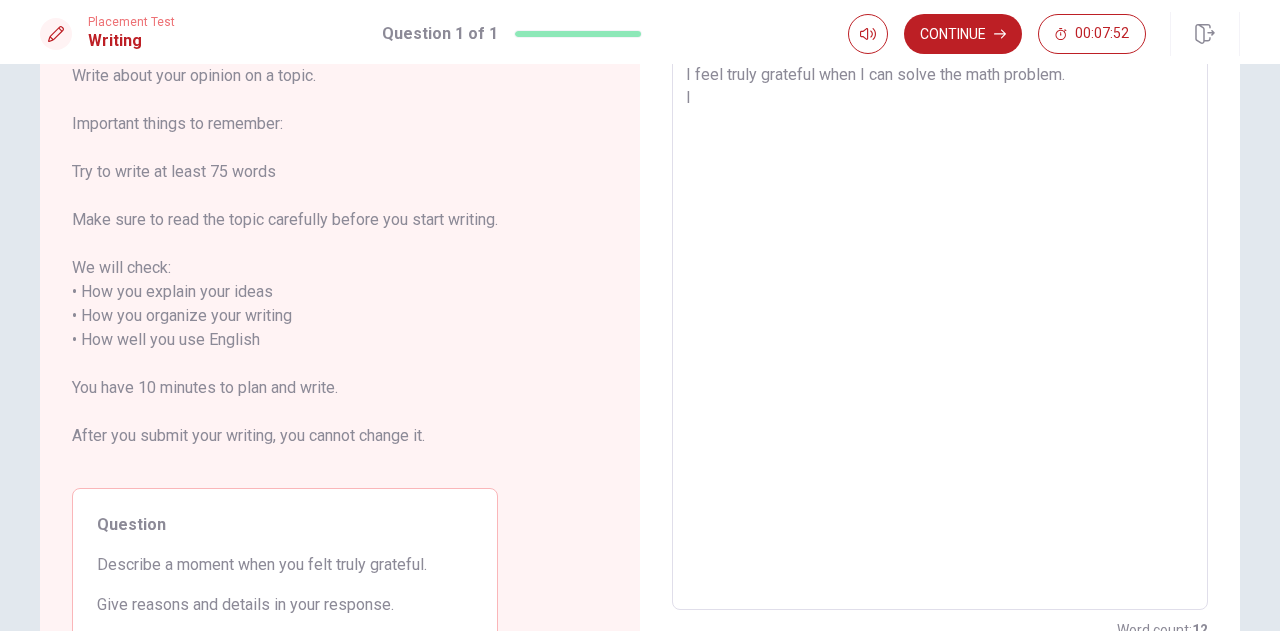 type on "x" 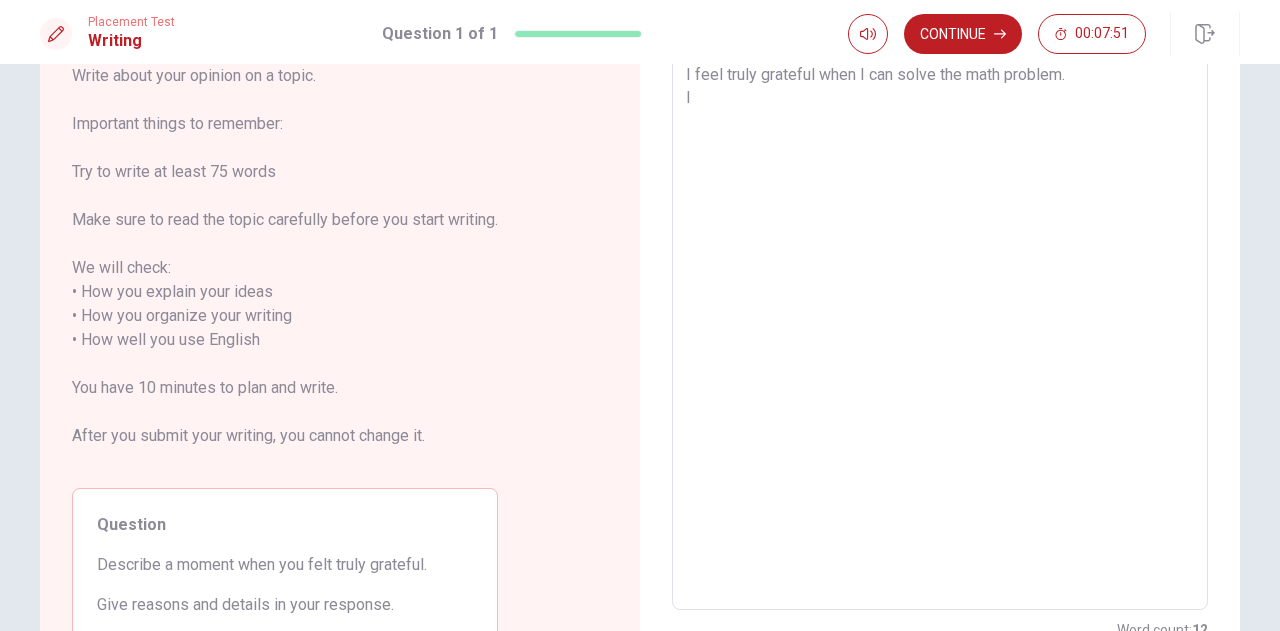 type on "I feel truly grateful when I can solve the math problem.
I" 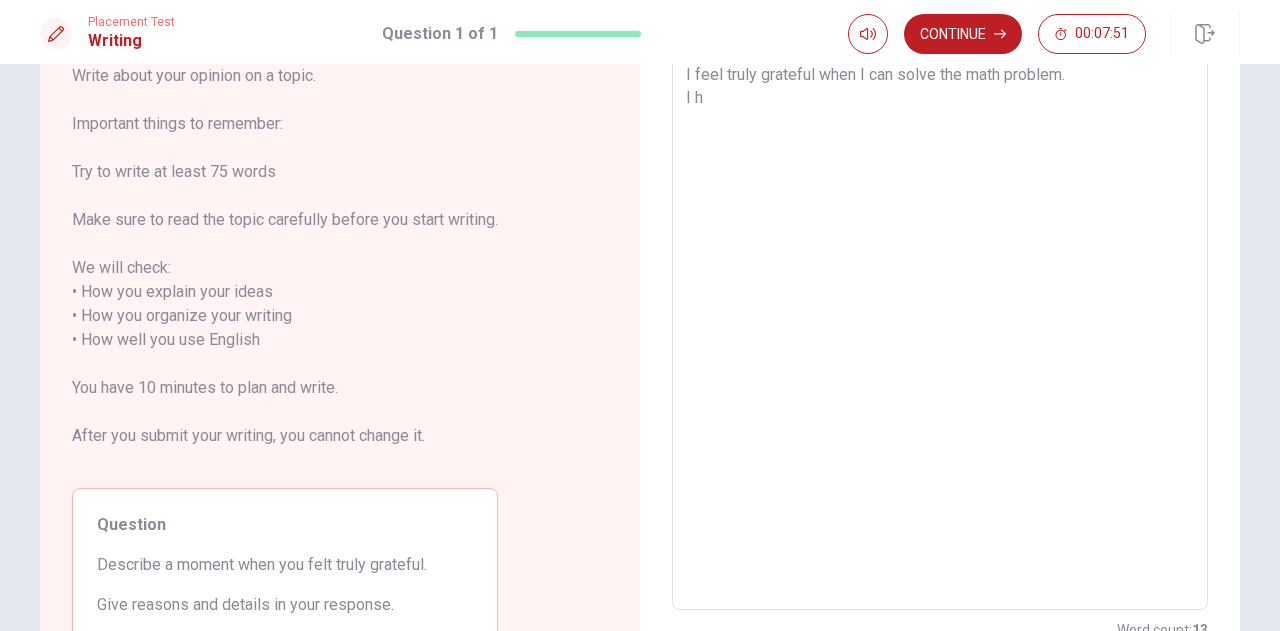 type on "x" 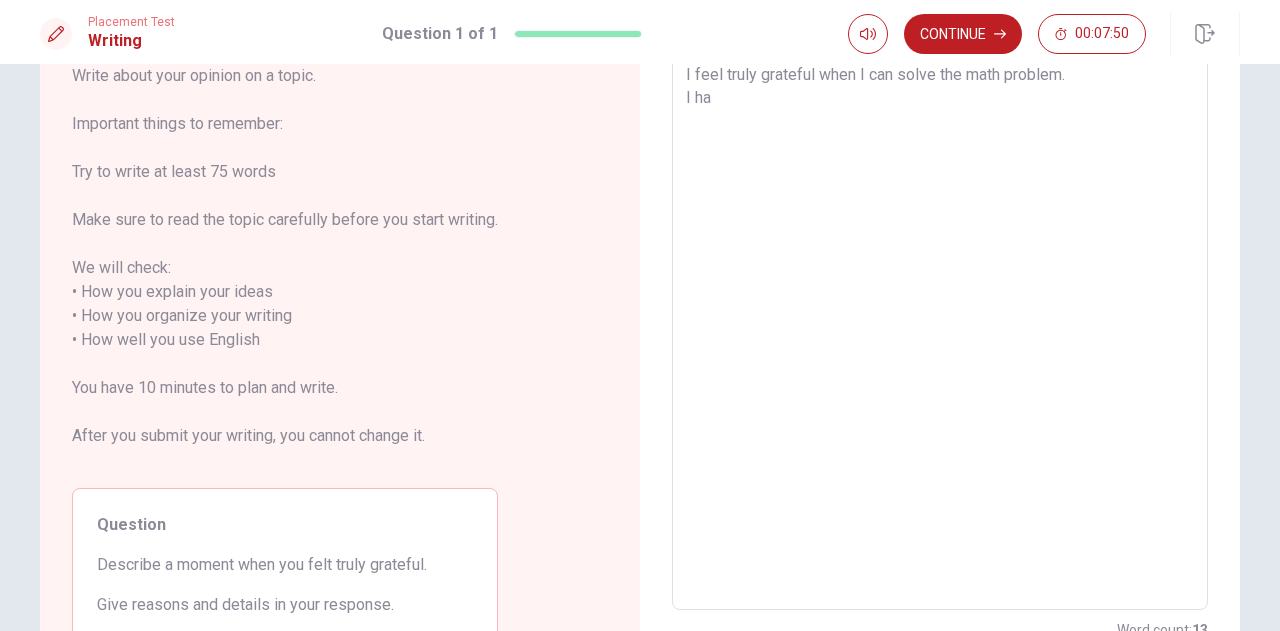 type on "x" 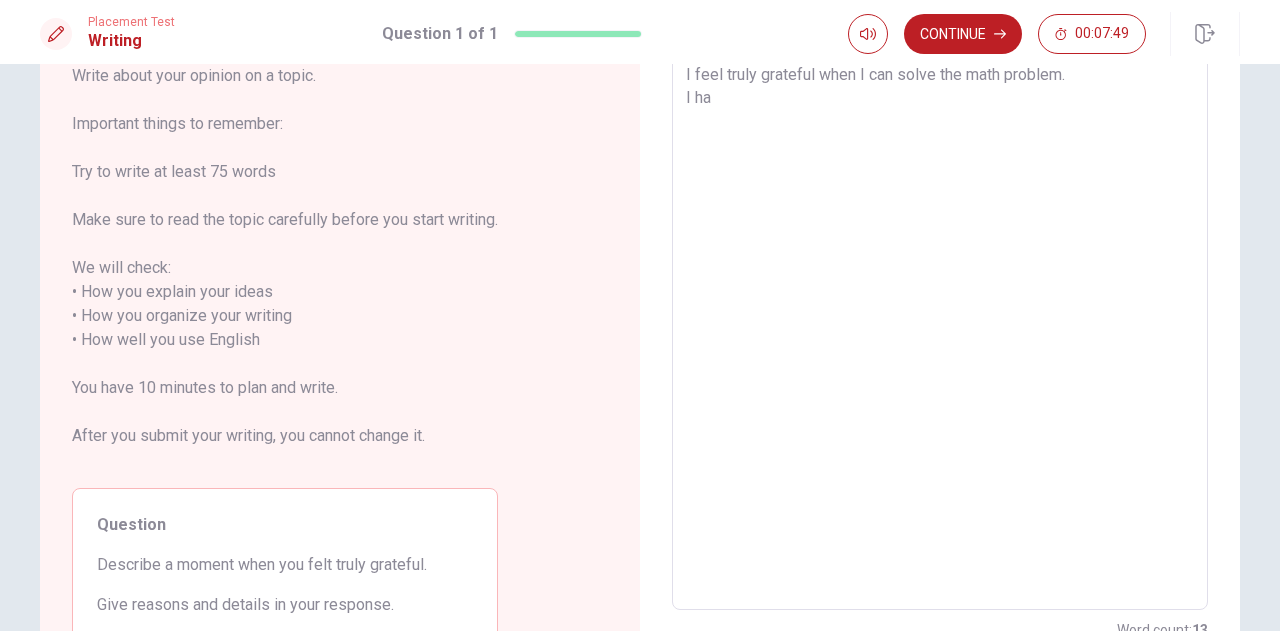type on "I feel truly grateful when I can solve the math problem.
I hav" 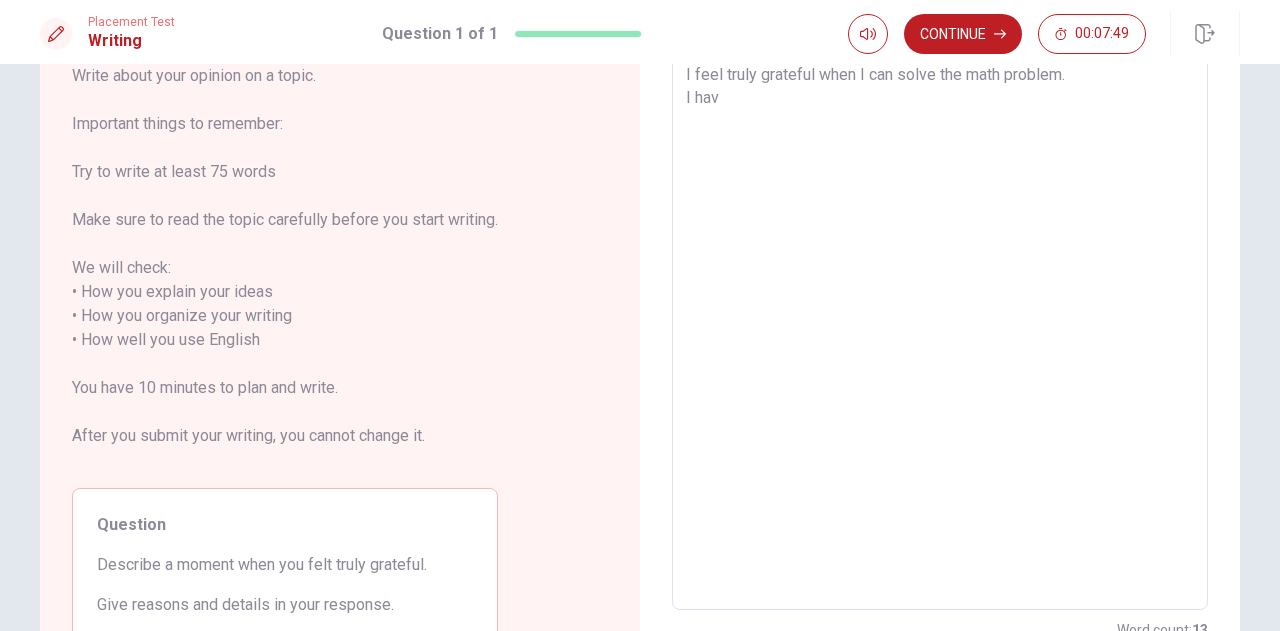 type on "x" 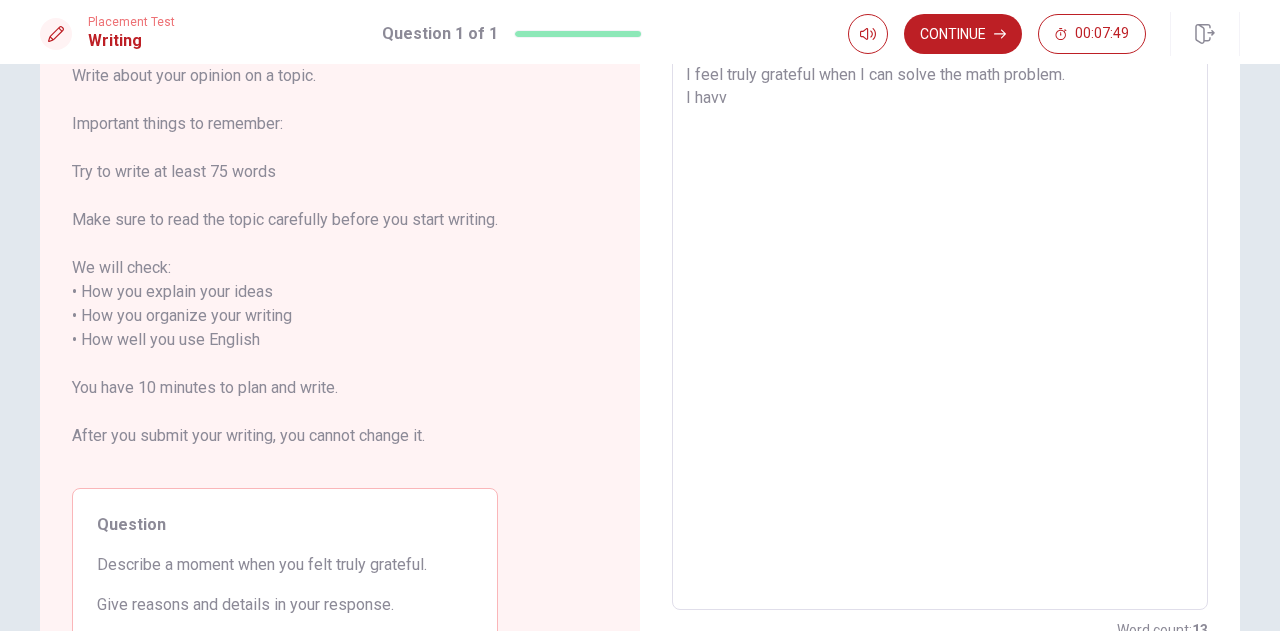 type on "x" 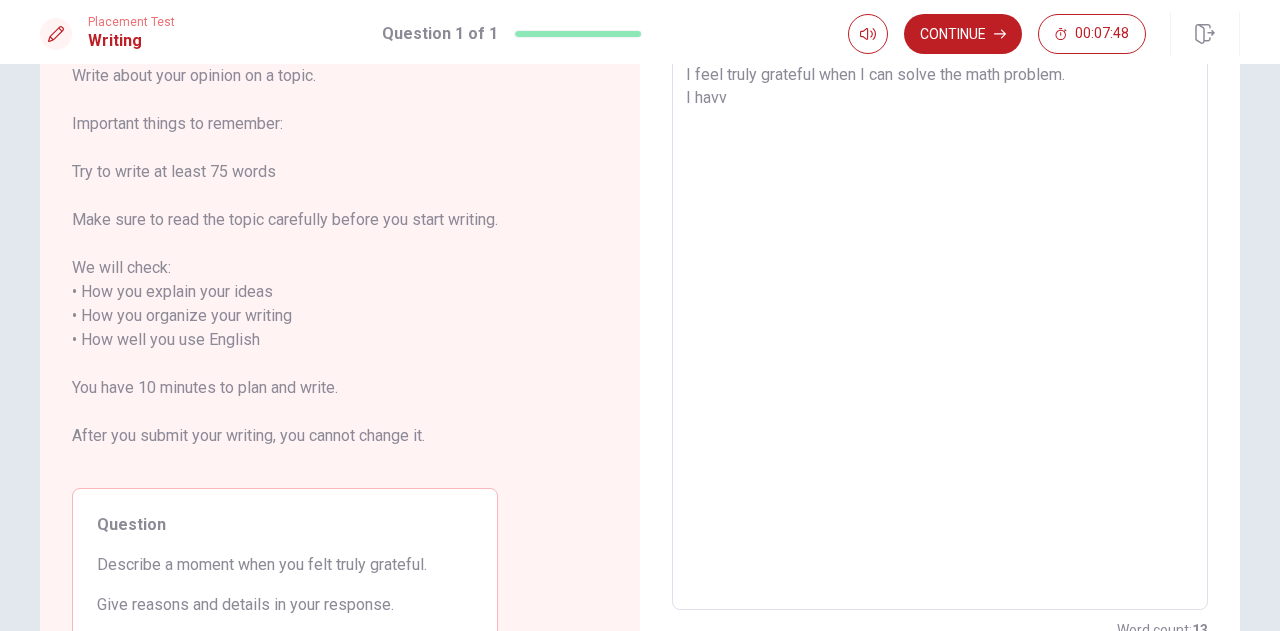 type on "I feel truly grateful when I can solve the math problem.
I havve" 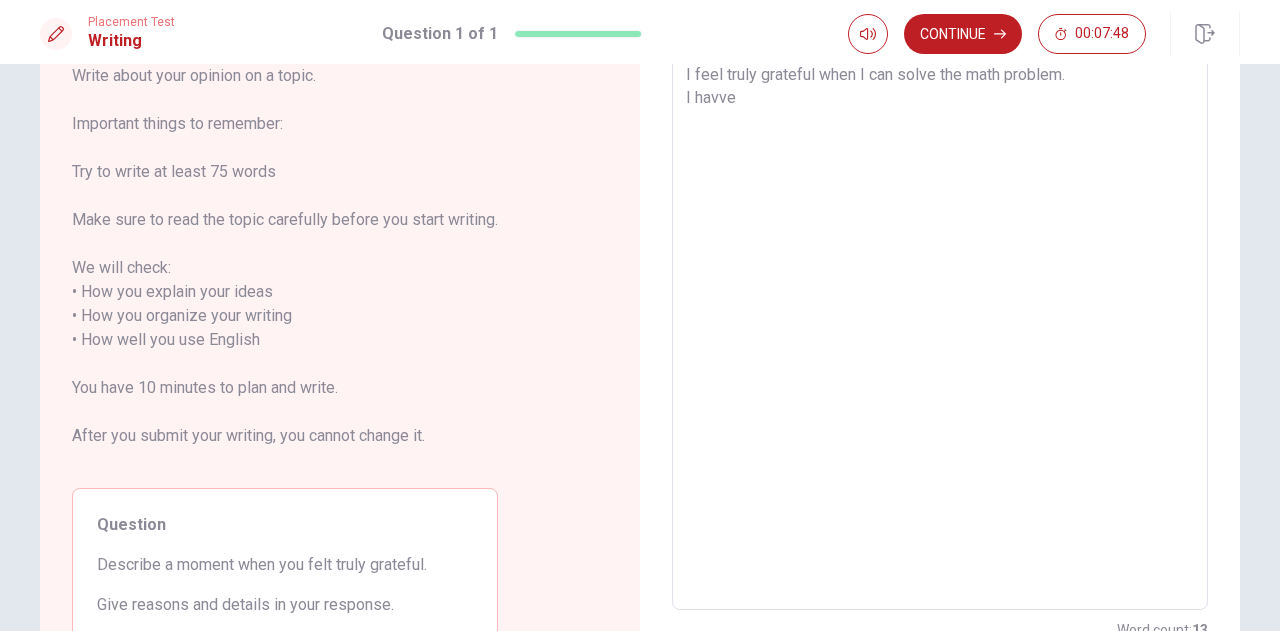 type on "x" 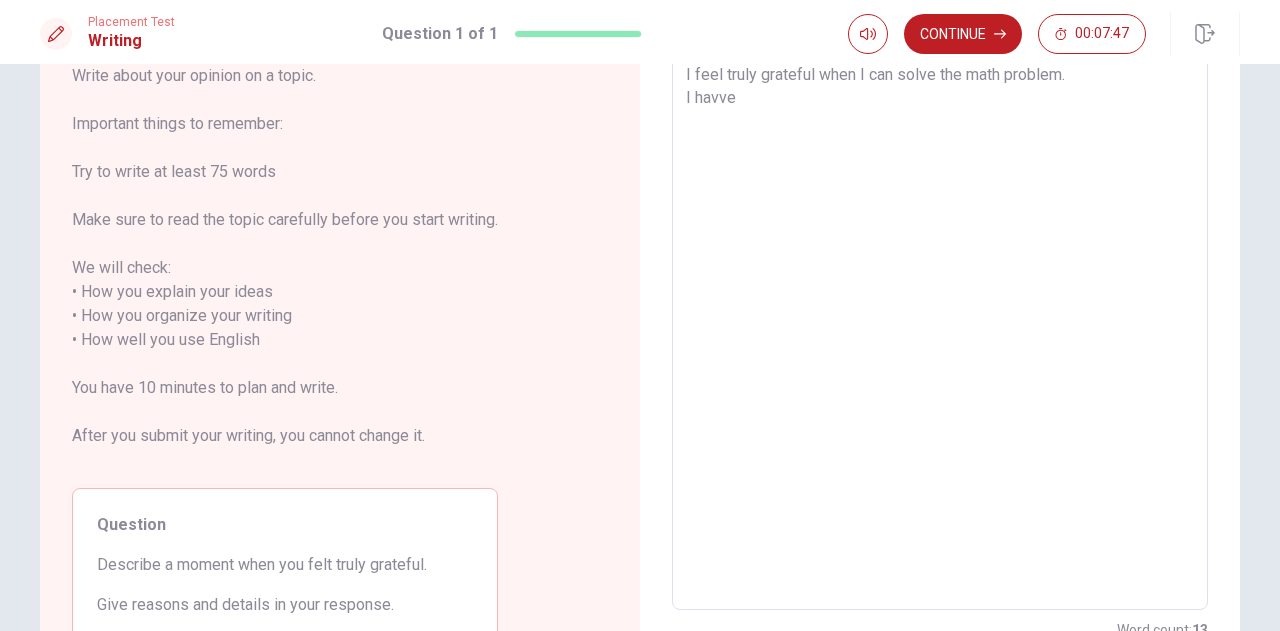 type on "I feel truly grateful when I can solve the math problem.
I havve" 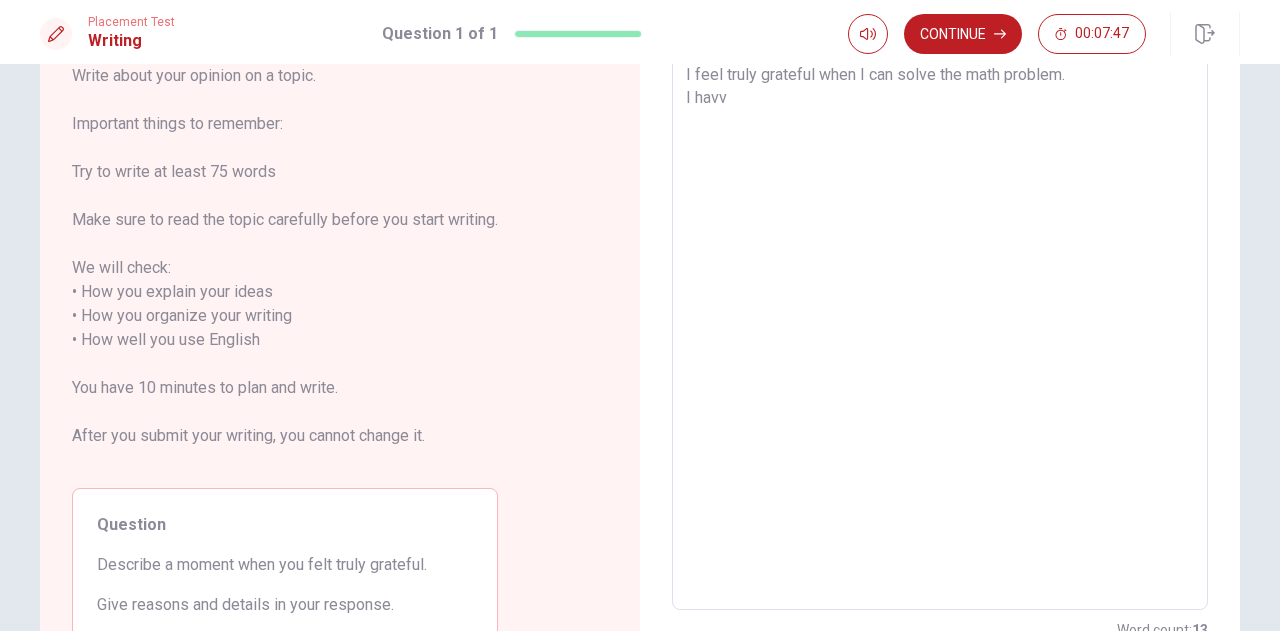 type on "x" 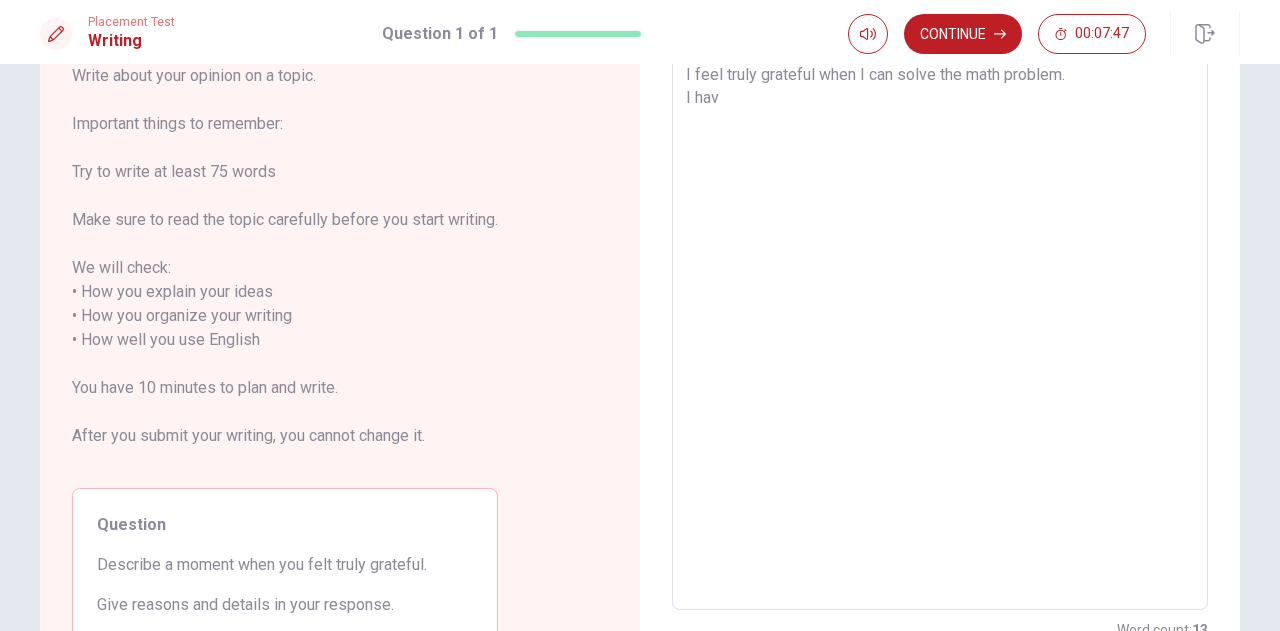 type on "x" 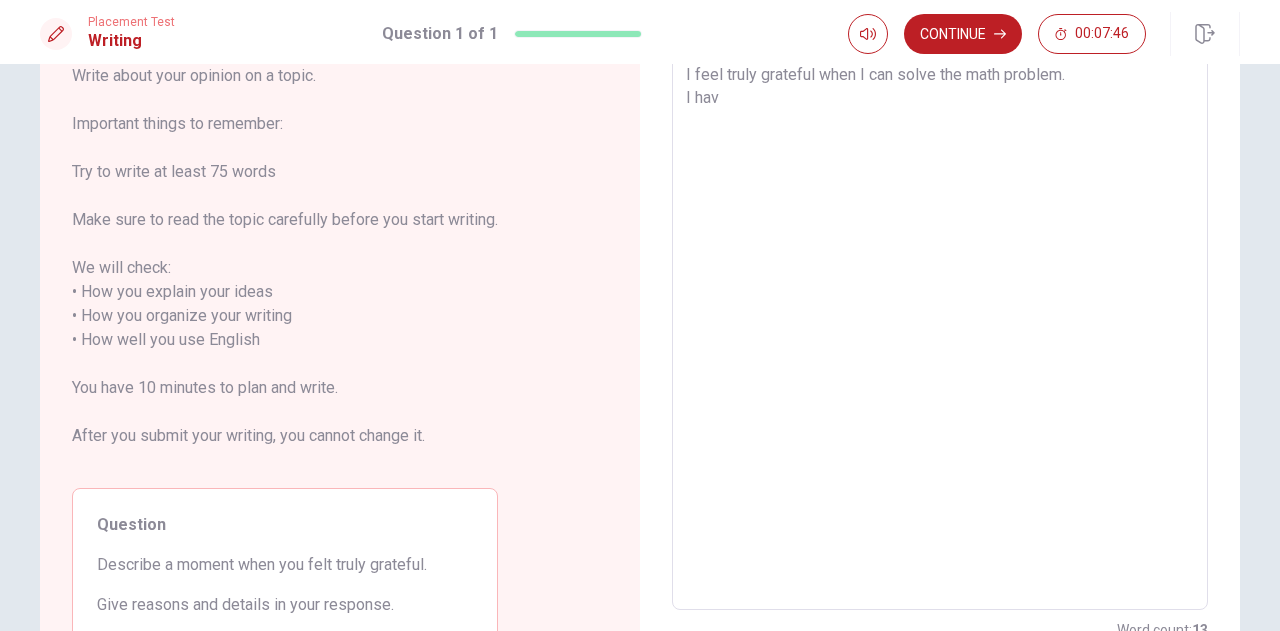 type on "I feel truly grateful when I can solve the math problem.
I have" 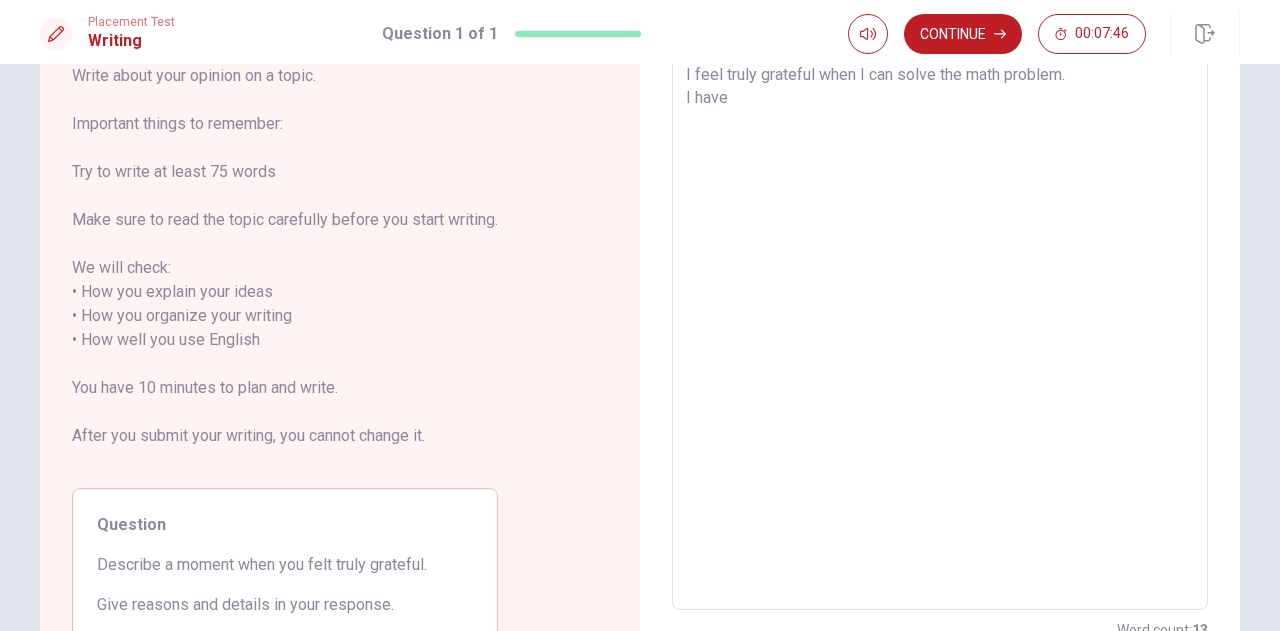 type on "x" 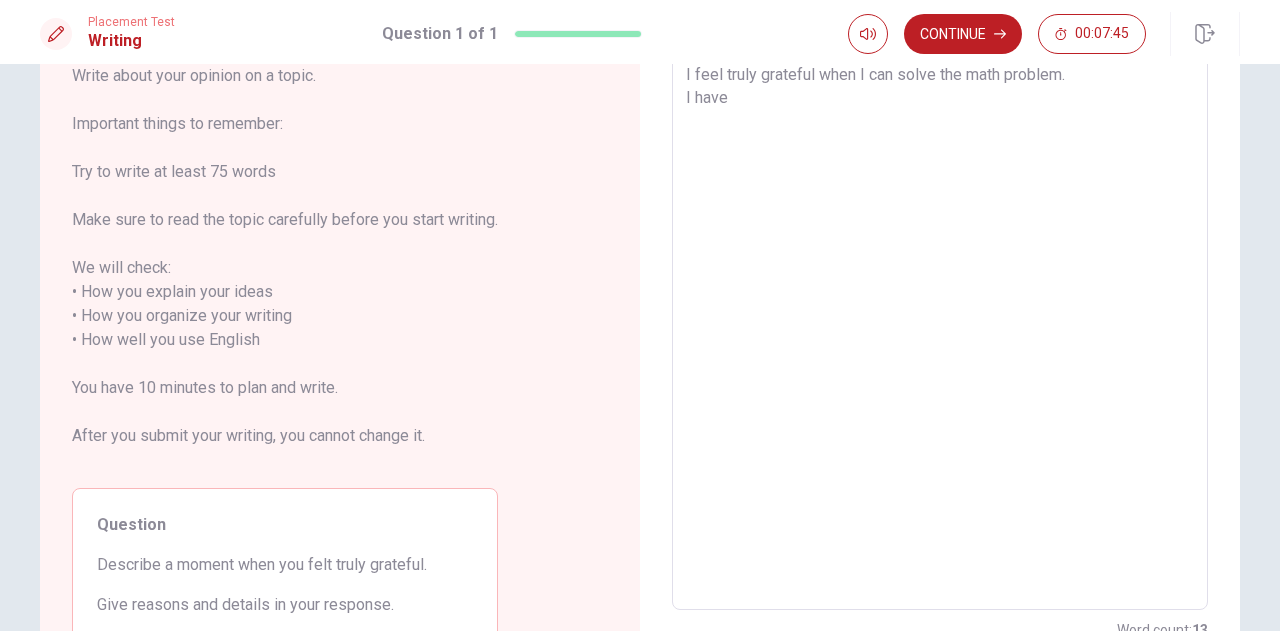 type on "I feel truly grateful when I can solve the math problem.
I have" 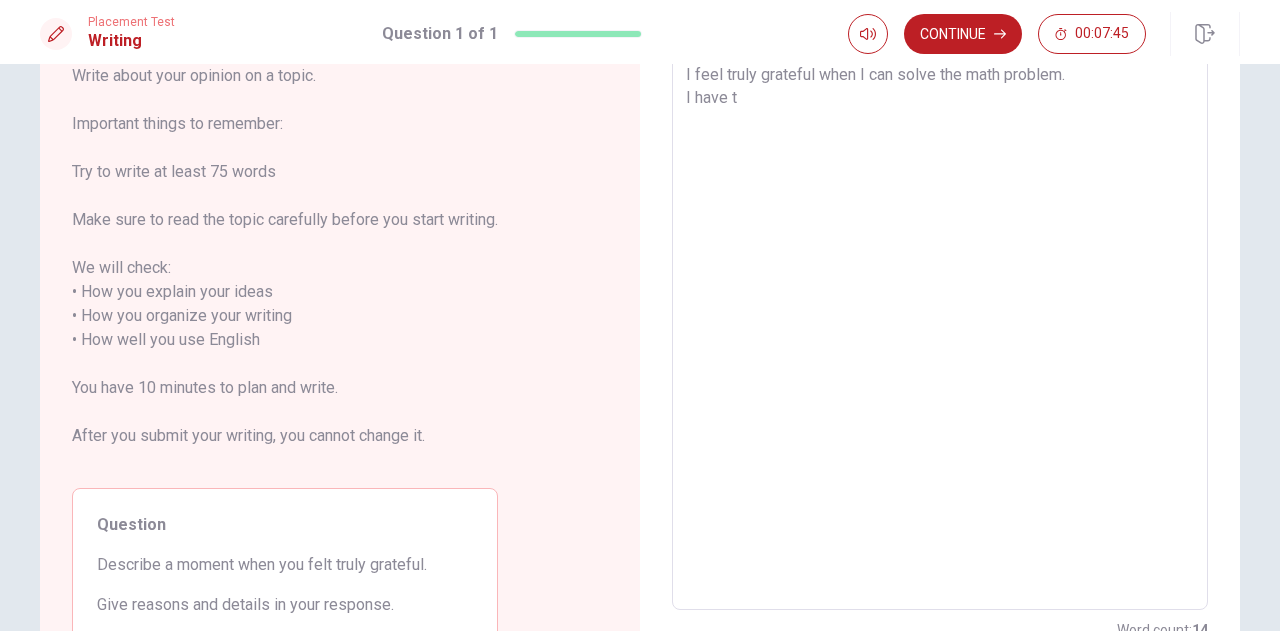 type on "x" 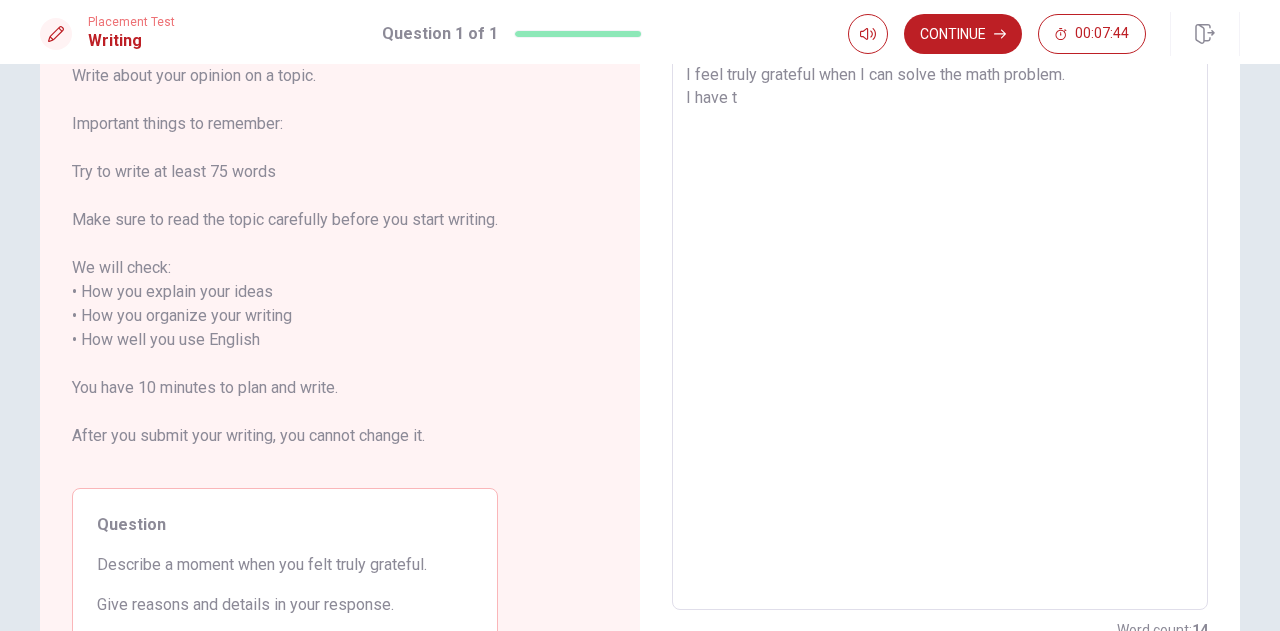 type on "I feel truly grateful when I can solve the math problem.
I have tw" 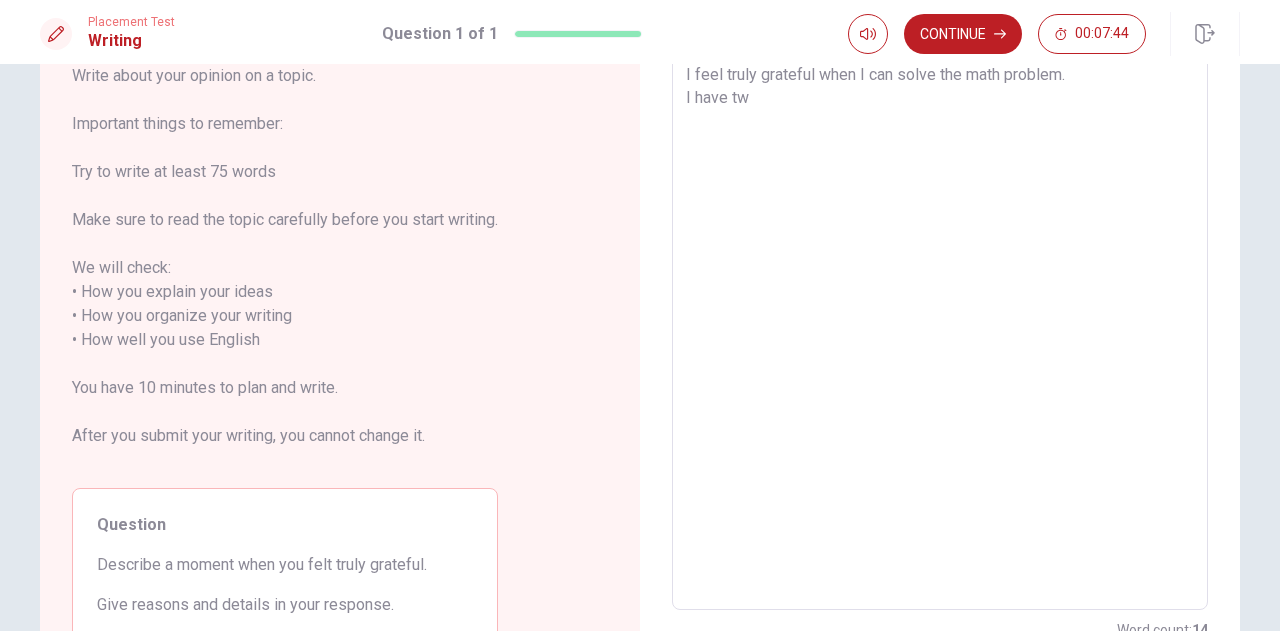 type on "x" 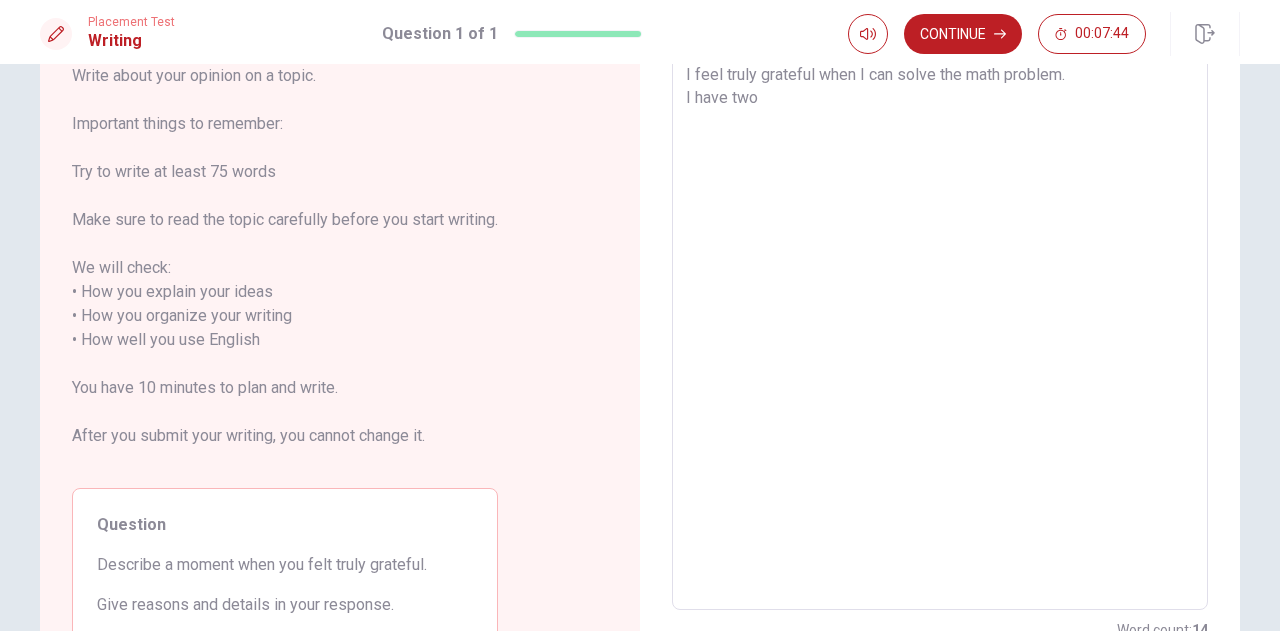 type on "x" 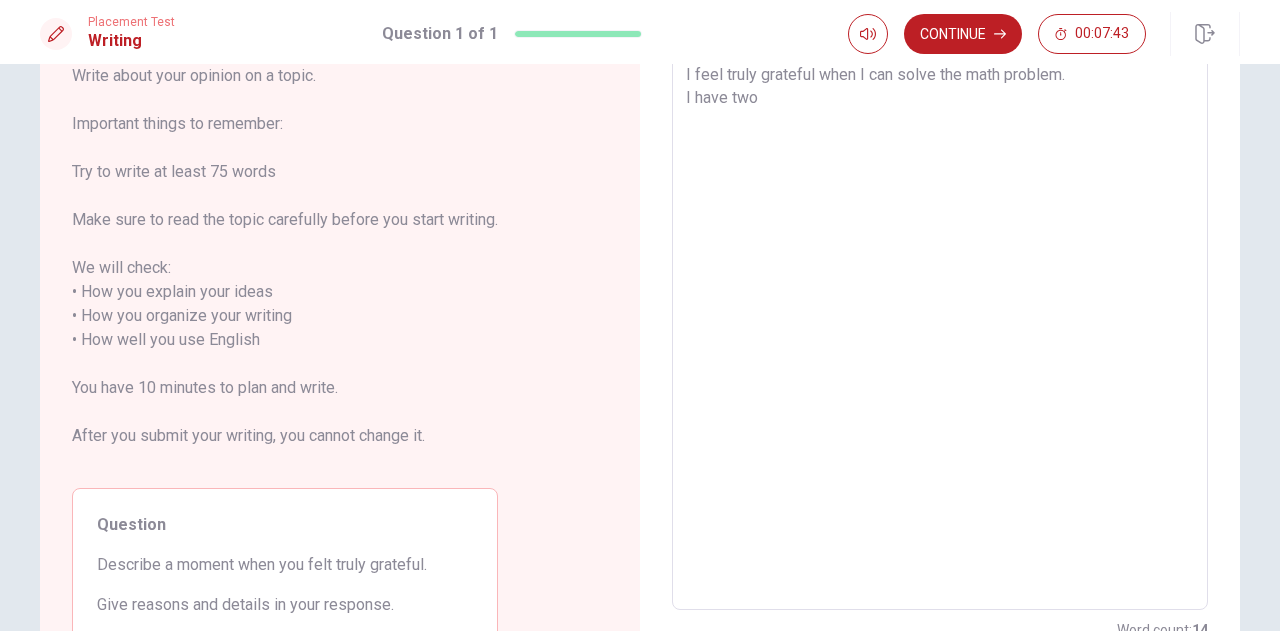 type on "I feel truly grateful when I can solve the math problem.
I have two r" 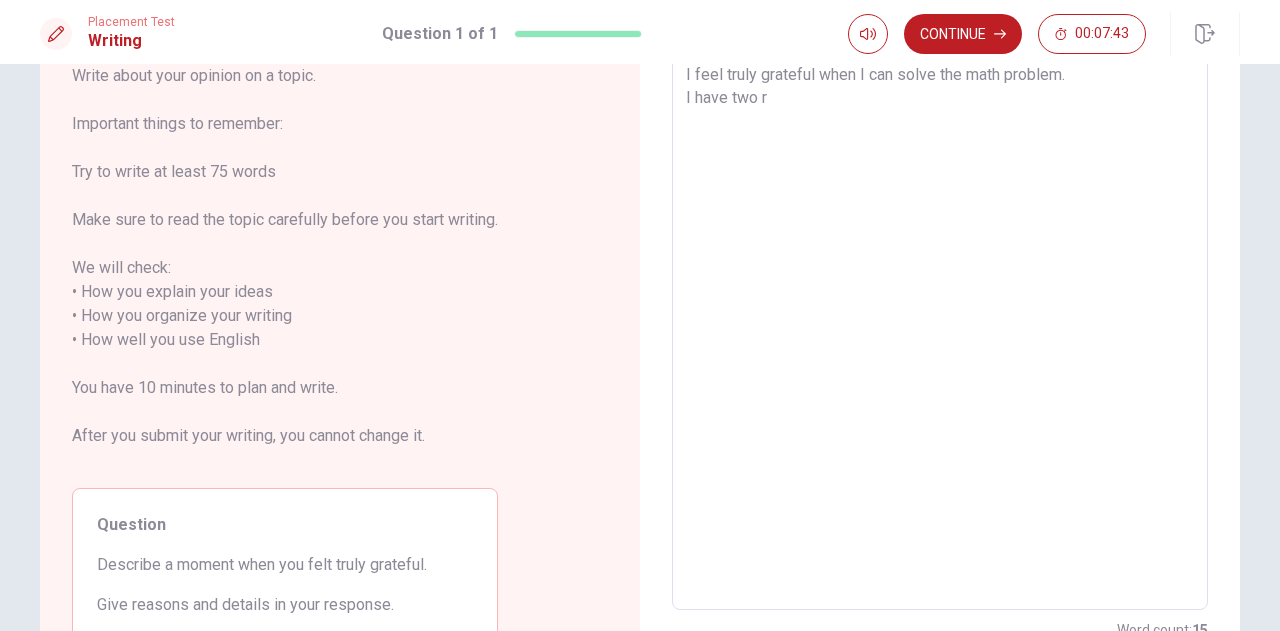 type on "x" 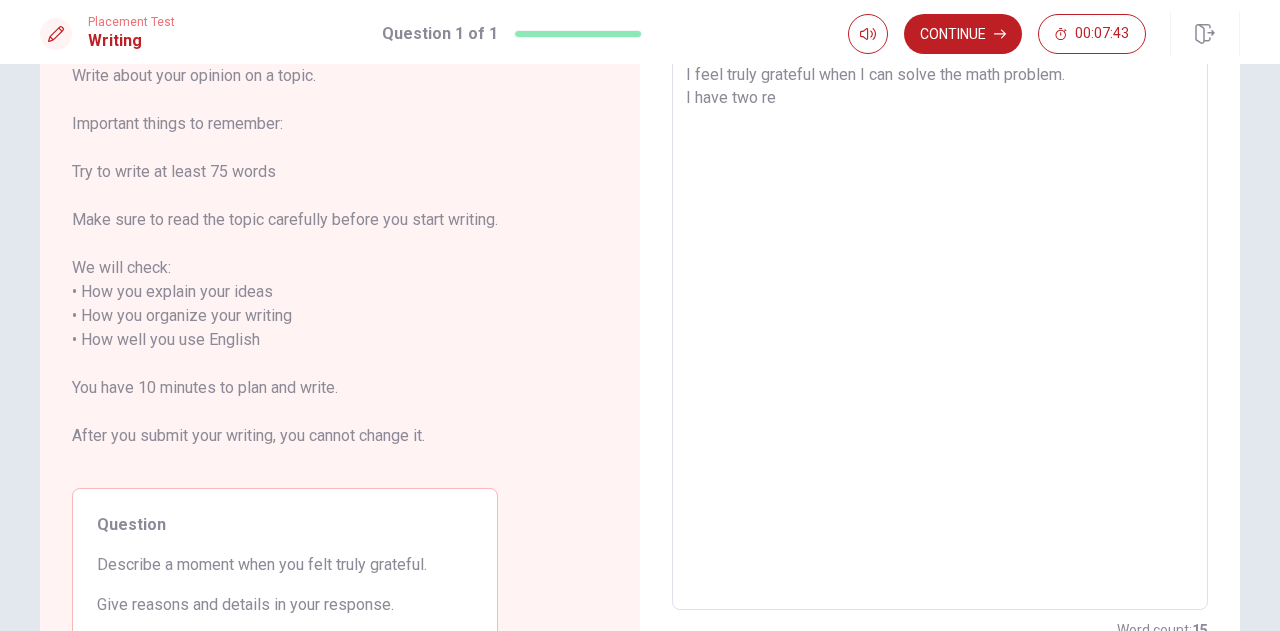 type on "x" 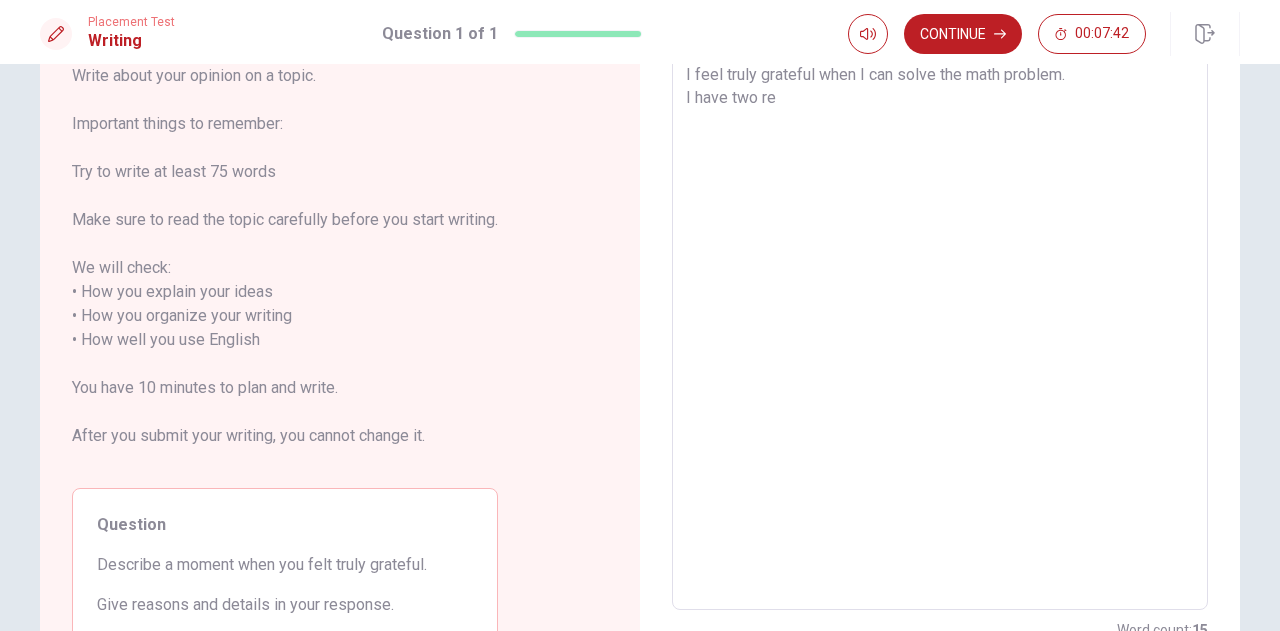 type on "I feel truly grateful when I can solve the math problem.
I have two rea" 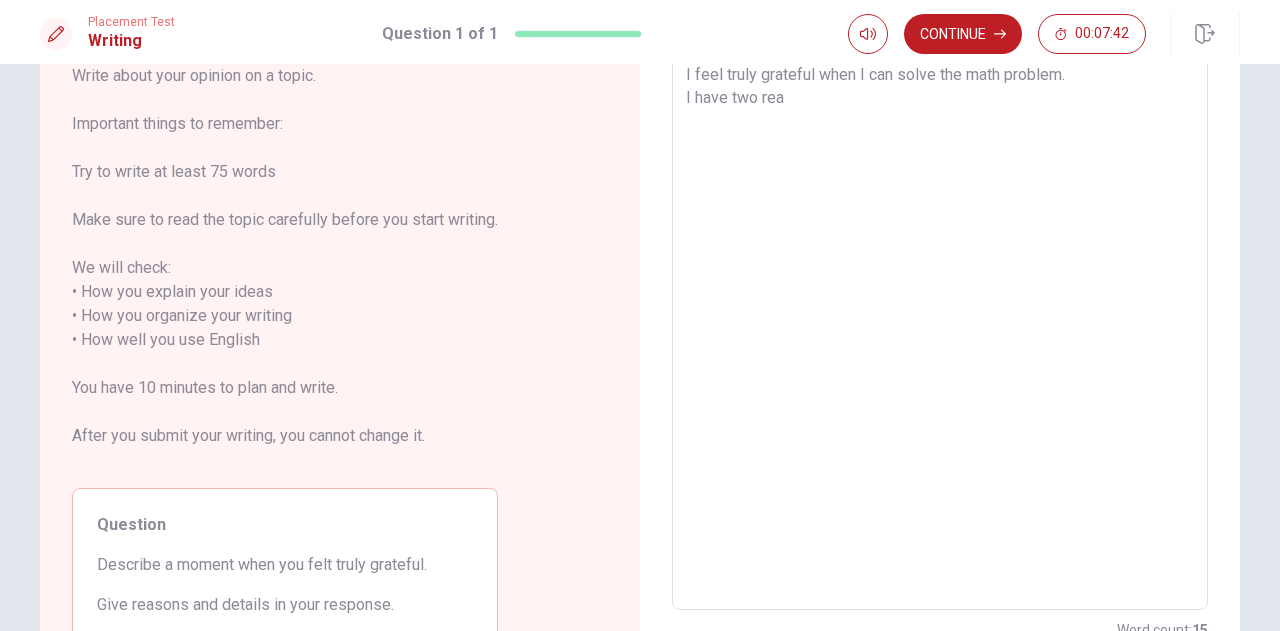 type on "x" 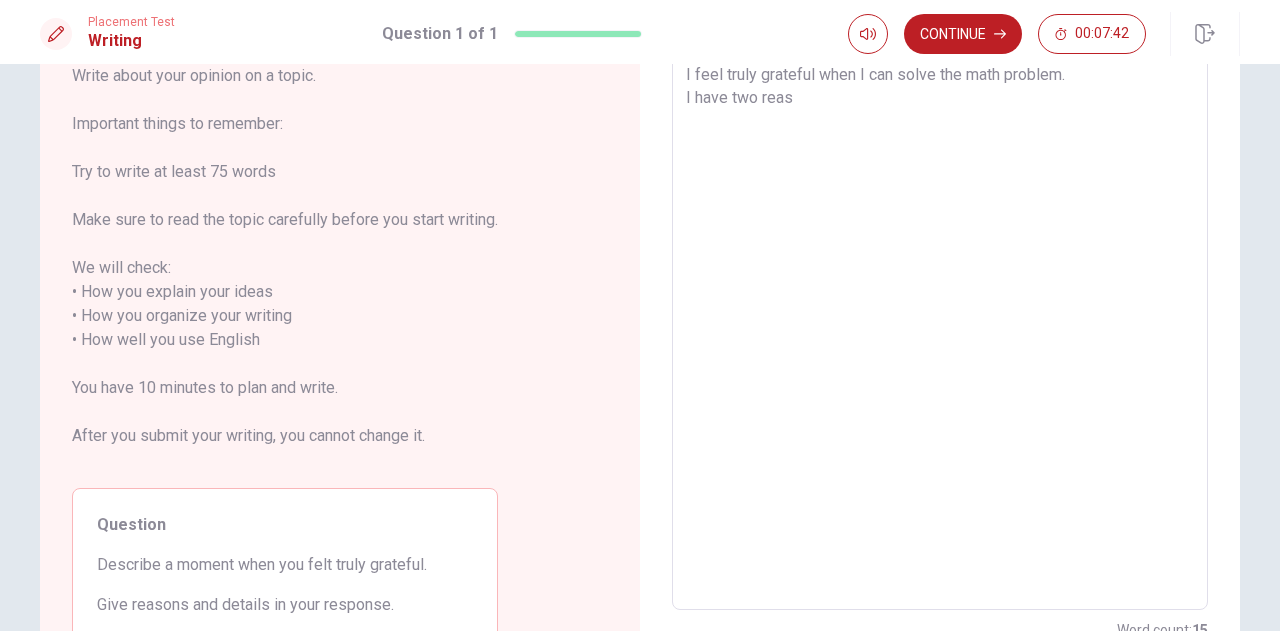 type on "x" 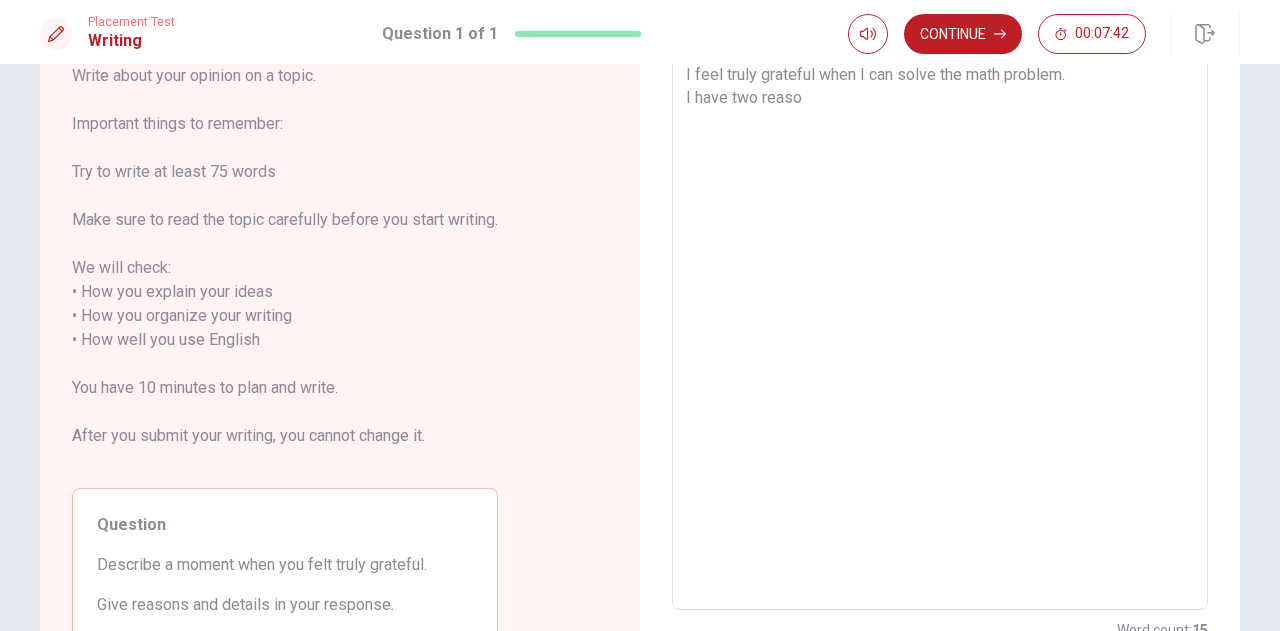 type on "x" 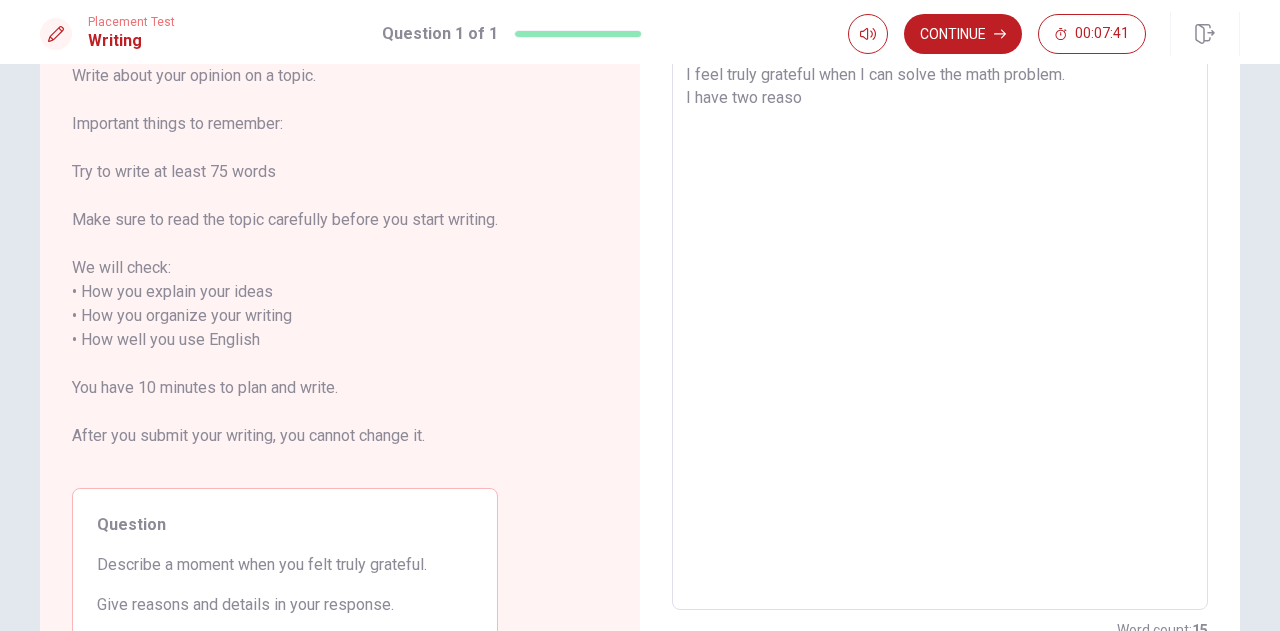 type on "I feel truly grateful when I can solve the math problem.
I have two reason" 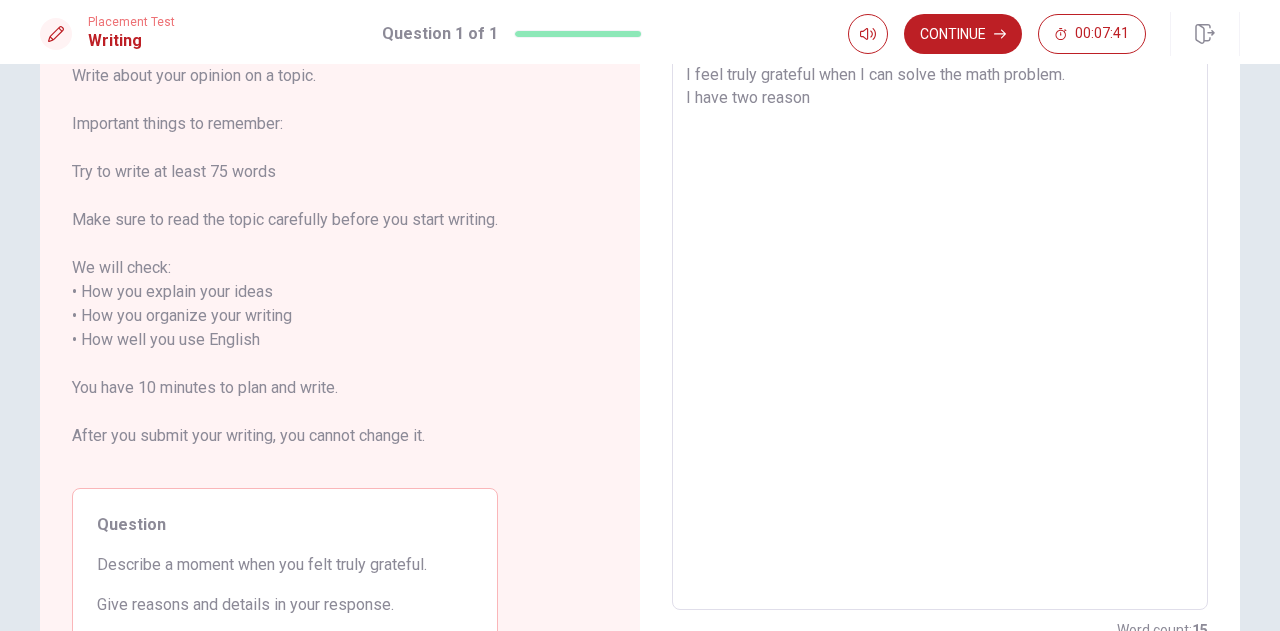 type on "x" 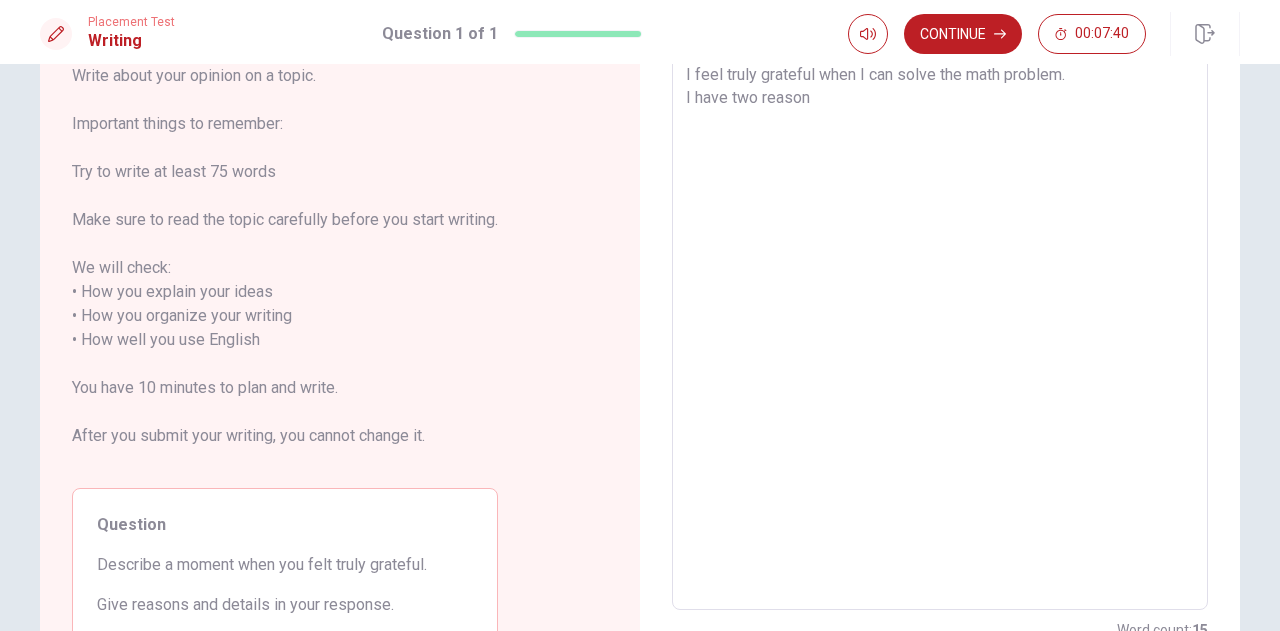 type on "I feel truly grateful when I can solve the math problem.
I have two reasons" 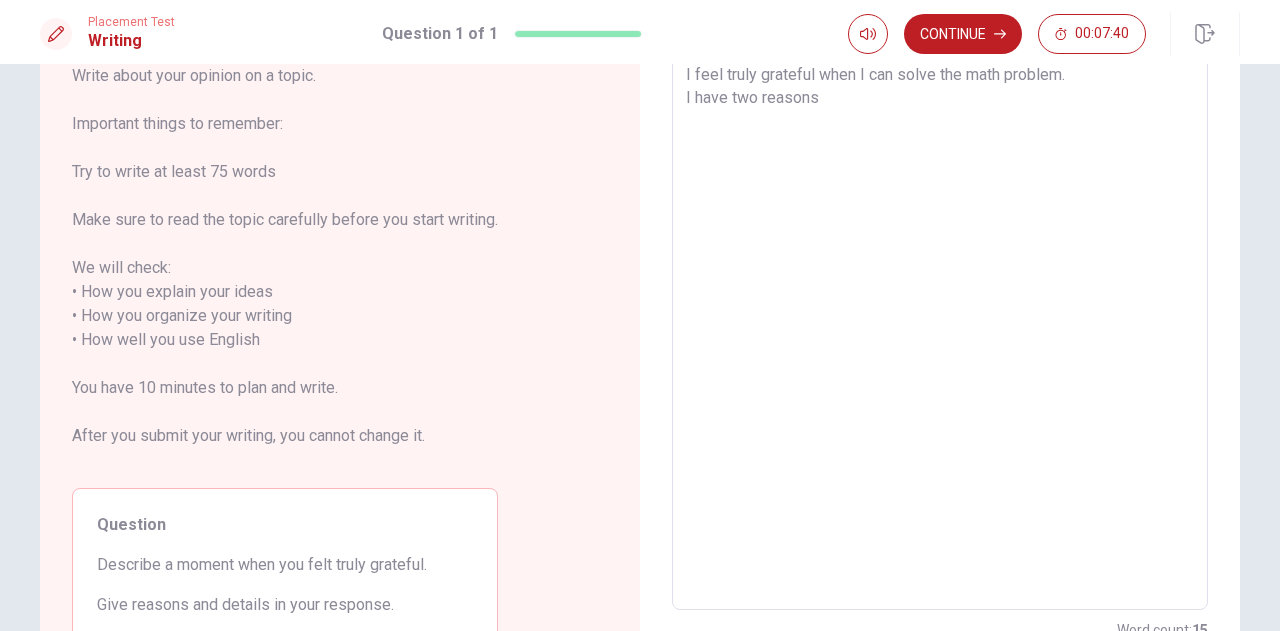 type on "x" 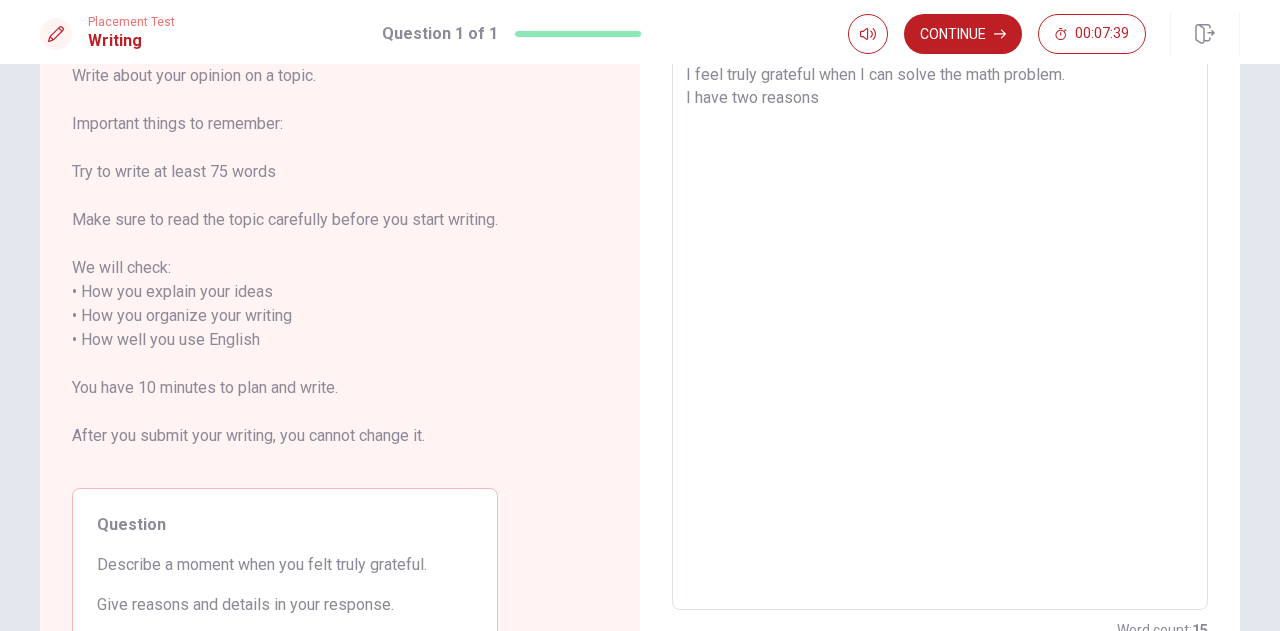 type on "I feel truly grateful when I can solve the math problem.
I have two reasons" 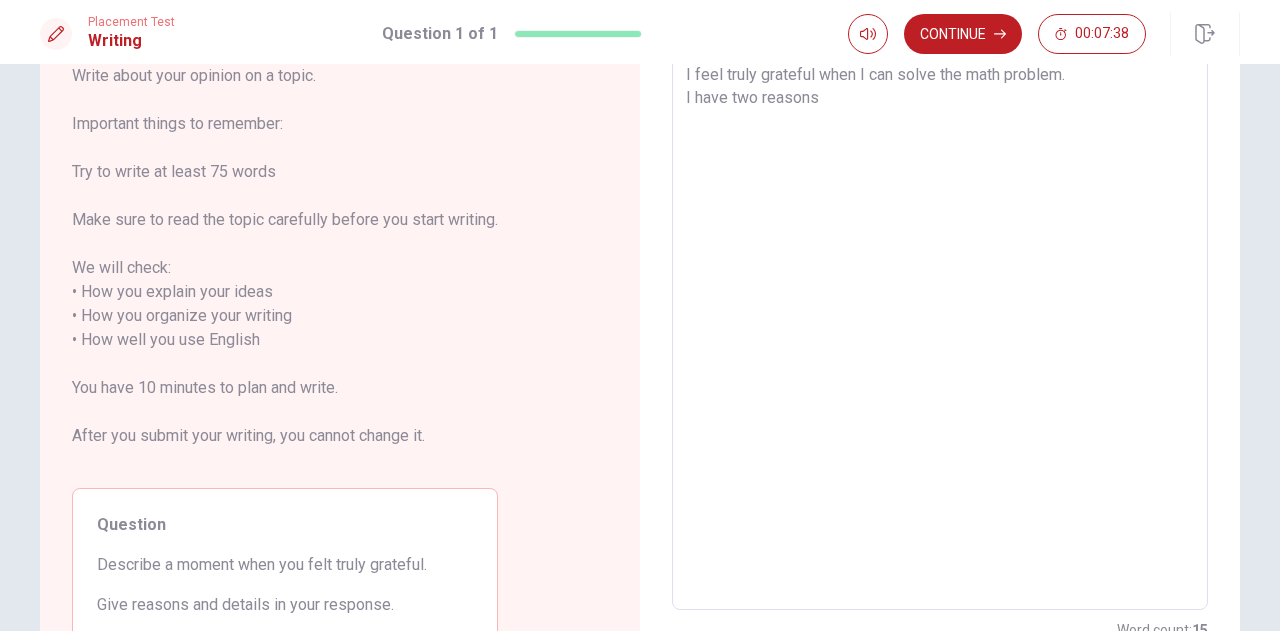 type on "I feel truly grateful when I can solve the math problem.
I have two reasons i" 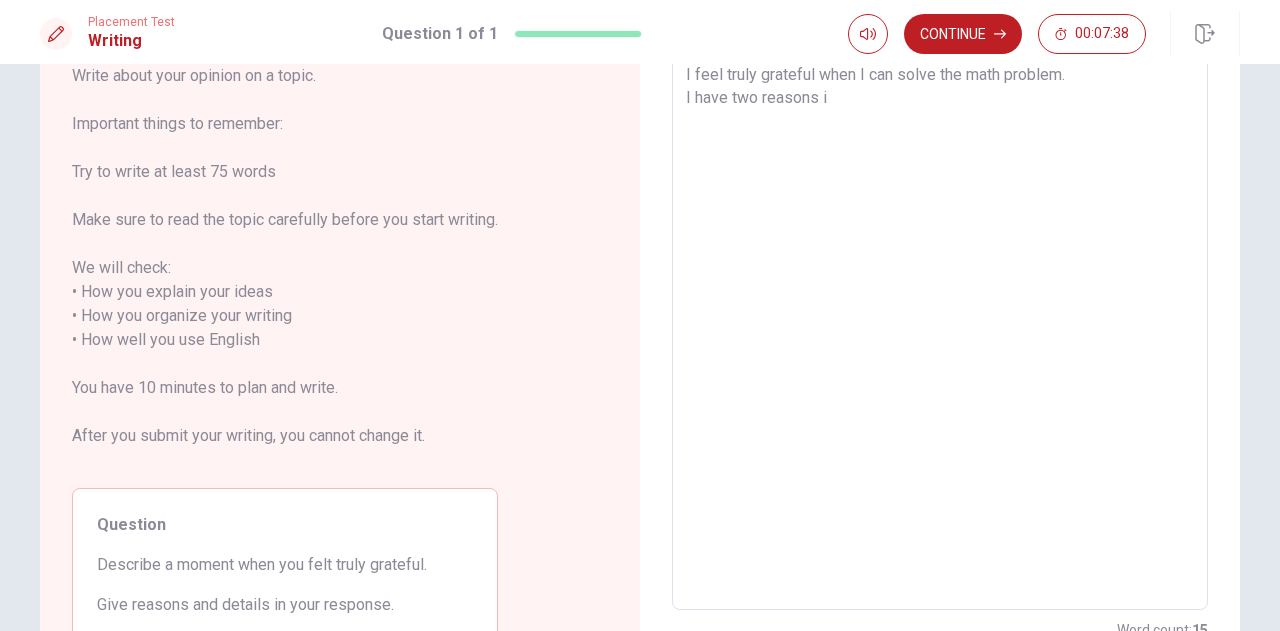 type on "x" 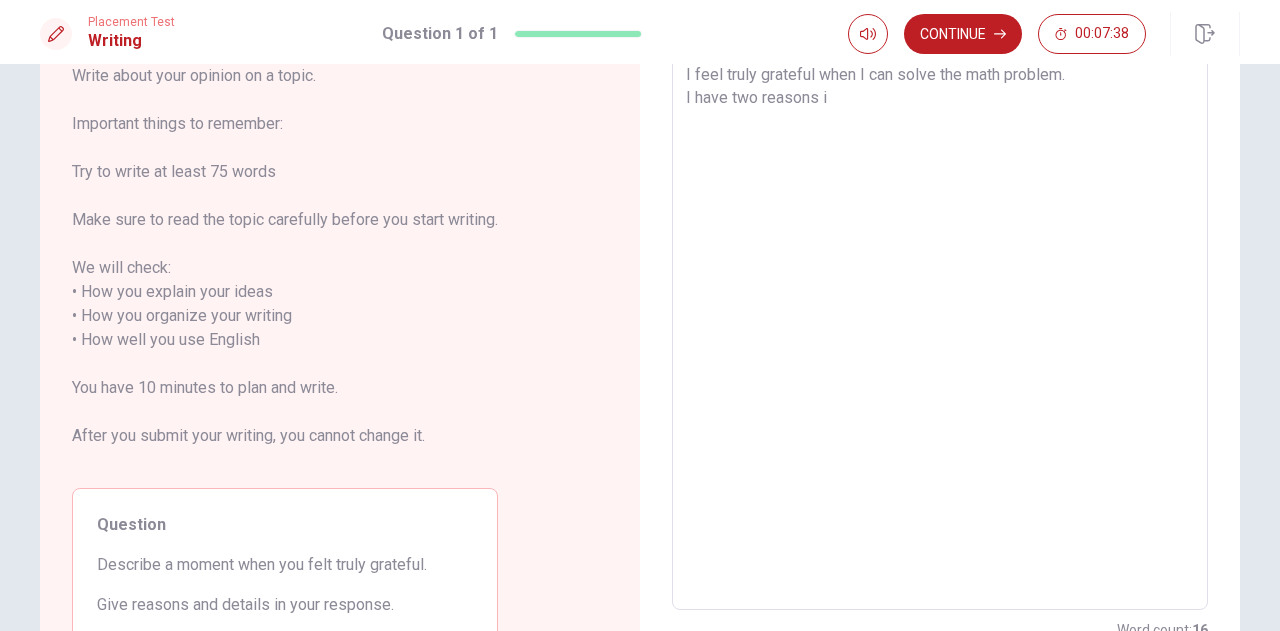type on "I feel truly grateful when I can solve the math problem.
I have two reasons in" 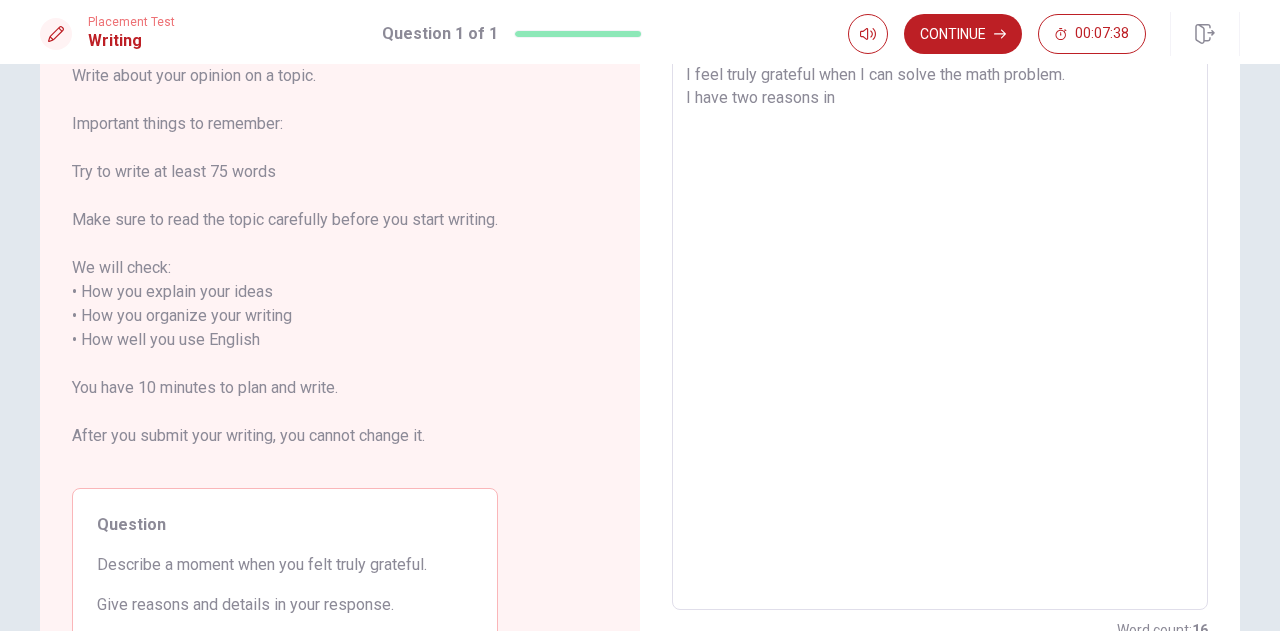 type on "x" 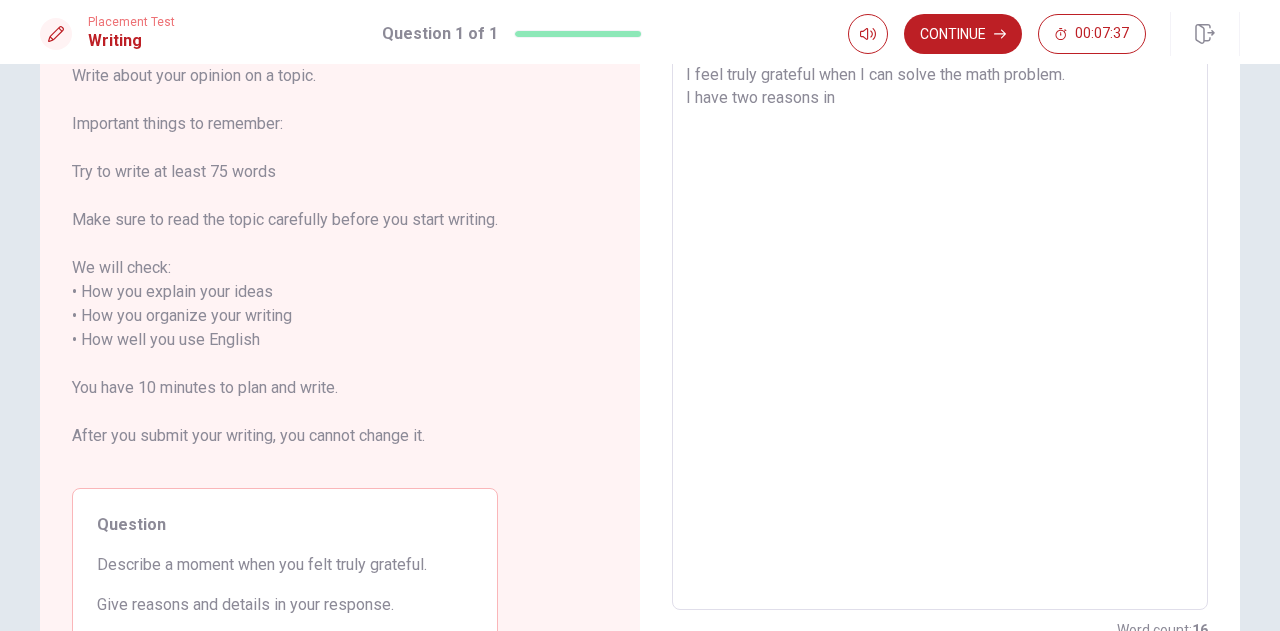 type on "I feel truly grateful when I can solve the math problem.
I have two reasons in t" 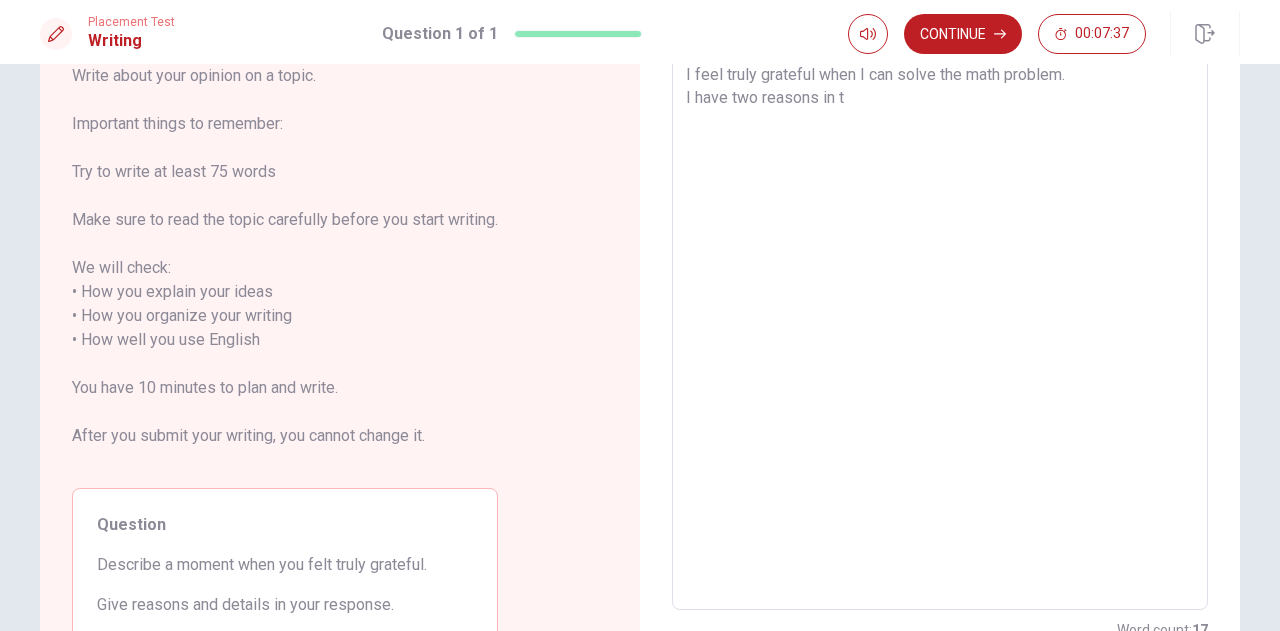 type on "x" 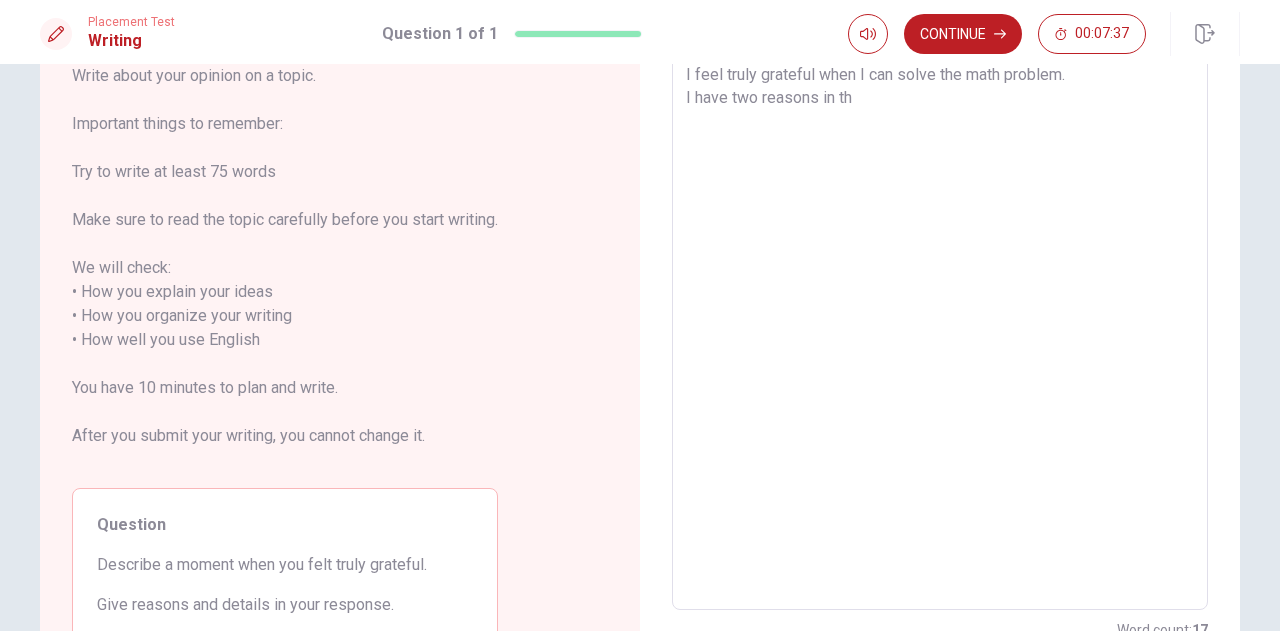 type on "x" 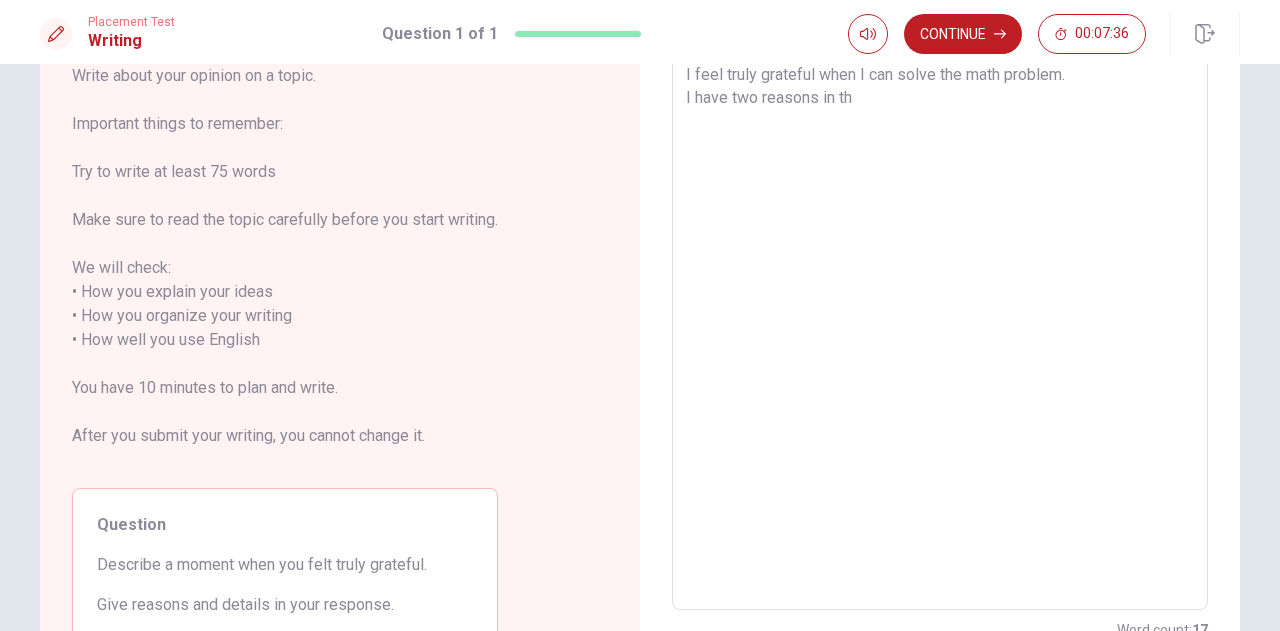 type on "I feel truly grateful when I can solve the math problem.
I have two reasons in thi" 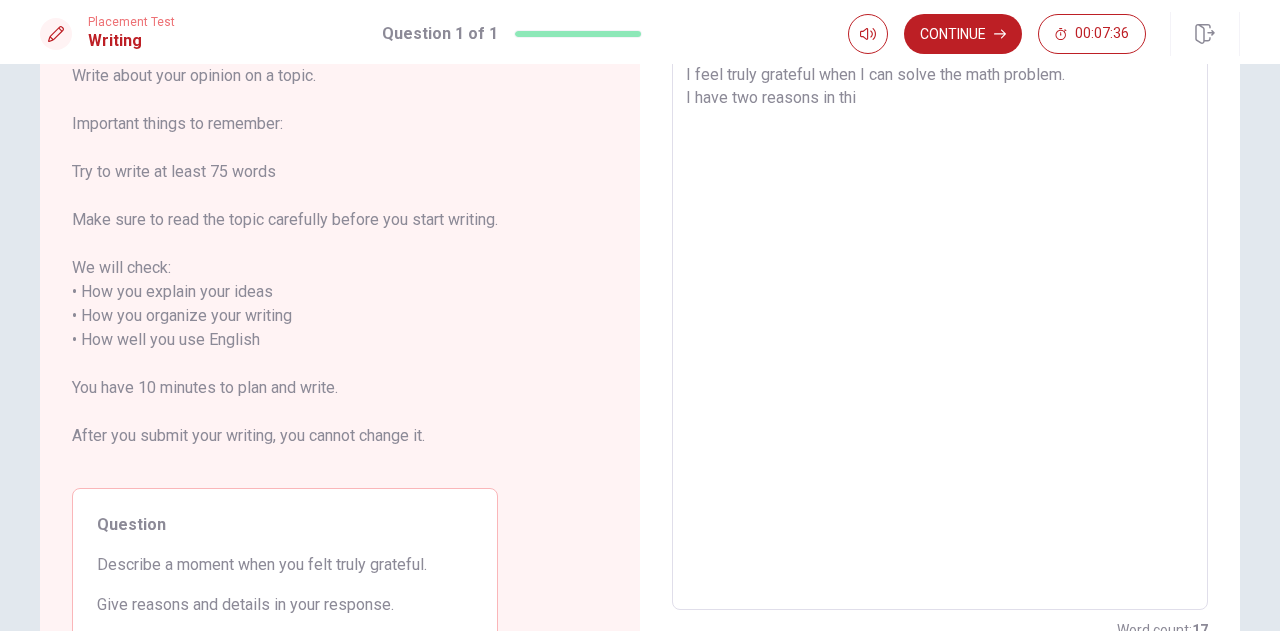 type 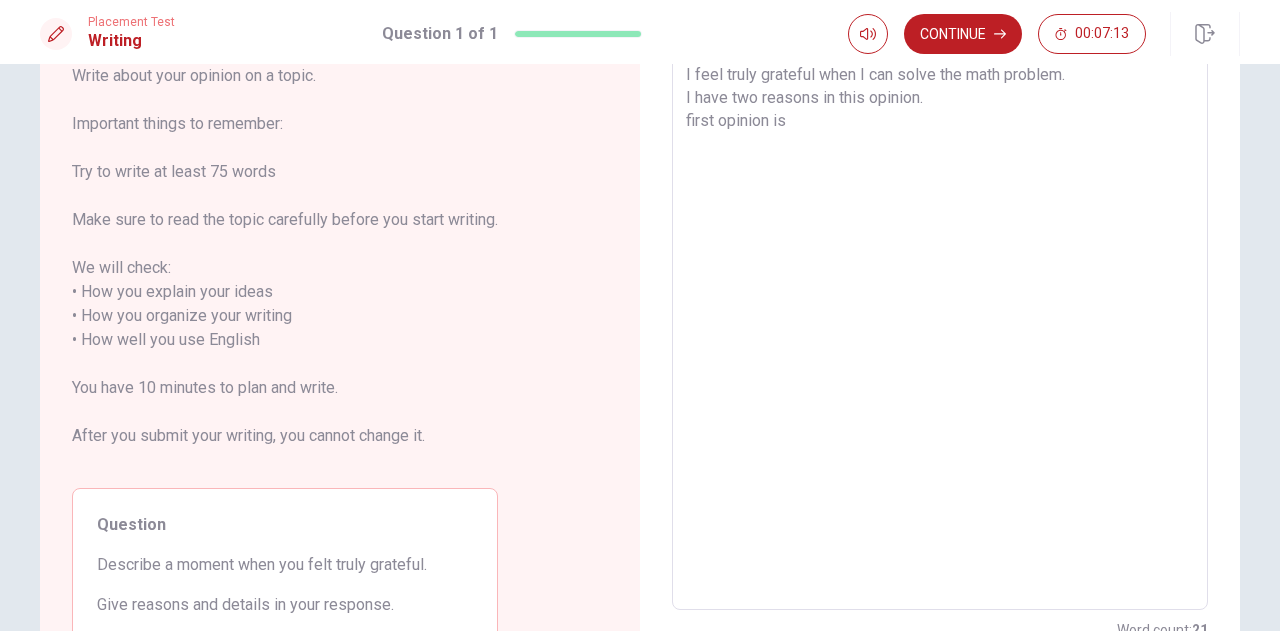 click on "I feel truly grateful when I can solve the math problem.
I have two reasons in this opinion.
first opinion is" at bounding box center (940, 328) 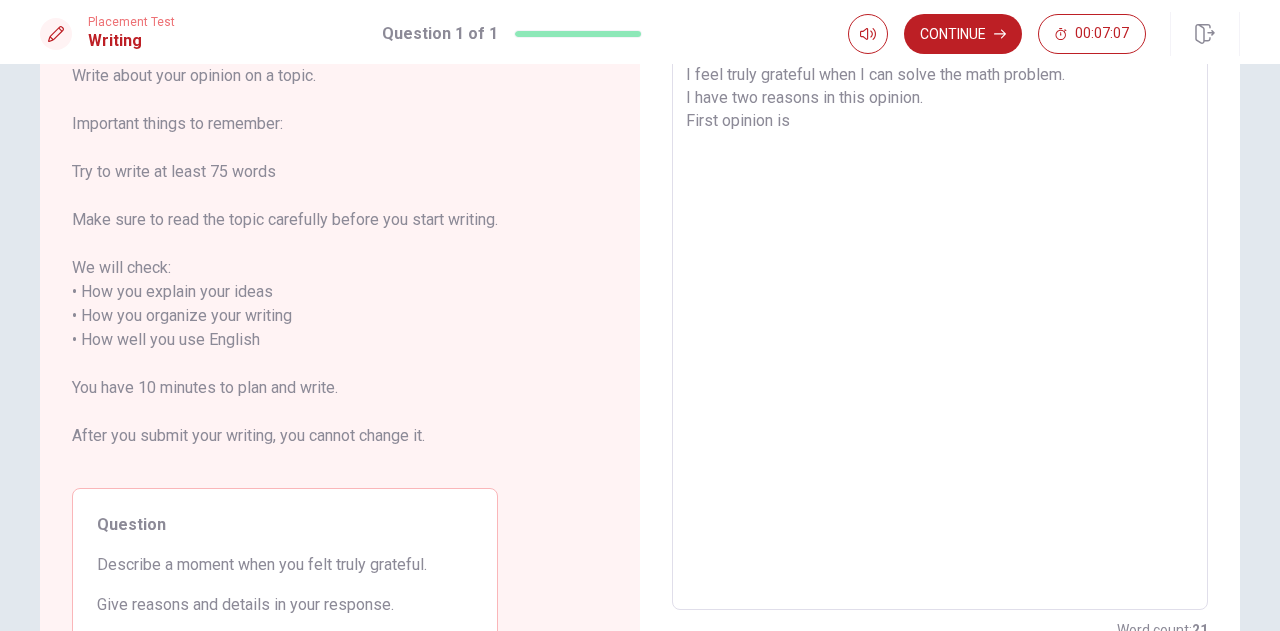 click on "I feel truly grateful when I can solve the math problem.
I have two reasons in this opinion.
First opinion is" at bounding box center [940, 328] 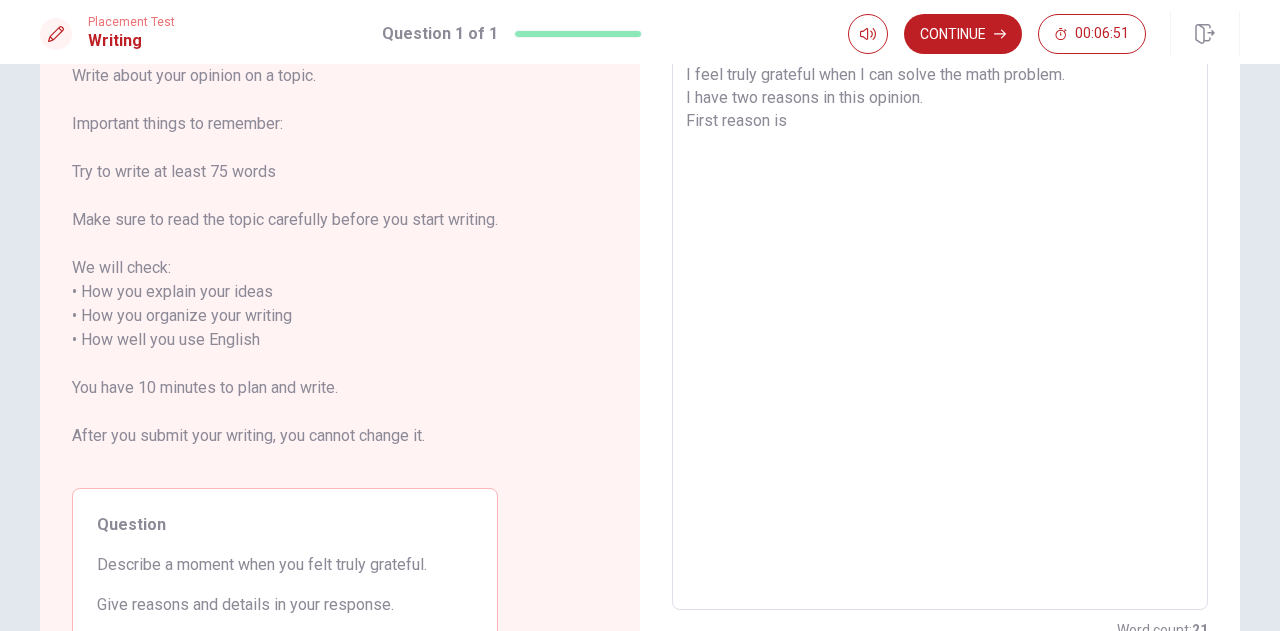 click on "I feel truly grateful when I can solve the math problem.
I have two reasons in this opinion.
First reason is" at bounding box center (940, 328) 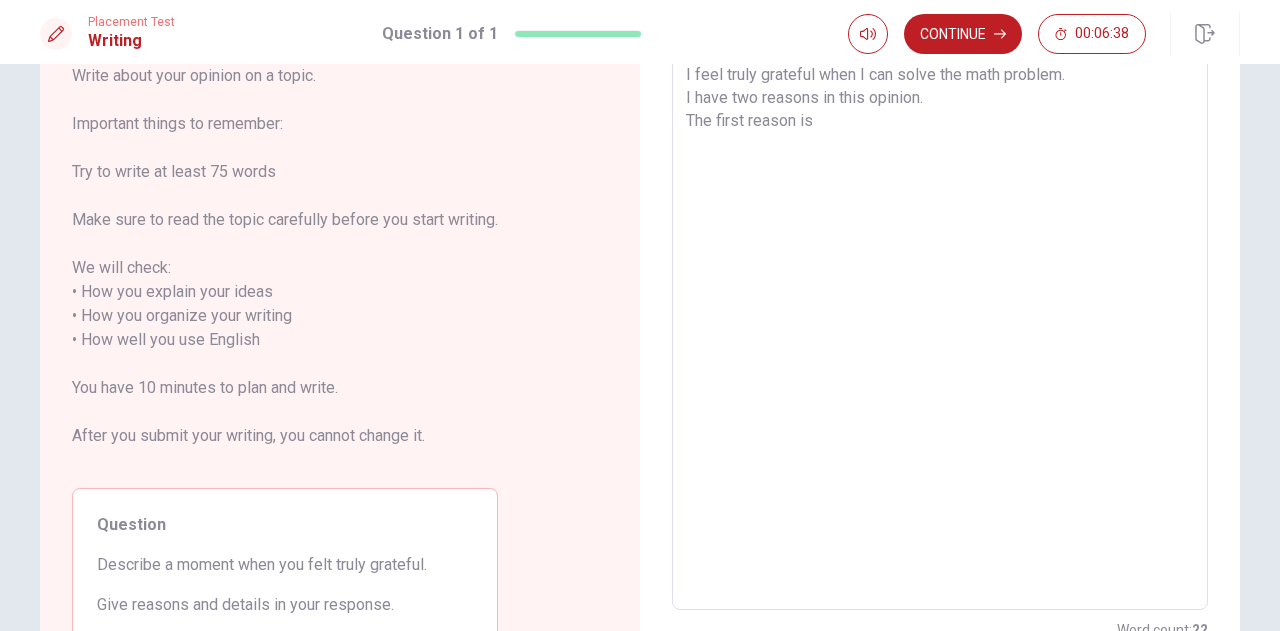 click on "I feel truly grateful when I can solve the math problem.
I have two reasons in this opinion.
The first reason is" at bounding box center (940, 328) 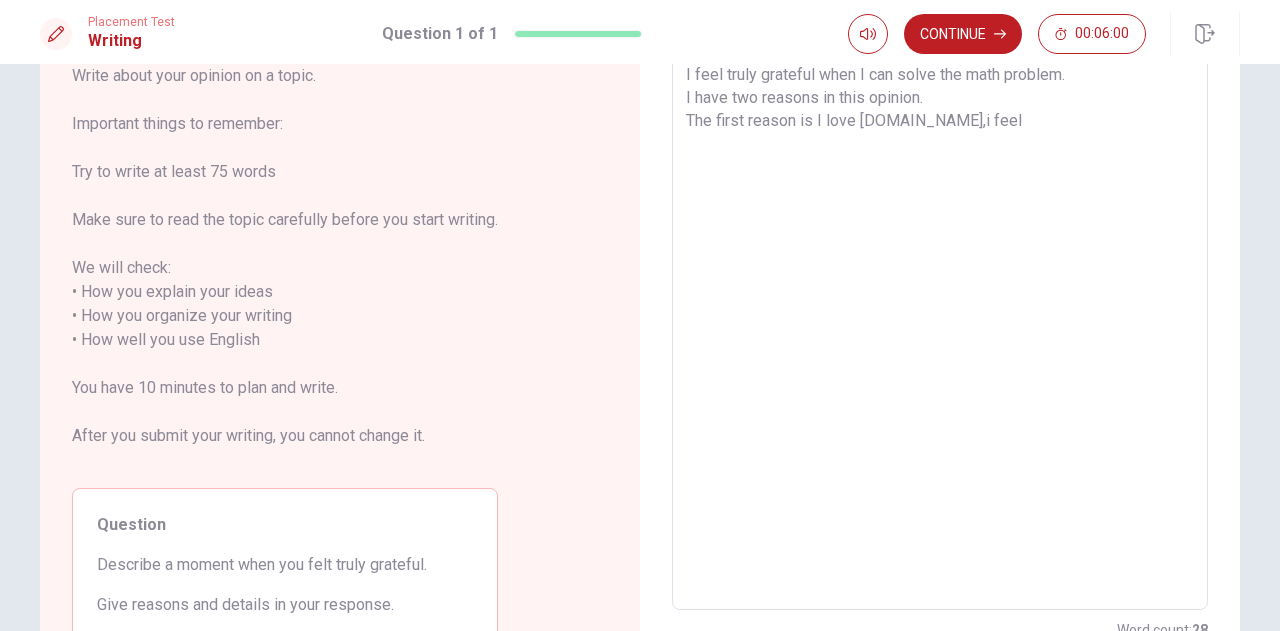 click on "I feel truly grateful when I can solve the math problem.
I have two reasons in this opinion.
The first reason is I love [DOMAIN_NAME],i feel" at bounding box center (940, 328) 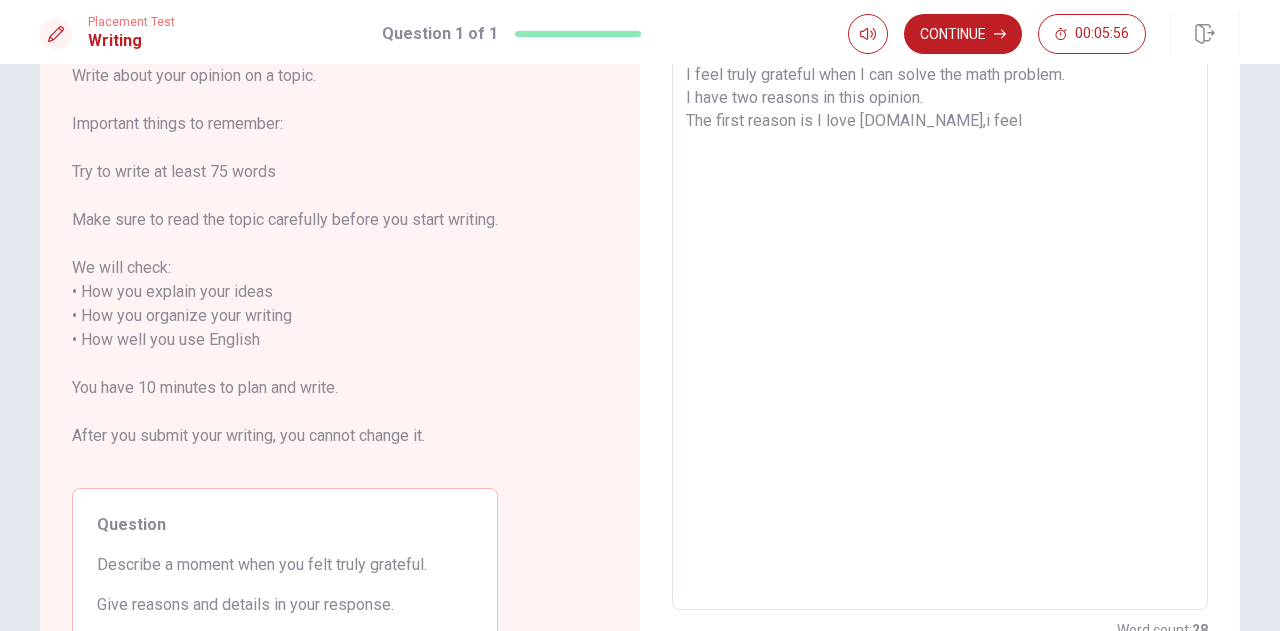 click on "I feel truly grateful when I can solve the math problem.
I have two reasons in this opinion.
The first reason is I love [DOMAIN_NAME],i feel" at bounding box center (940, 328) 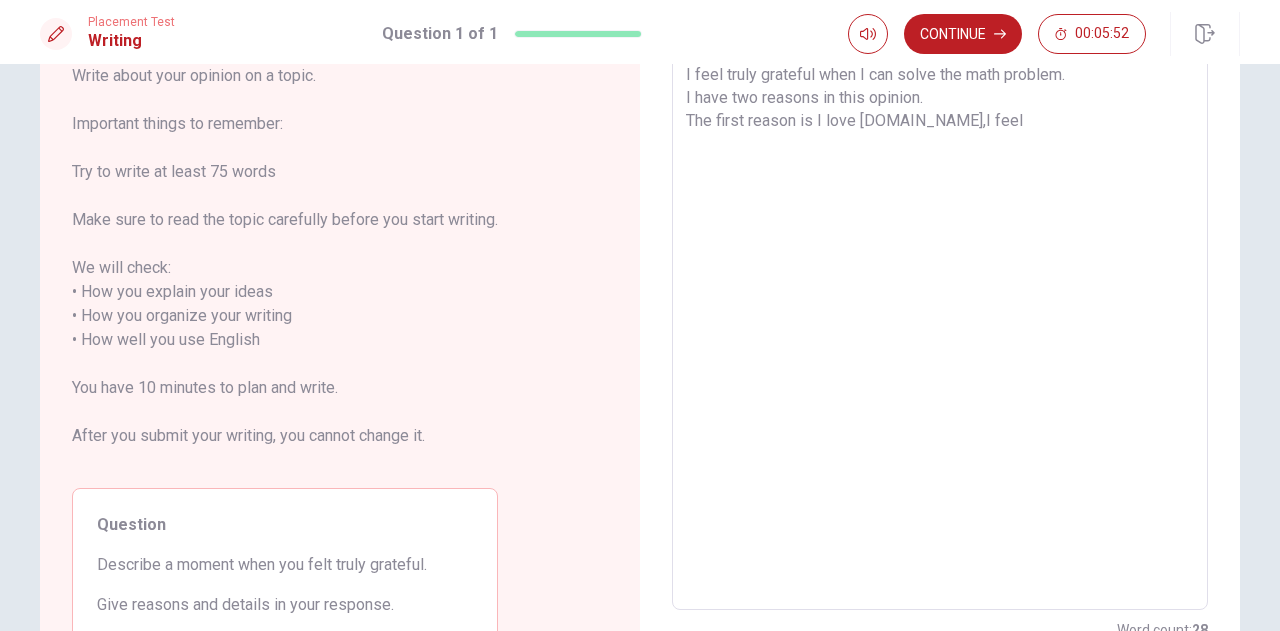 click on "I feel truly grateful when I can solve the math problem.
I have two reasons in this opinion.
The first reason is I love [DOMAIN_NAME],I feel" at bounding box center (940, 328) 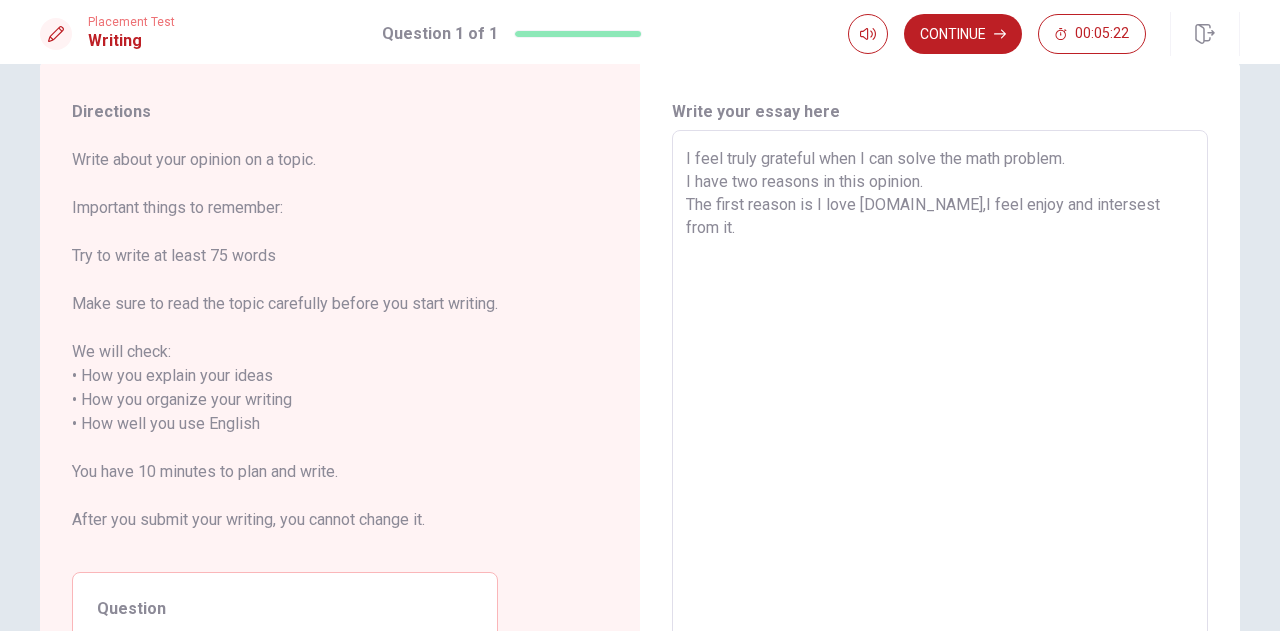 scroll, scrollTop: 0, scrollLeft: 0, axis: both 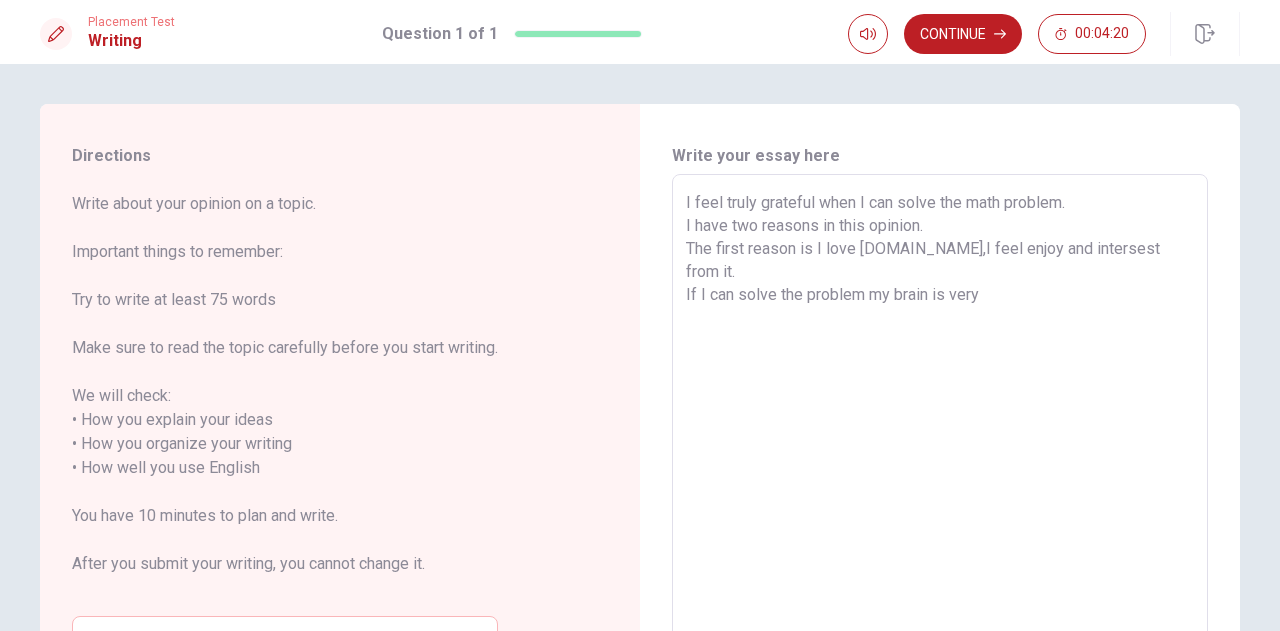click on "I feel truly grateful when I can solve the math problem.
I have two reasons in this opinion.
The first reason is I love [DOMAIN_NAME],I feel enjoy and intersest from it.
If I can solve the problem my brain is very" at bounding box center [940, 456] 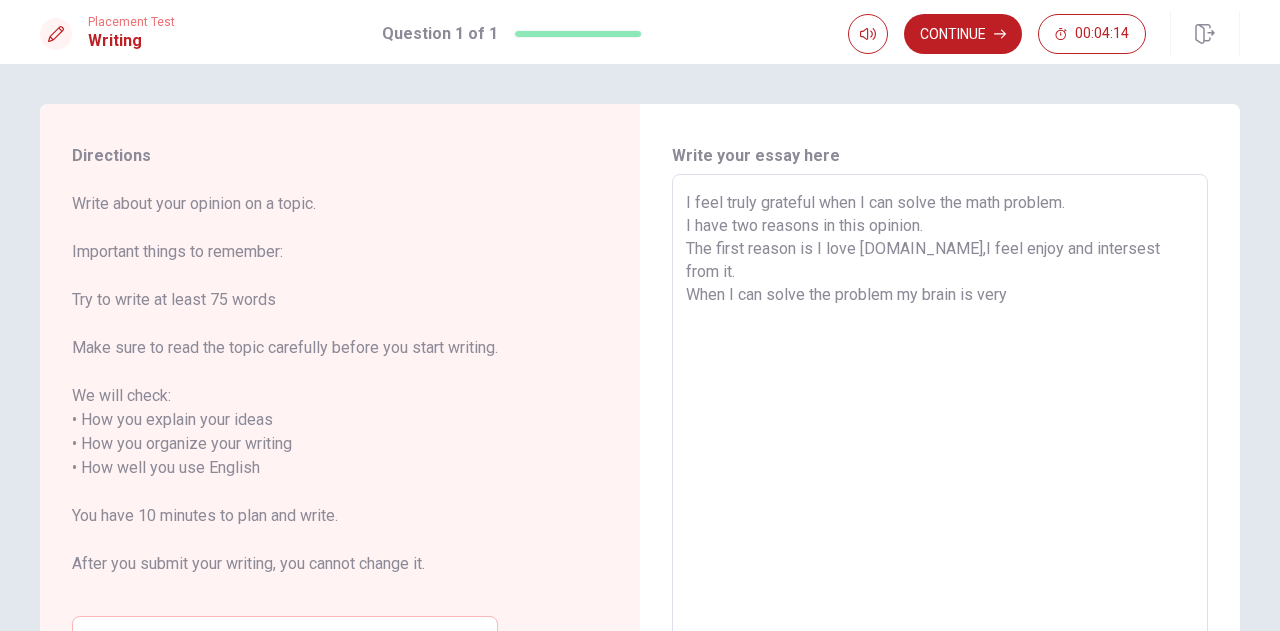 click on "I feel truly grateful when I can solve the math problem.
I have two reasons in this opinion.
The first reason is I love [DOMAIN_NAME],I feel enjoy and intersest from it.
When I can solve the problem my brain is very" at bounding box center (940, 456) 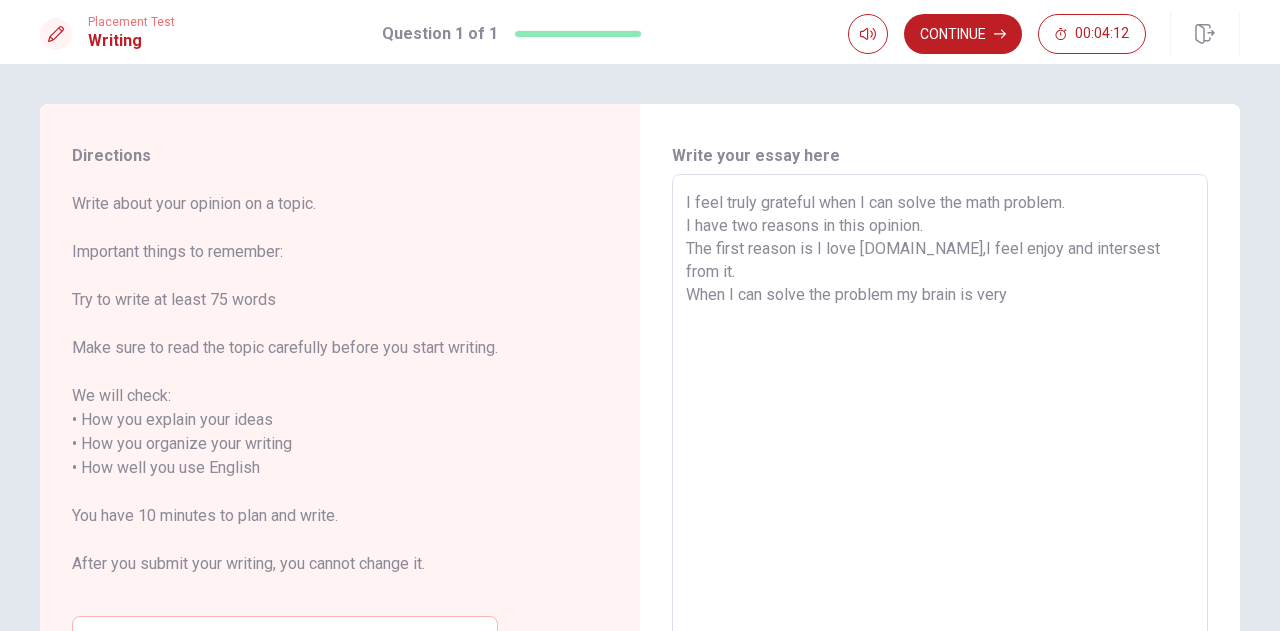 click on "I feel truly grateful when I can solve the math problem.
I have two reasons in this opinion.
The first reason is I love [DOMAIN_NAME],I feel enjoy and intersest from it.
When I can solve the problem my brain is very" at bounding box center (940, 456) 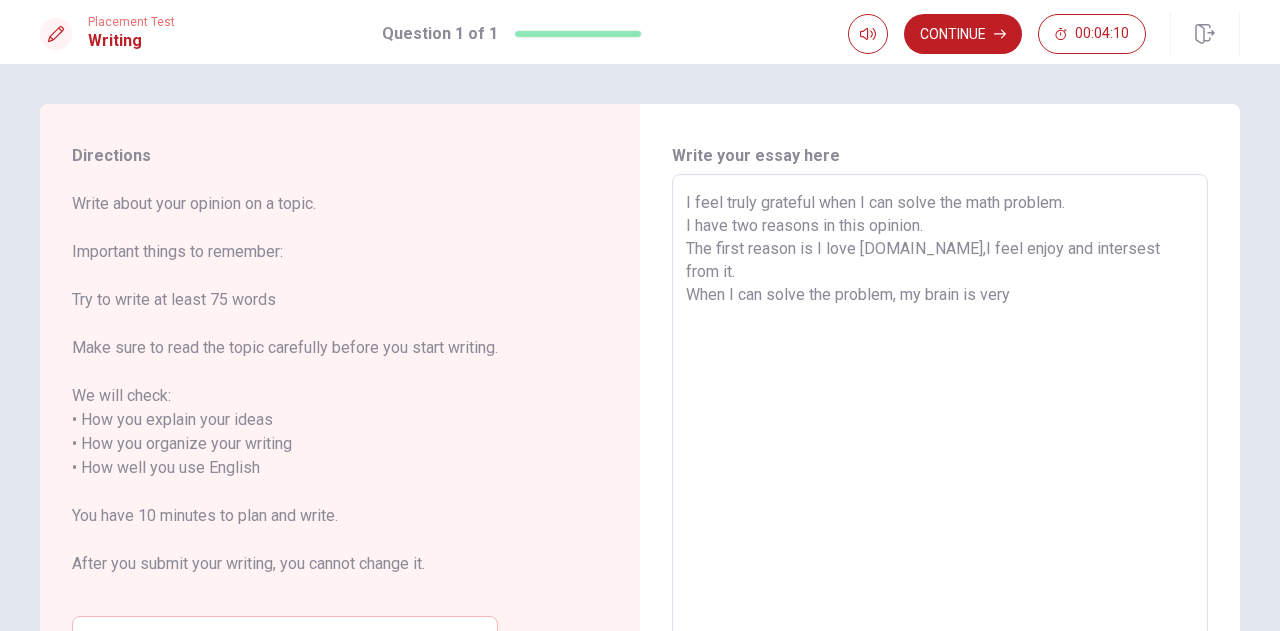 click on "I feel truly grateful when I can solve the math problem.
I have two reasons in this opinion.
The first reason is I love [DOMAIN_NAME],I feel enjoy and intersest from it.
When I can solve the problem, my brain is very" at bounding box center (940, 456) 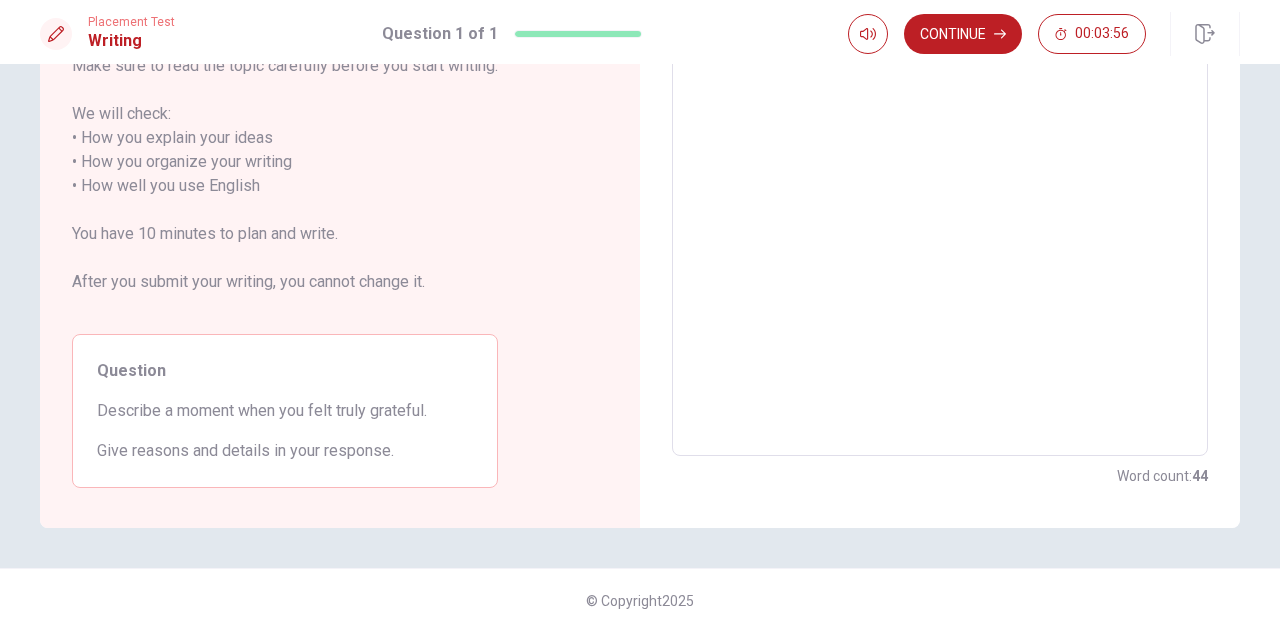 scroll, scrollTop: 0, scrollLeft: 0, axis: both 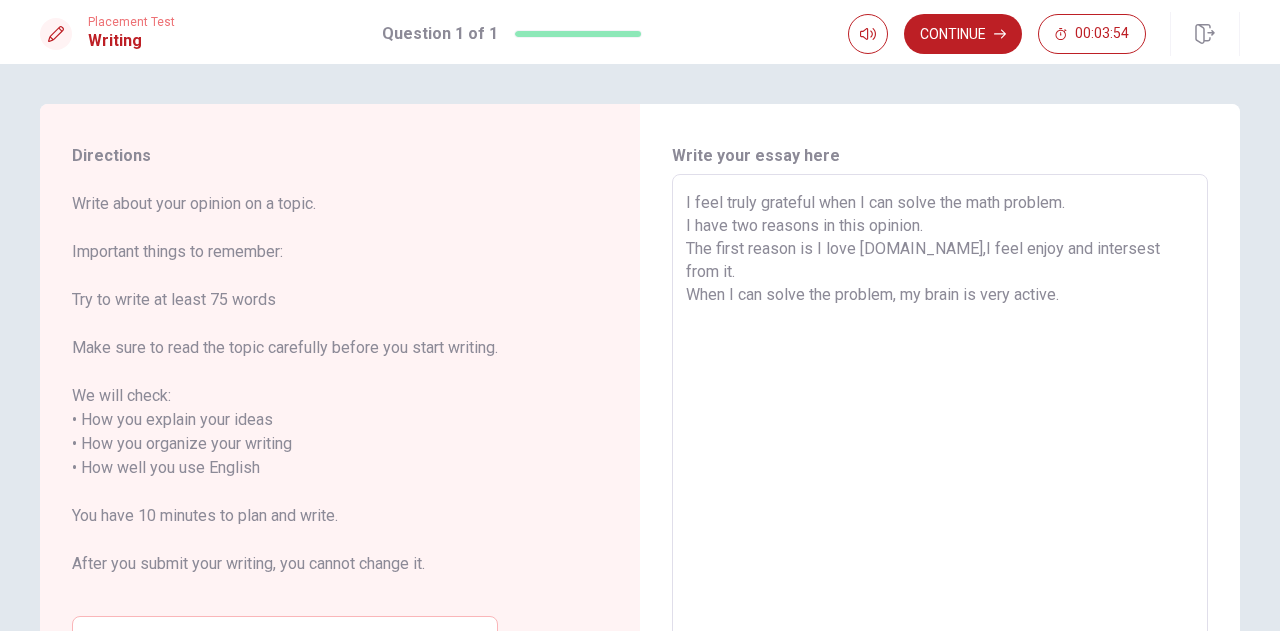 click on "I feel truly grateful when I can solve the math problem.
I have two reasons in this opinion.
The first reason is I love [DOMAIN_NAME],I feel enjoy and intersest from it.
When I can solve the problem, my brain is very active." at bounding box center (940, 456) 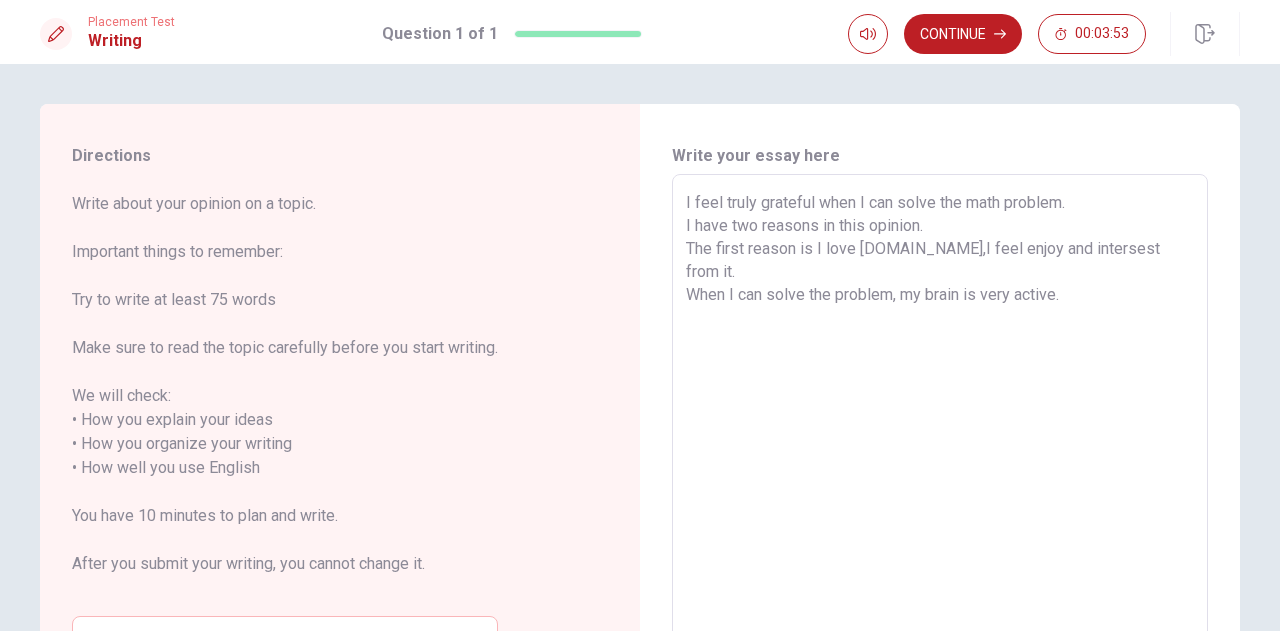 click on "I feel truly grateful when I can solve the math problem.
I have two reasons in this opinion.
The first reason is I love [DOMAIN_NAME],I feel enjoy and intersest from it.
When I can solve the problem, my brain is very active." at bounding box center (940, 456) 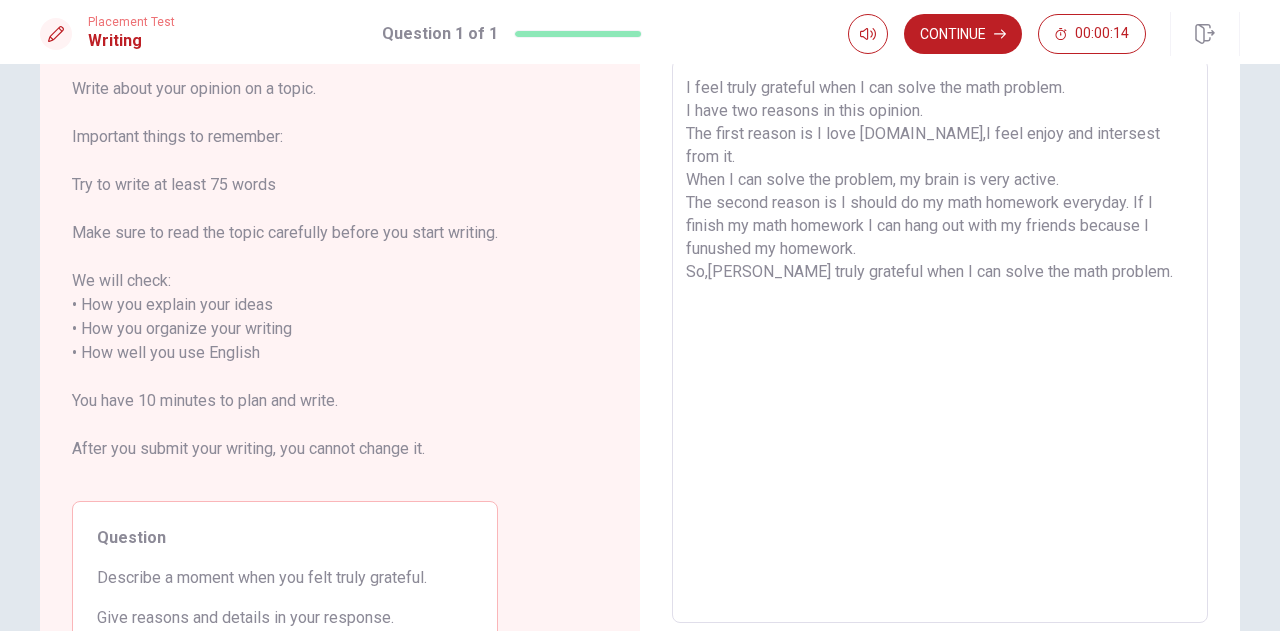 scroll, scrollTop: 0, scrollLeft: 0, axis: both 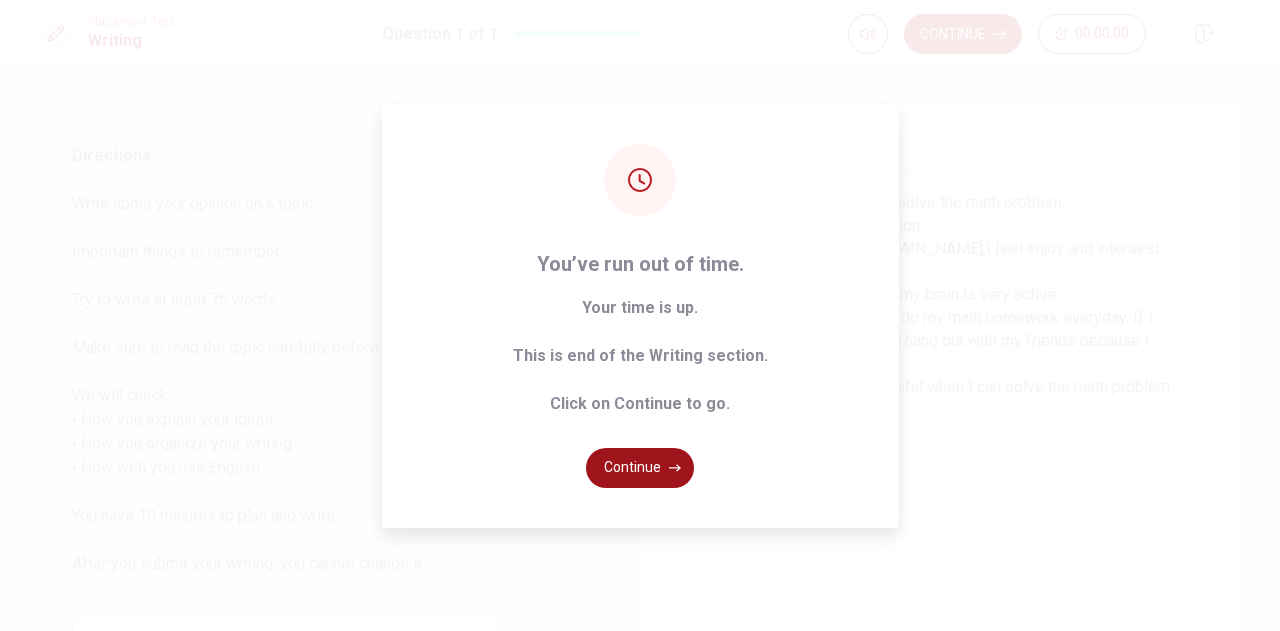 click on "Continue" at bounding box center (640, 468) 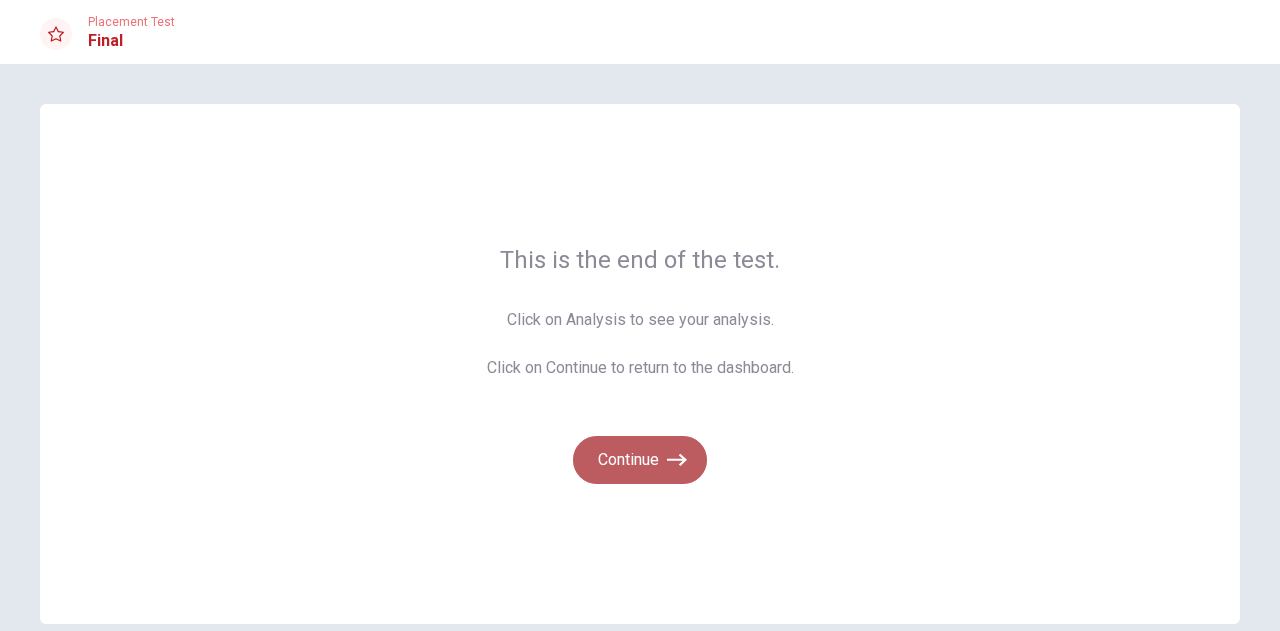 click 